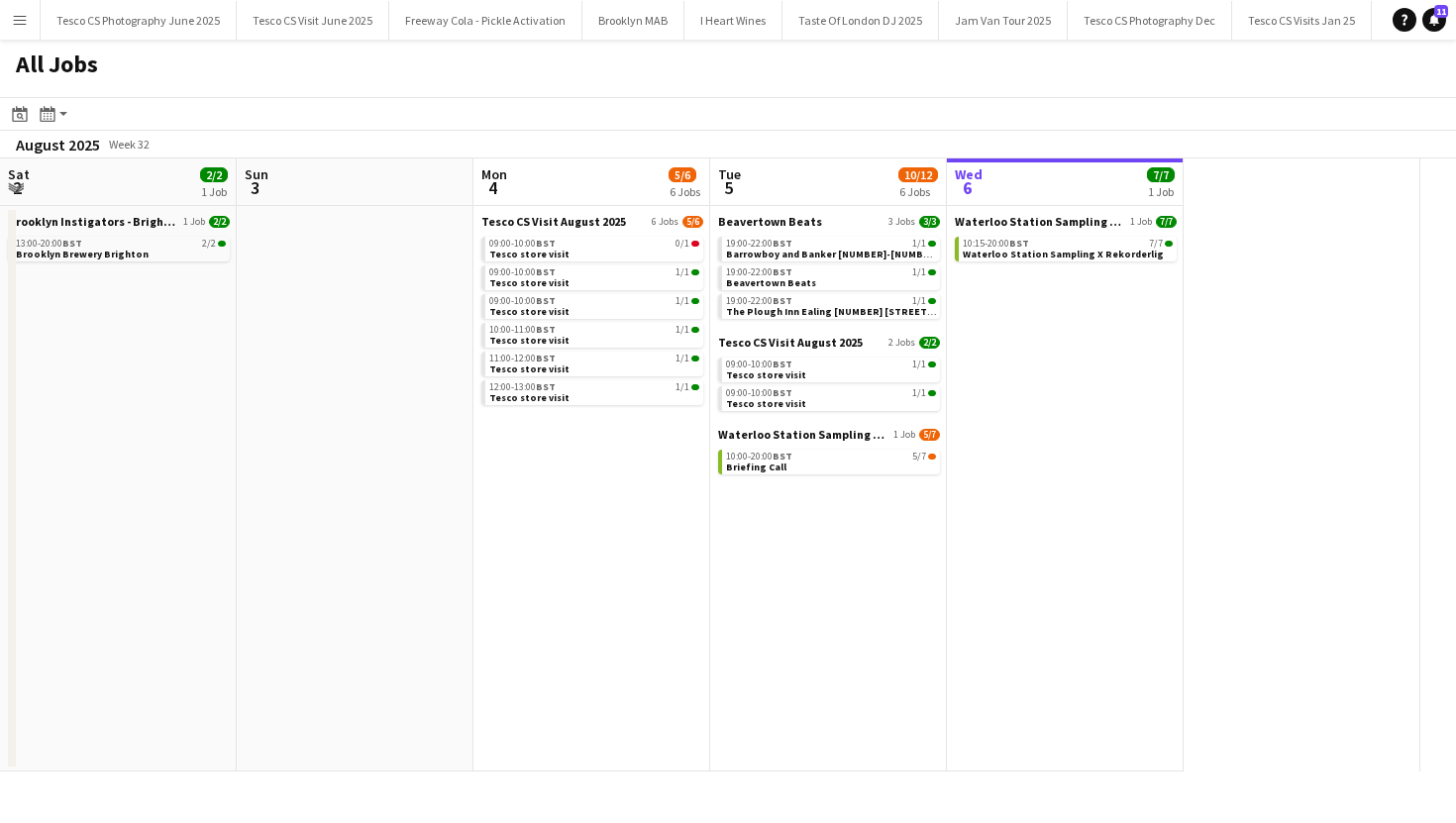 scroll, scrollTop: 0, scrollLeft: 0, axis: both 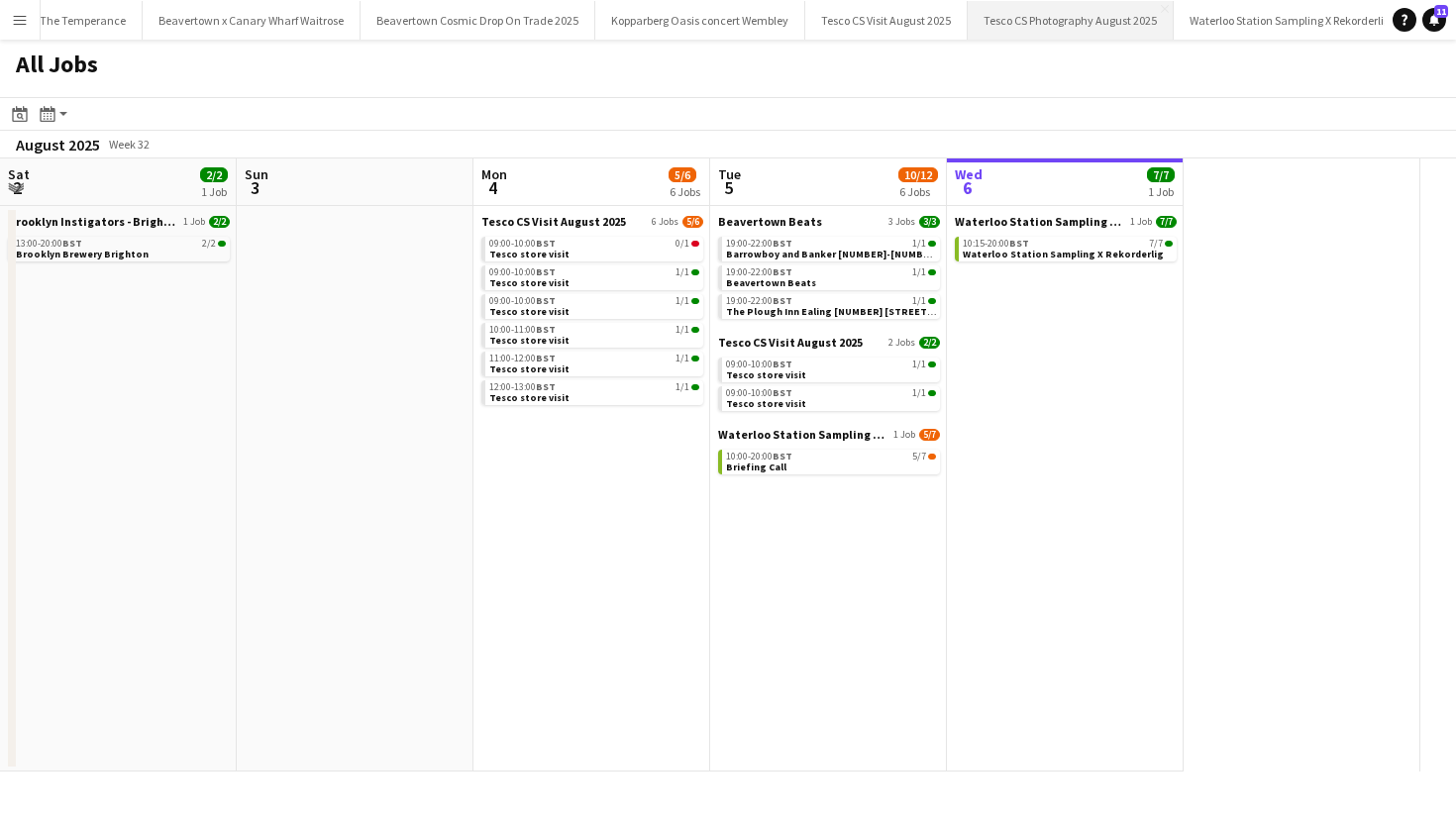 click on "Tesco CS Photography [YEAR]
Close" at bounding box center [1071, 20] 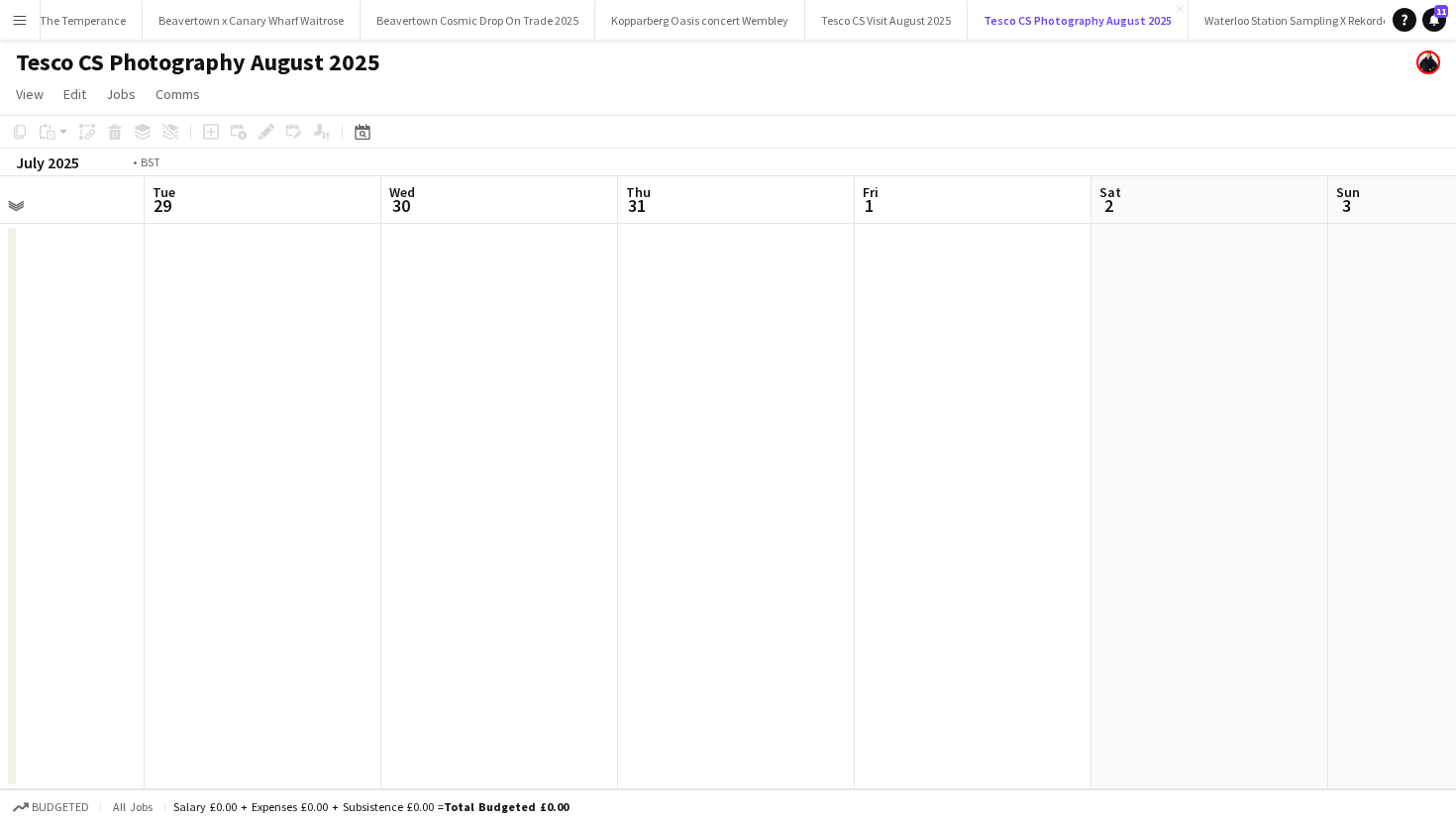 scroll, scrollTop: 0, scrollLeft: 497, axis: horizontal 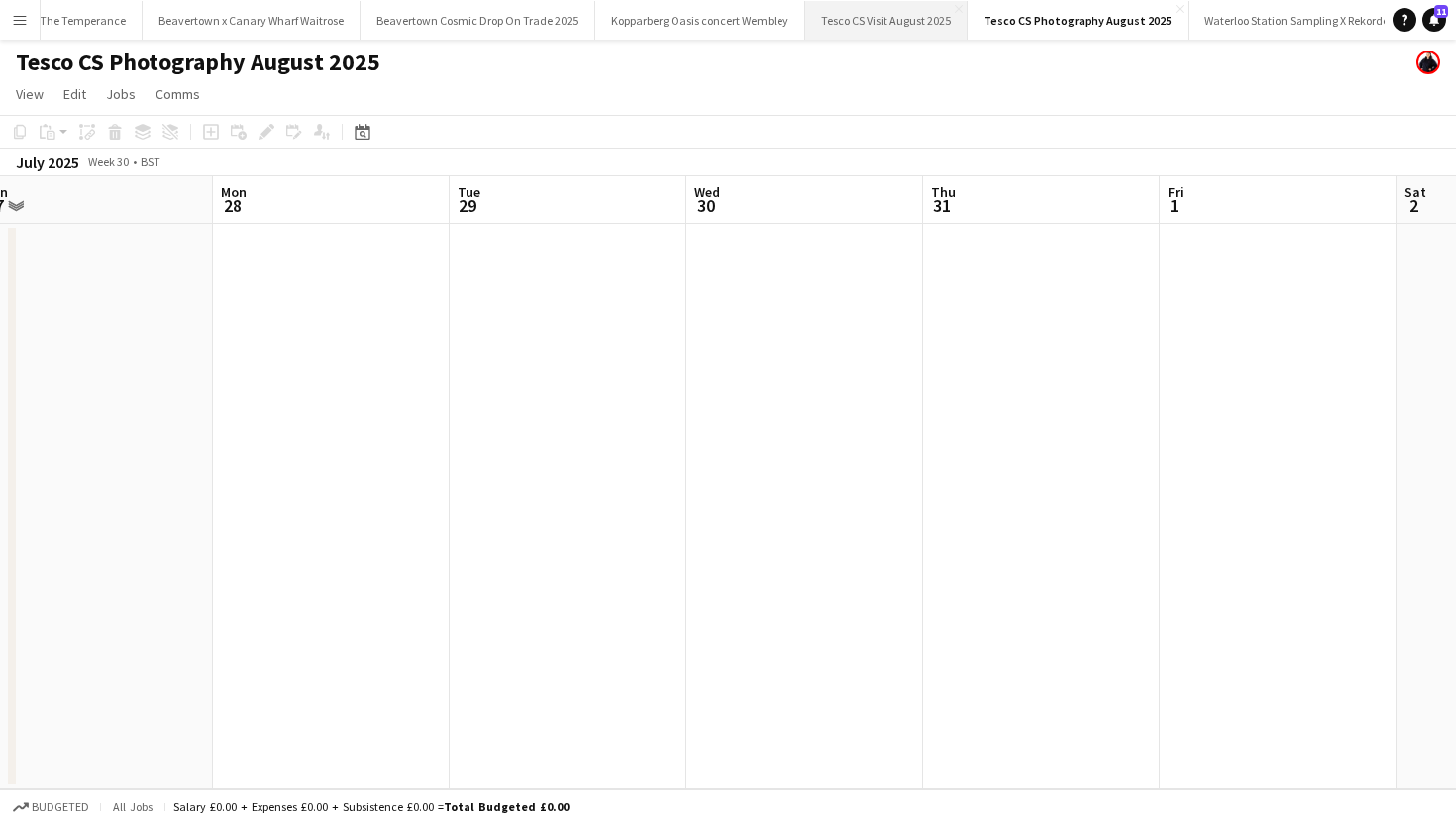 click on "Tesco CS Visit August 2025
Close" at bounding box center [886, 20] 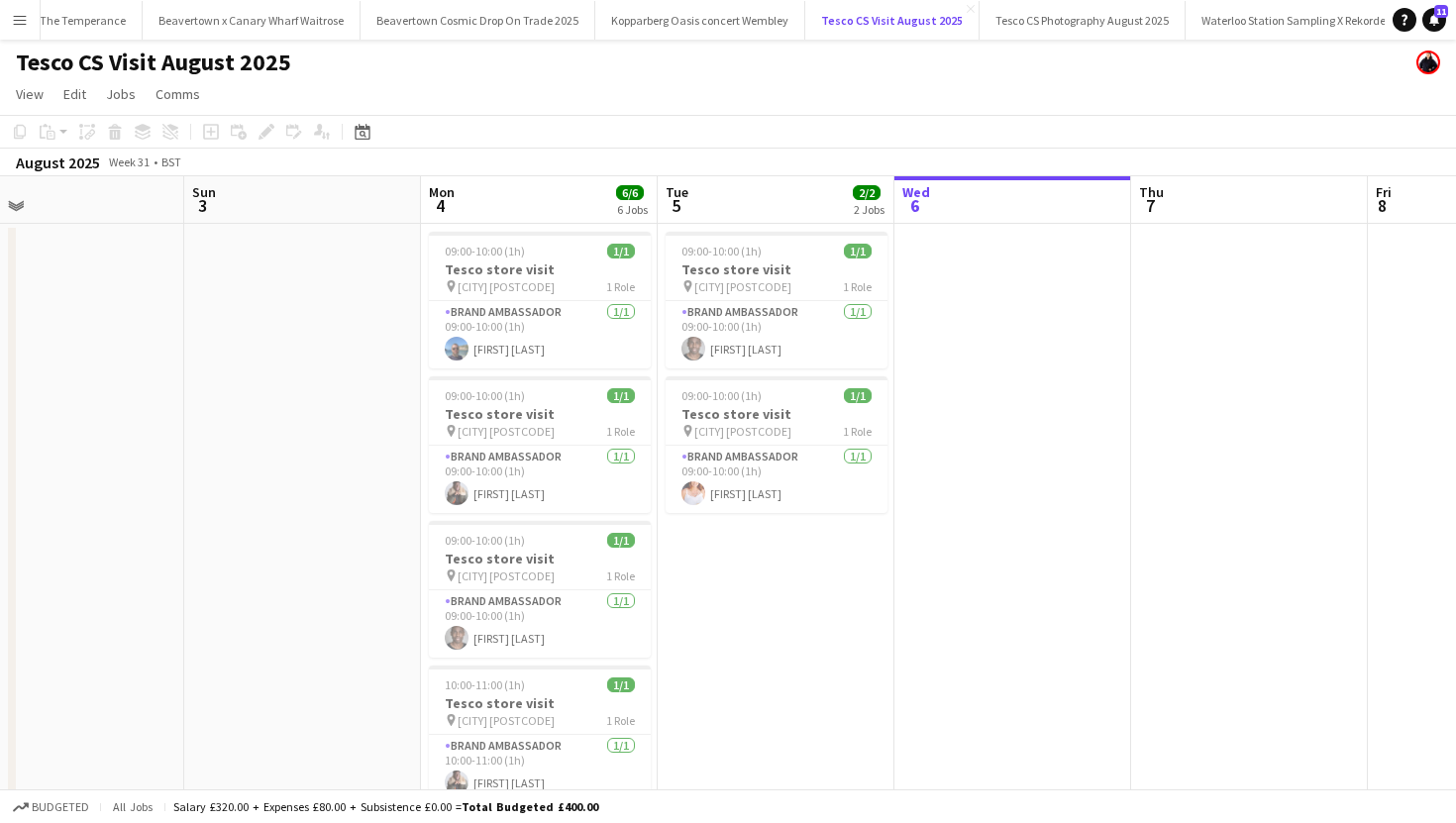 scroll, scrollTop: 0, scrollLeft: 442, axis: horizontal 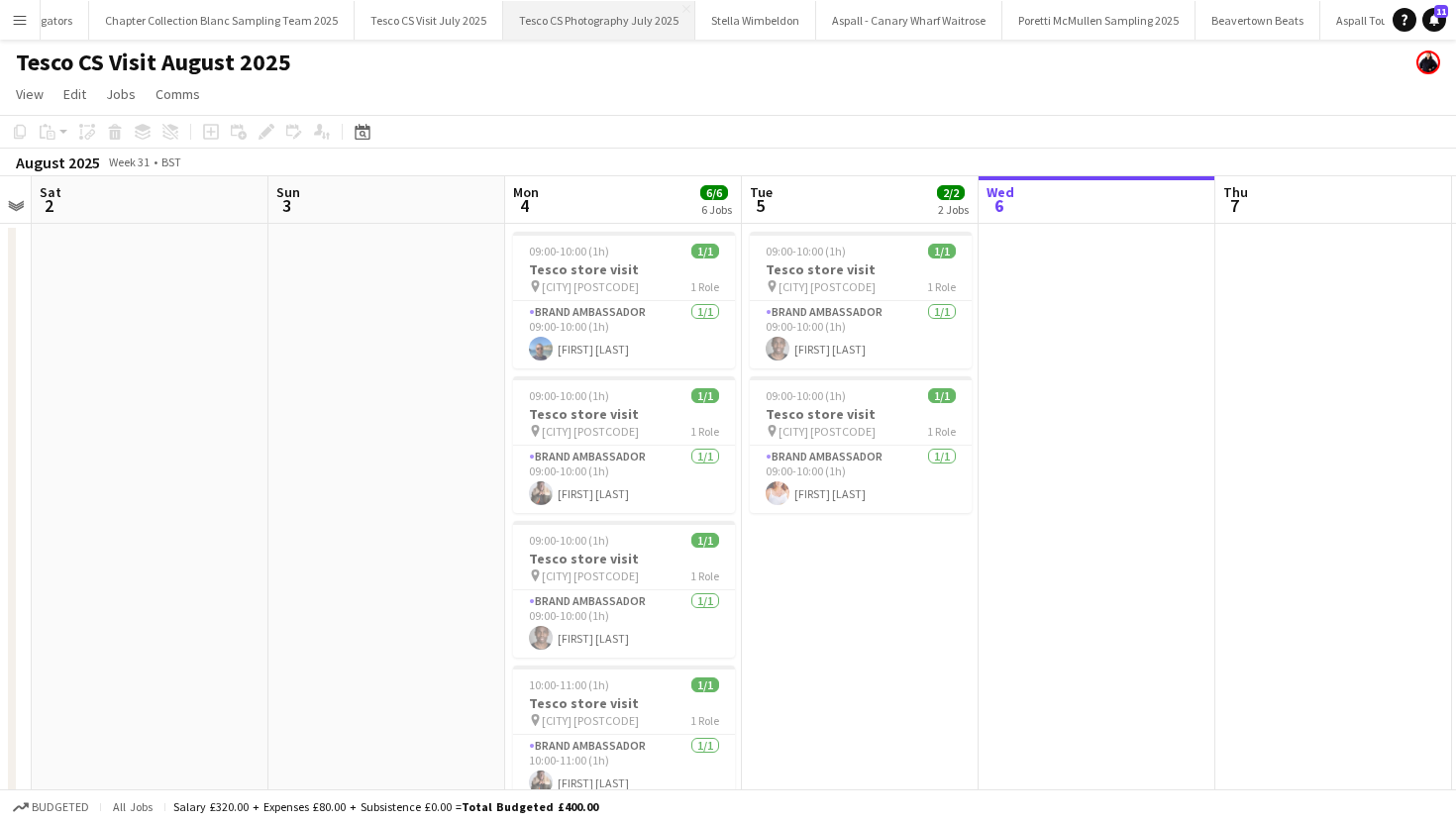 click on "Tesco CS Photography July 2025
Close" at bounding box center (599, 20) 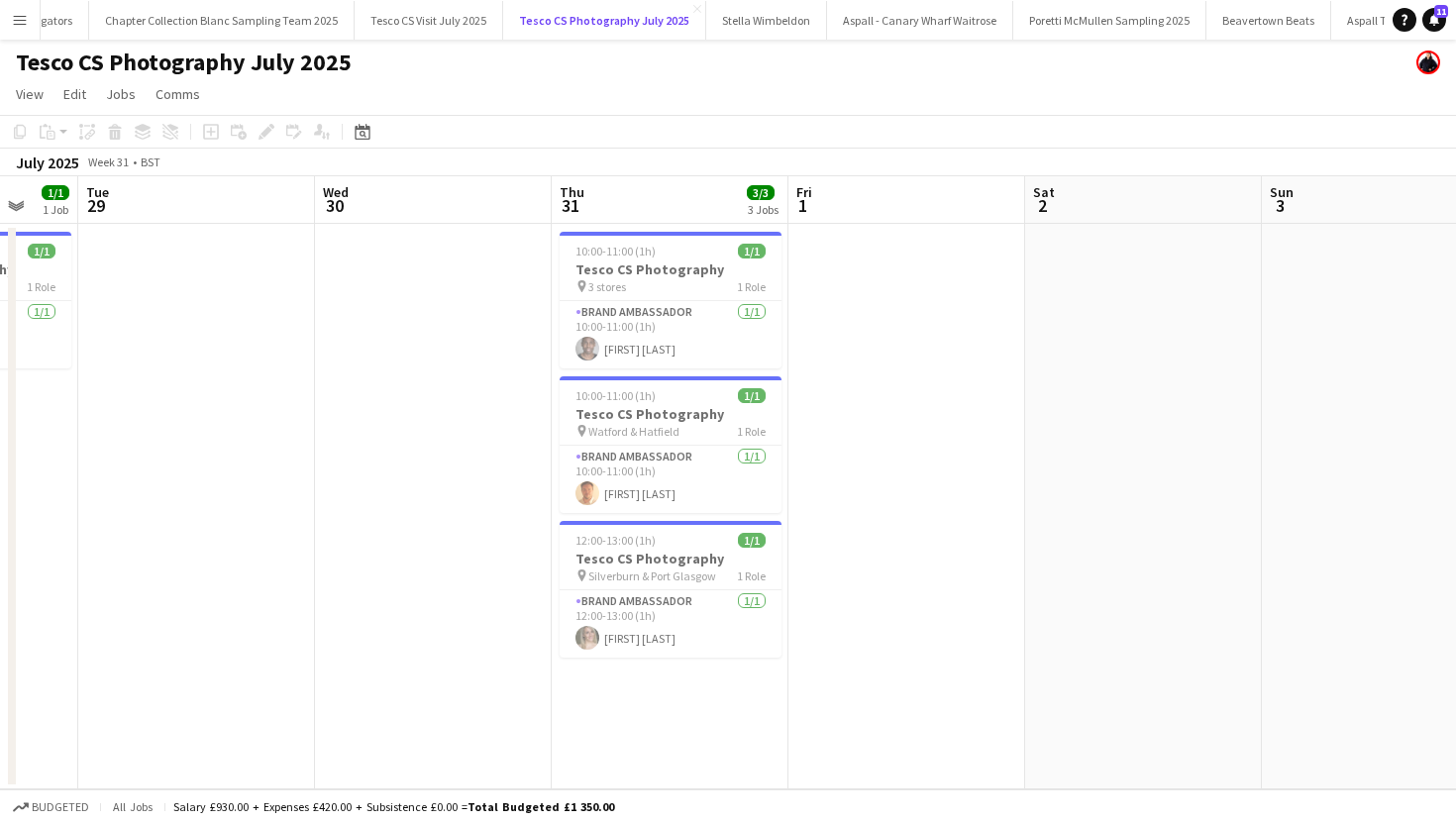 scroll, scrollTop: 0, scrollLeft: 545, axis: horizontal 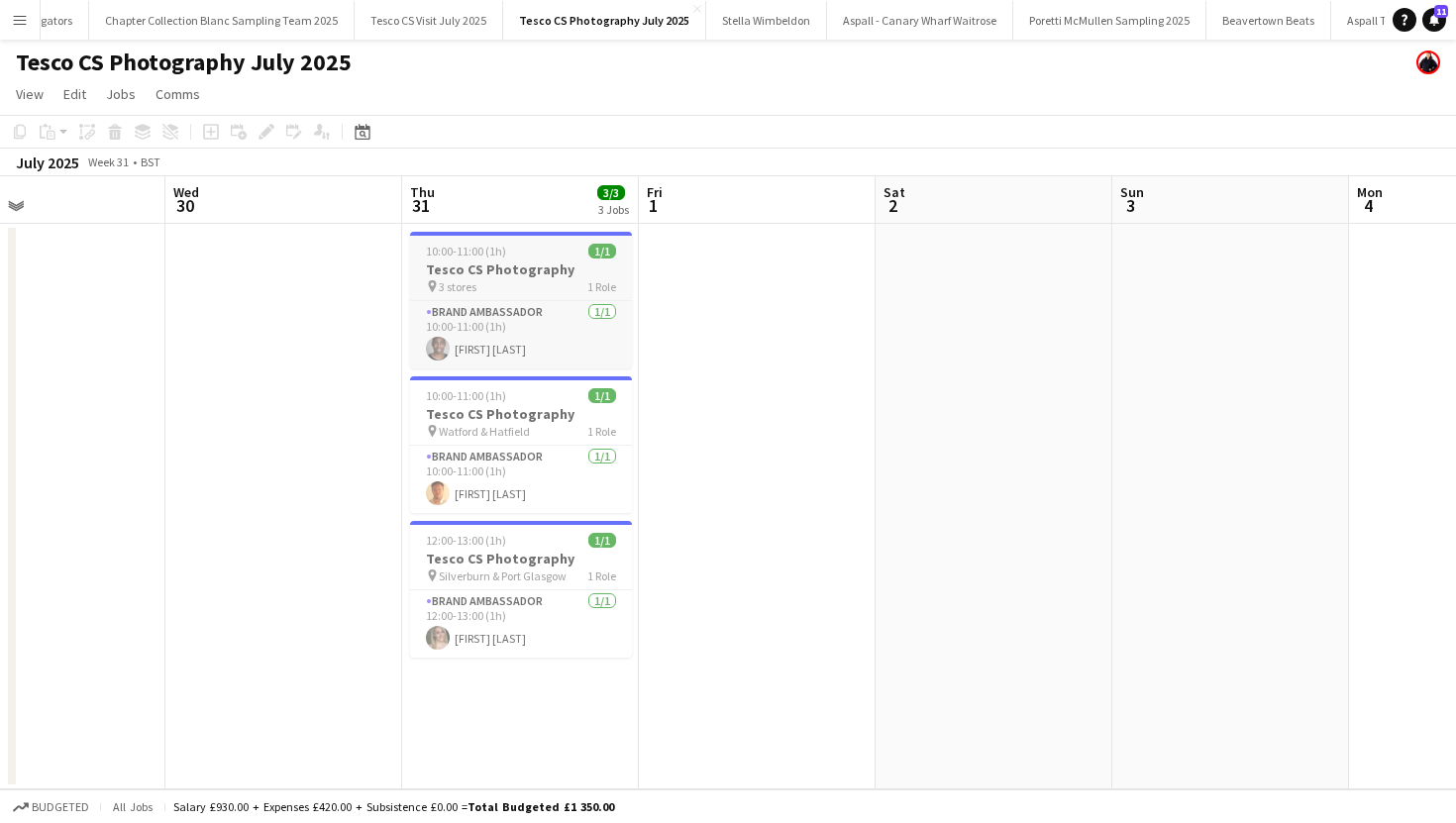 click on "3 stores" at bounding box center (458, 286) 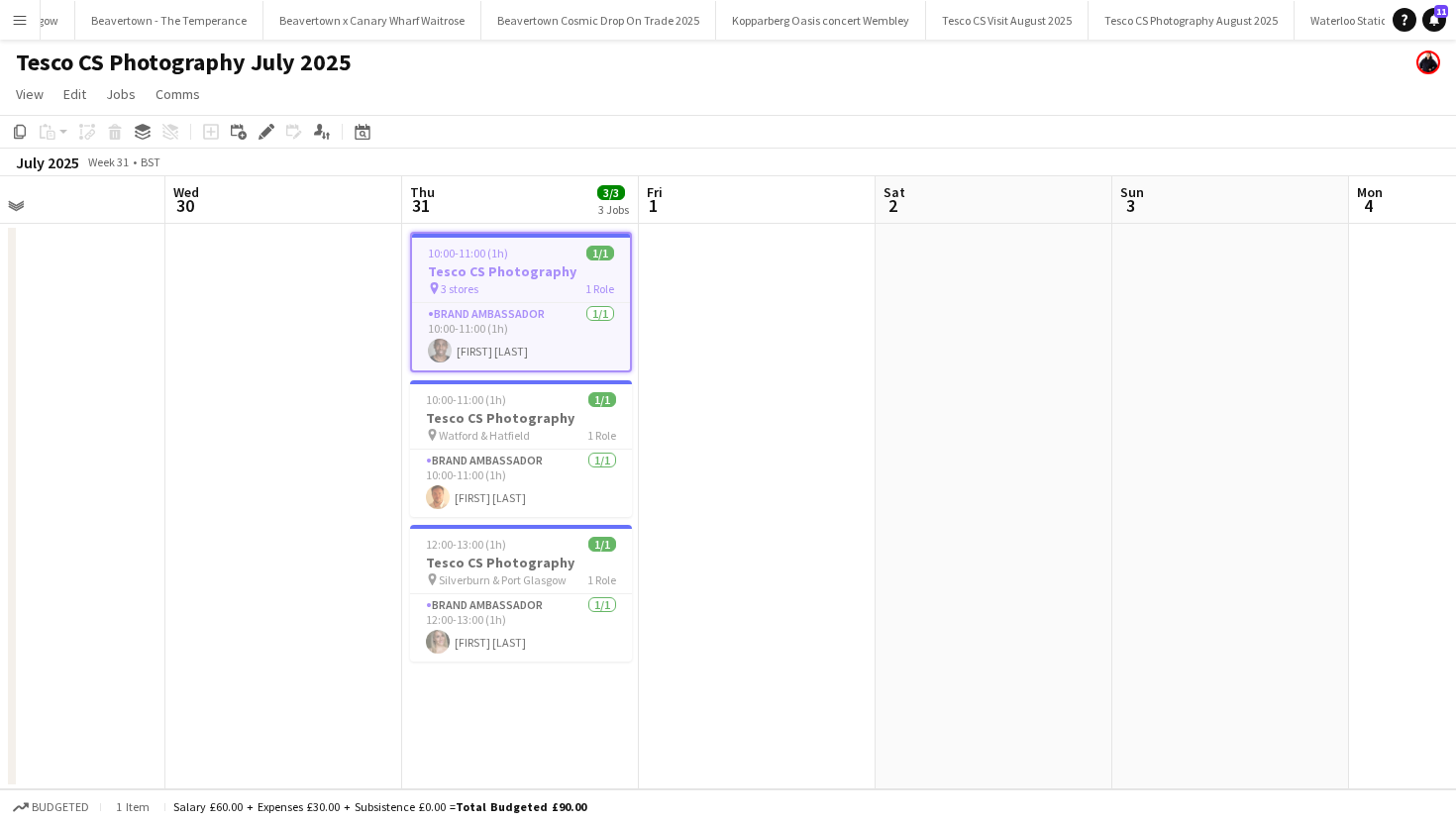 scroll, scrollTop: 0, scrollLeft: 3809, axis: horizontal 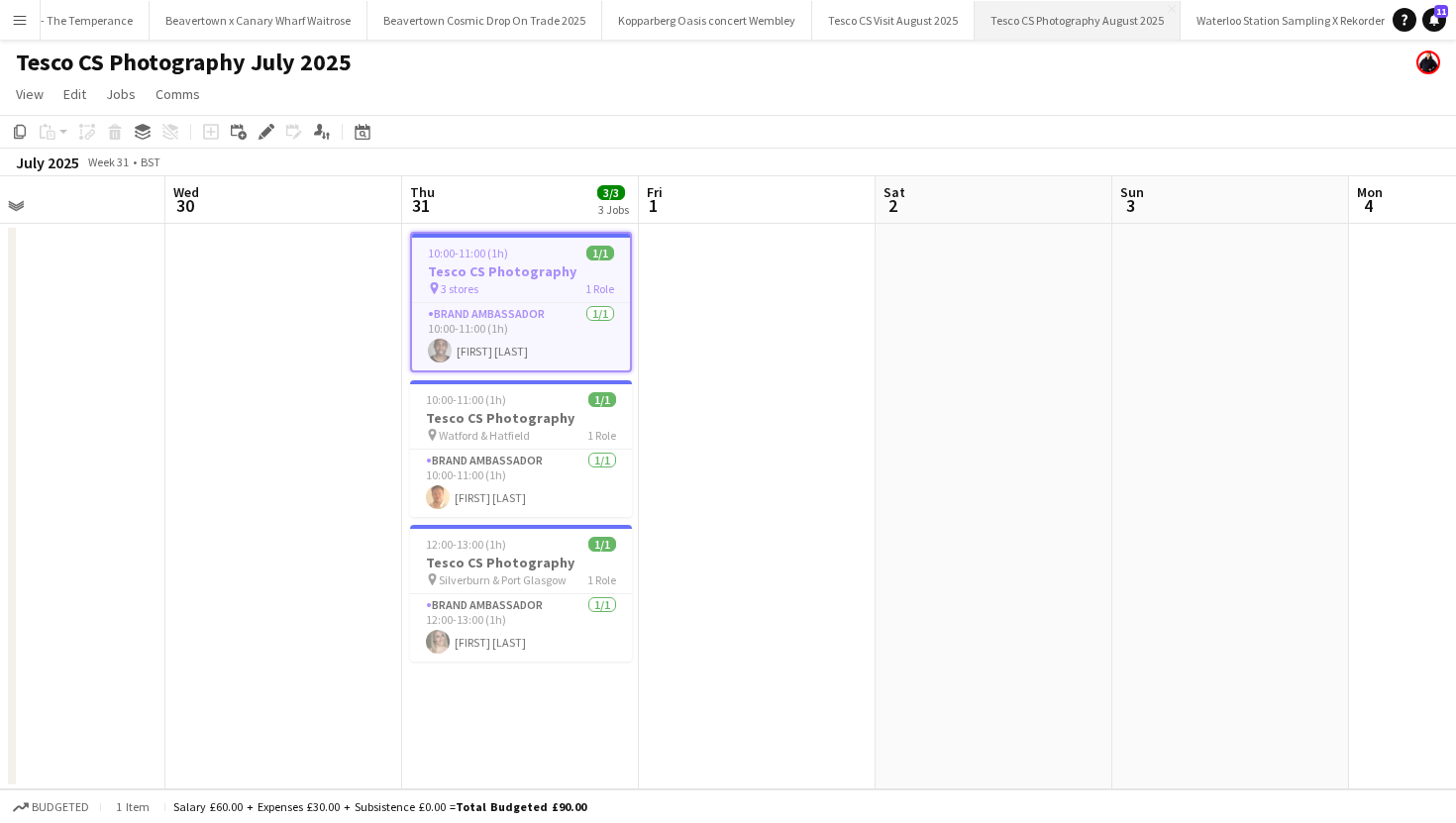 click on "Tesco CS Photography [YEAR]
Close" at bounding box center (1078, 20) 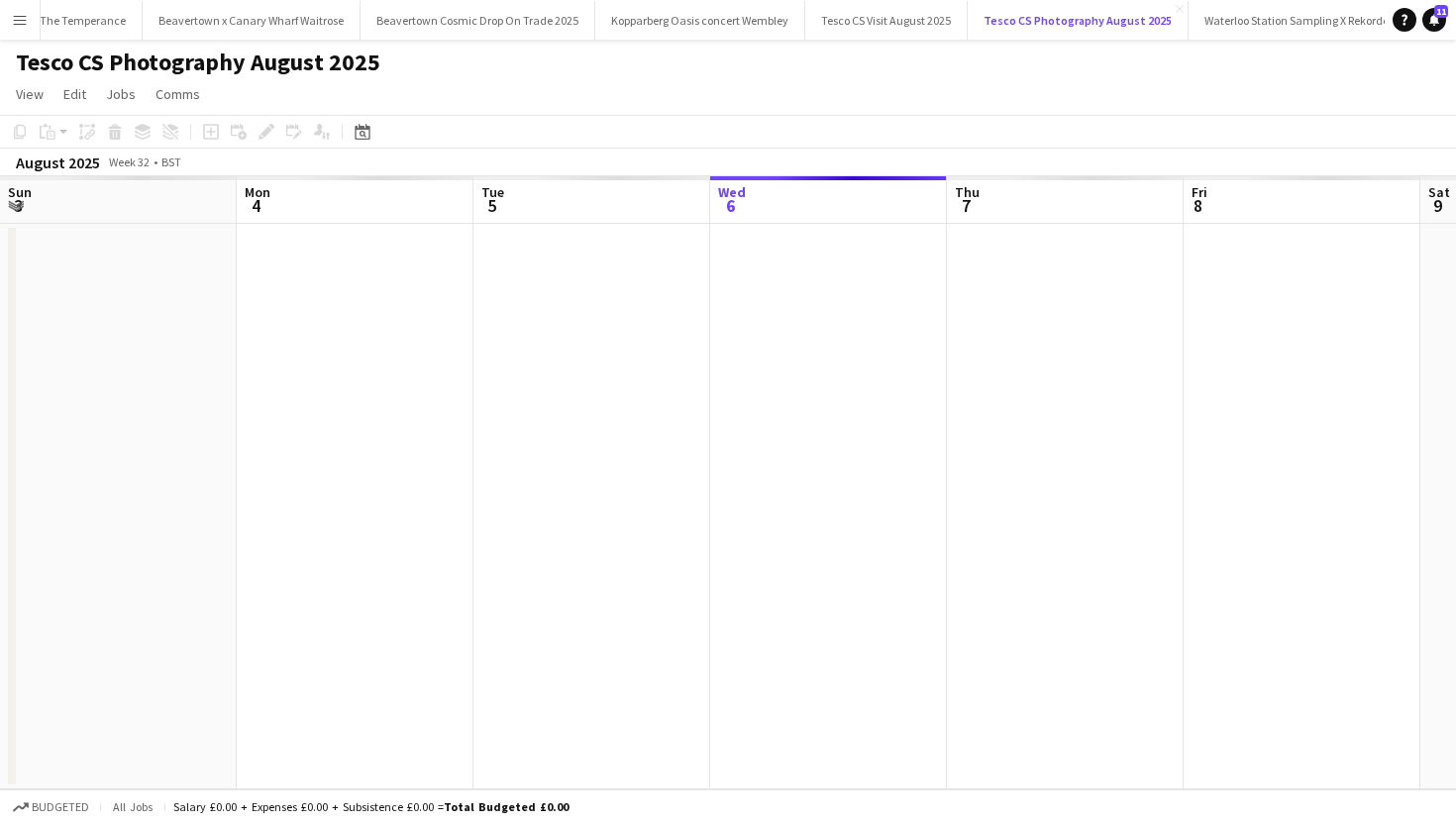 scroll, scrollTop: 0, scrollLeft: 473, axis: horizontal 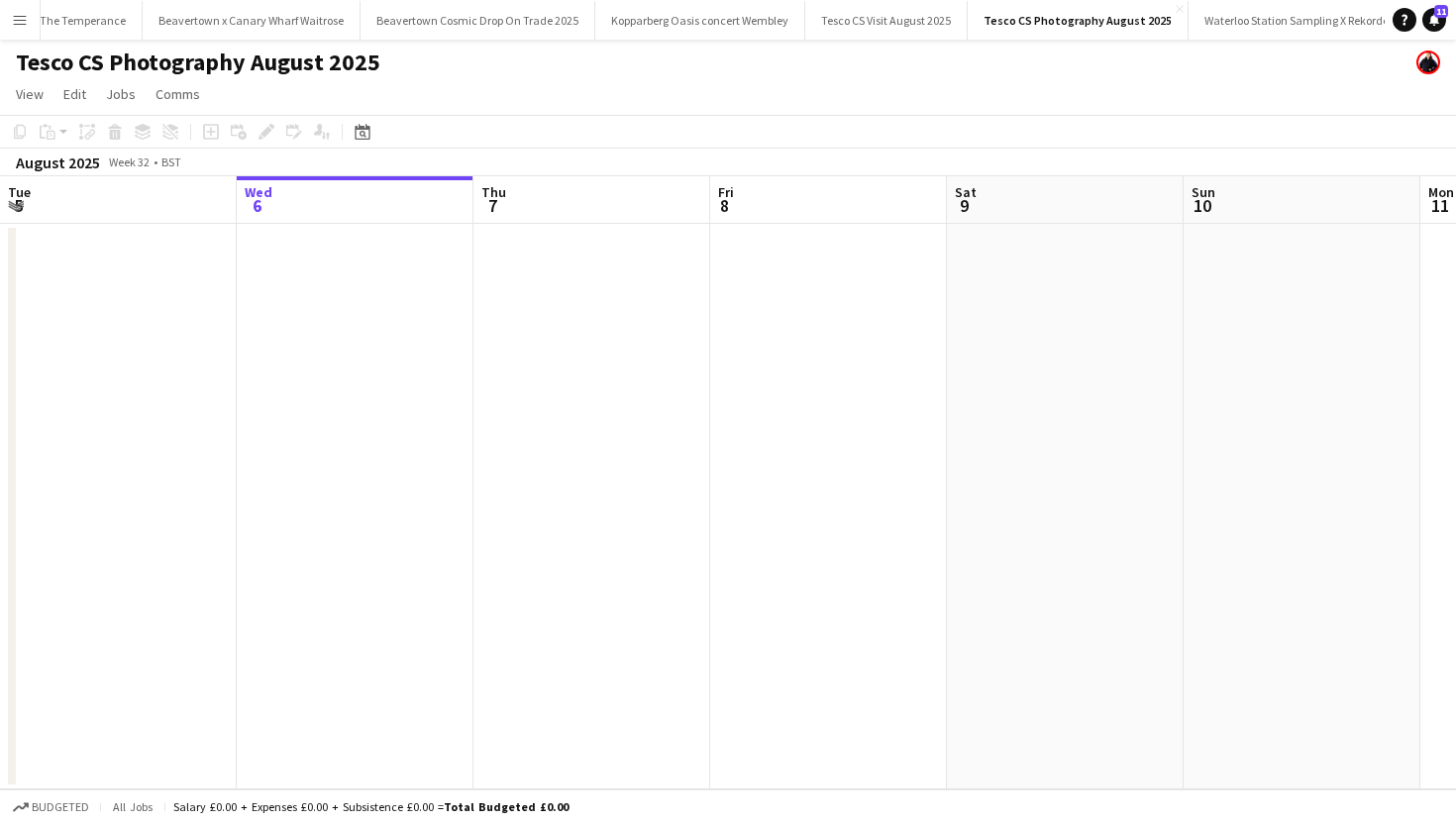 click at bounding box center (591, 506) 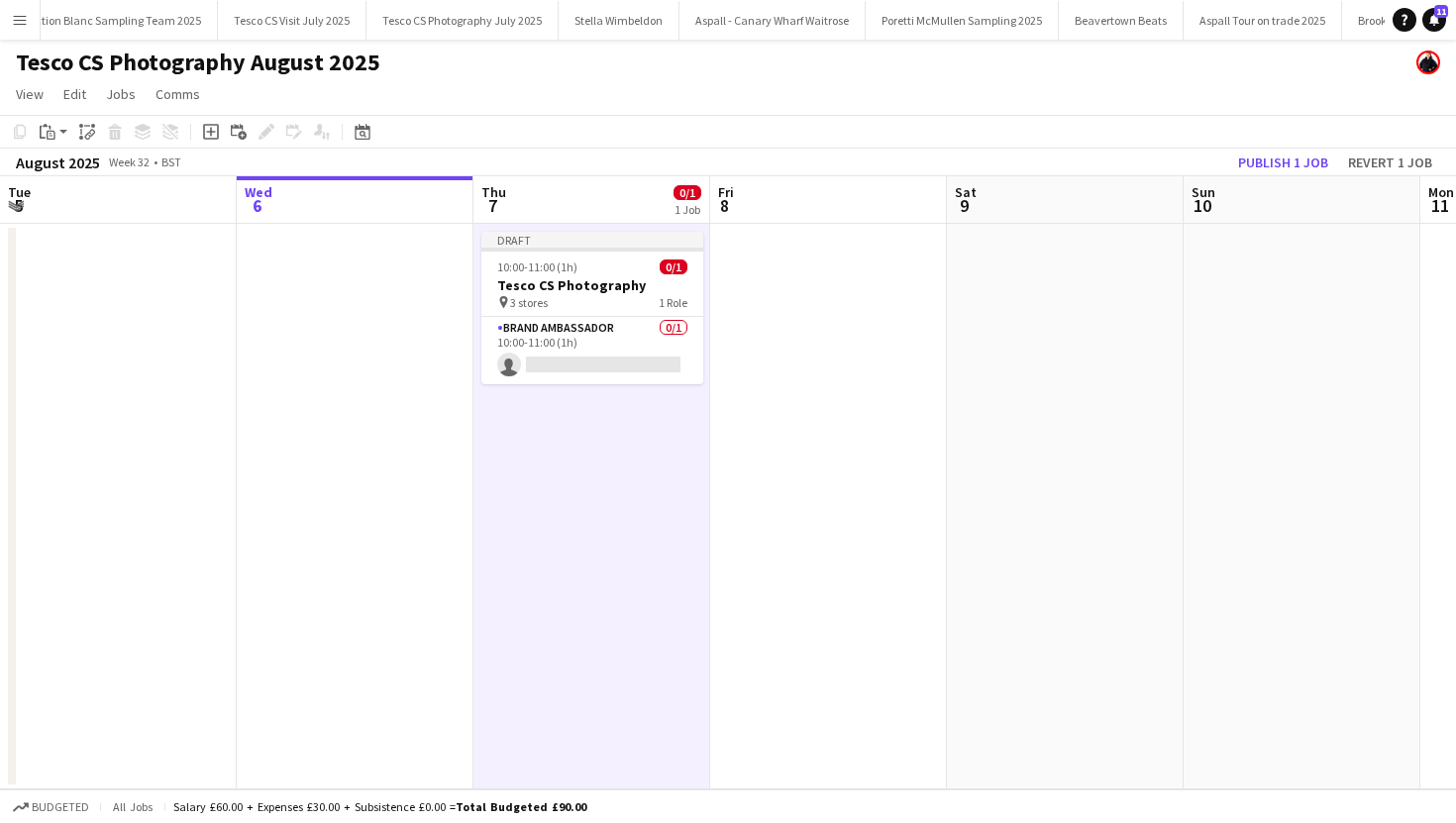 scroll, scrollTop: 0, scrollLeft: 2206, axis: horizontal 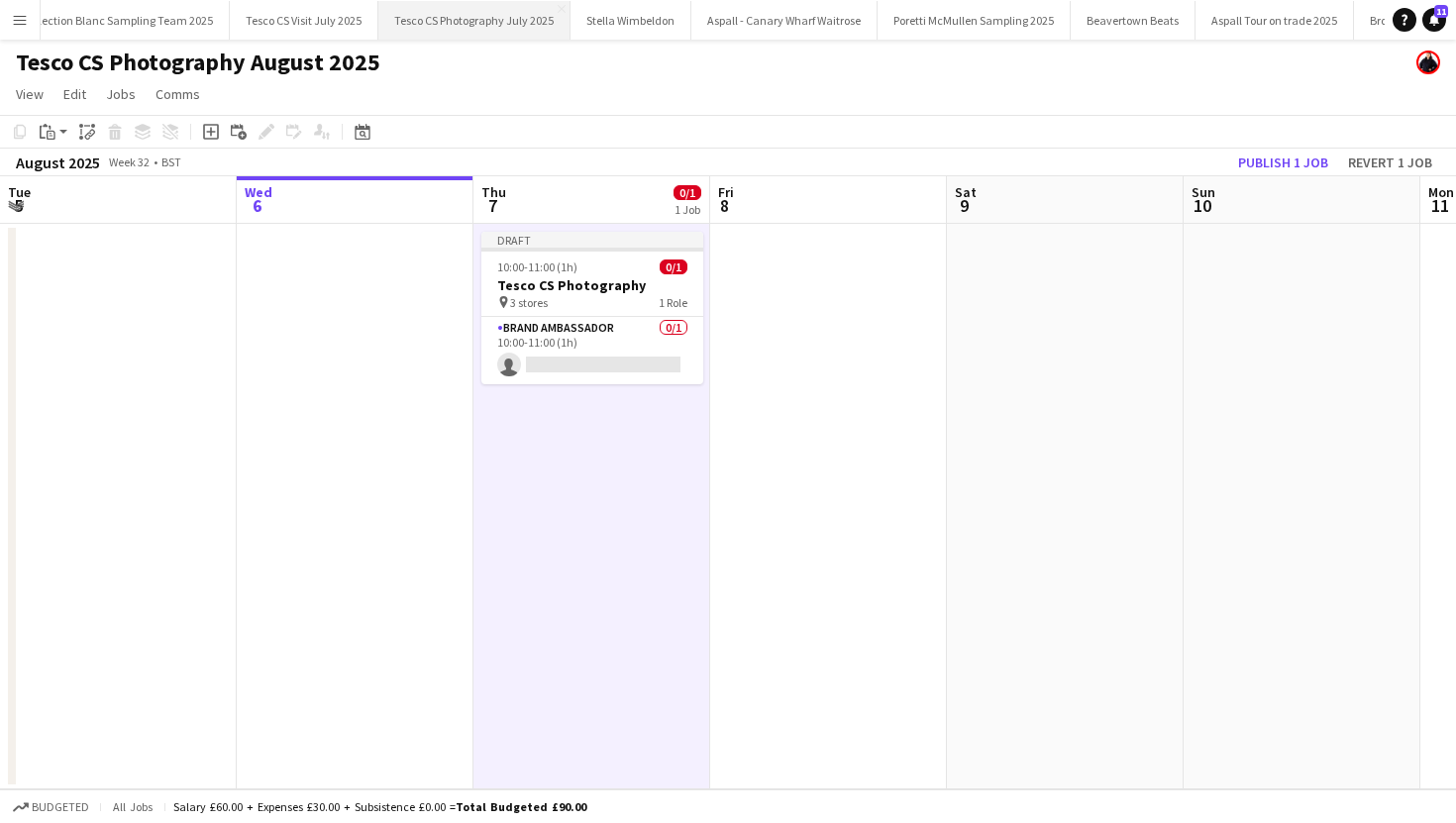 click on "Tesco CS Photography July 2025
Close" at bounding box center [474, 20] 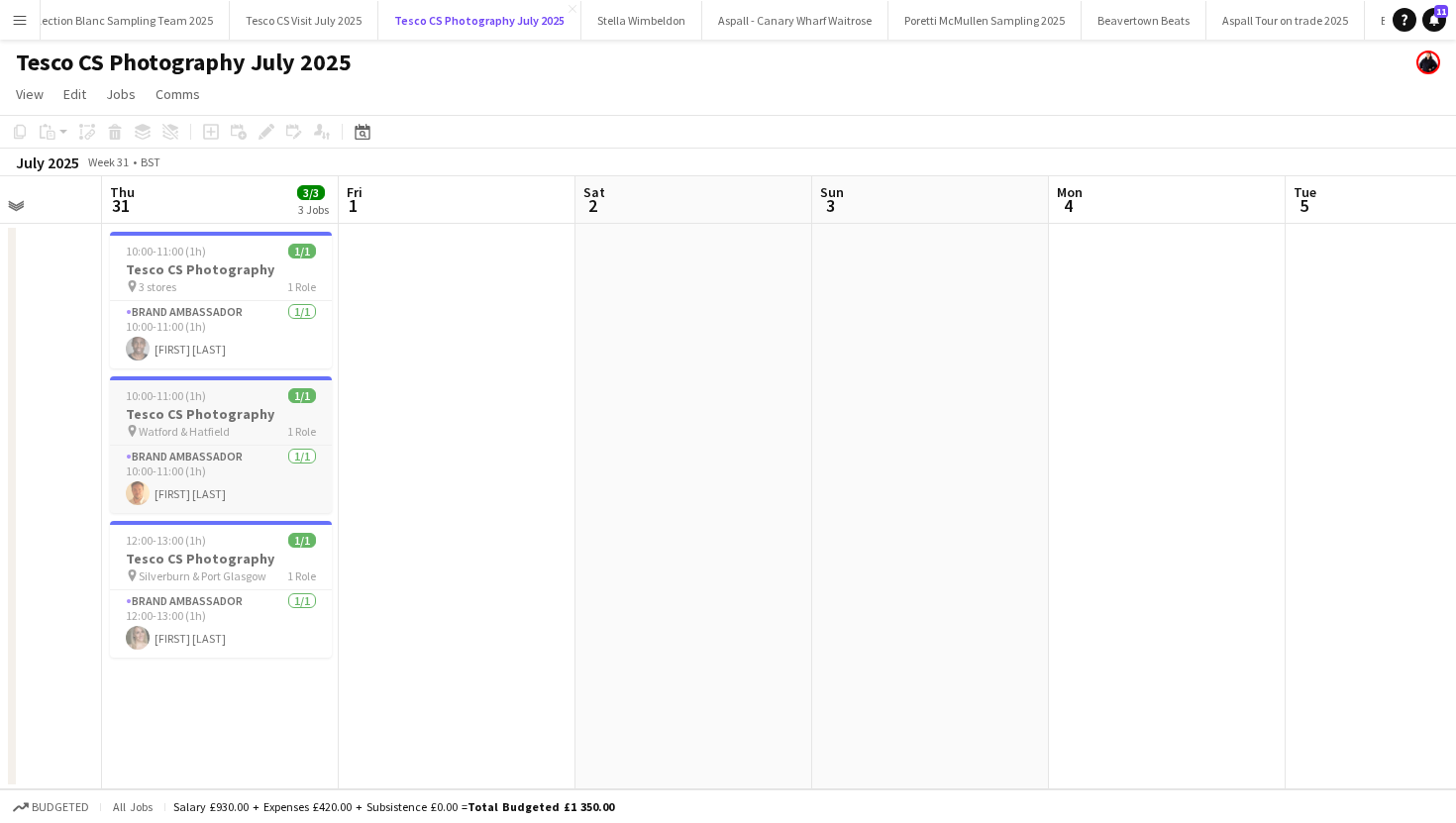 scroll, scrollTop: 0, scrollLeft: 581, axis: horizontal 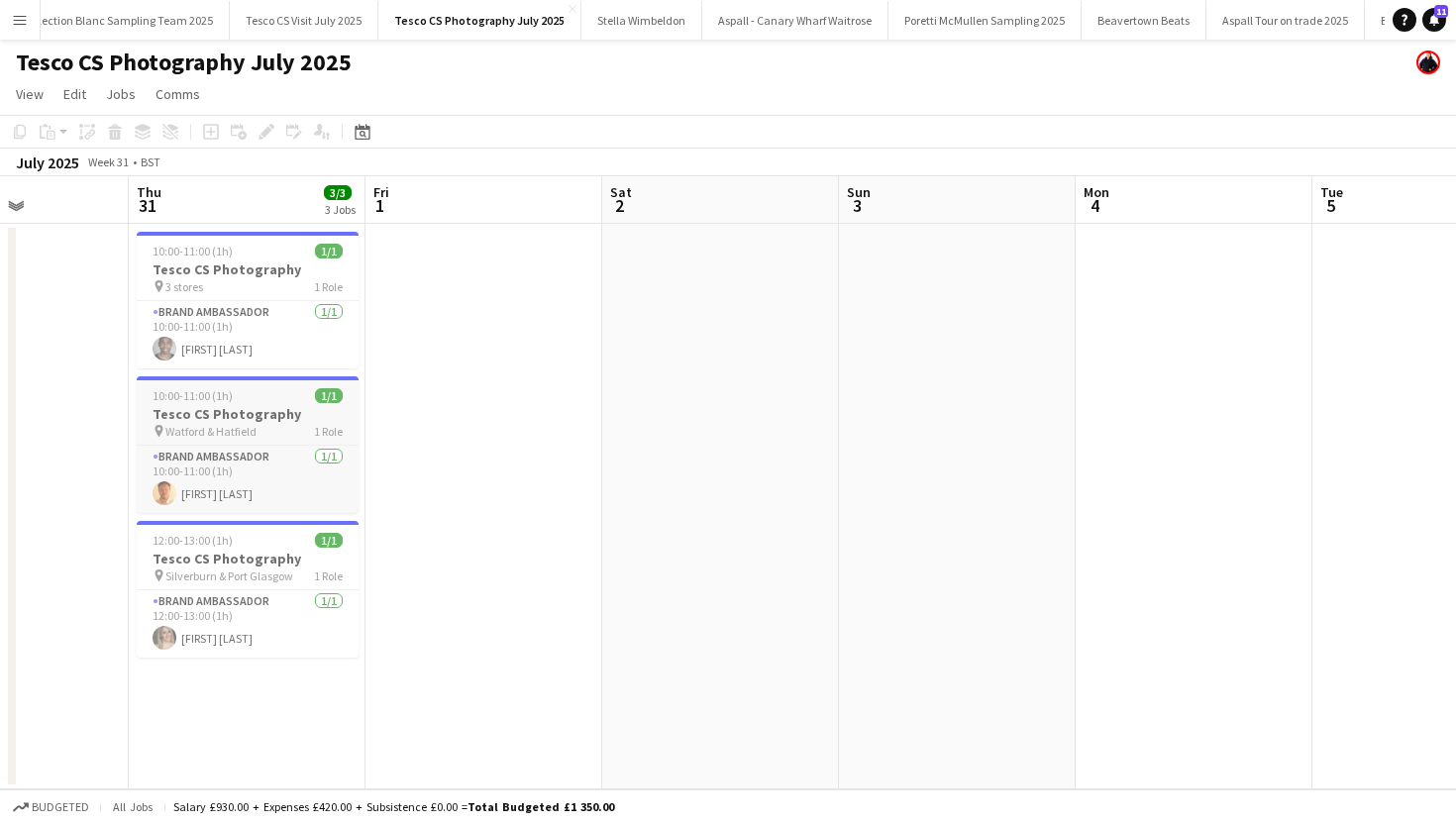 click on "Tesco CS Photography" at bounding box center [248, 414] 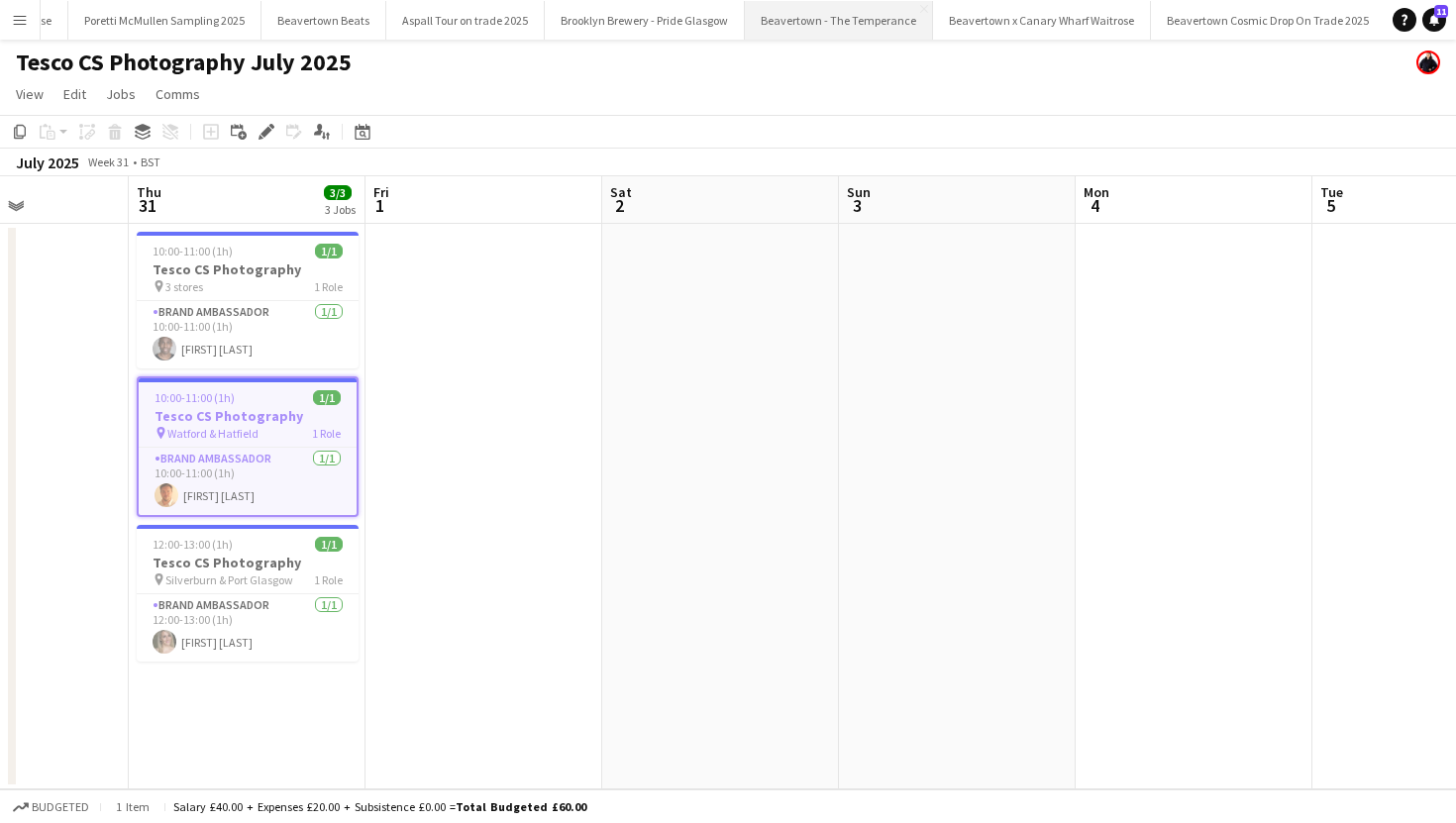 scroll, scrollTop: 0, scrollLeft: 3809, axis: horizontal 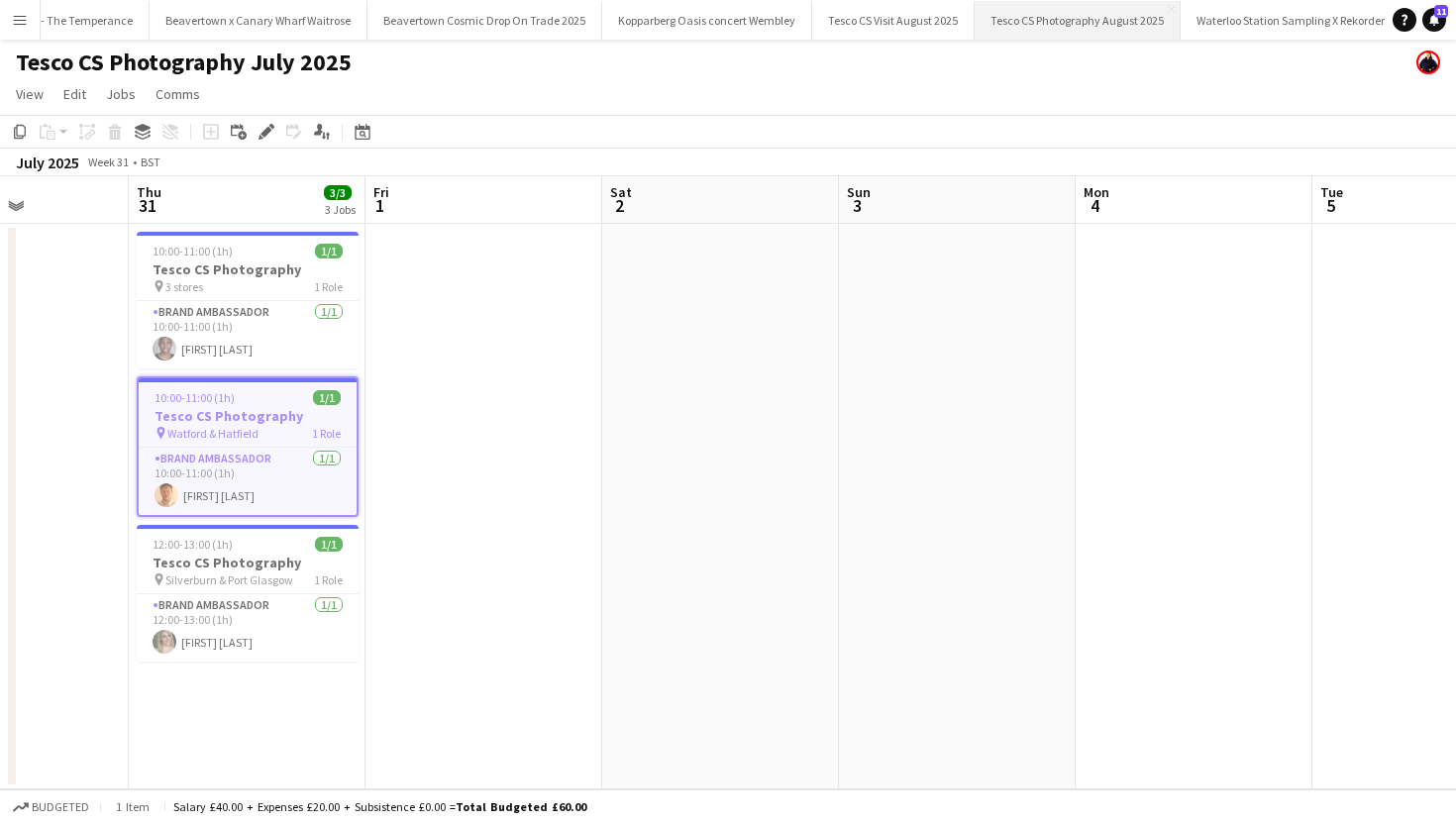 click on "Tesco CS Photography [YEAR]
Close" at bounding box center [1078, 20] 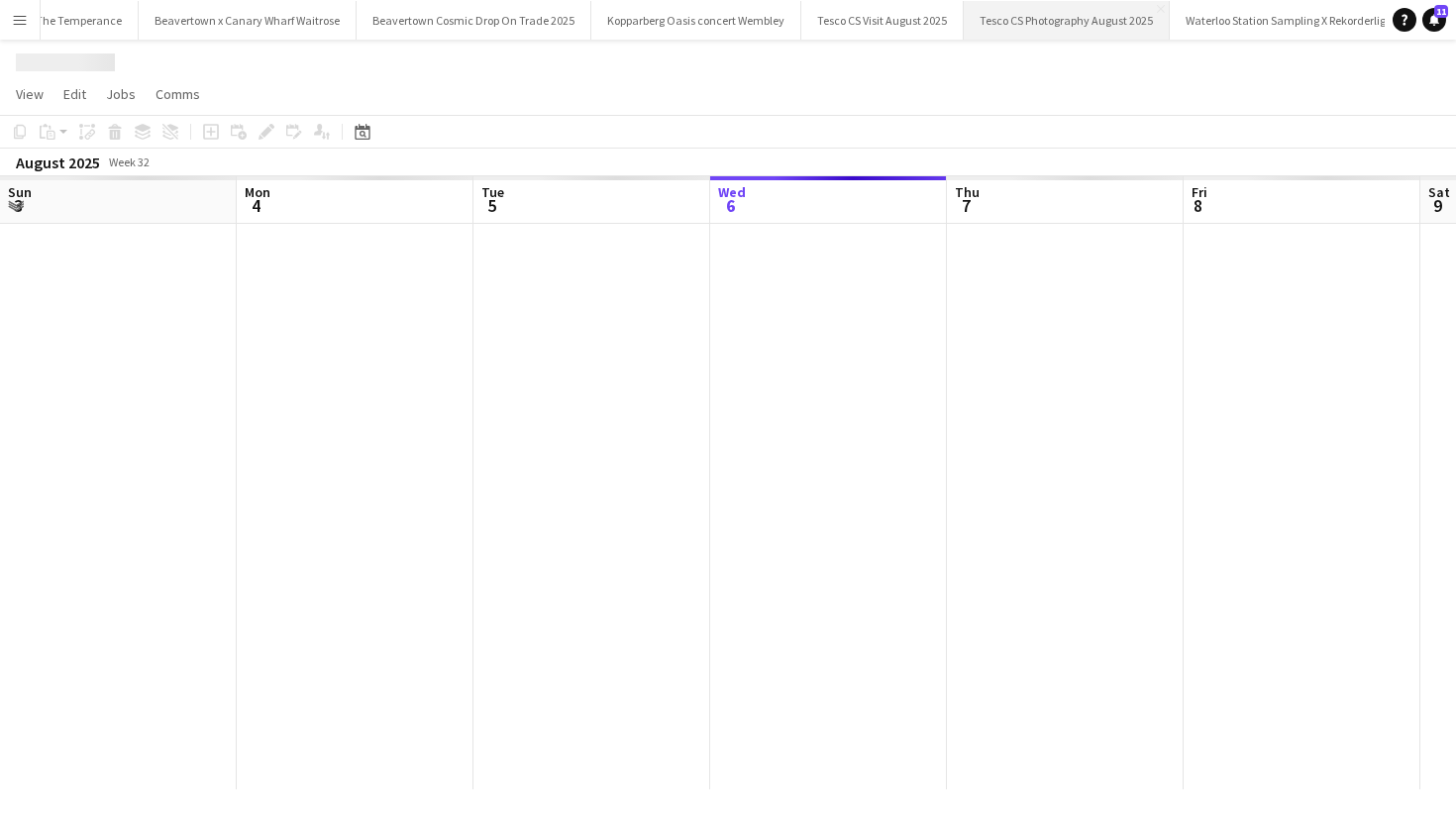 scroll, scrollTop: 0, scrollLeft: 3805, axis: horizontal 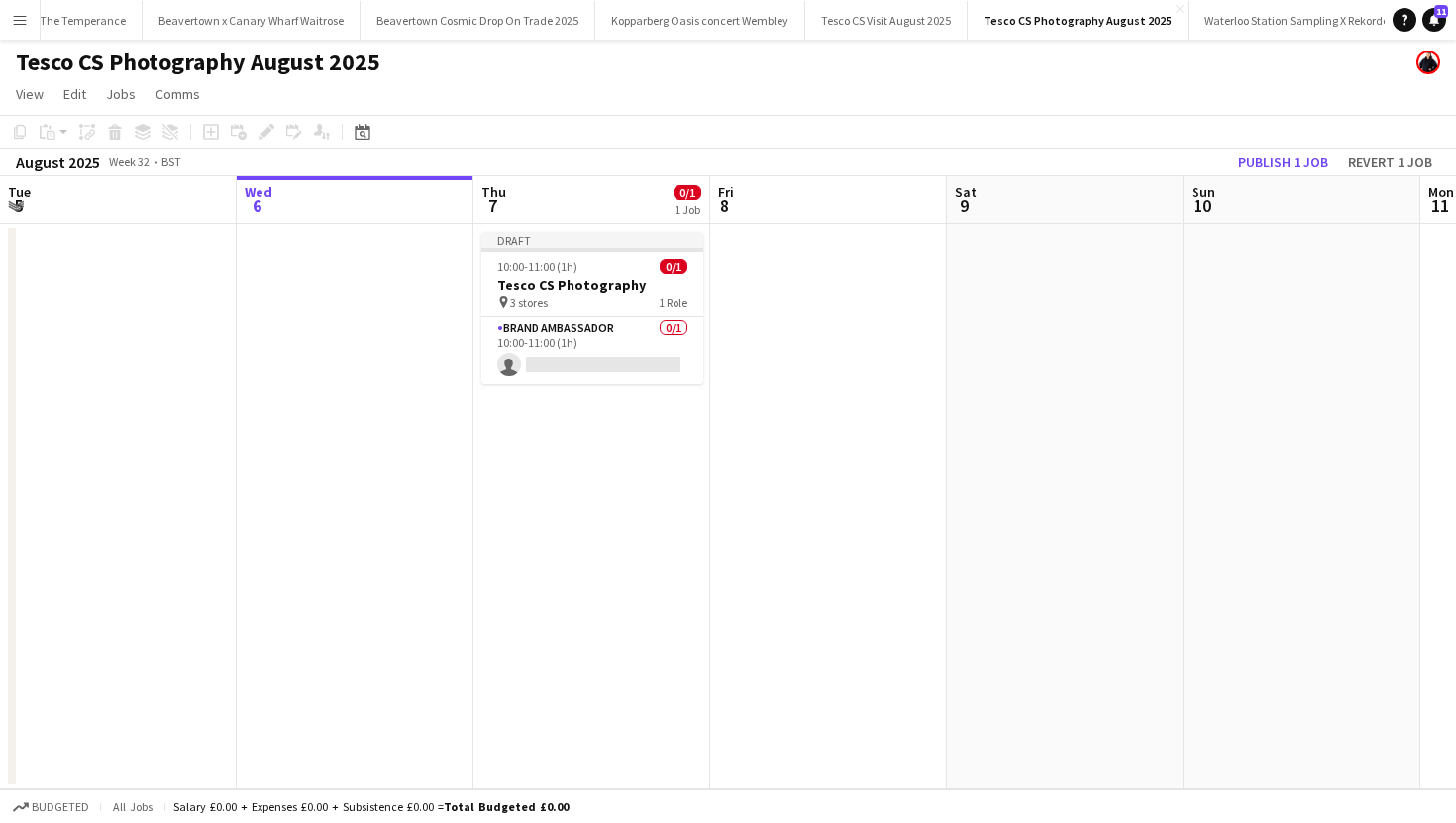 click on "Draft   [TIME] (1h)    0/1   Tesco CS Photography
pin
3 stores   1 Role   Brand Ambassador   0/1   [TIME] (1h)
single-neutral-actions" at bounding box center [591, 506] 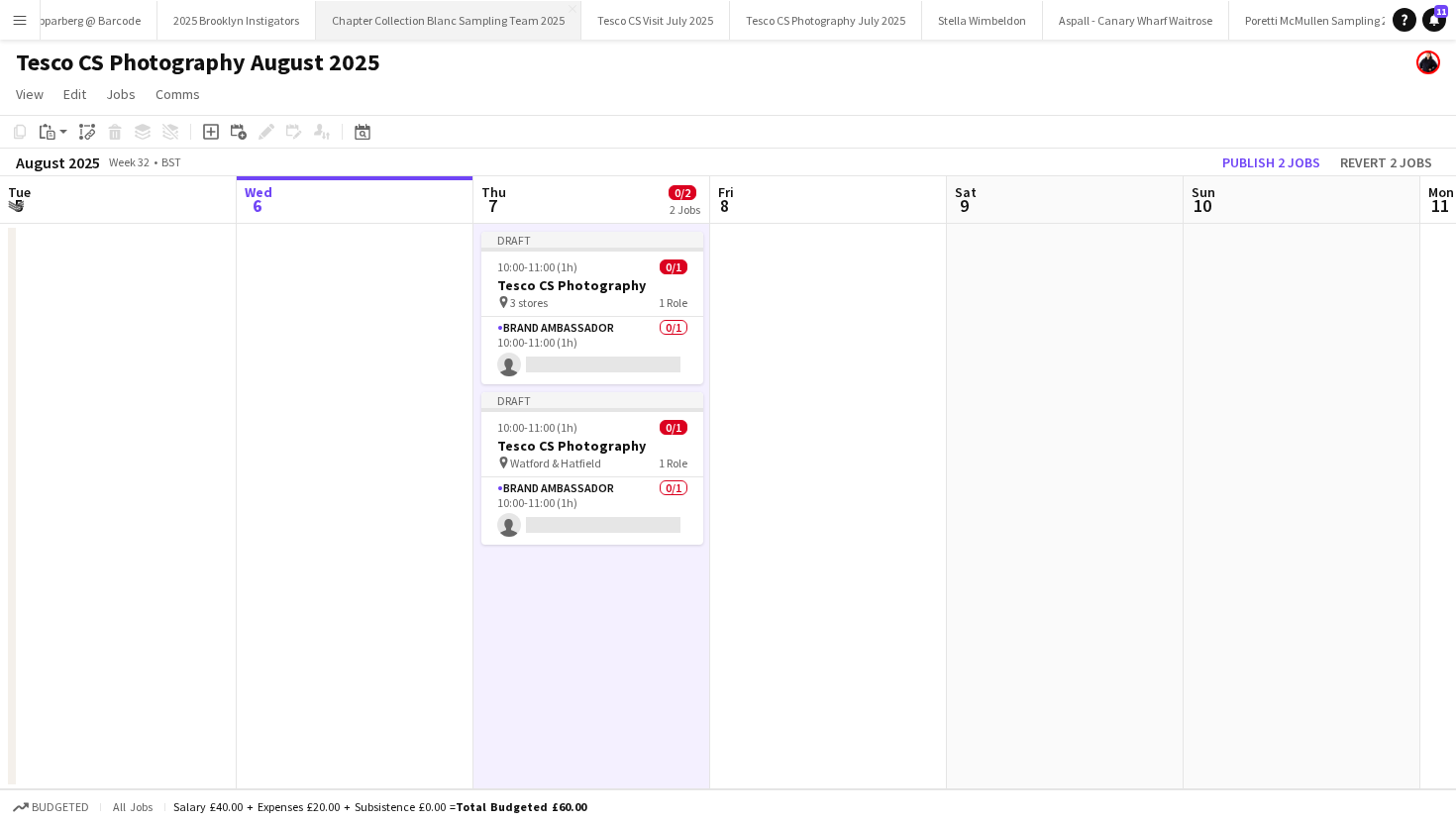 scroll, scrollTop: 0, scrollLeft: 1954, axis: horizontal 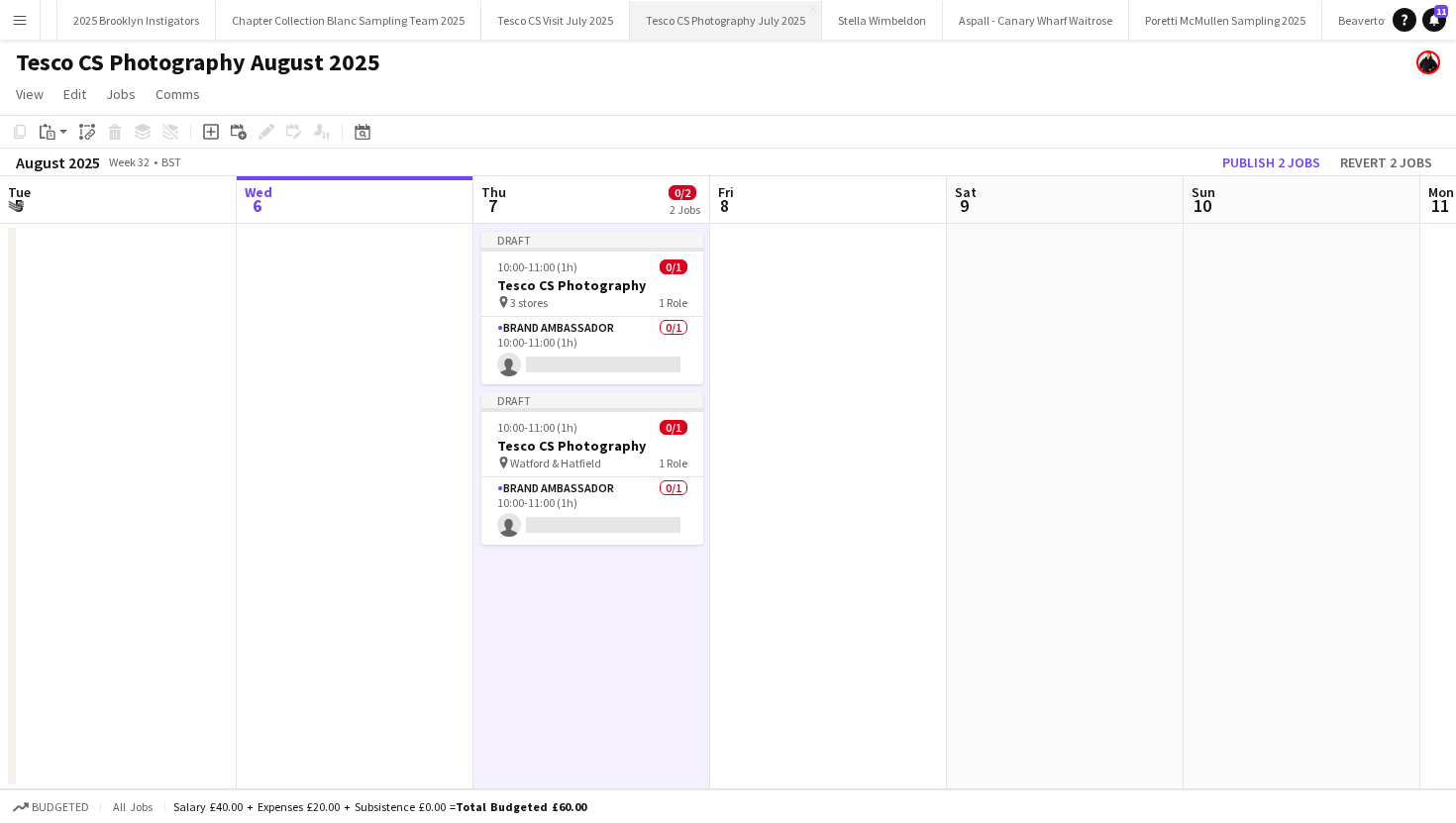 click on "Tesco CS Photography July 2025
Close" at bounding box center [726, 20] 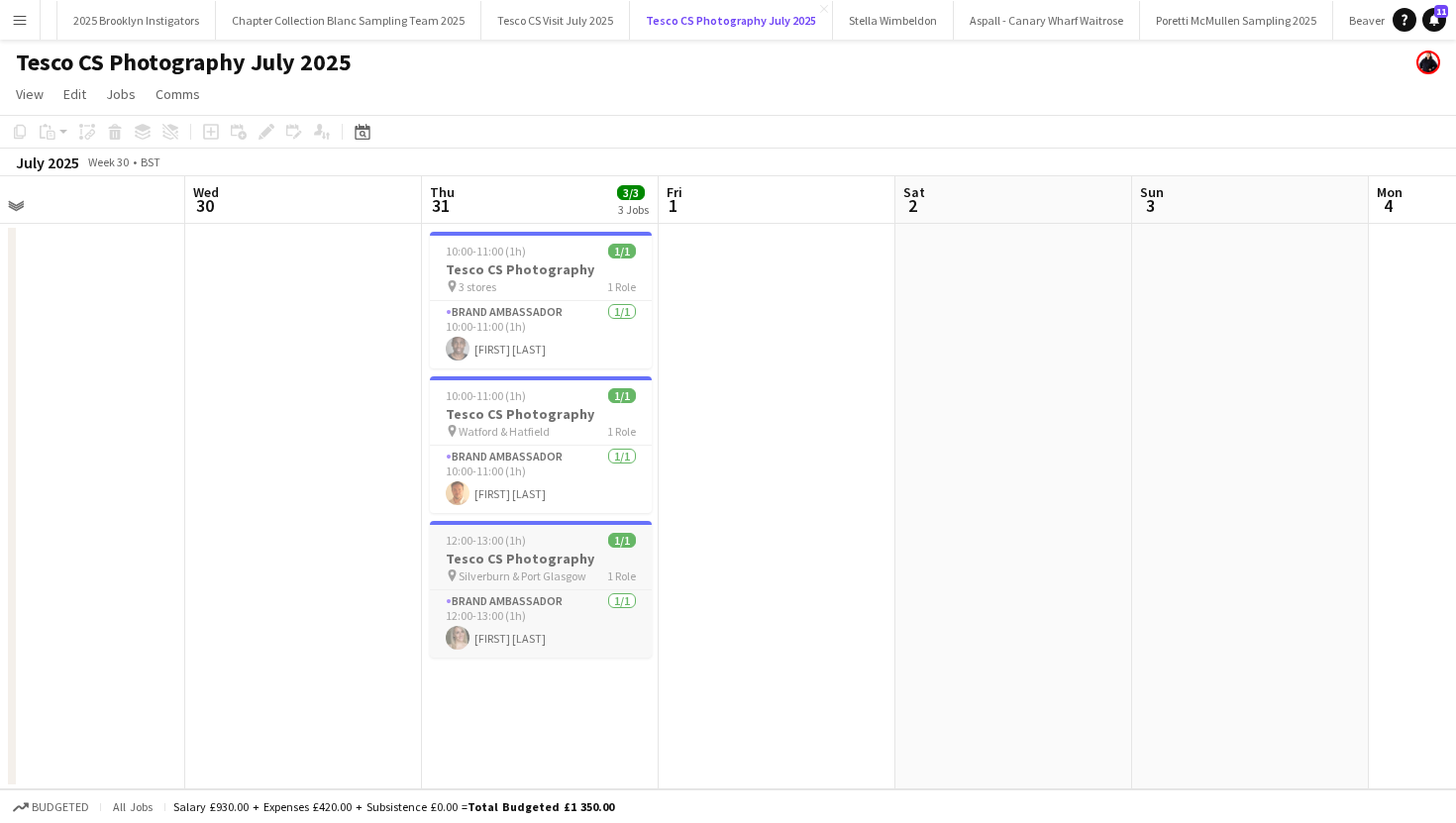 scroll, scrollTop: 0, scrollLeft: 525, axis: horizontal 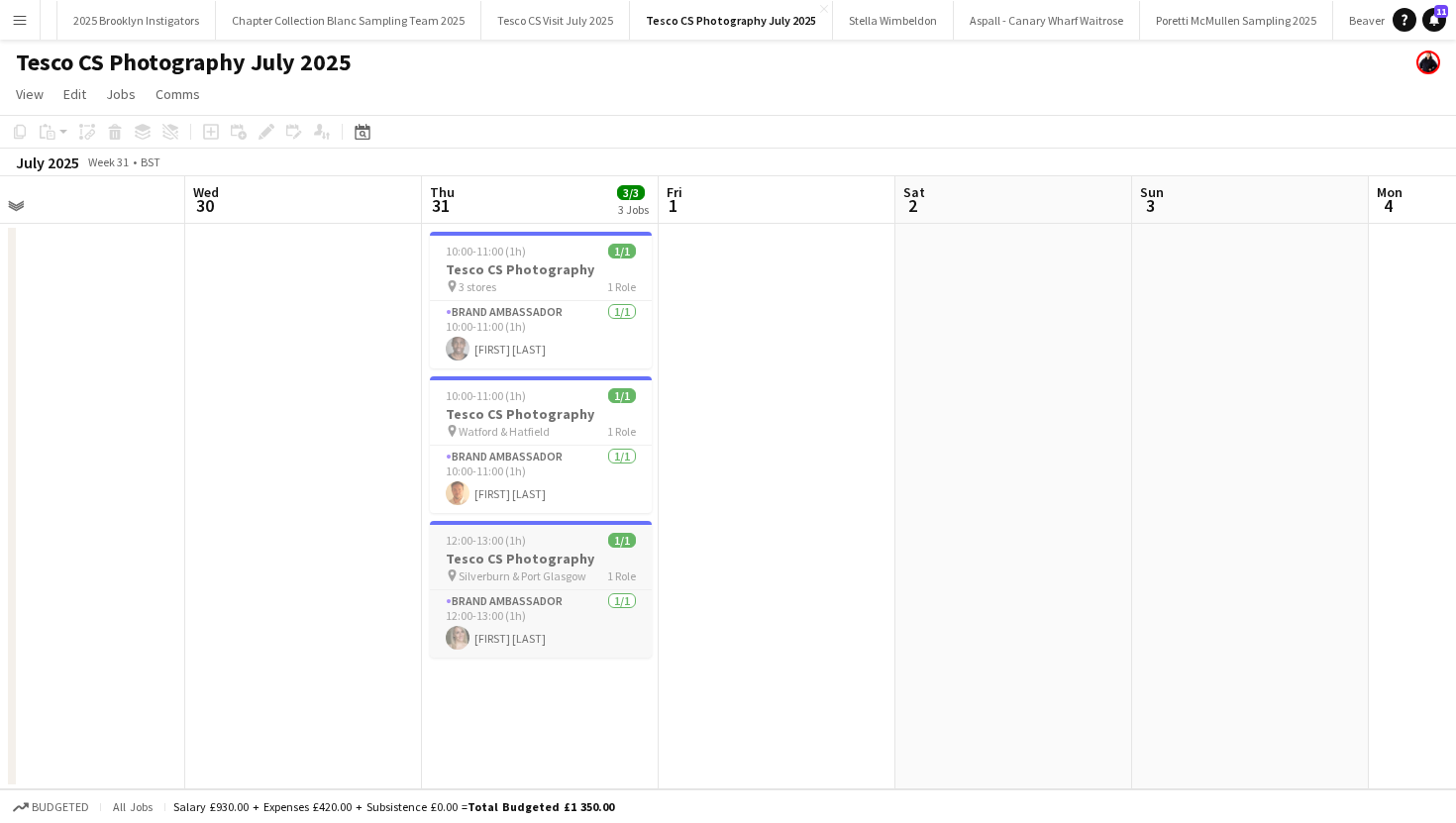 click on "Tesco CS Photography" at bounding box center (541, 559) 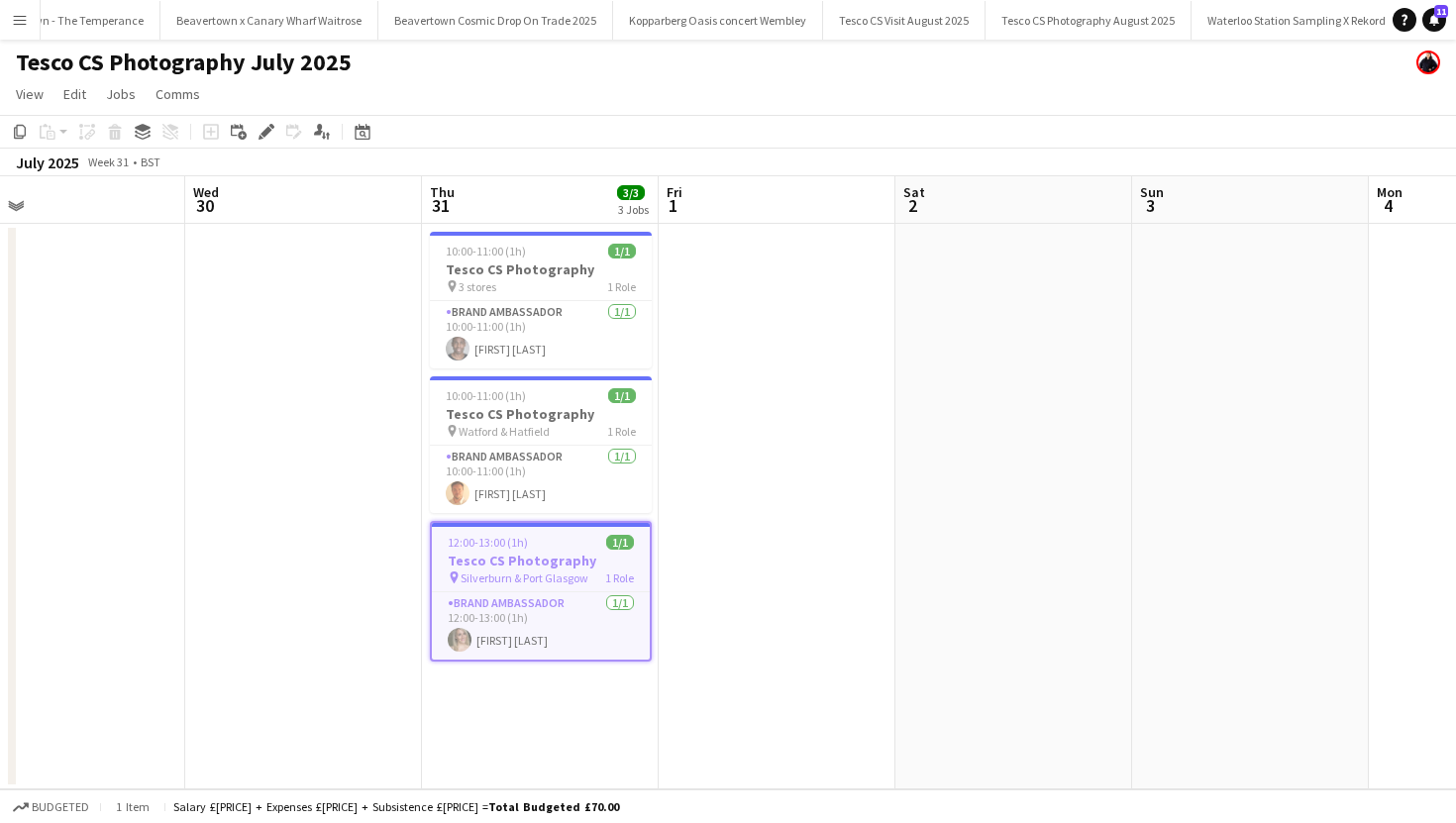 scroll, scrollTop: 0, scrollLeft: 3809, axis: horizontal 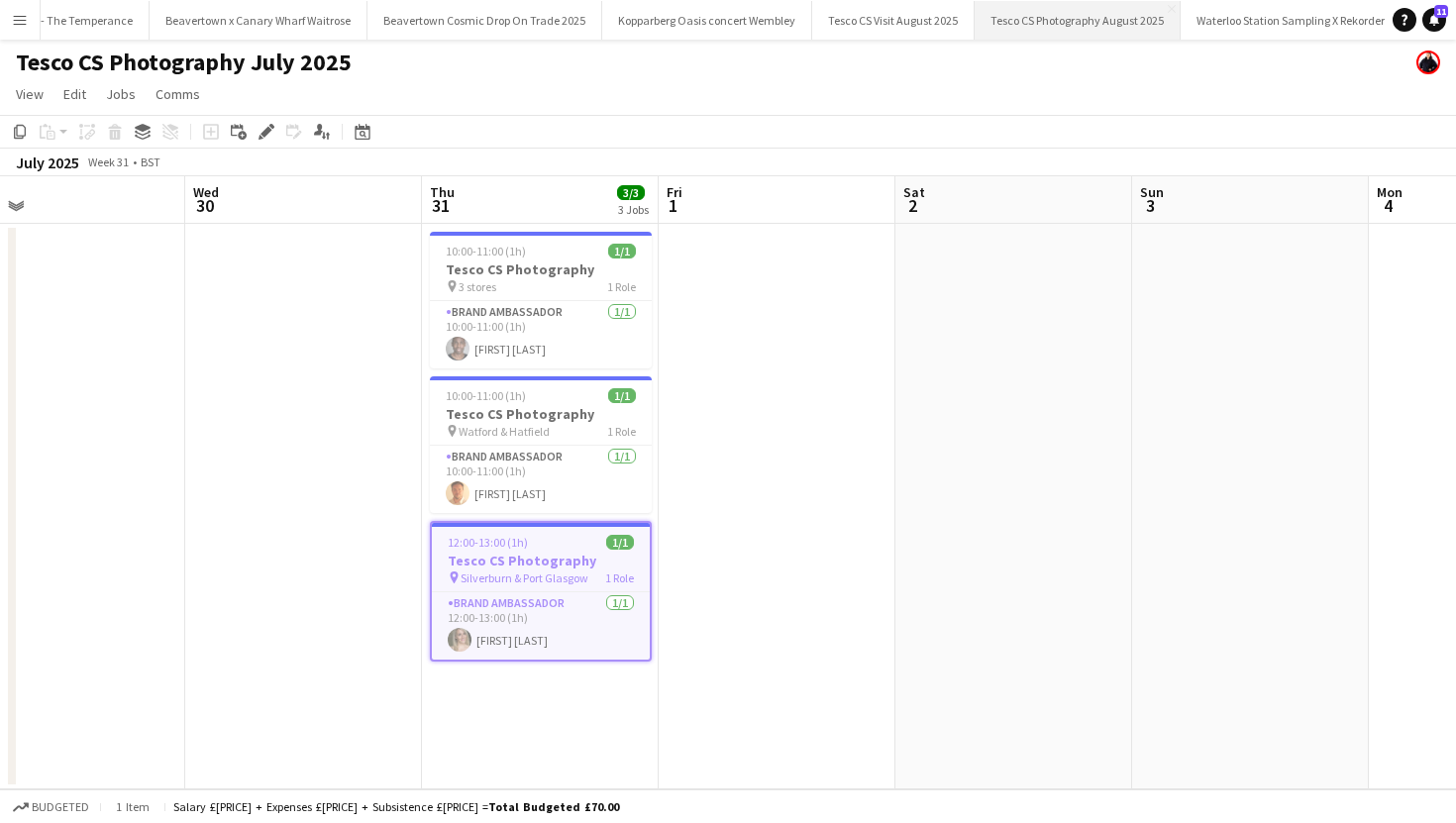 click on "Tesco CS Photography [YEAR]
Close" at bounding box center (1078, 20) 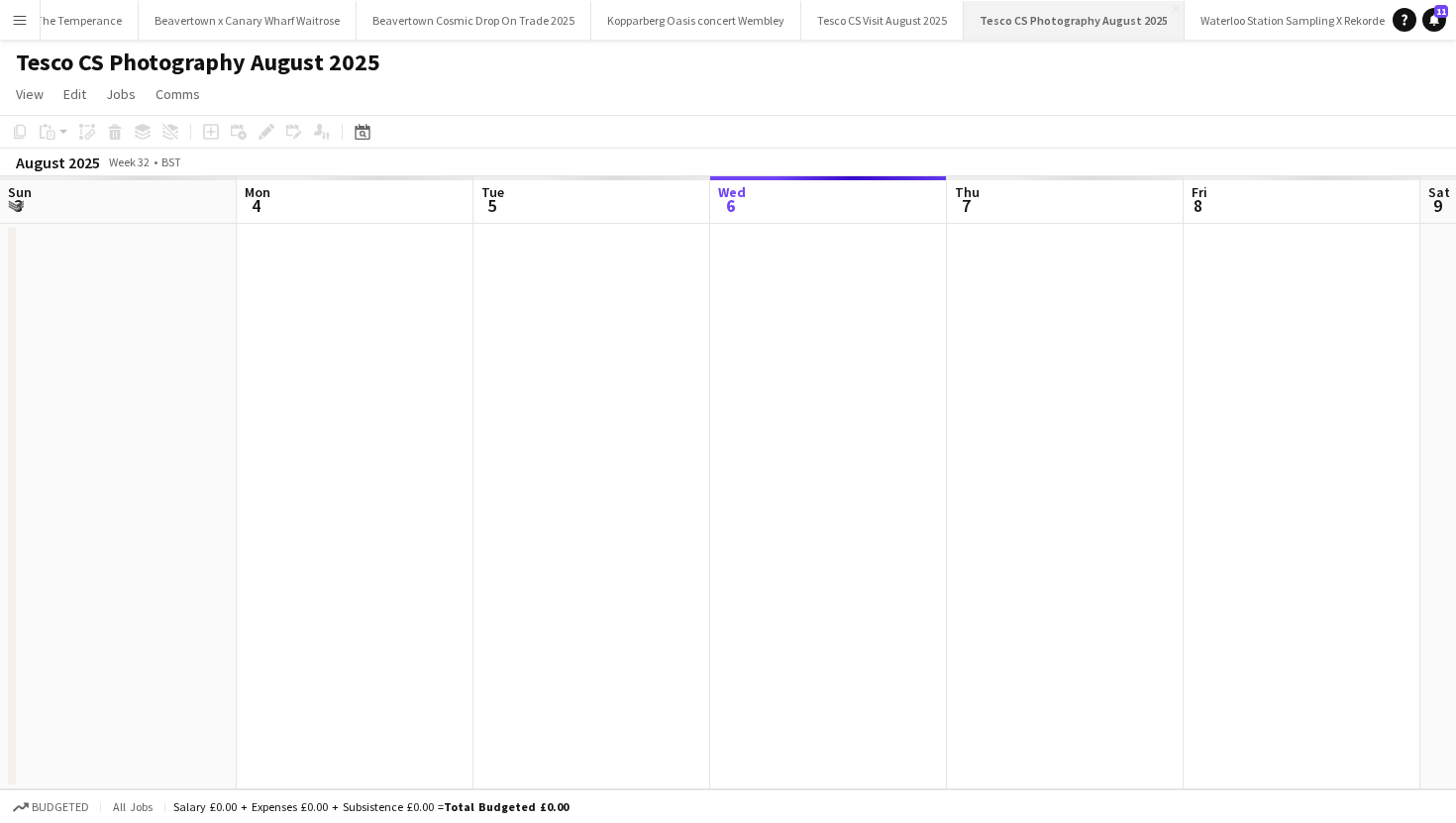 scroll, scrollTop: 0, scrollLeft: 3805, axis: horizontal 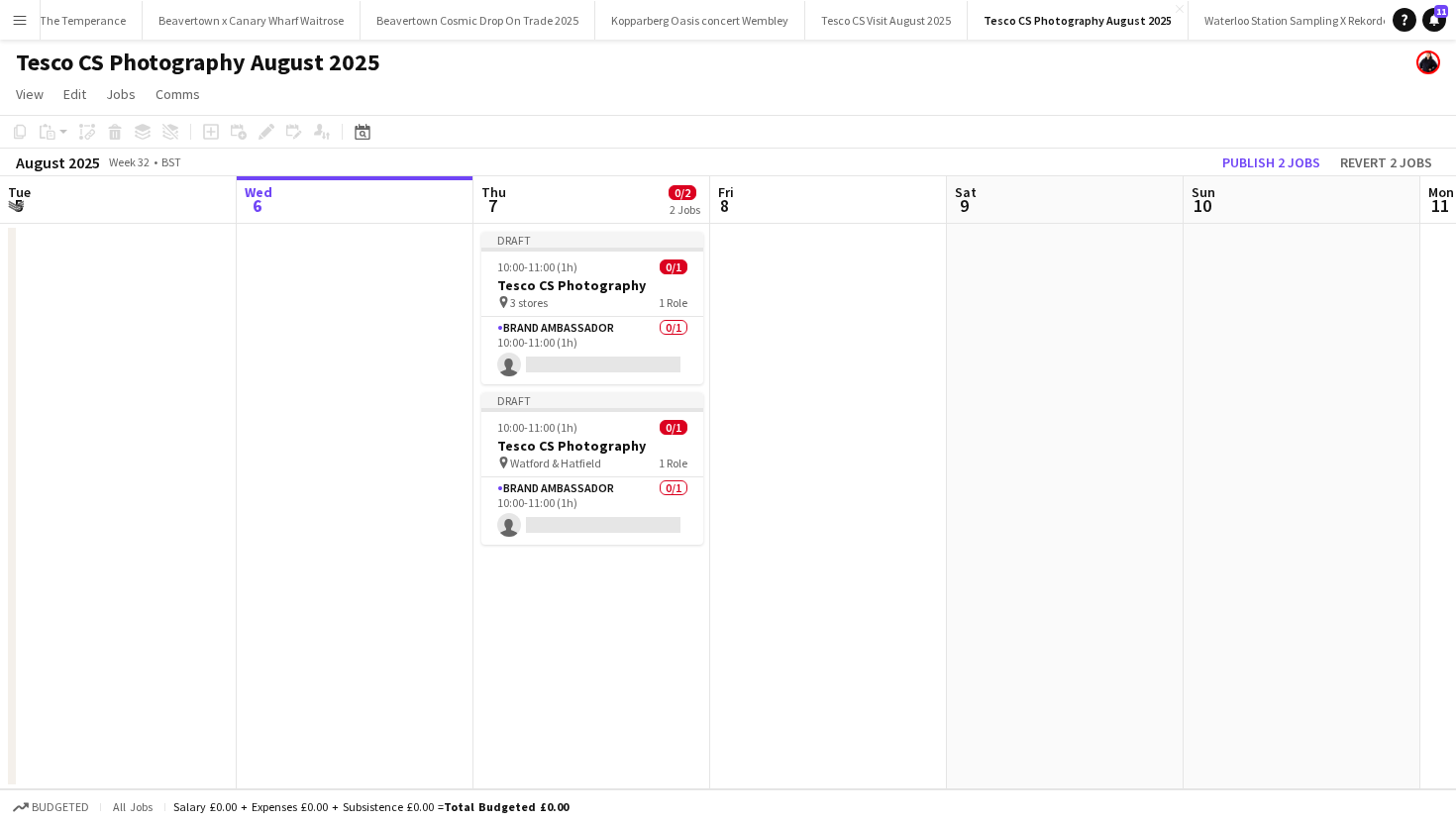 click on "Draft   [TIME]-[TIME] ([DURATION])    [NUMBER]/[NUMBER]   Tesco CS Photography
pin
[NUMBER] stores   [NUMBER] Role   Brand Ambassador   [NUMBER]/[NUMBER]   [TIME]-[TIME] ([DURATION])
single-neutral-actions
Draft   [TIME]-[TIME] ([DURATION])    [NUMBER]/[NUMBER]   Tesco CS Photography
pin
[CITY] & [CITY]   [NUMBER] Role   Brand Ambassador   [NUMBER]/[NUMBER]   [TIME]-[TIME] ([DURATION])
single-neutral-actions" at bounding box center [591, 506] 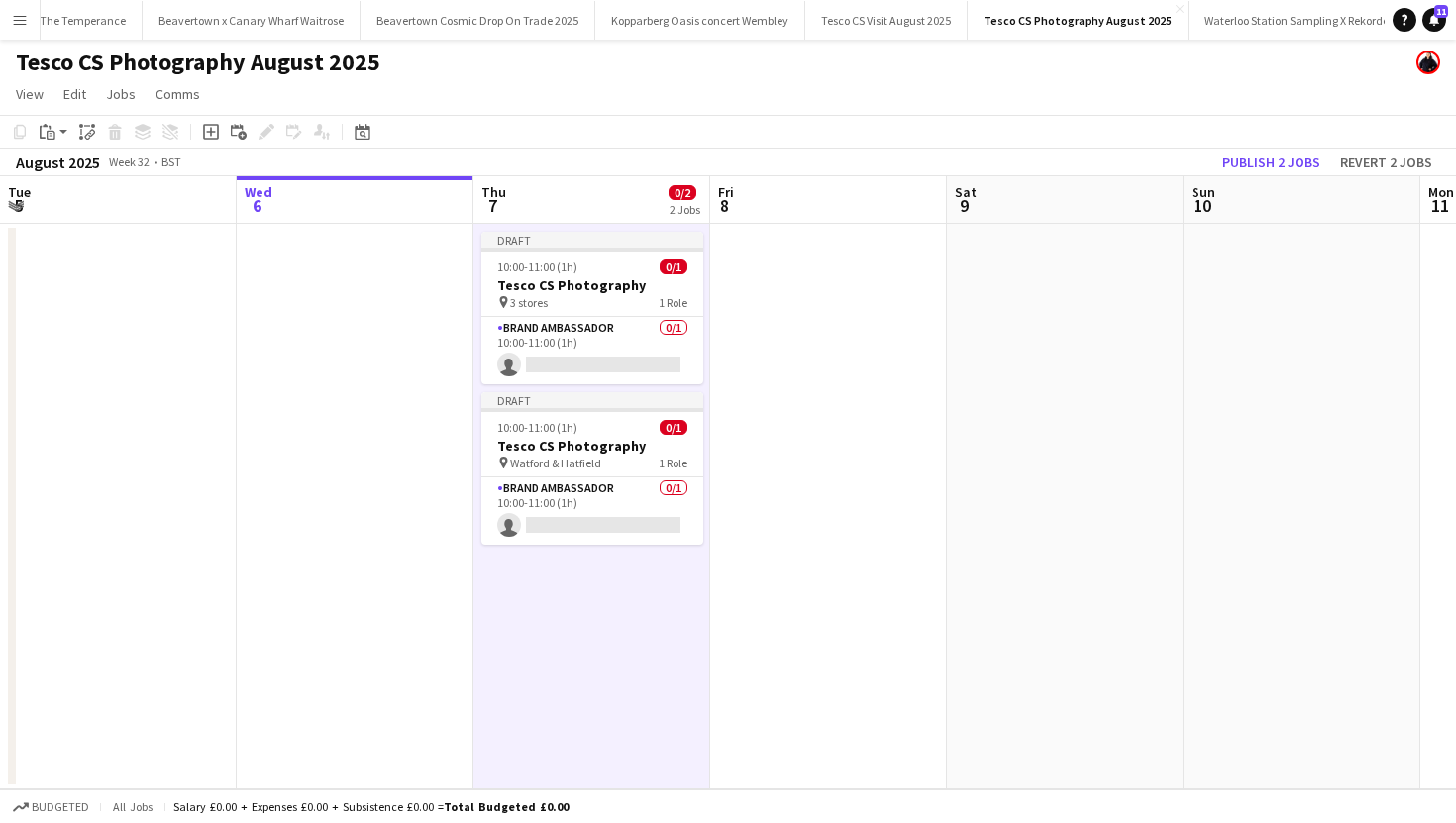 click on "Draft   [TIME]-[TIME] ([DURATION])    [NUMBER]/[NUMBER]   Tesco CS Photography
pin
[NUMBER] stores   [NUMBER] Role   Brand Ambassador   [NUMBER]/[NUMBER]   [TIME]-[TIME] ([DURATION])
single-neutral-actions
Draft   [TIME]-[TIME] ([DURATION])    [NUMBER]/[NUMBER]   Tesco CS Photography
pin
[CITY] & [CITY]   [NUMBER] Role   Brand Ambassador   [NUMBER]/[NUMBER]   [TIME]-[TIME] ([DURATION])
single-neutral-actions" at bounding box center [591, 506] 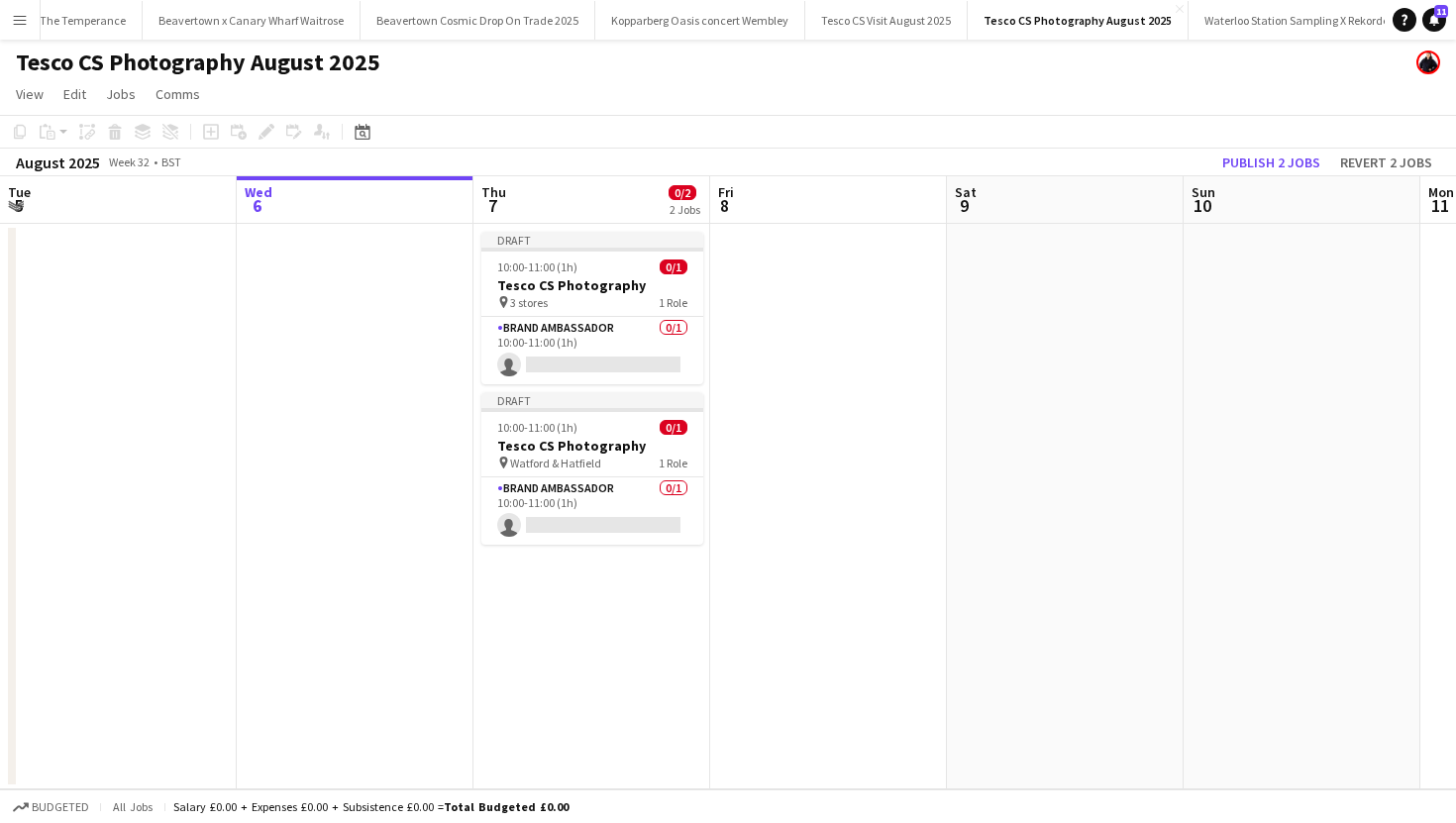 click on "Draft   [TIME]-[TIME] ([DURATION])    [NUMBER]/[NUMBER]   Tesco CS Photography
pin
[NUMBER] stores   [NUMBER] Role   Brand Ambassador   [NUMBER]/[NUMBER]   [TIME]-[TIME] ([DURATION])
single-neutral-actions
Draft   [TIME]-[TIME] ([DURATION])    [NUMBER]/[NUMBER]   Tesco CS Photography
pin
[CITY] & [CITY]   [NUMBER] Role   Brand Ambassador   [NUMBER]/[NUMBER]   [TIME]-[TIME] ([DURATION])
single-neutral-actions" at bounding box center [591, 506] 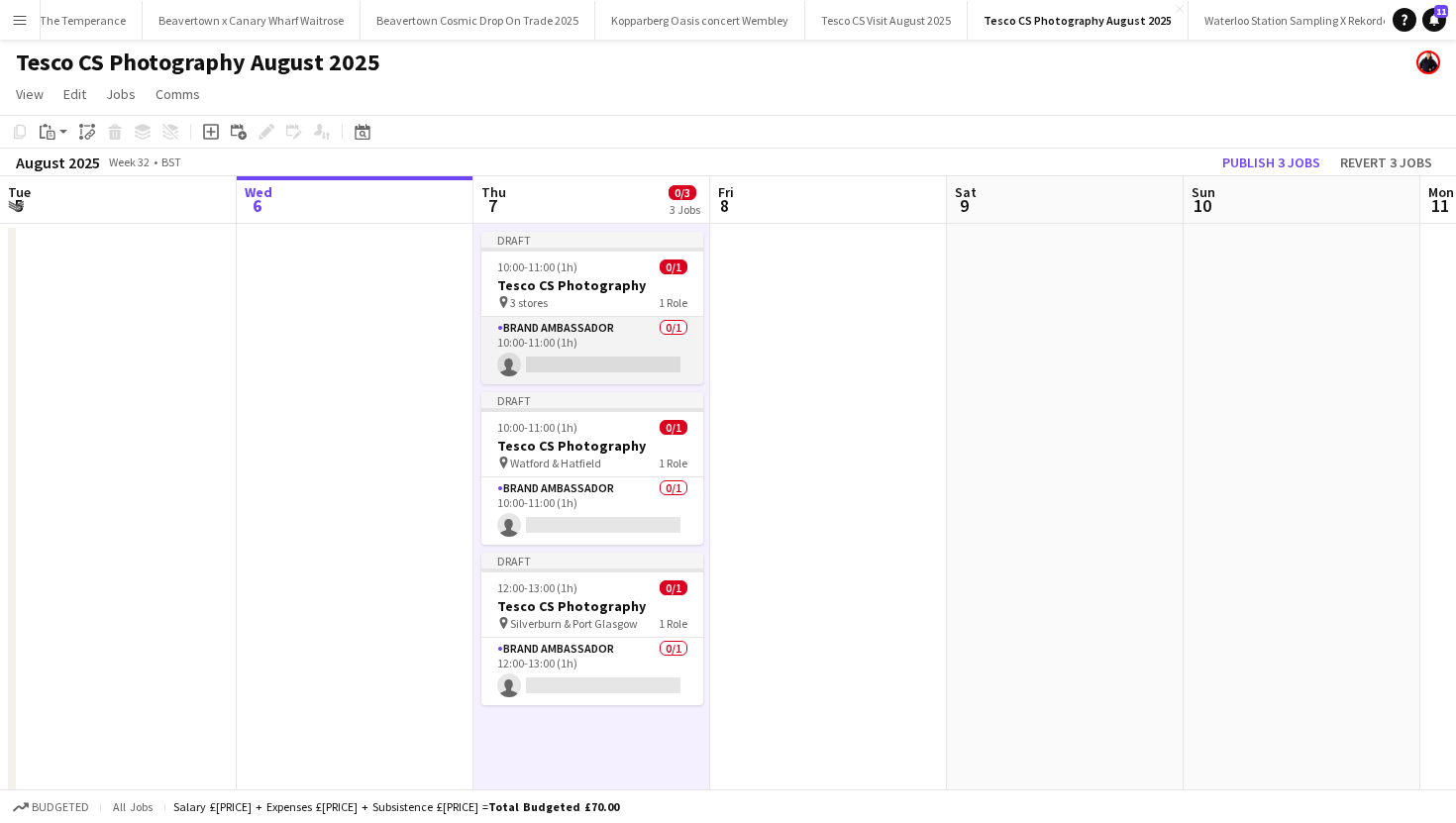 click on "Brand Ambassador   0/1   10:00-11:00 (1h)
single-neutral-actions" at bounding box center [592, 351] 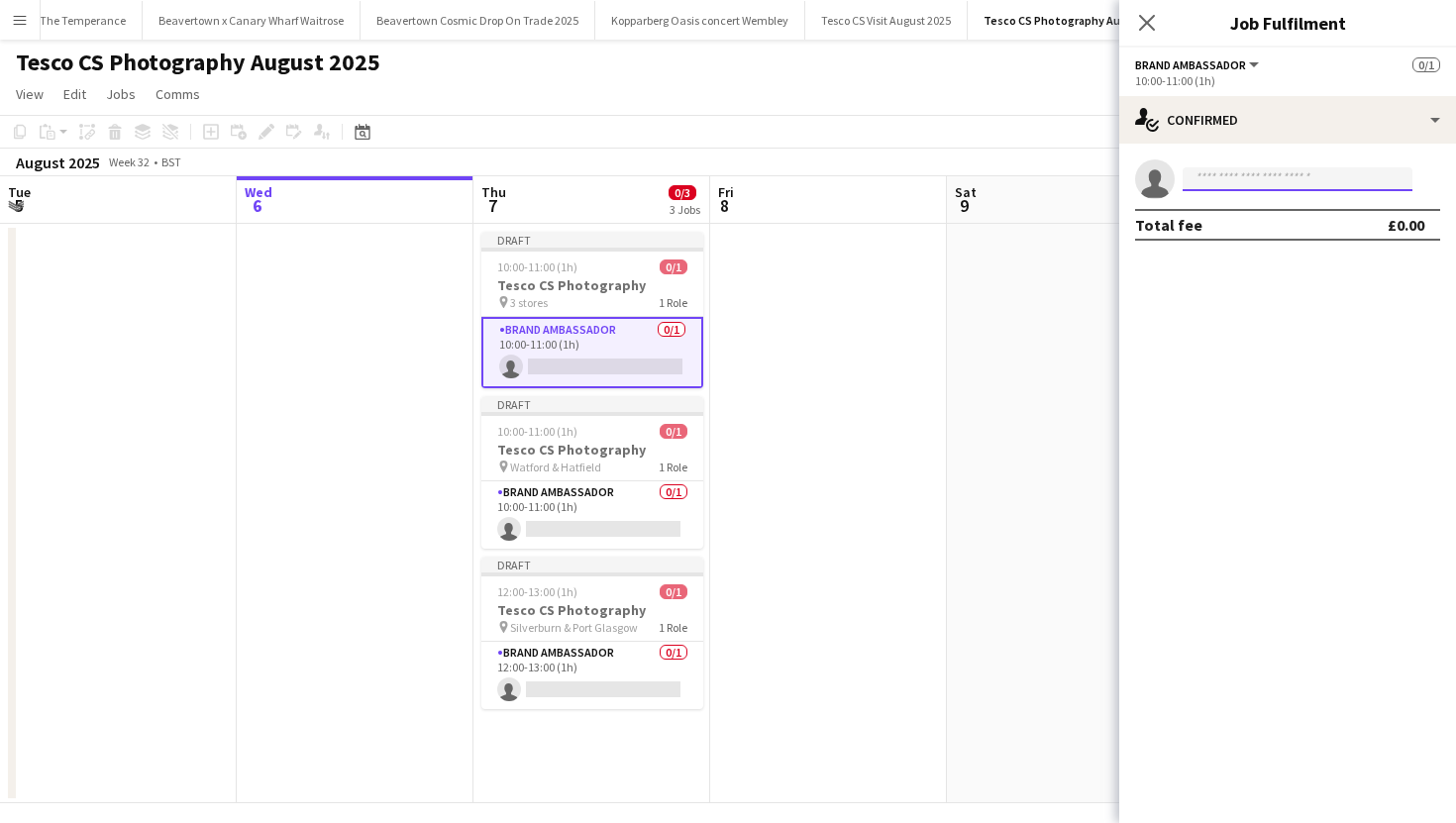 click at bounding box center [1298, 179] 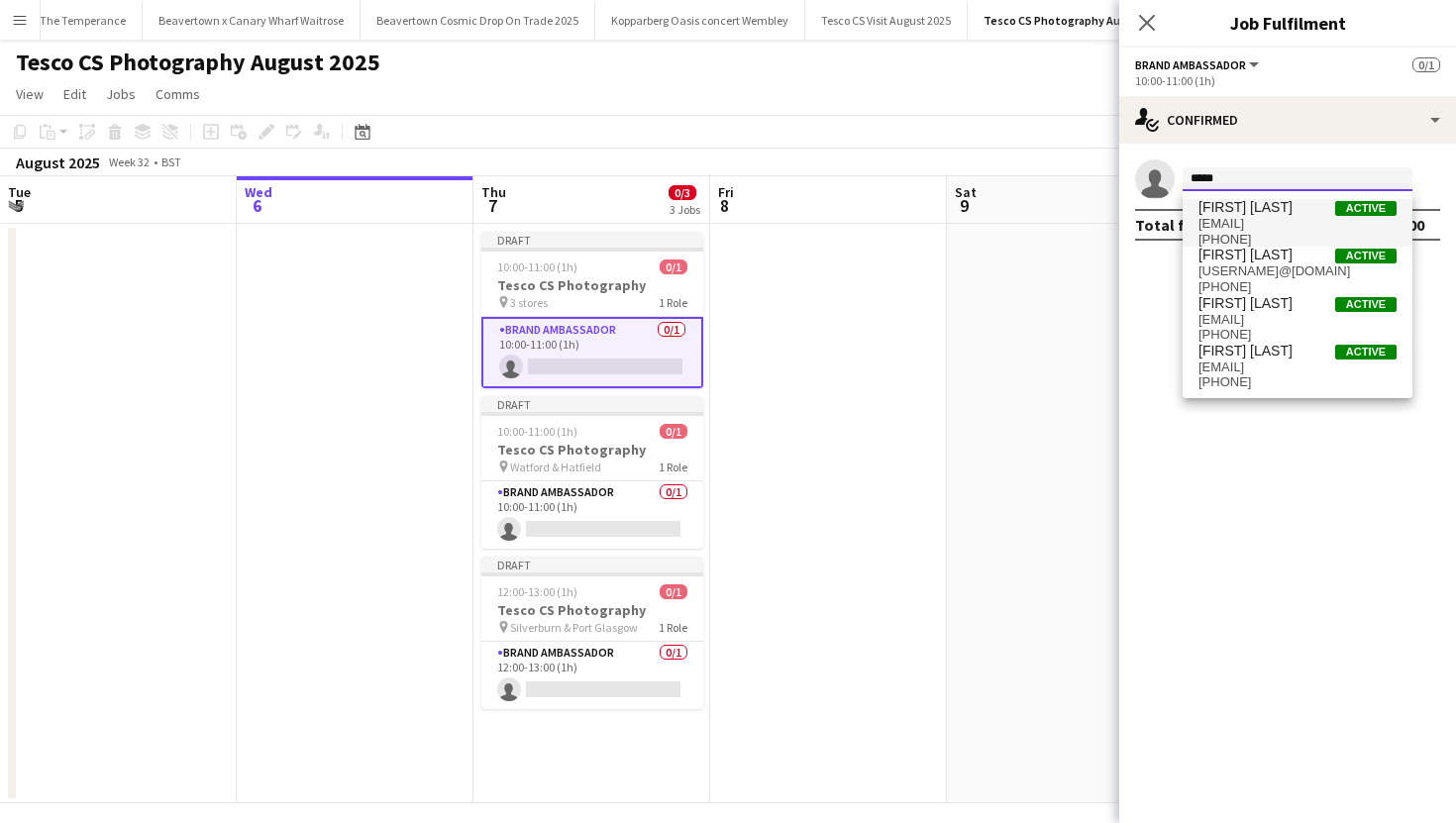 type on "*****" 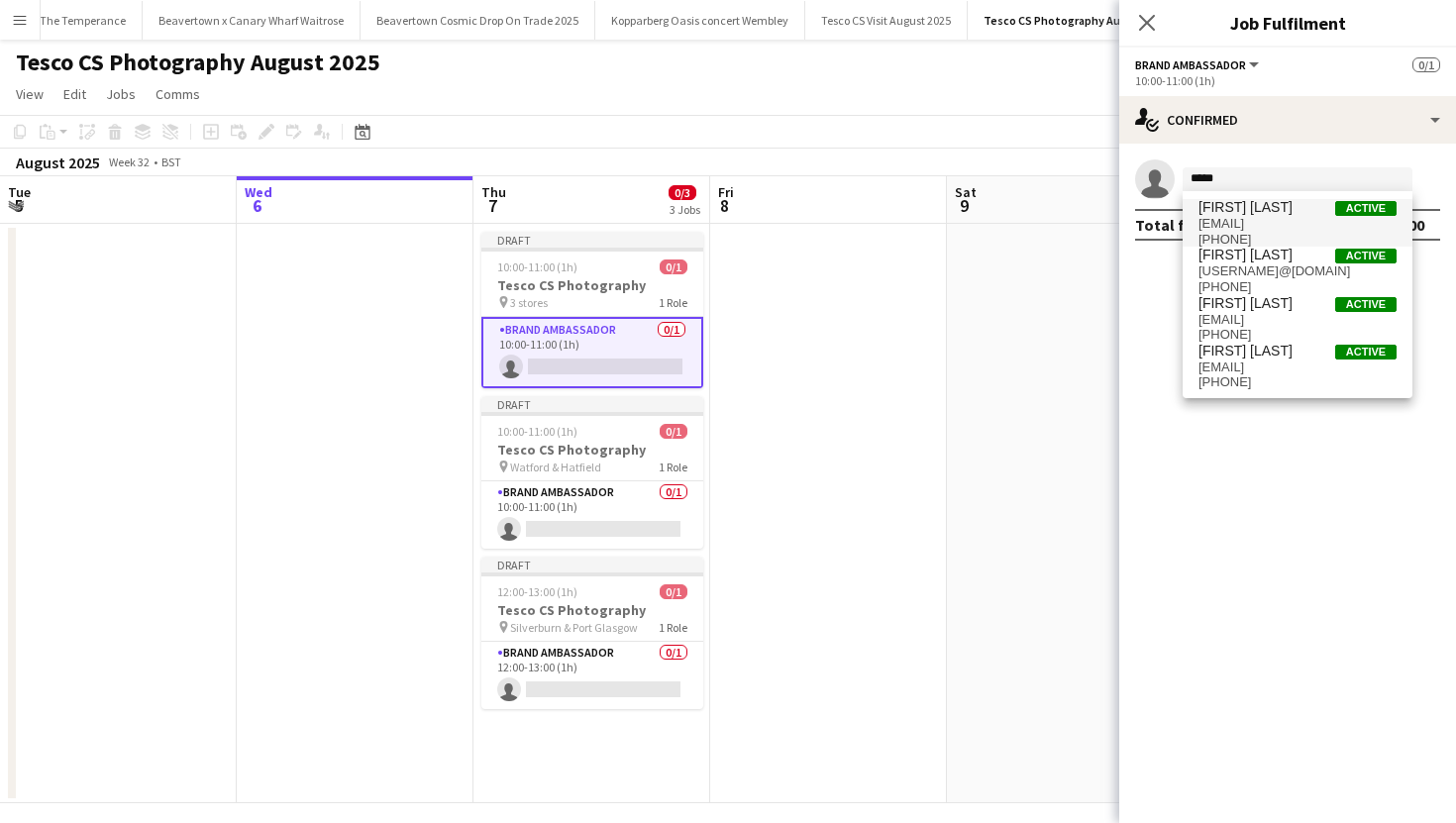 click on "[FIRST] [LAST]" at bounding box center (1245, 207) 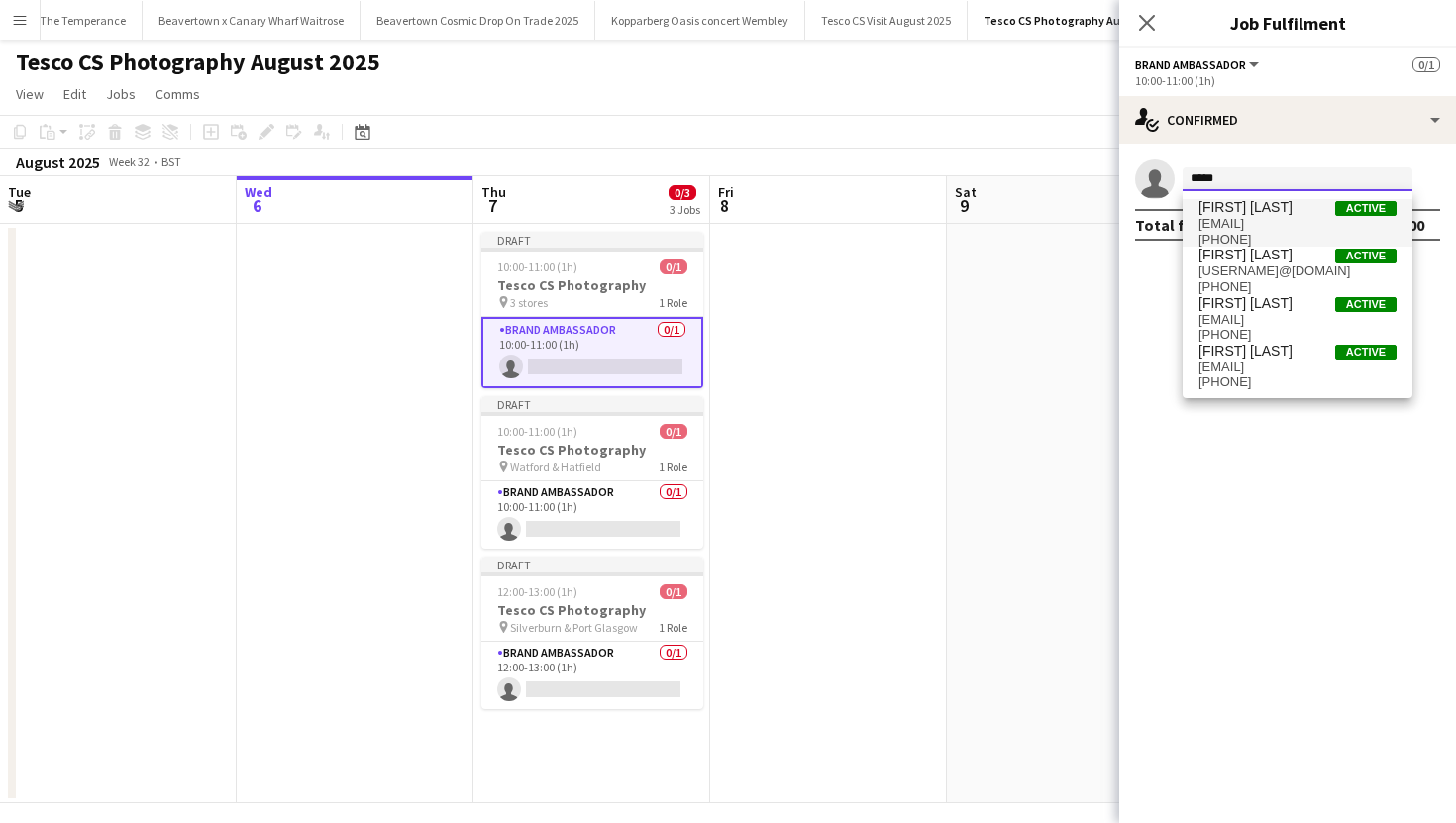 type 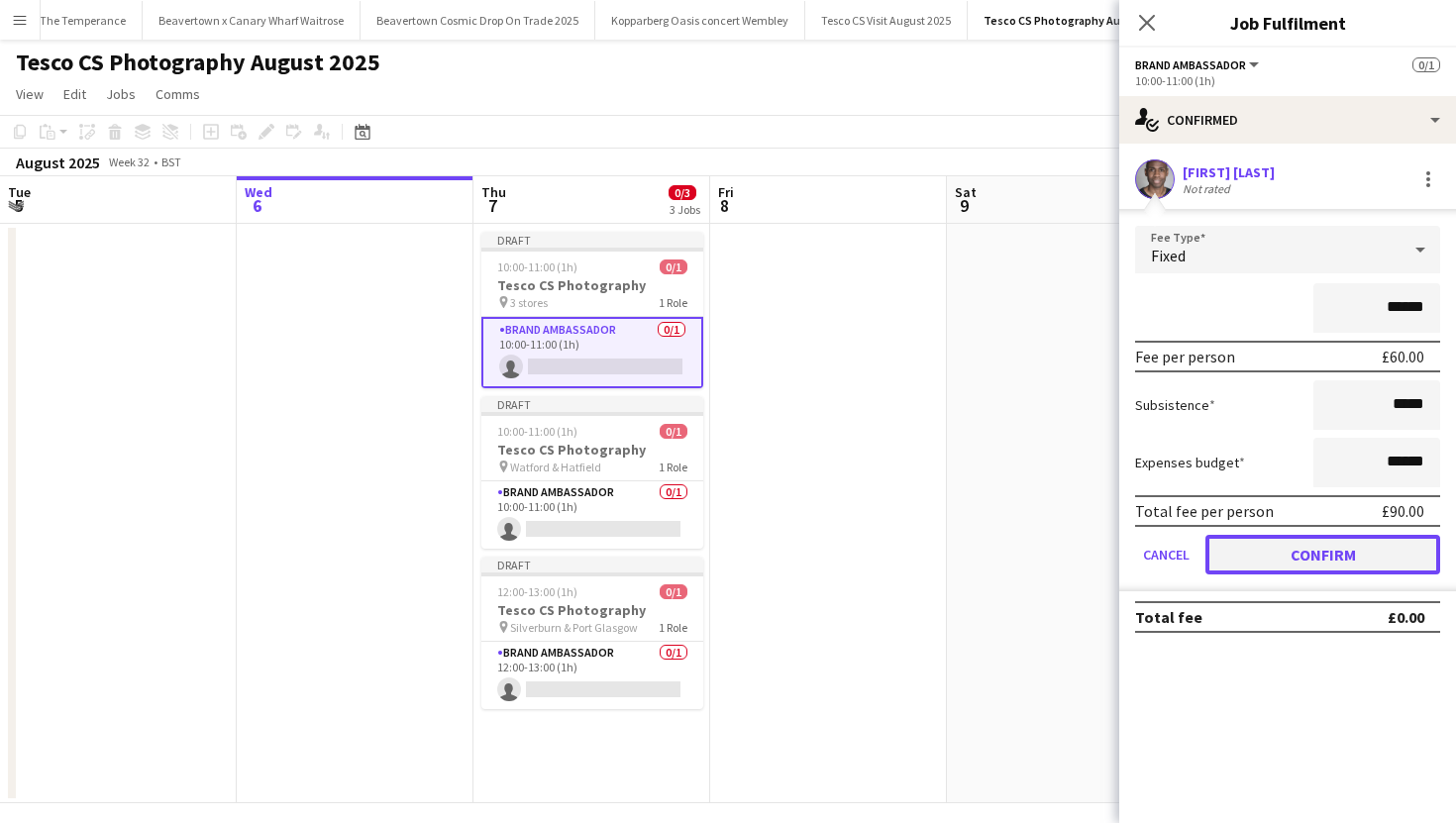 click on "Confirm" at bounding box center [1322, 555] 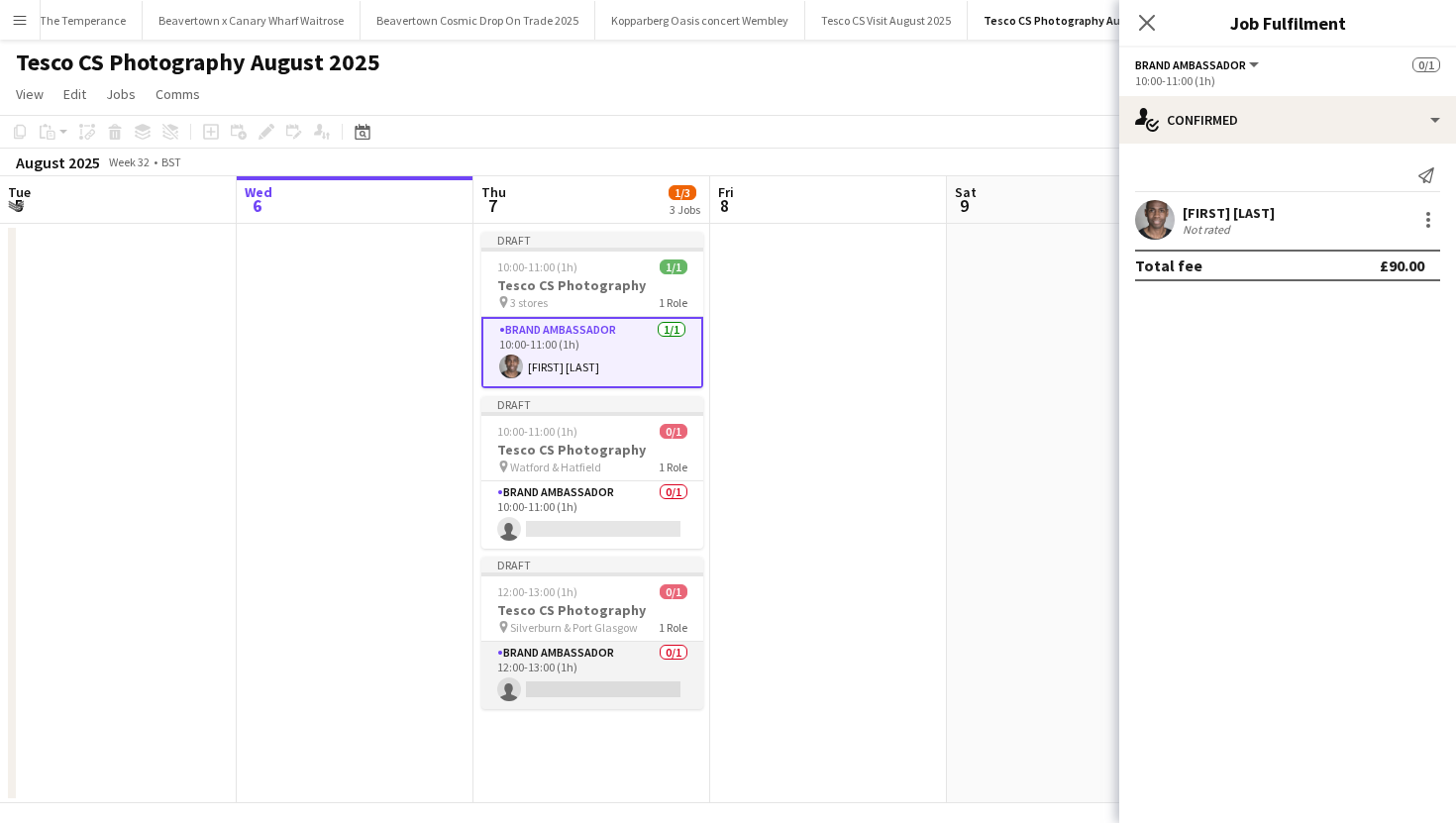 click on "Brand Ambassador   [NUMBER]/[NUMBER]   [TIME]-[TIME] ([DURATION])
single-neutral-actions" at bounding box center [592, 675] 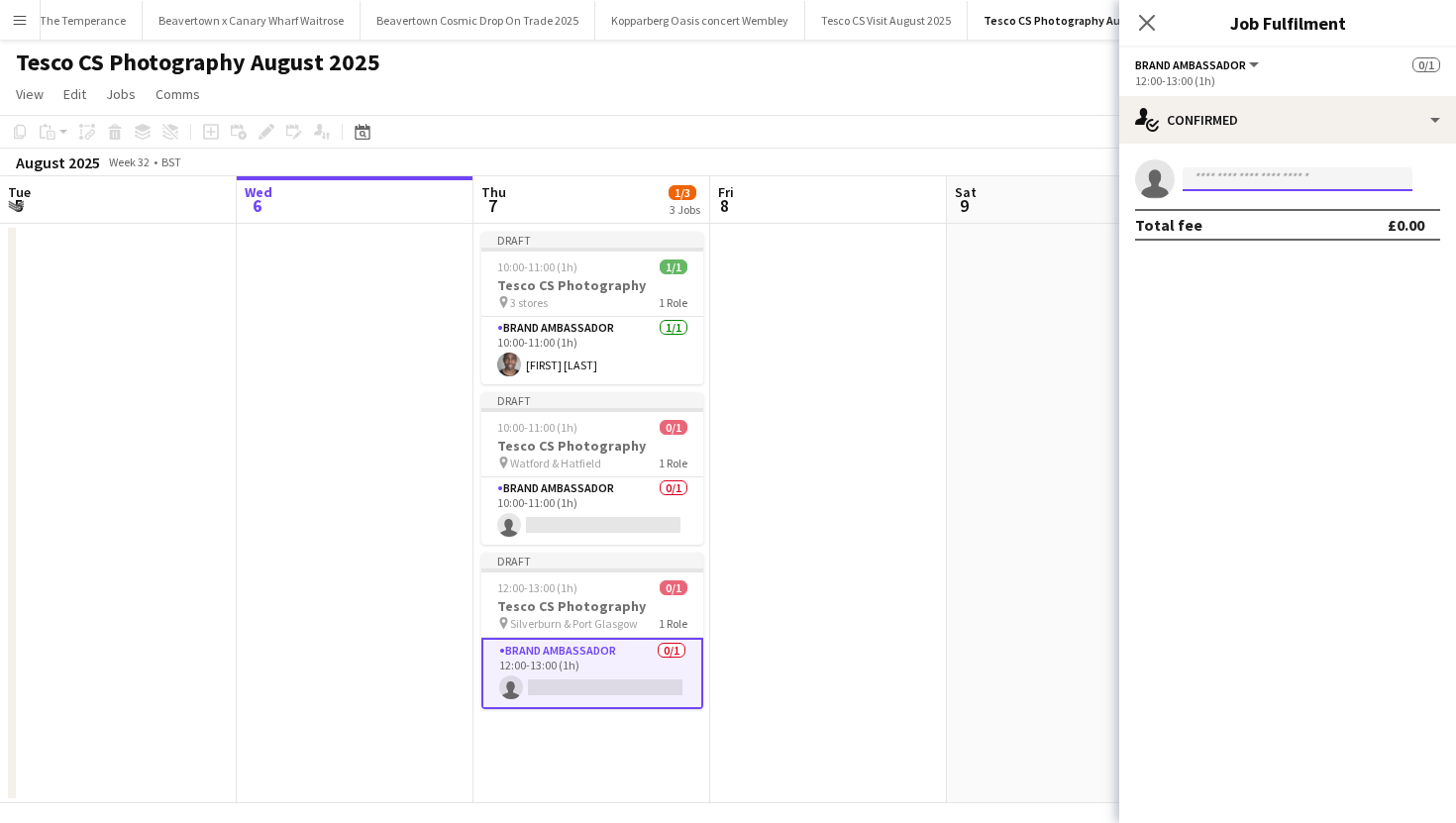 click at bounding box center [1298, 179] 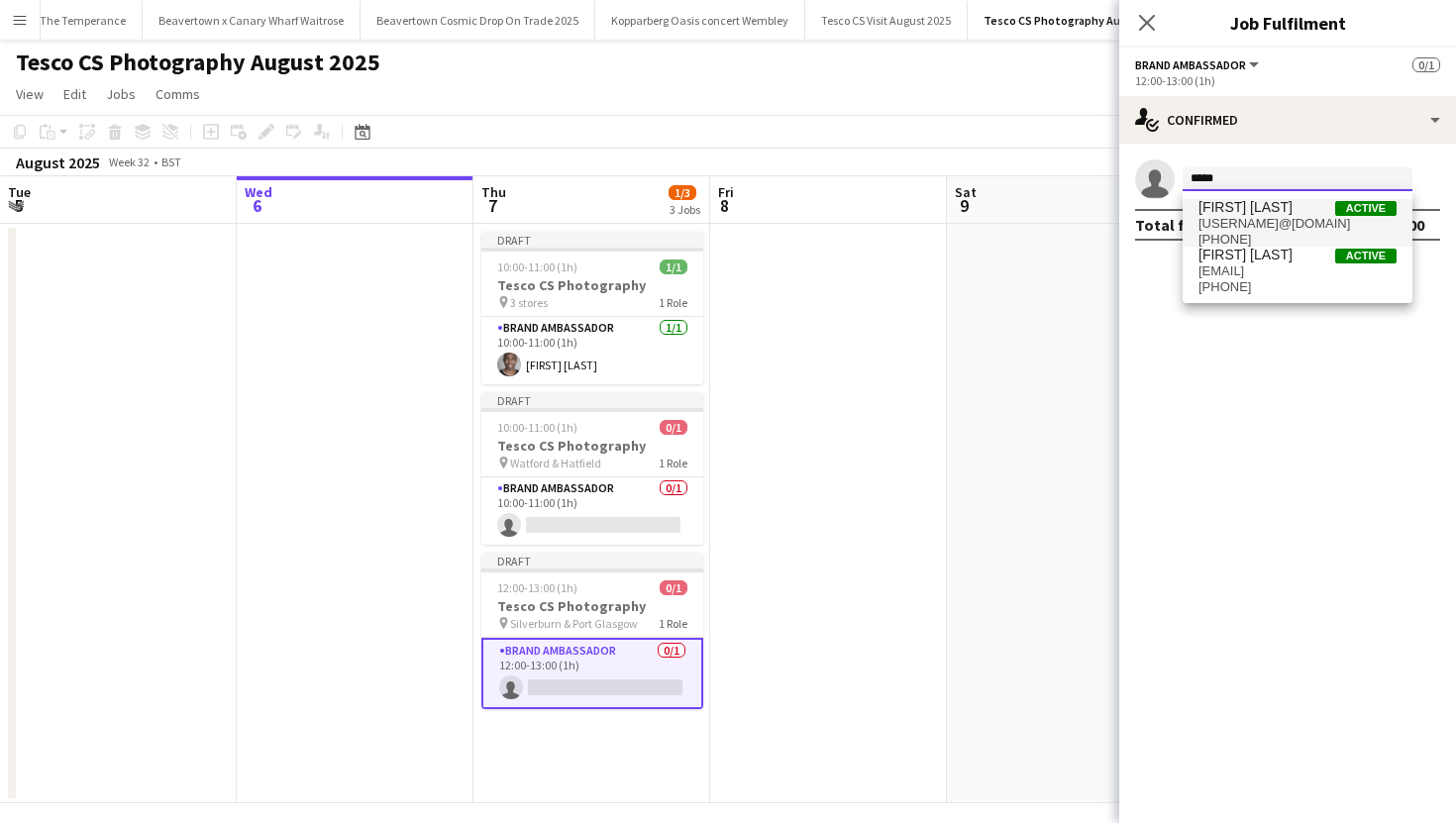 type on "*****" 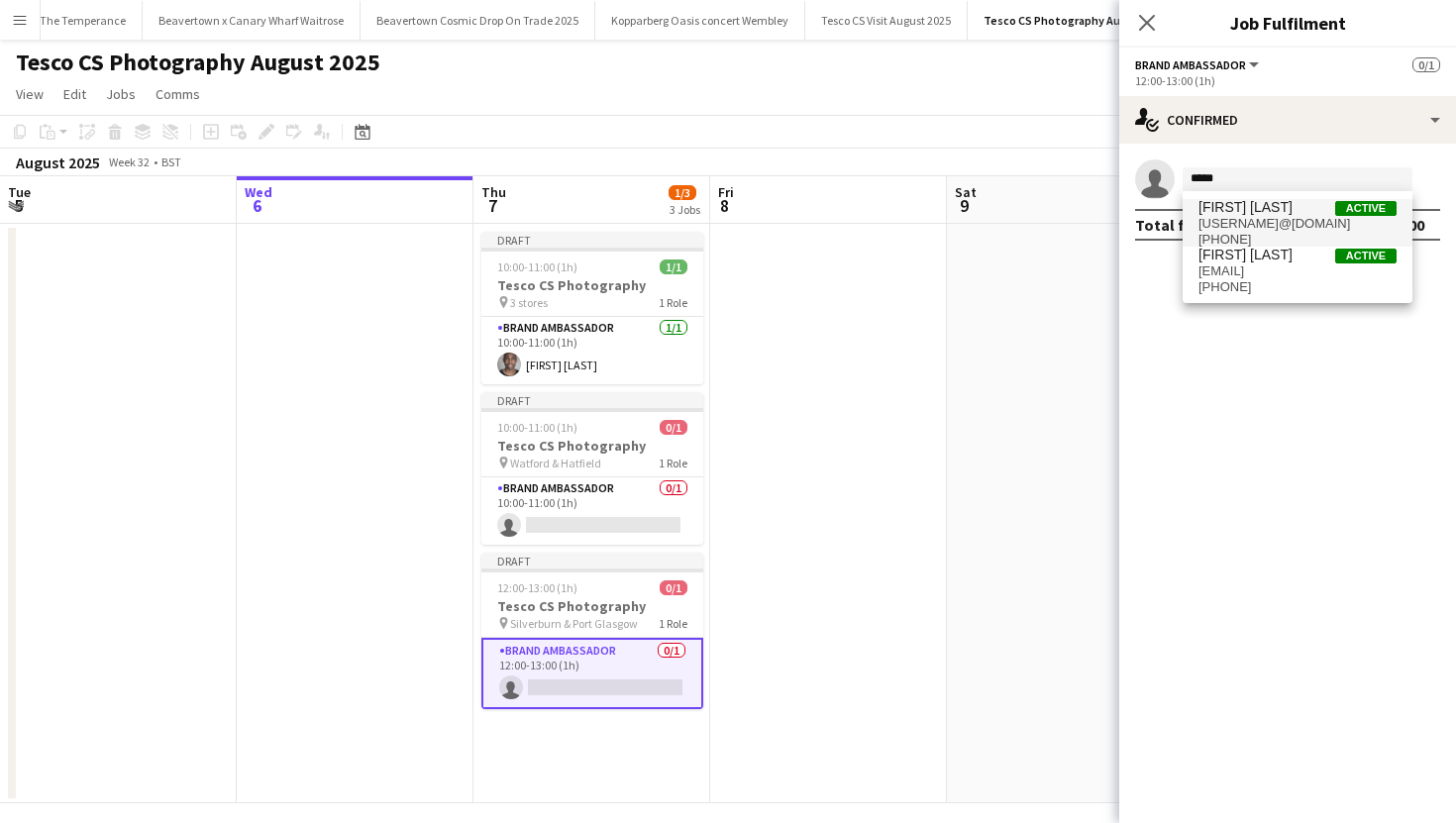 click on "[USERNAME]@[DOMAIN]" at bounding box center [1298, 224] 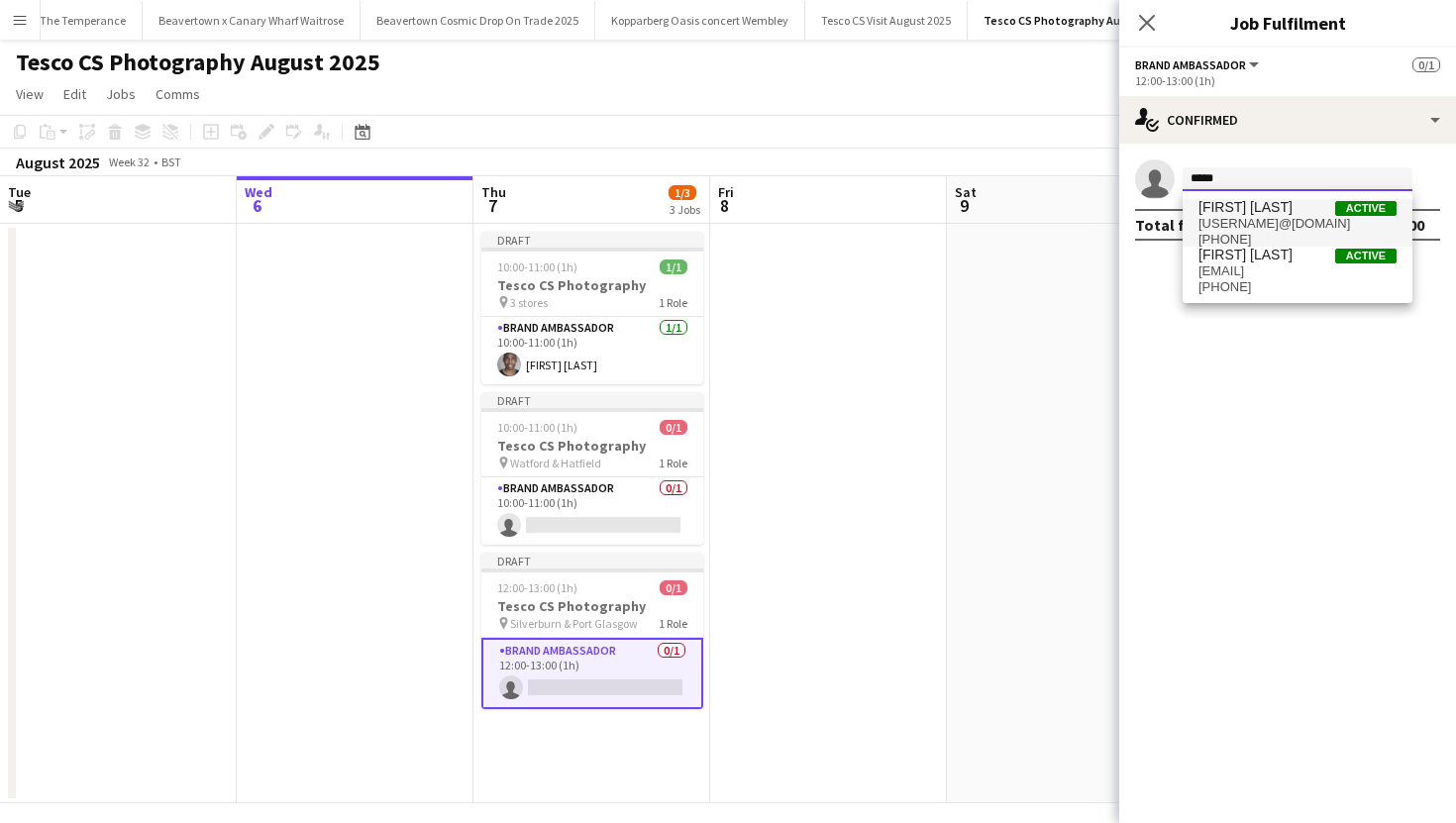 type 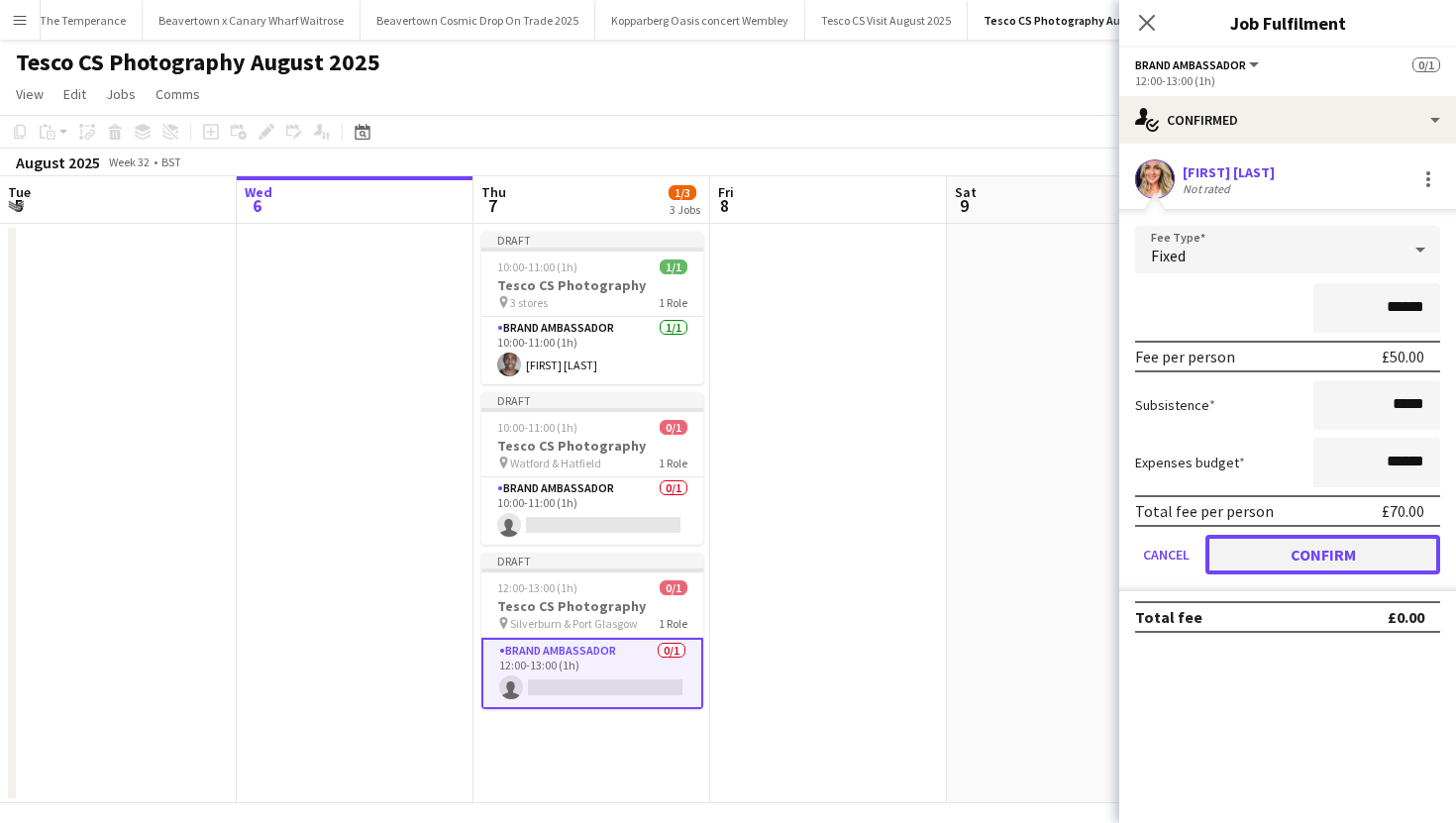 click on "Confirm" at bounding box center (1322, 555) 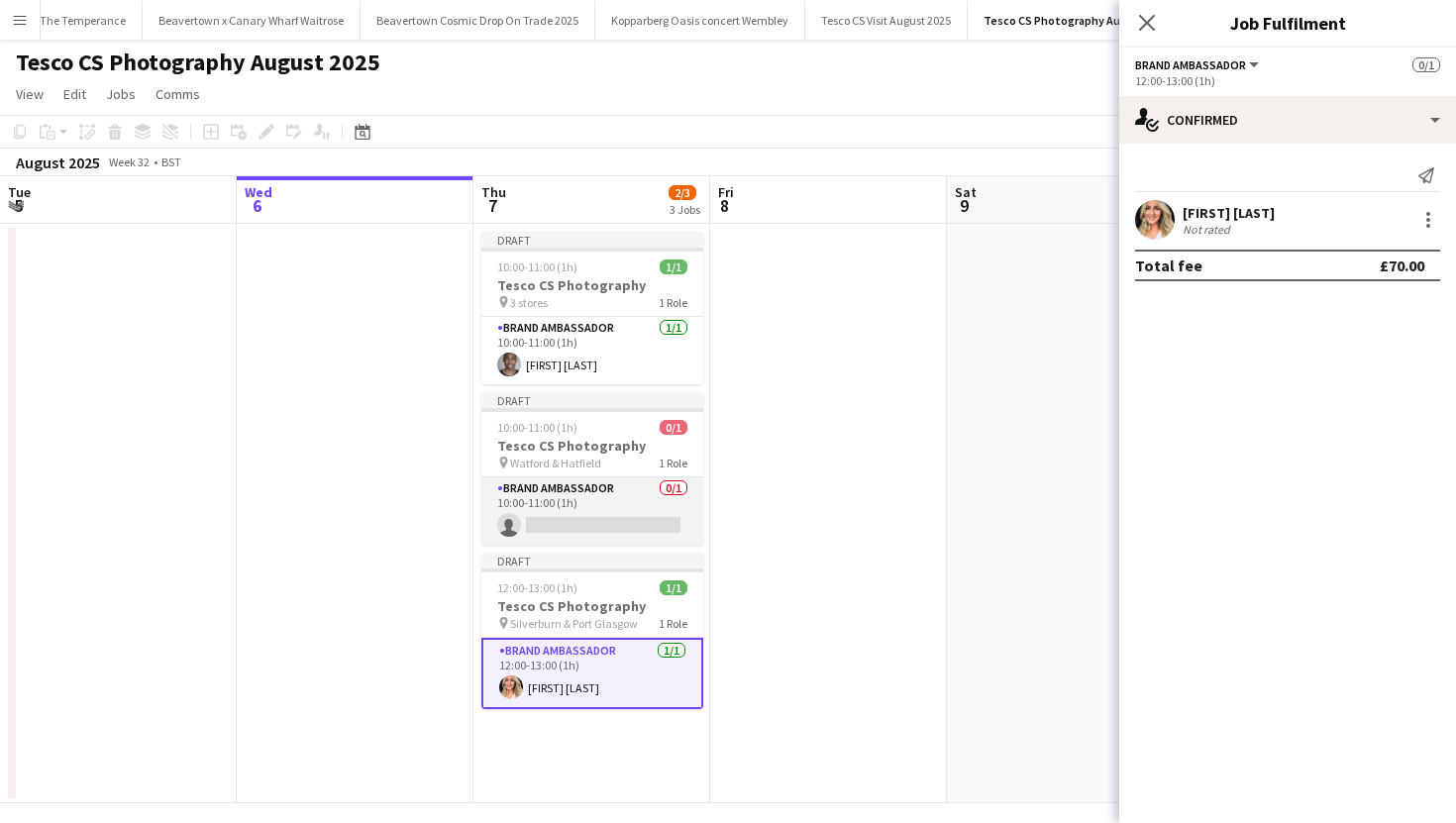 click on "Brand Ambassador   0/1   10:00-11:00 (1h)
single-neutral-actions" at bounding box center (592, 511) 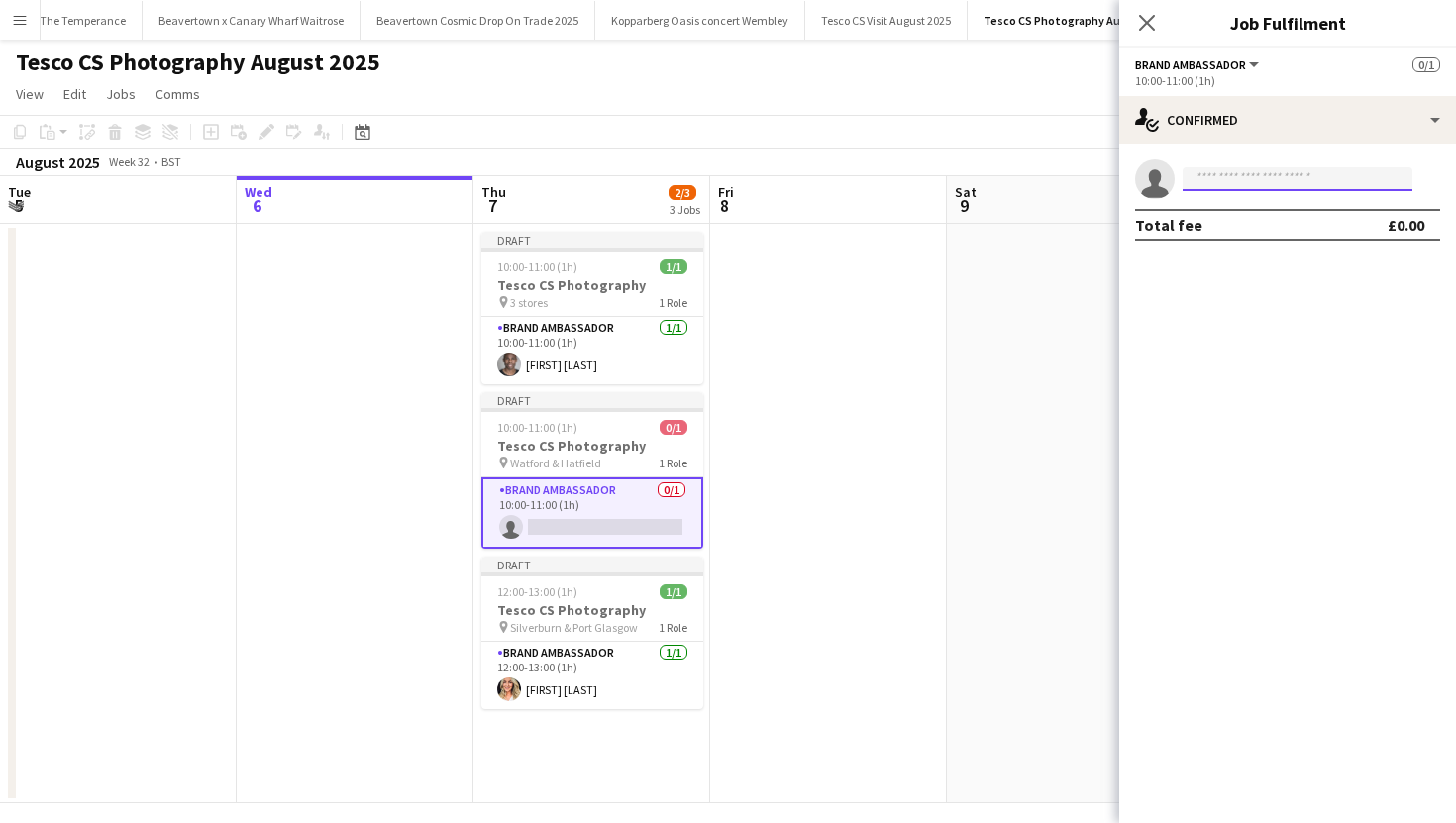 click at bounding box center (1298, 179) 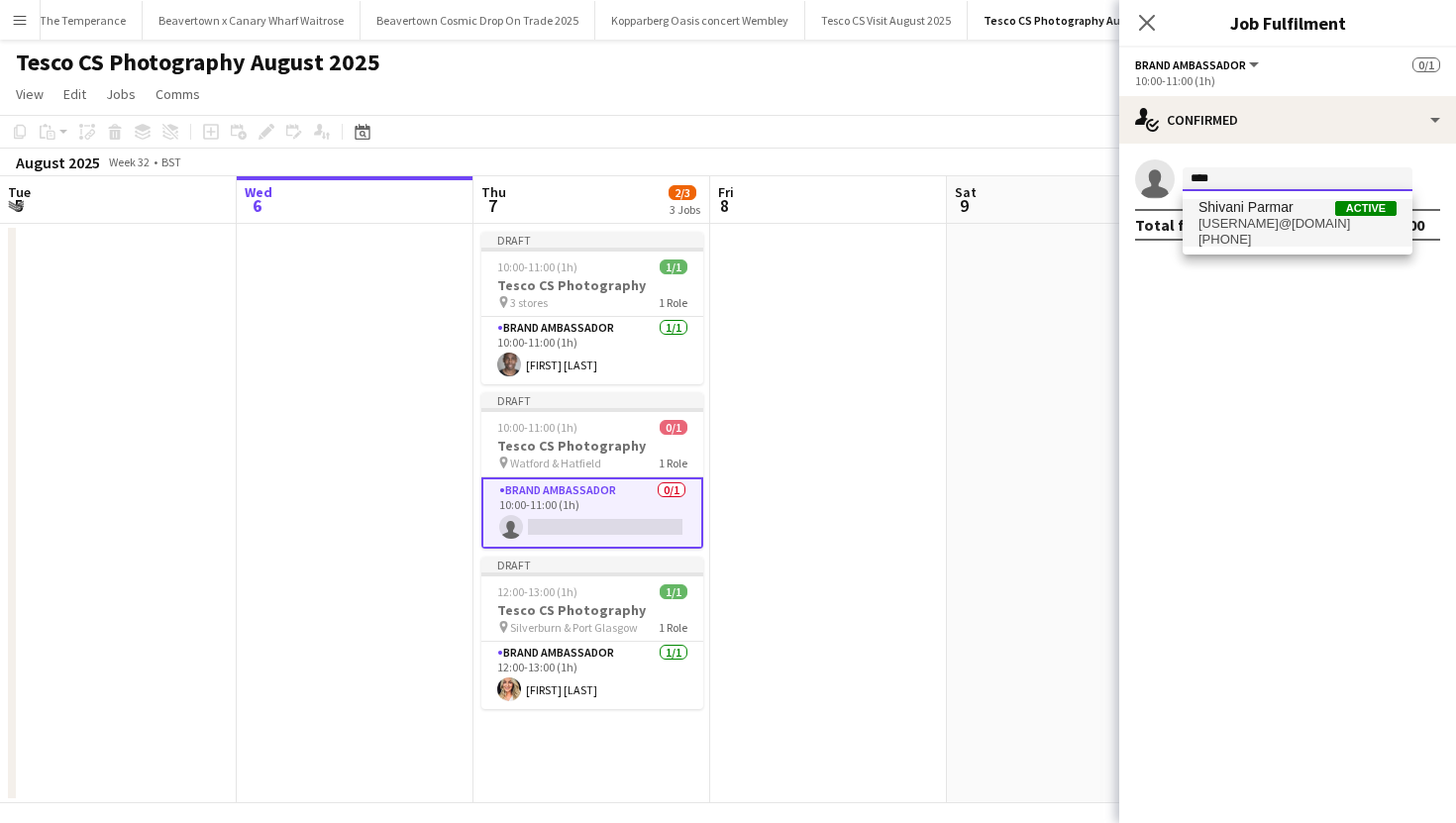 type on "****" 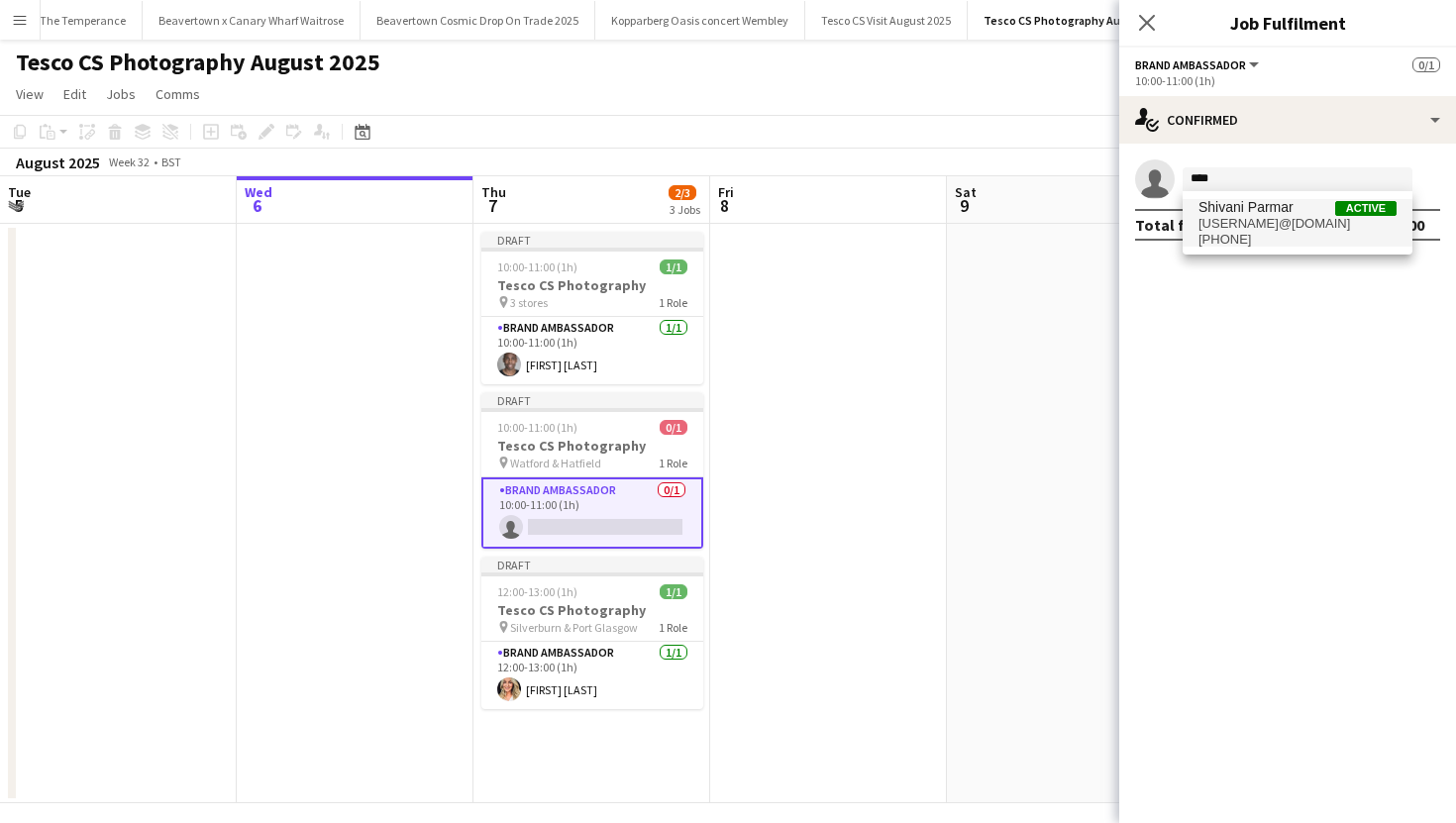 click on "[PHONE]" at bounding box center (1298, 240) 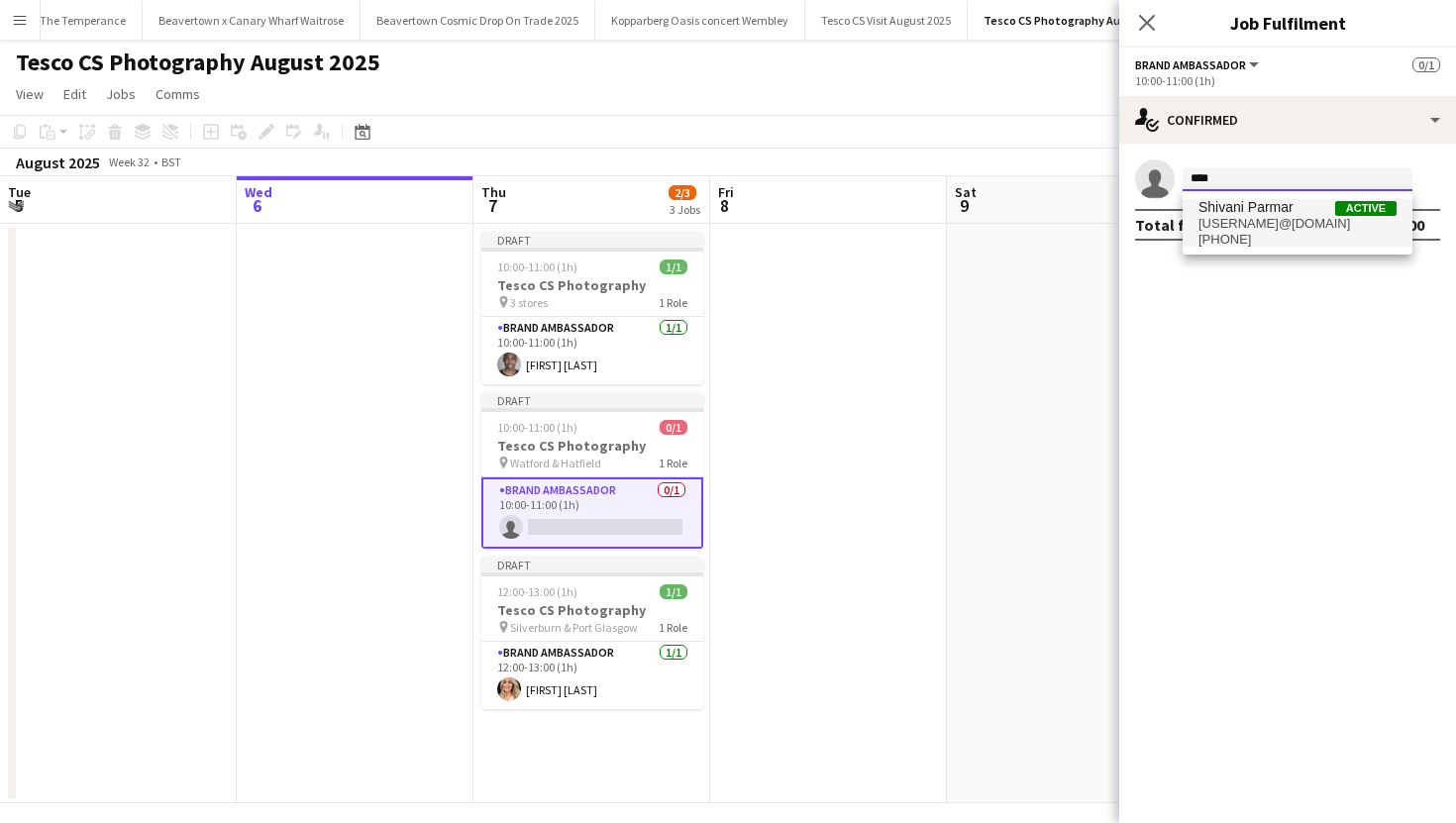 type 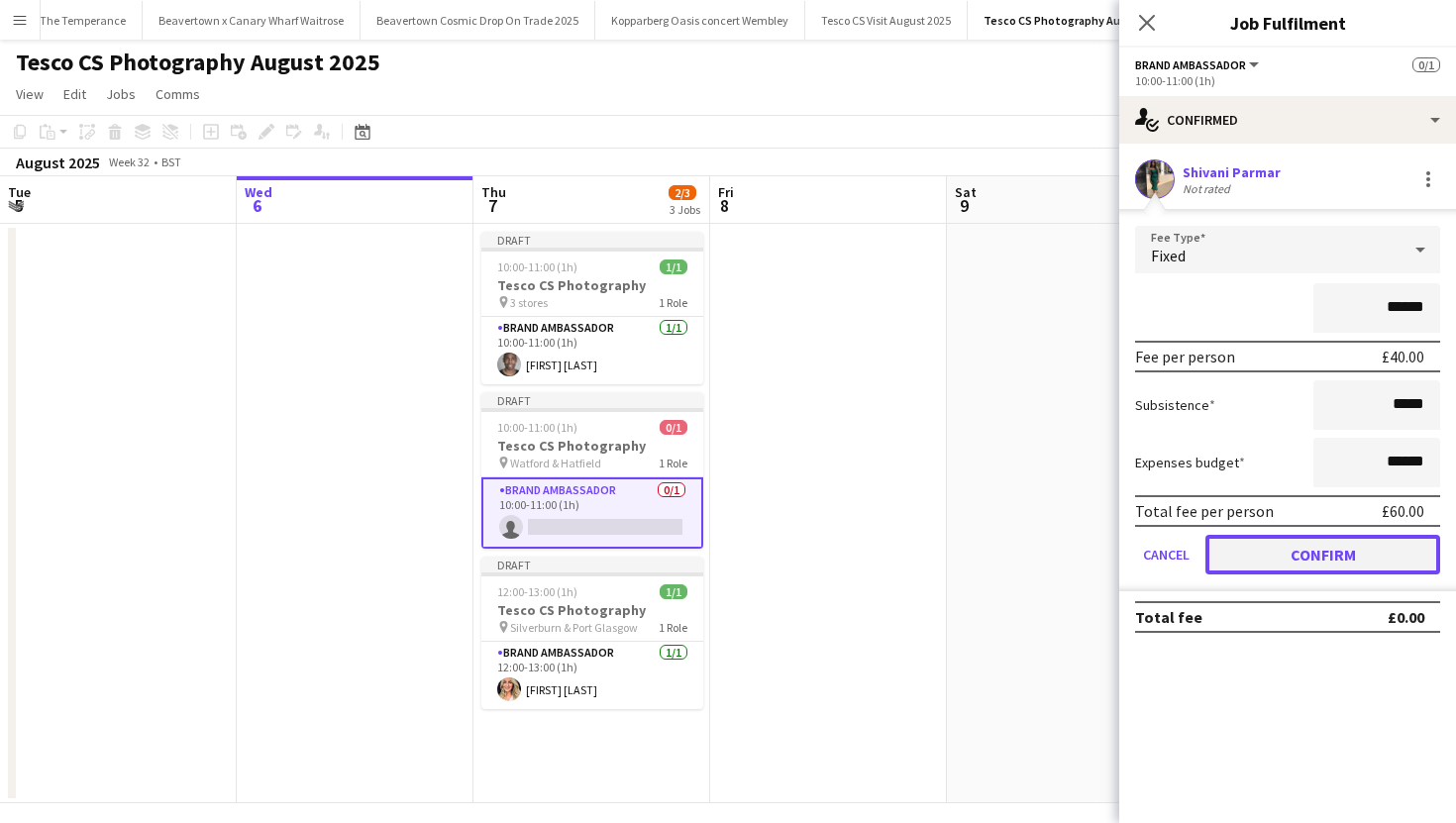 click on "Confirm" at bounding box center (1322, 555) 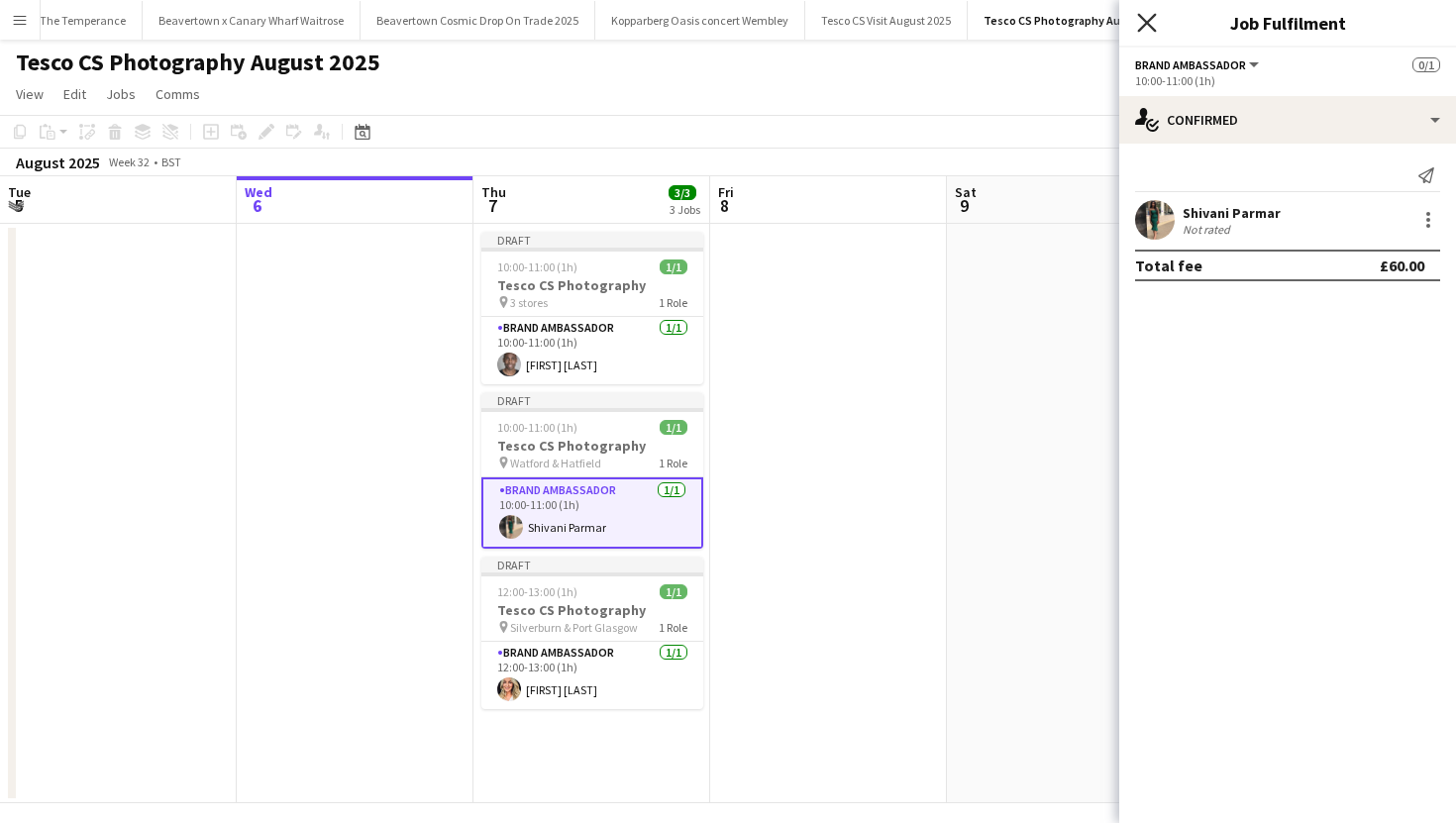 click on "Close pop-in" 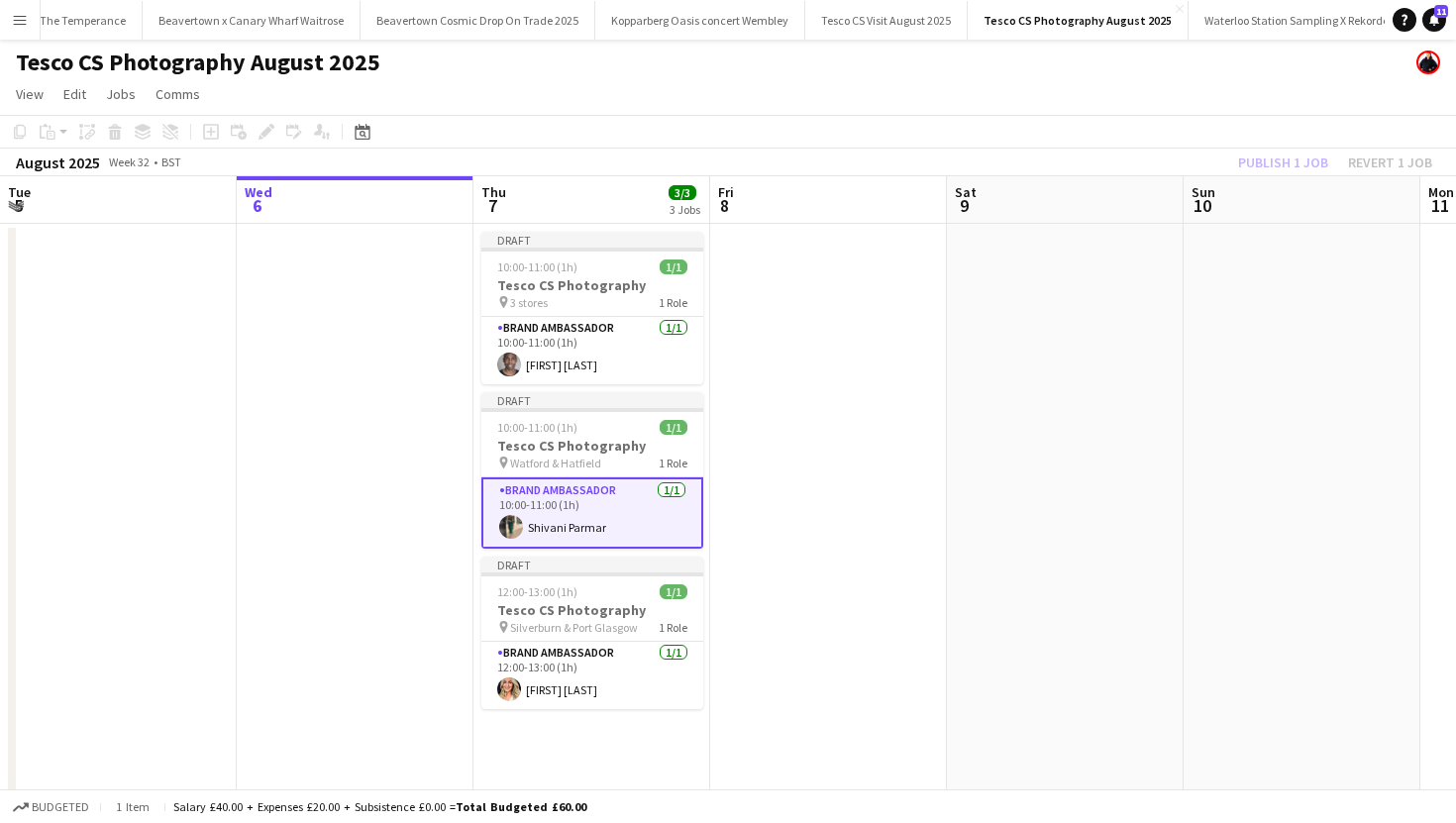 click at bounding box center [828, 513] 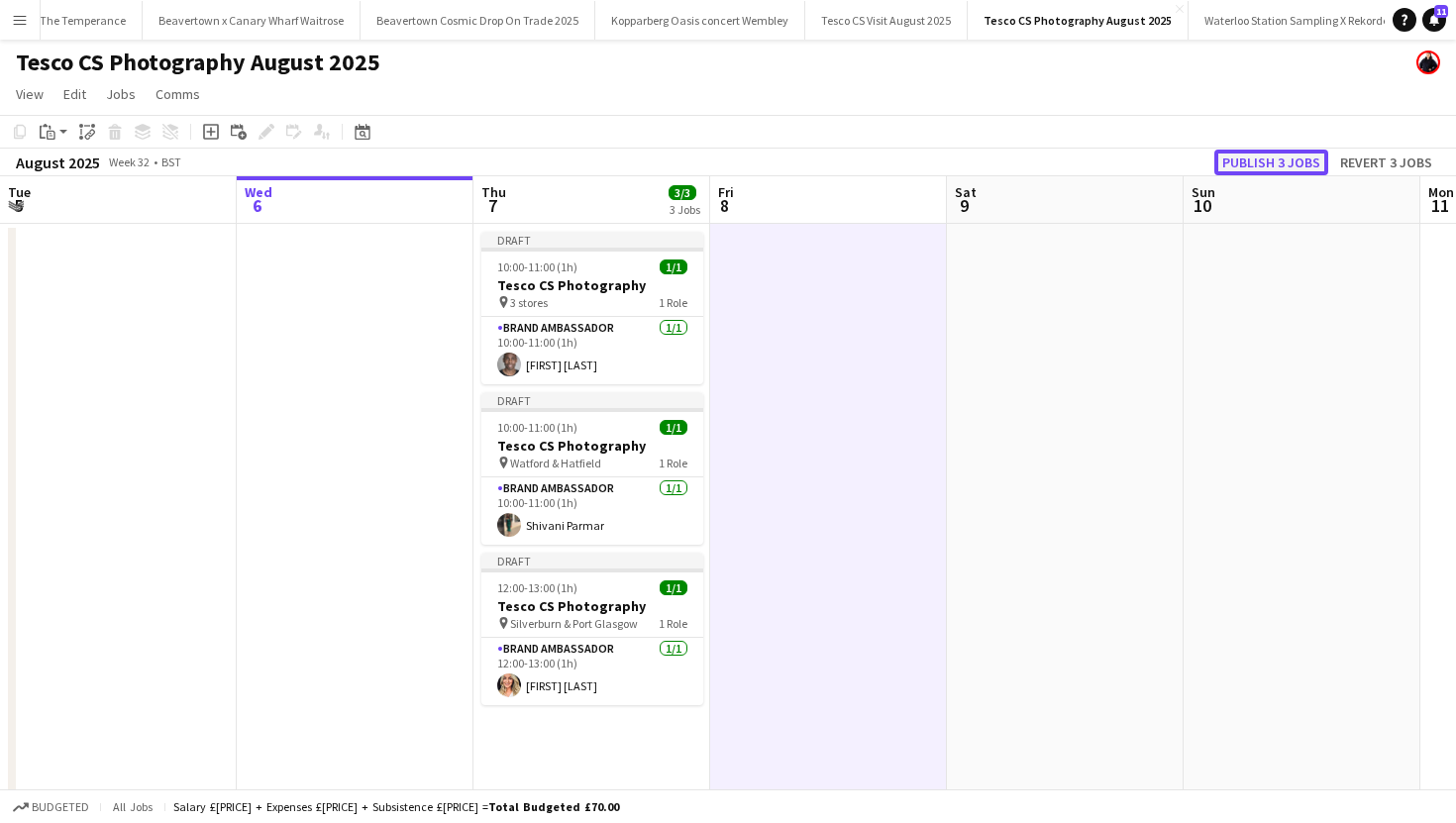 click on "Publish 3 jobs" 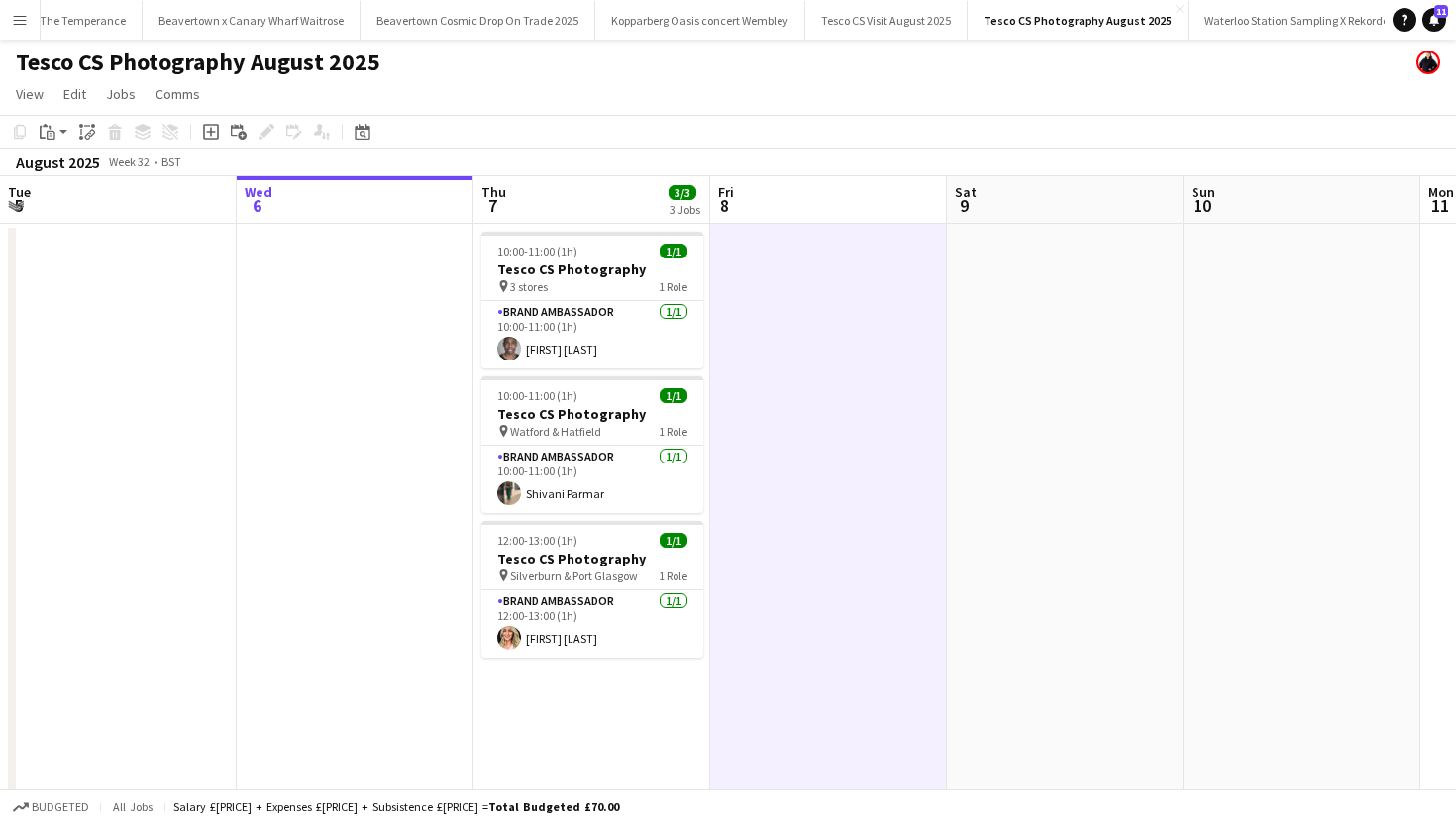 click on "Menu" at bounding box center (20, 20) 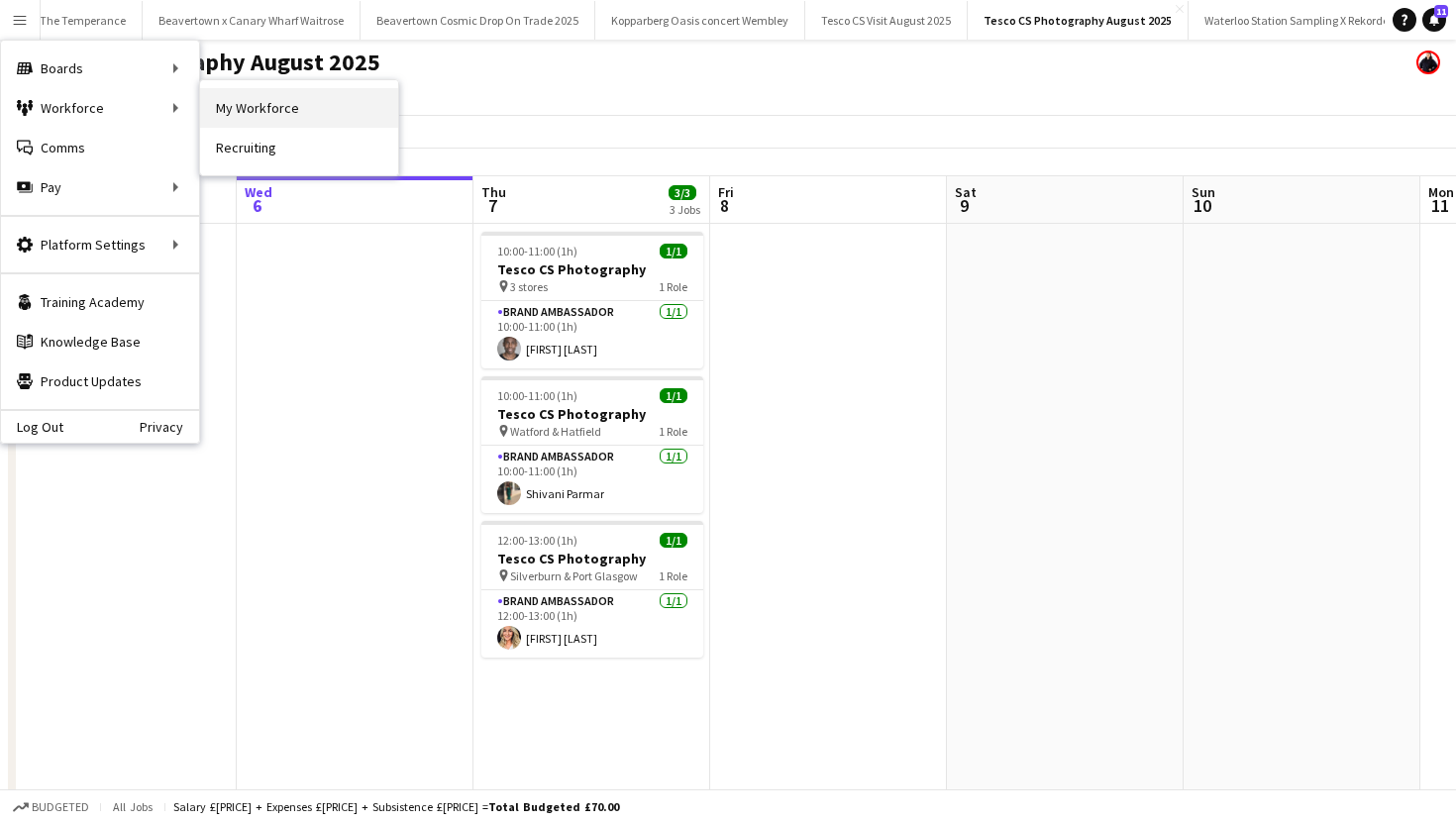 click on "My Workforce" at bounding box center [299, 108] 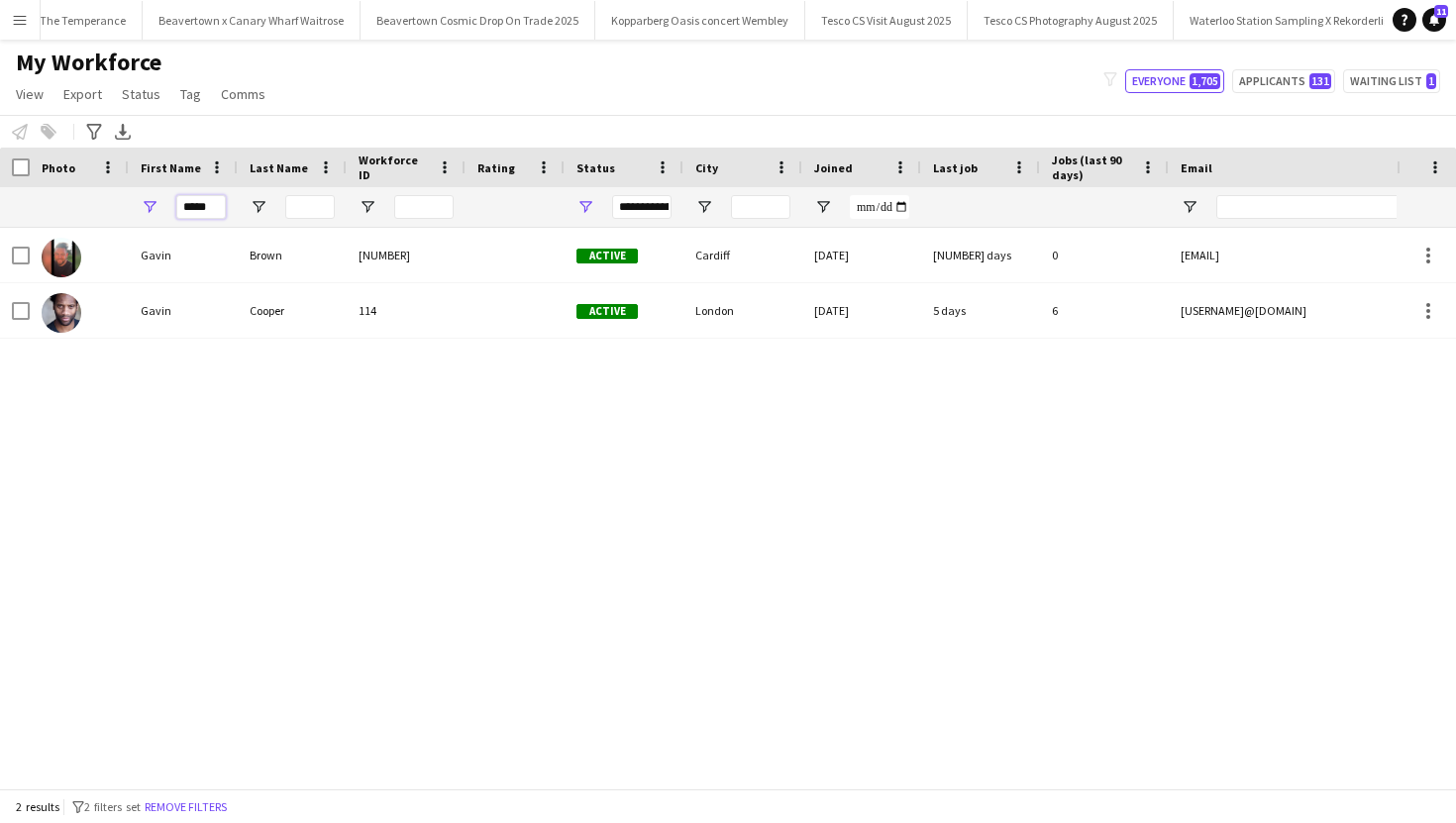 drag, startPoint x: 214, startPoint y: 205, endPoint x: 174, endPoint y: 205, distance: 40 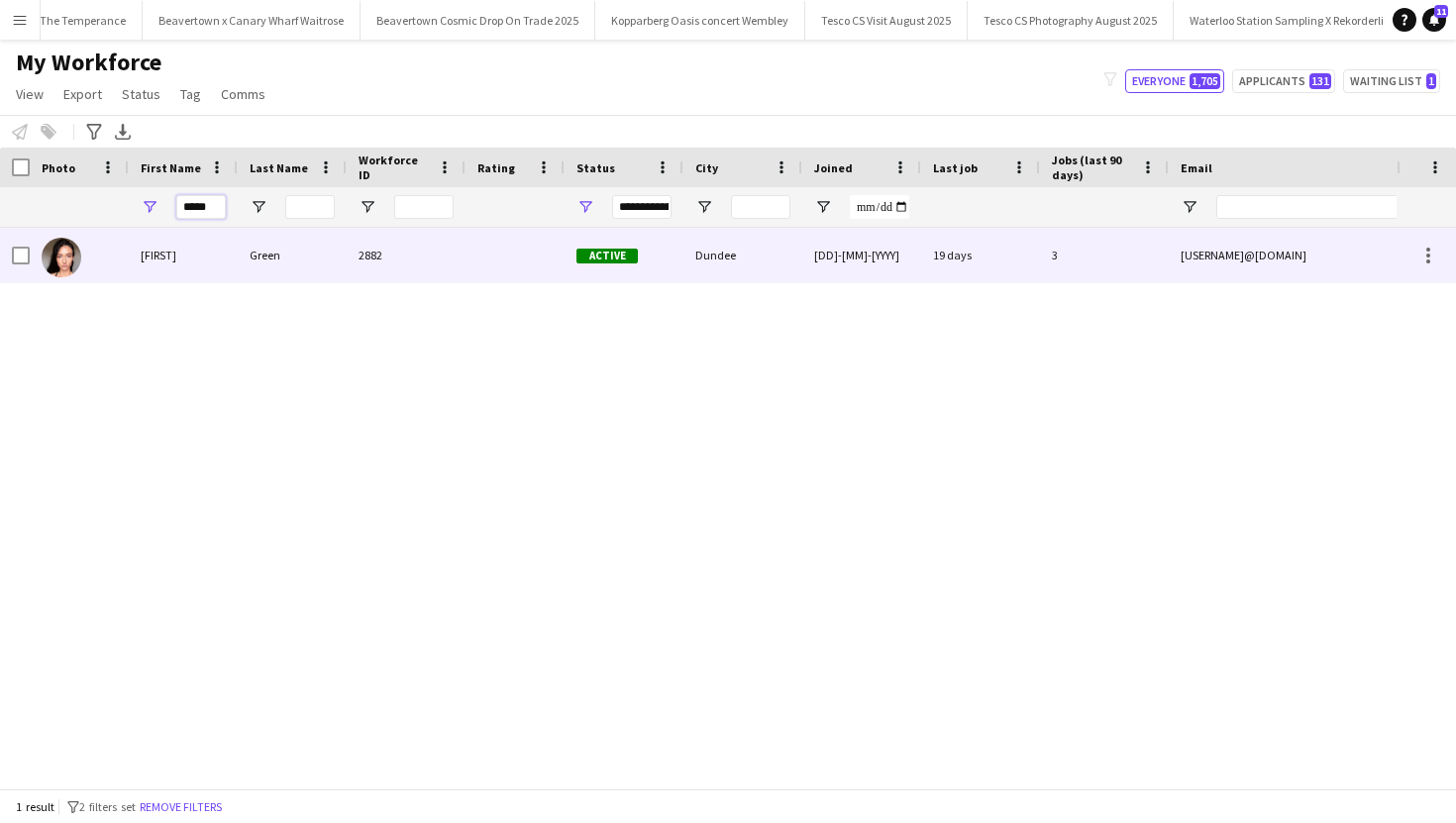 type on "*****" 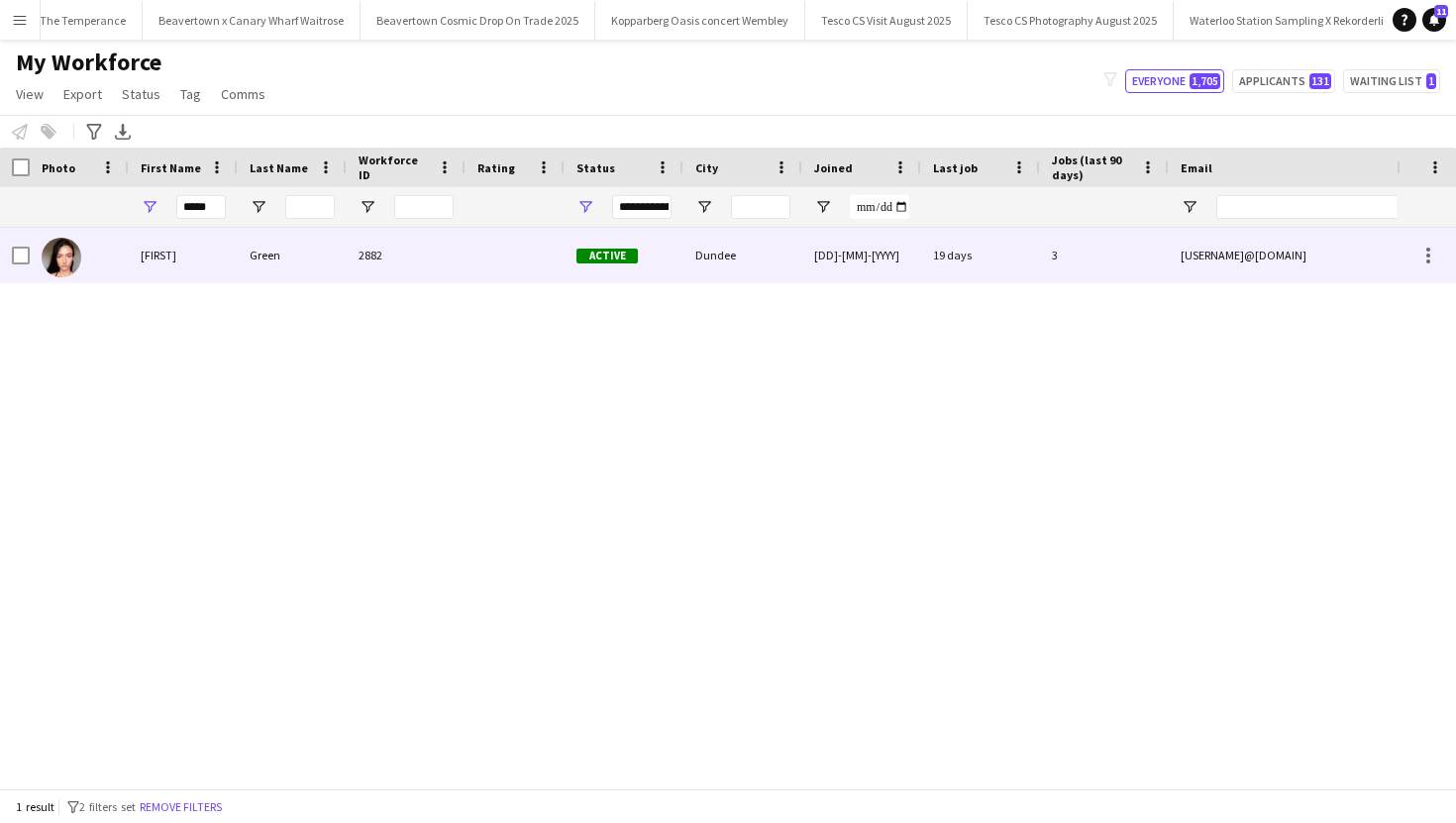 click on "[FIRST]" at bounding box center [183, 255] 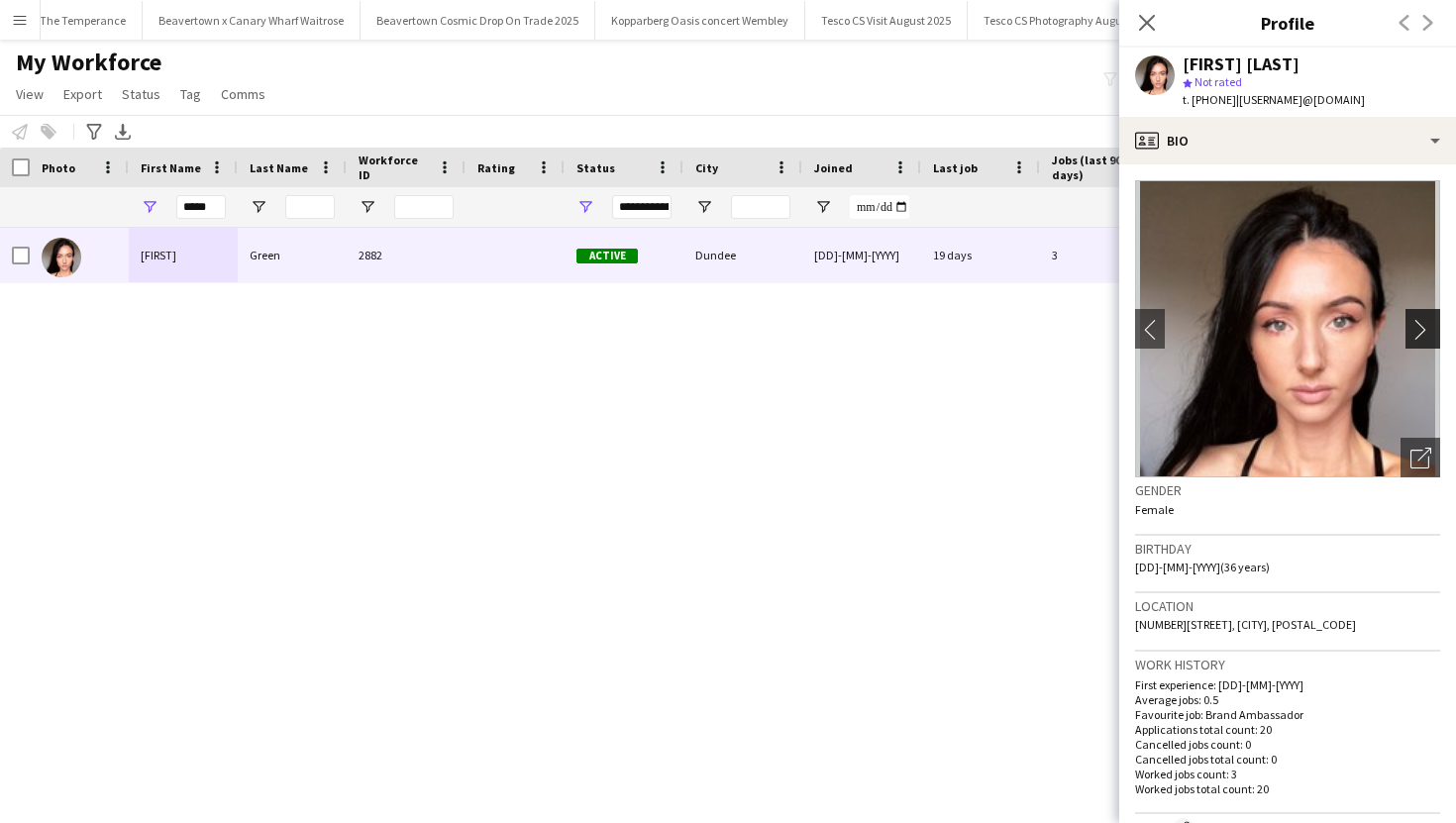 click on "chevron-right" 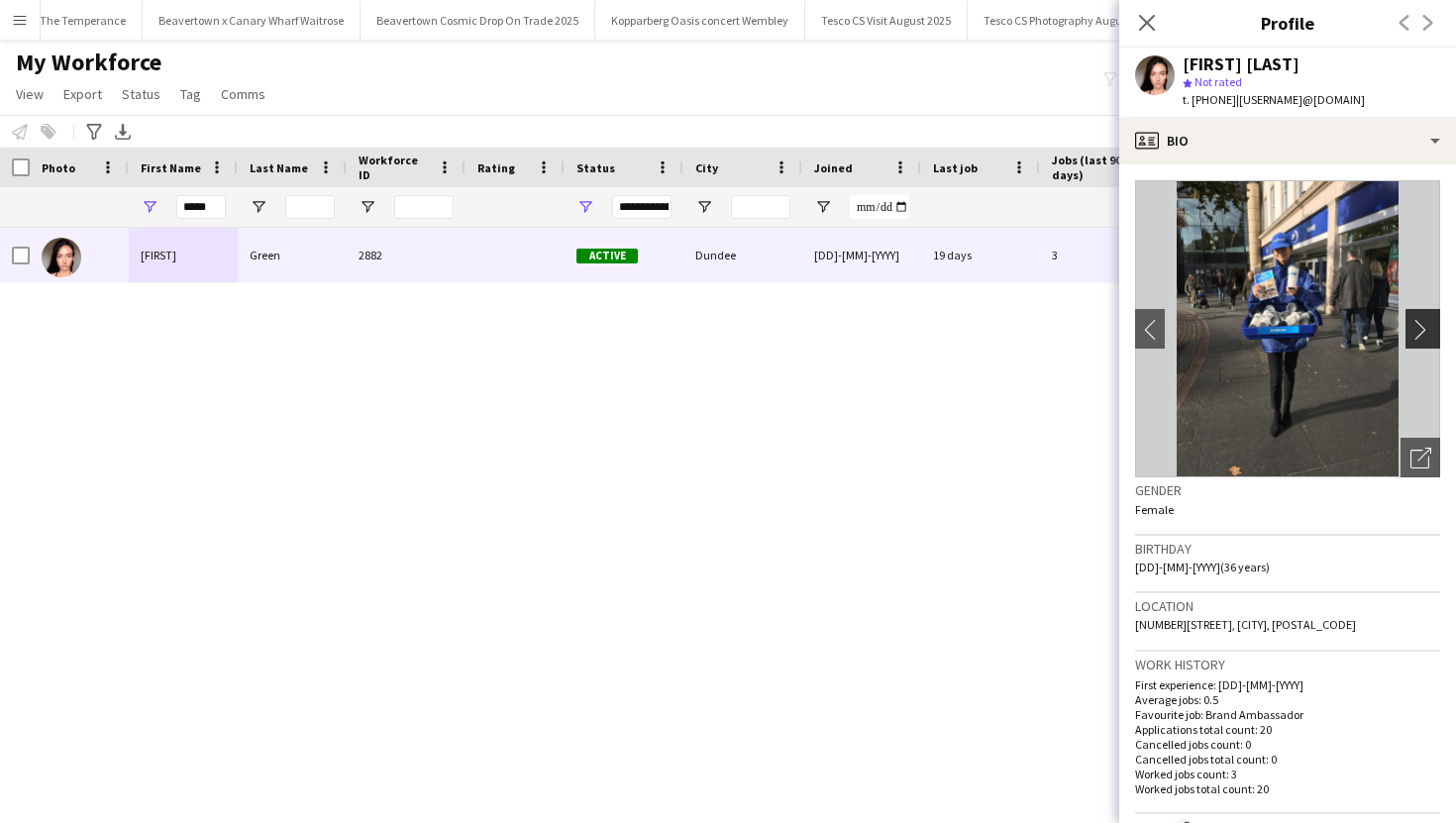 click on "chevron-right" 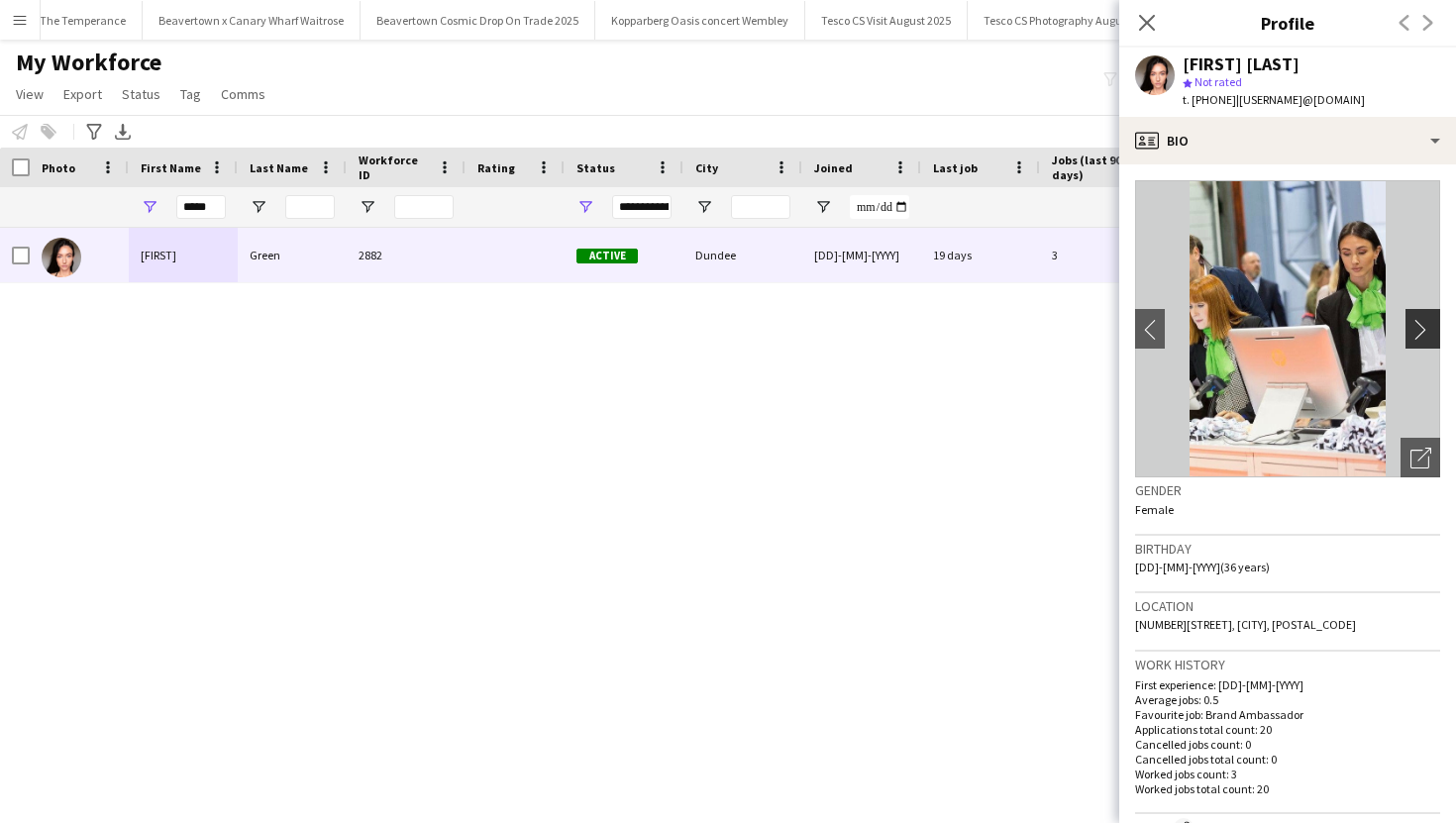 click on "chevron-right" 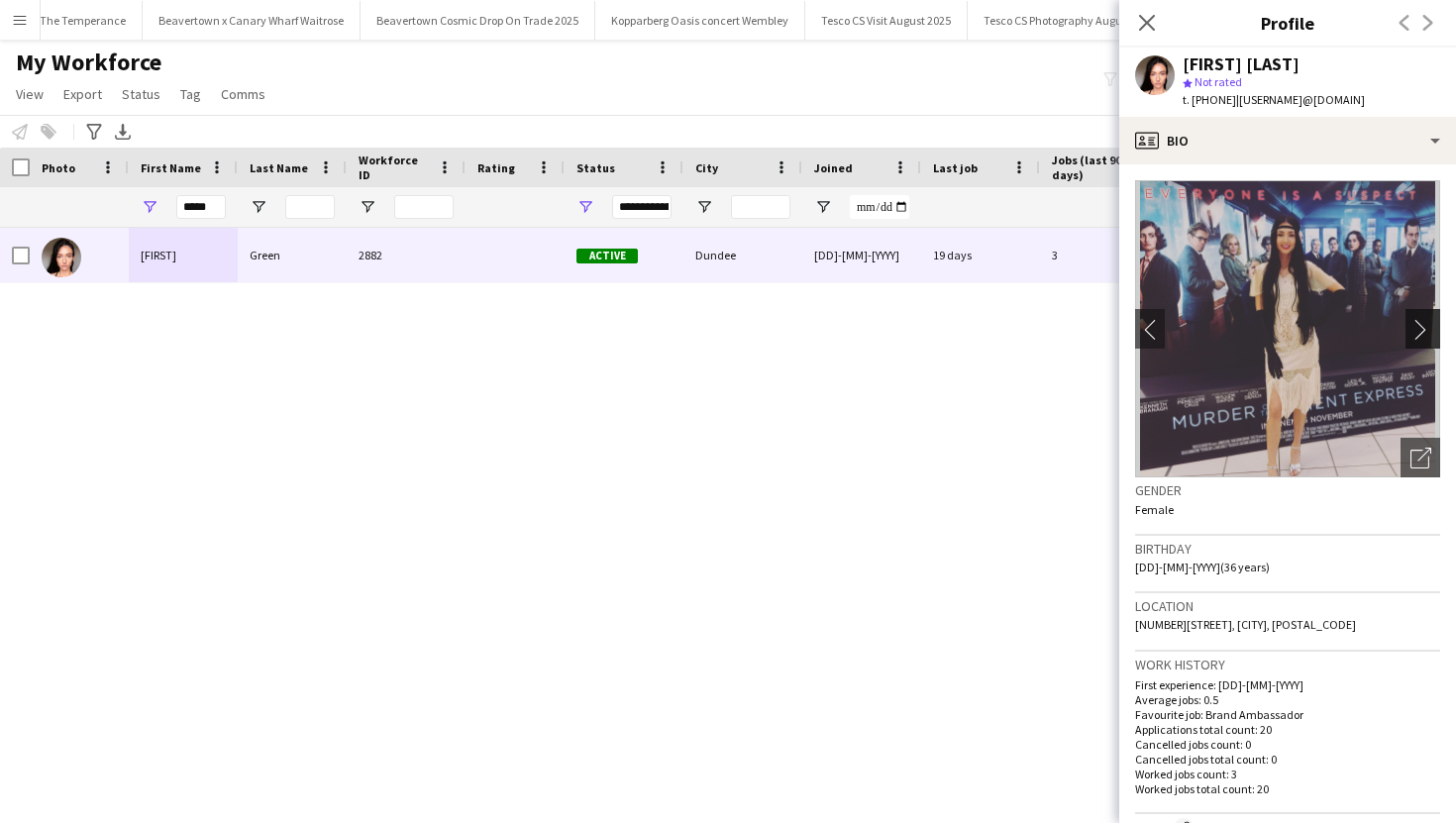 click on "chevron-right" 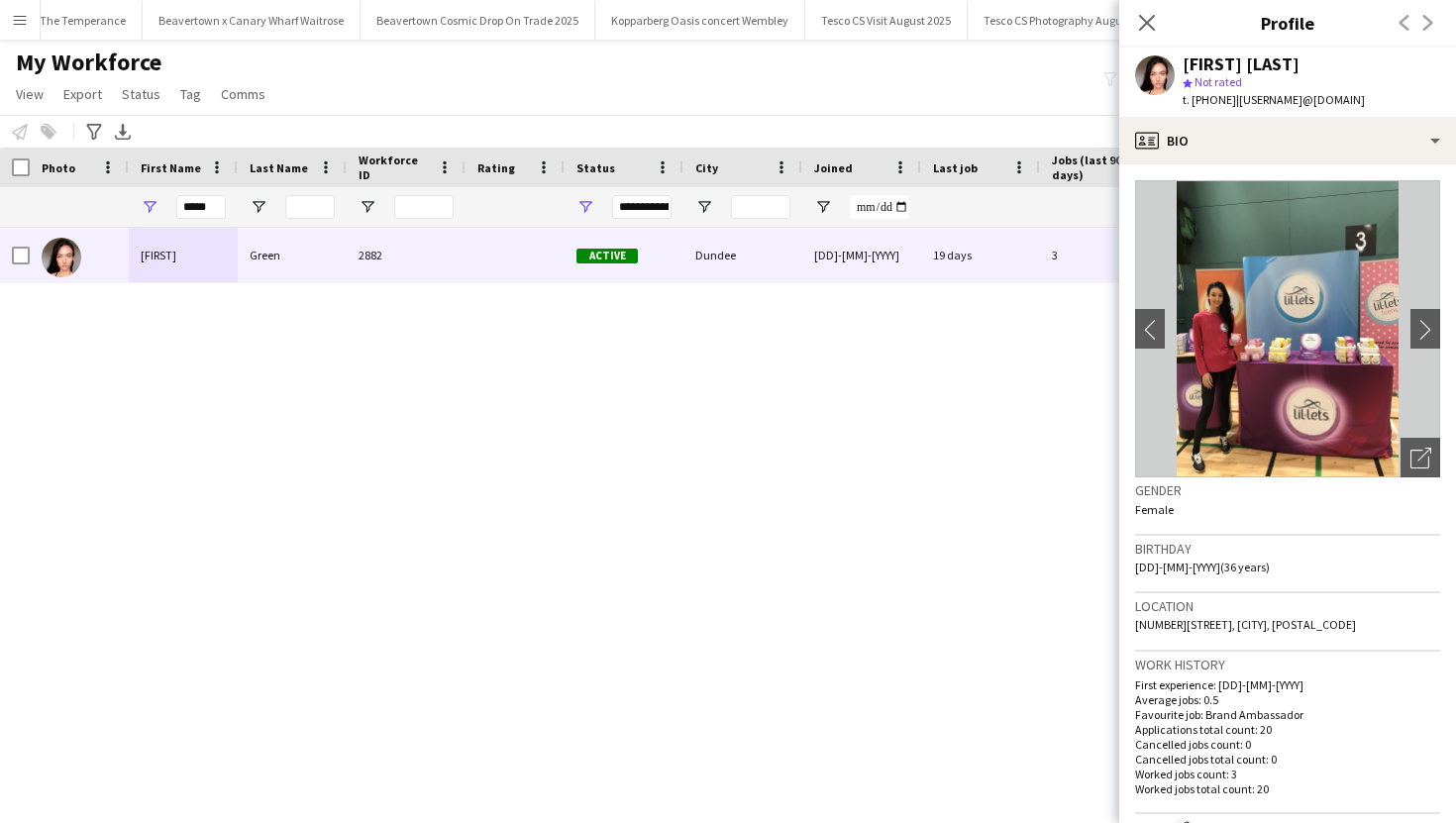 click 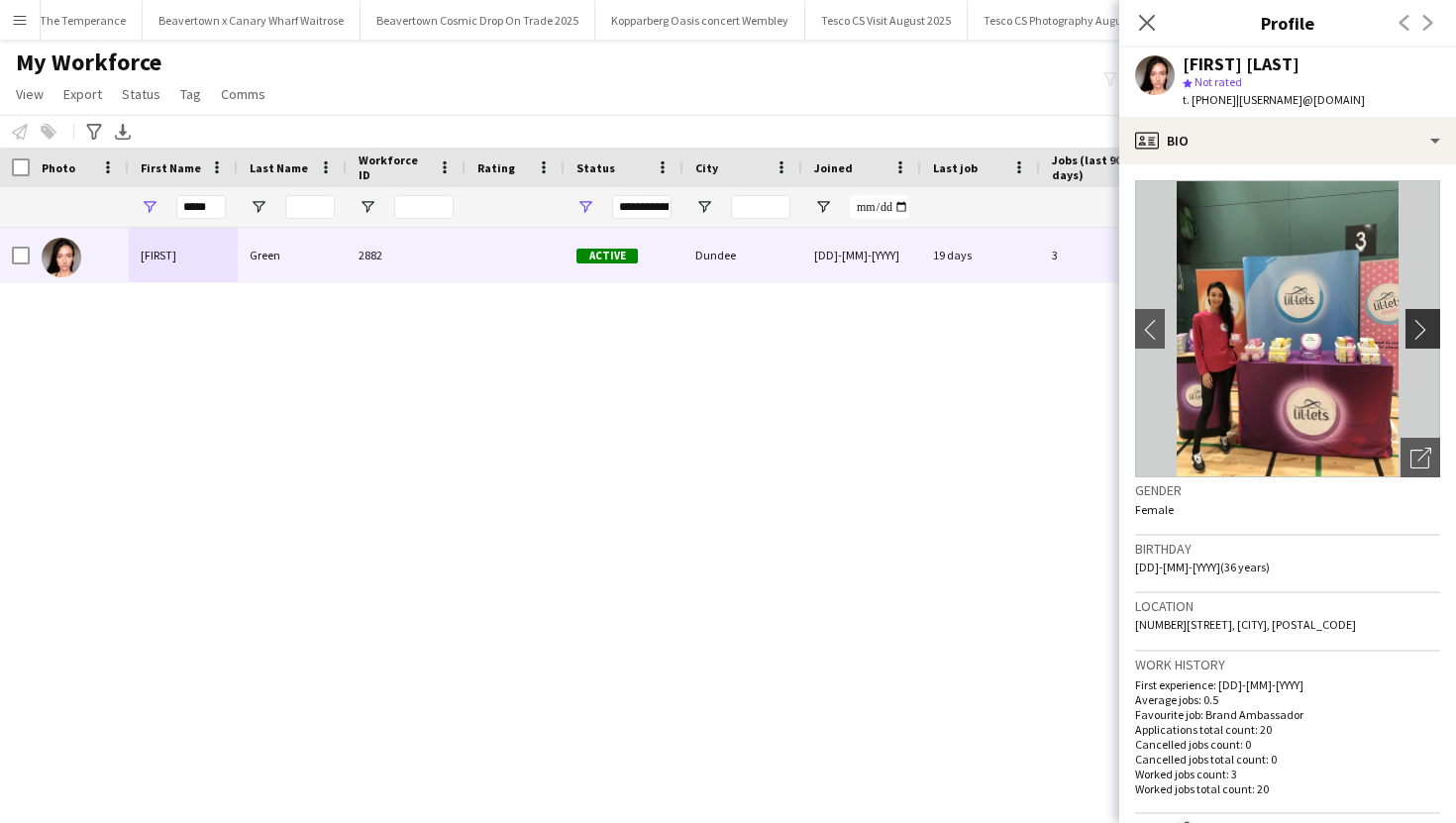 click on "chevron-right" 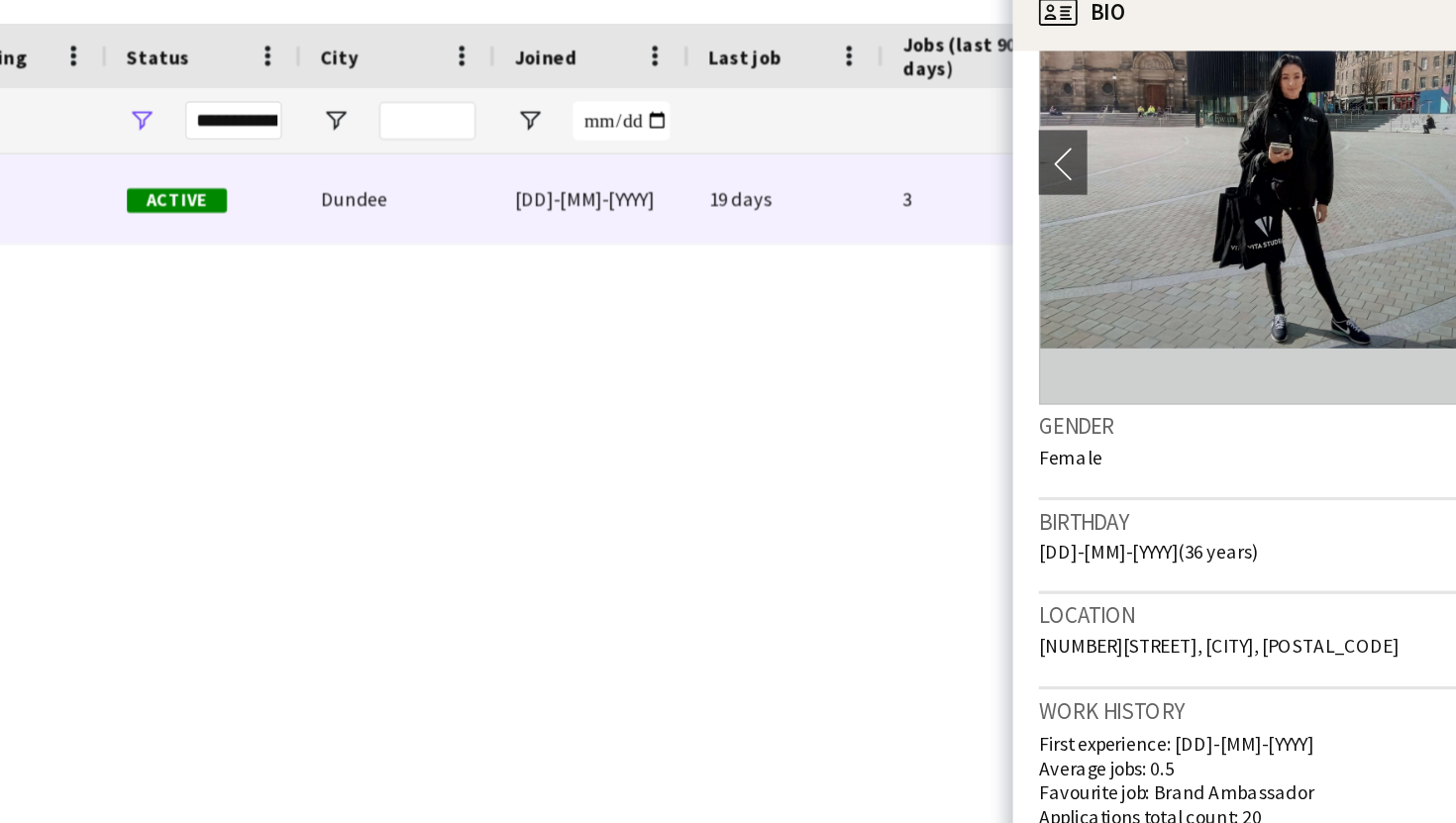 scroll, scrollTop: 0, scrollLeft: 0, axis: both 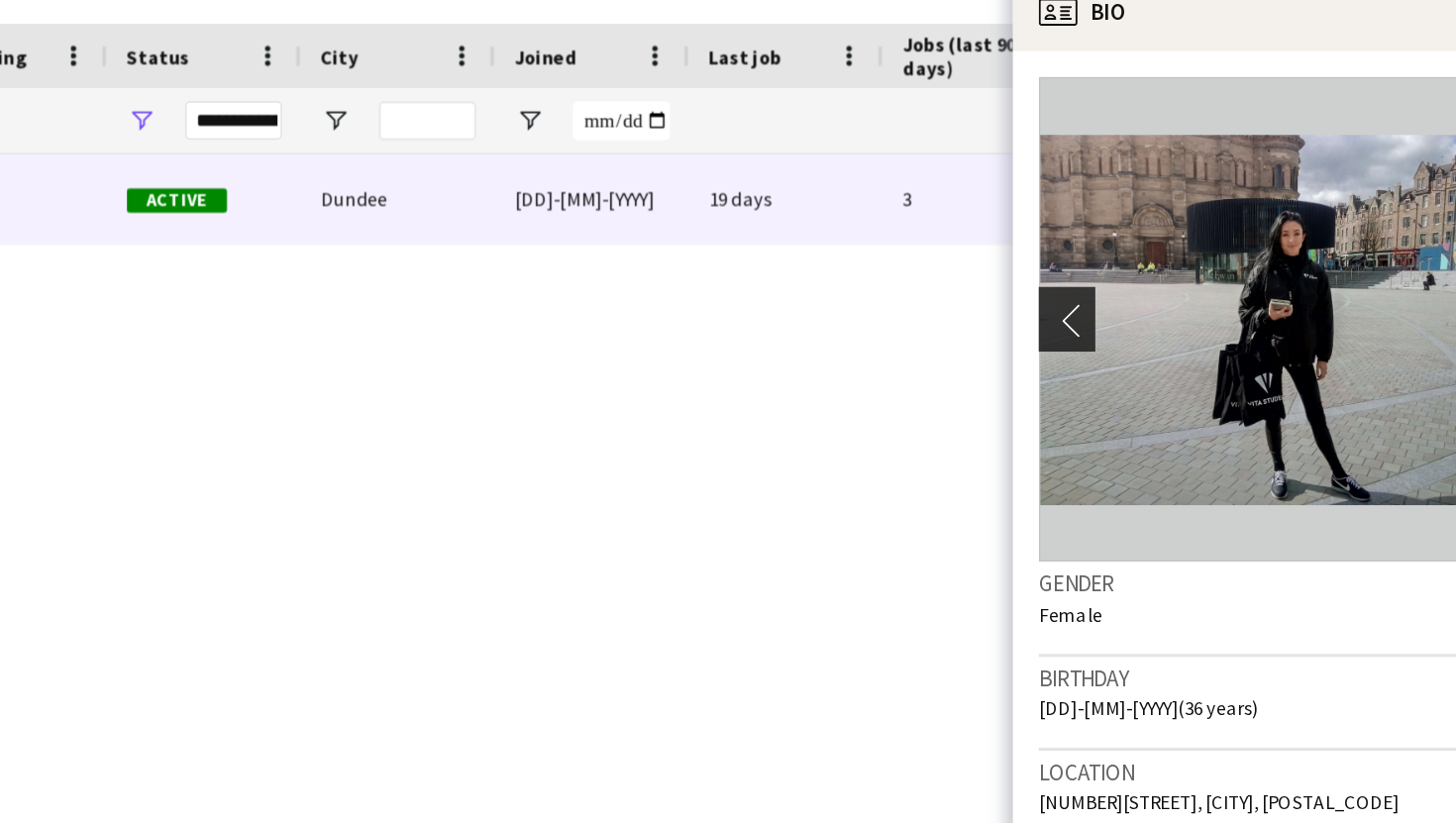 click on "chevron-left" 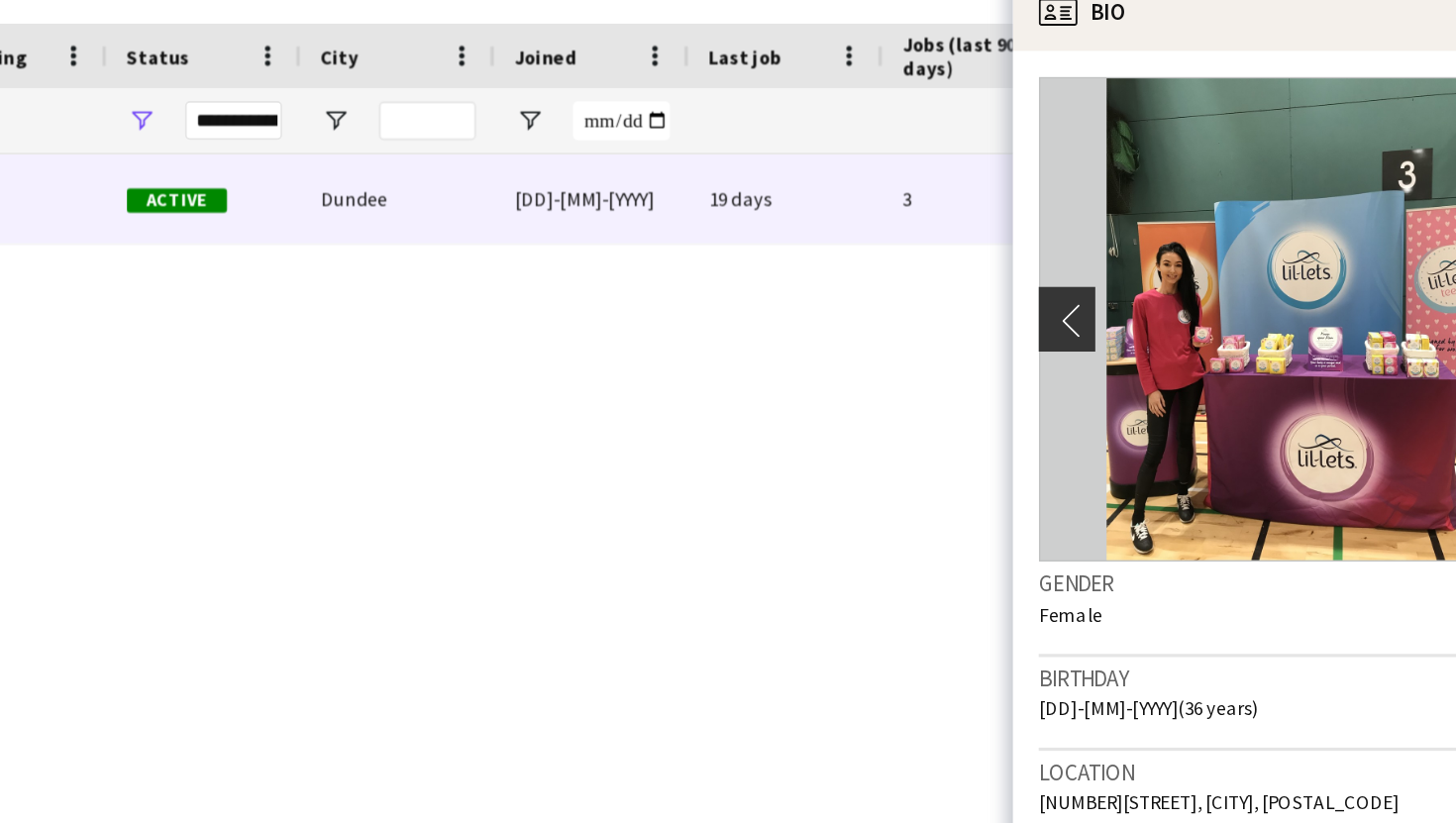 click on "chevron-left" 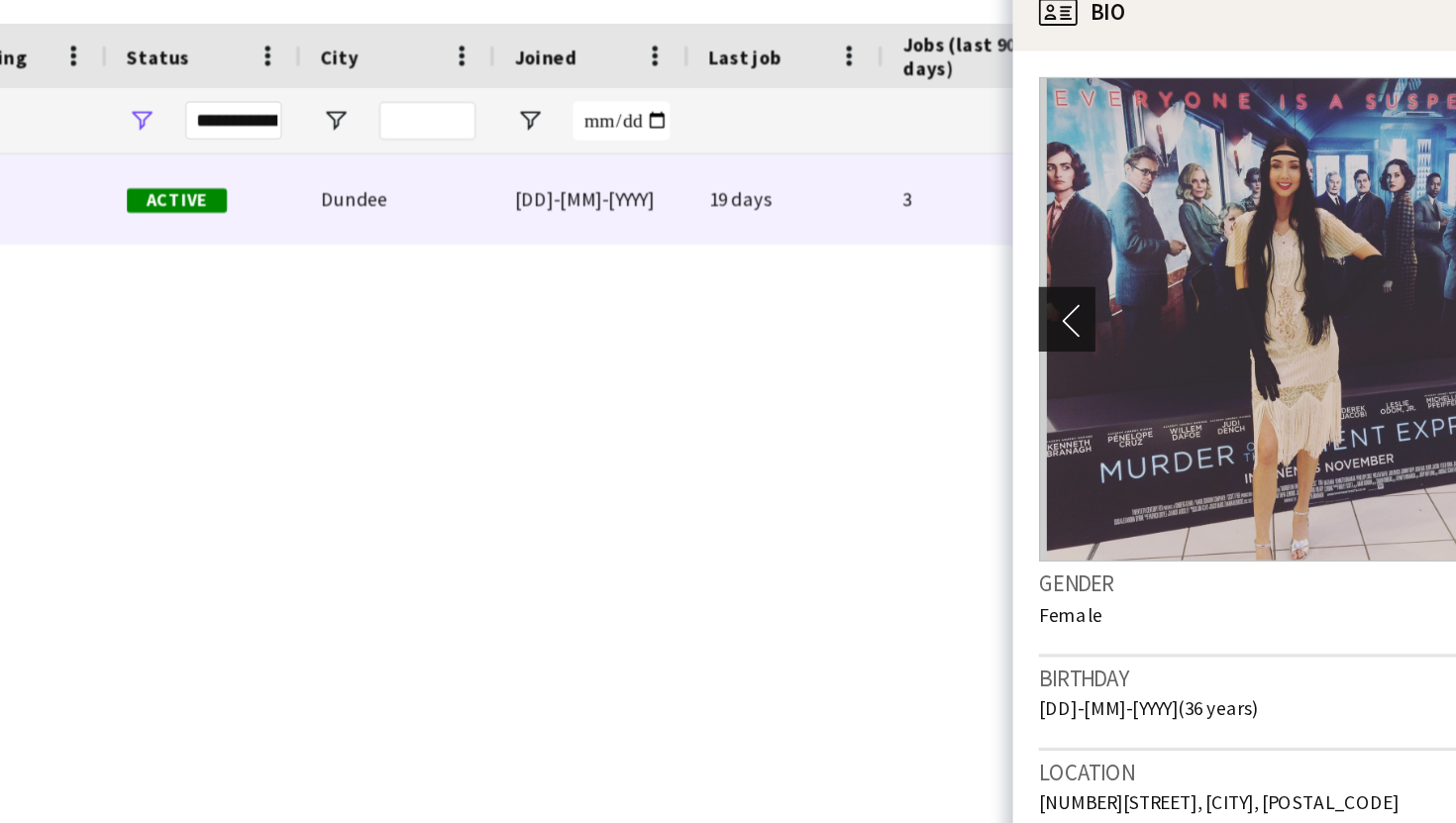 click on "chevron-left" 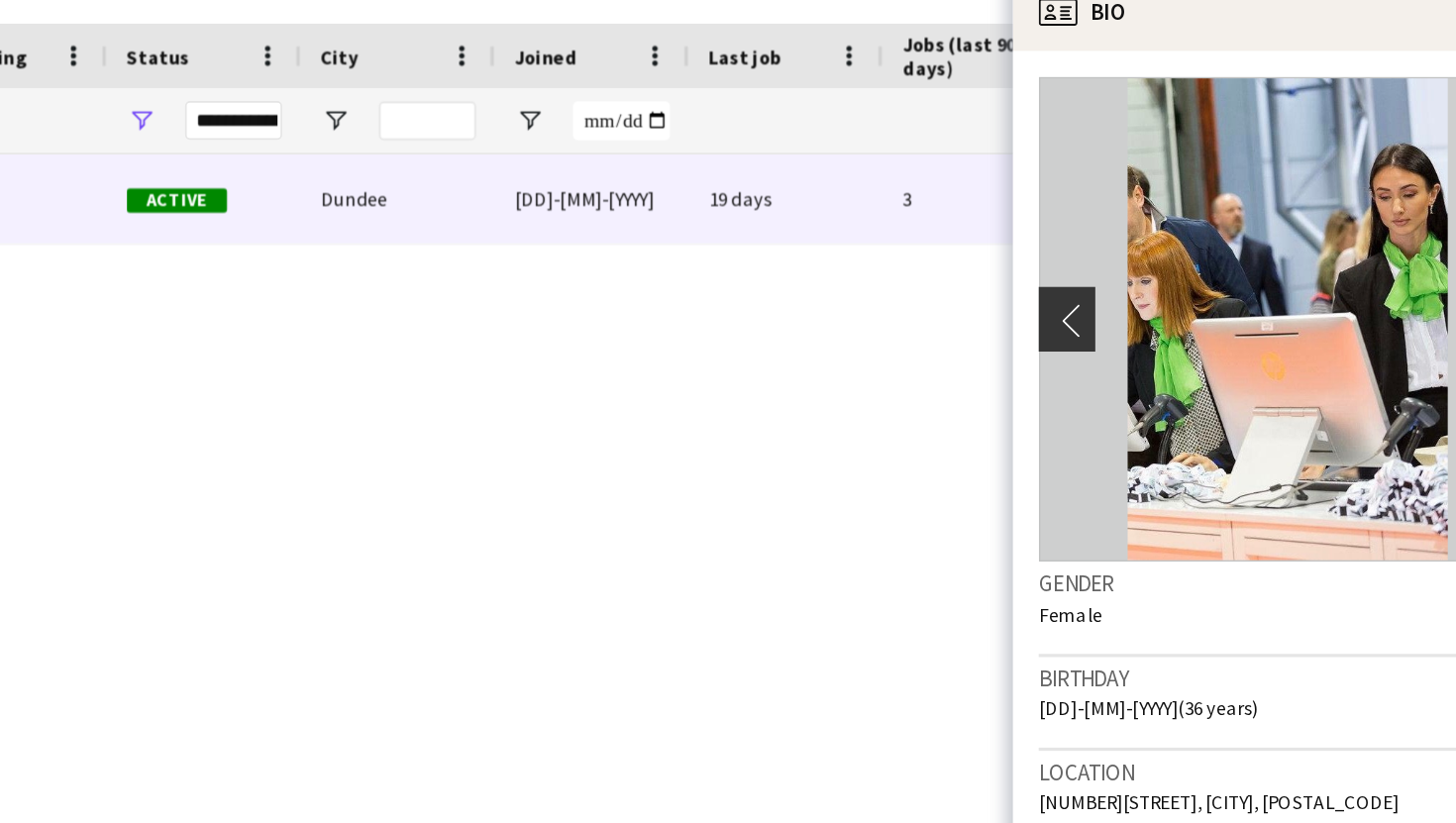 click on "chevron-left" 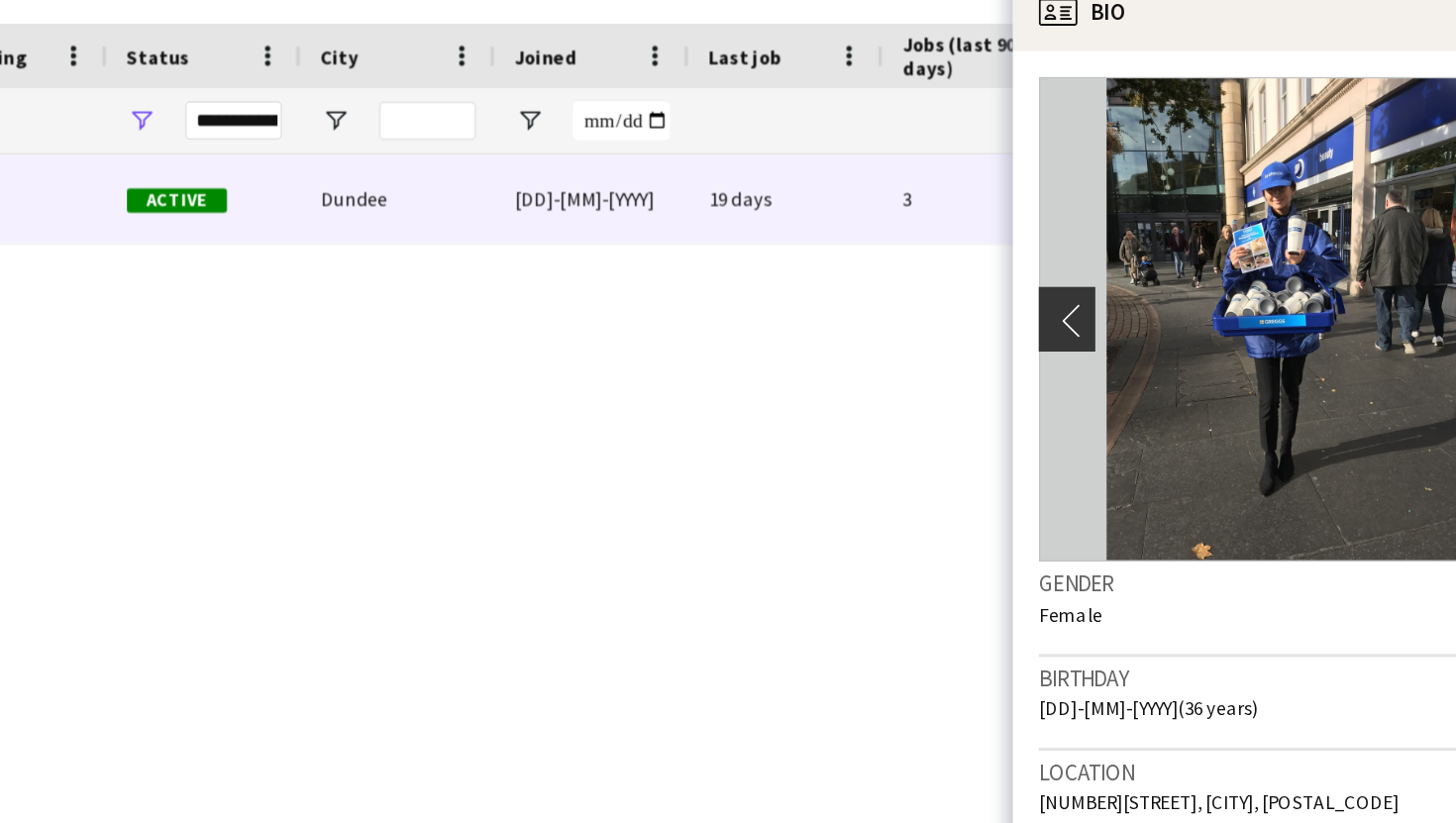 click on "chevron-left" 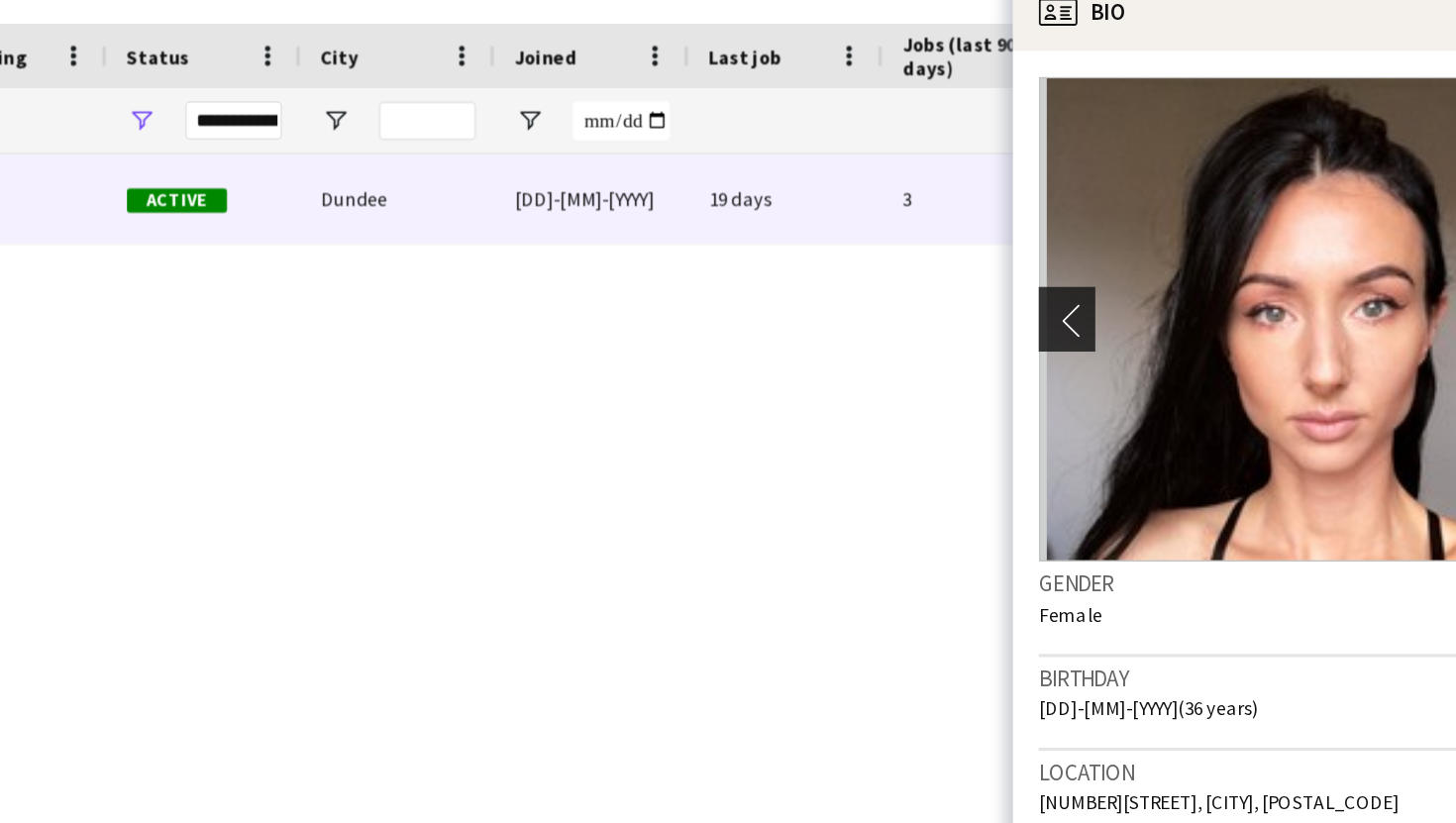 click on "chevron-left" 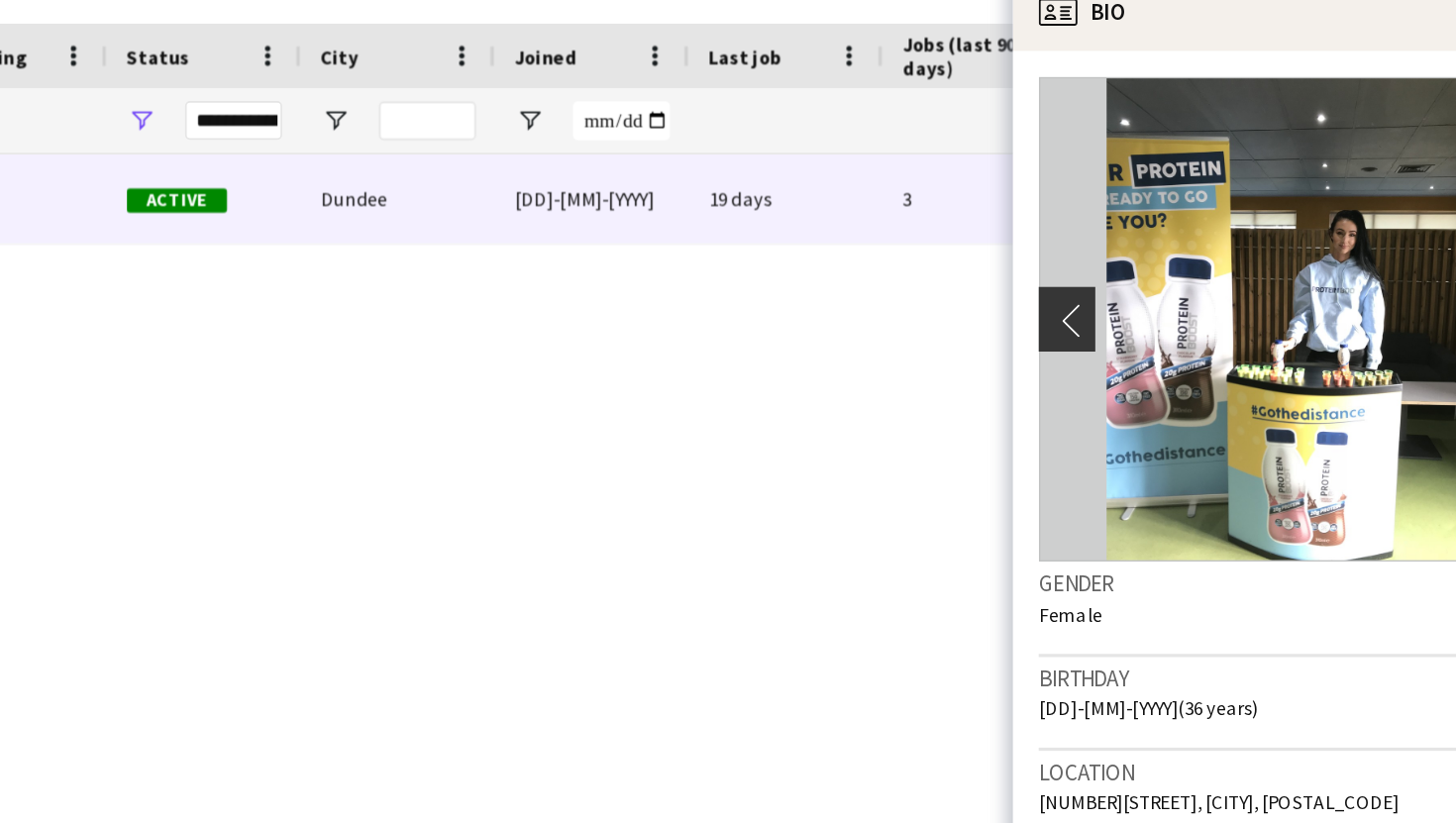 click on "chevron-left" 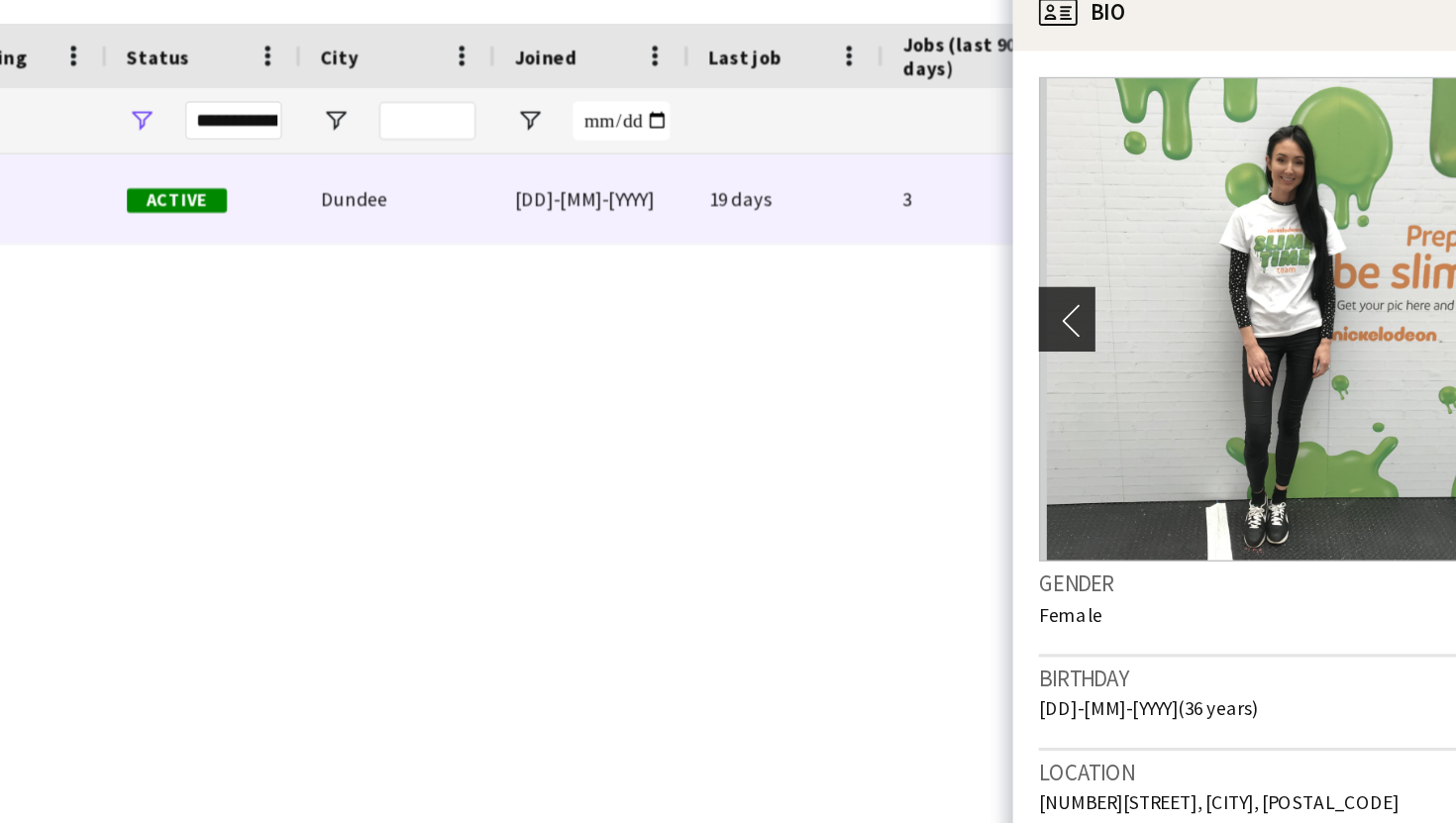 click on "chevron-left" 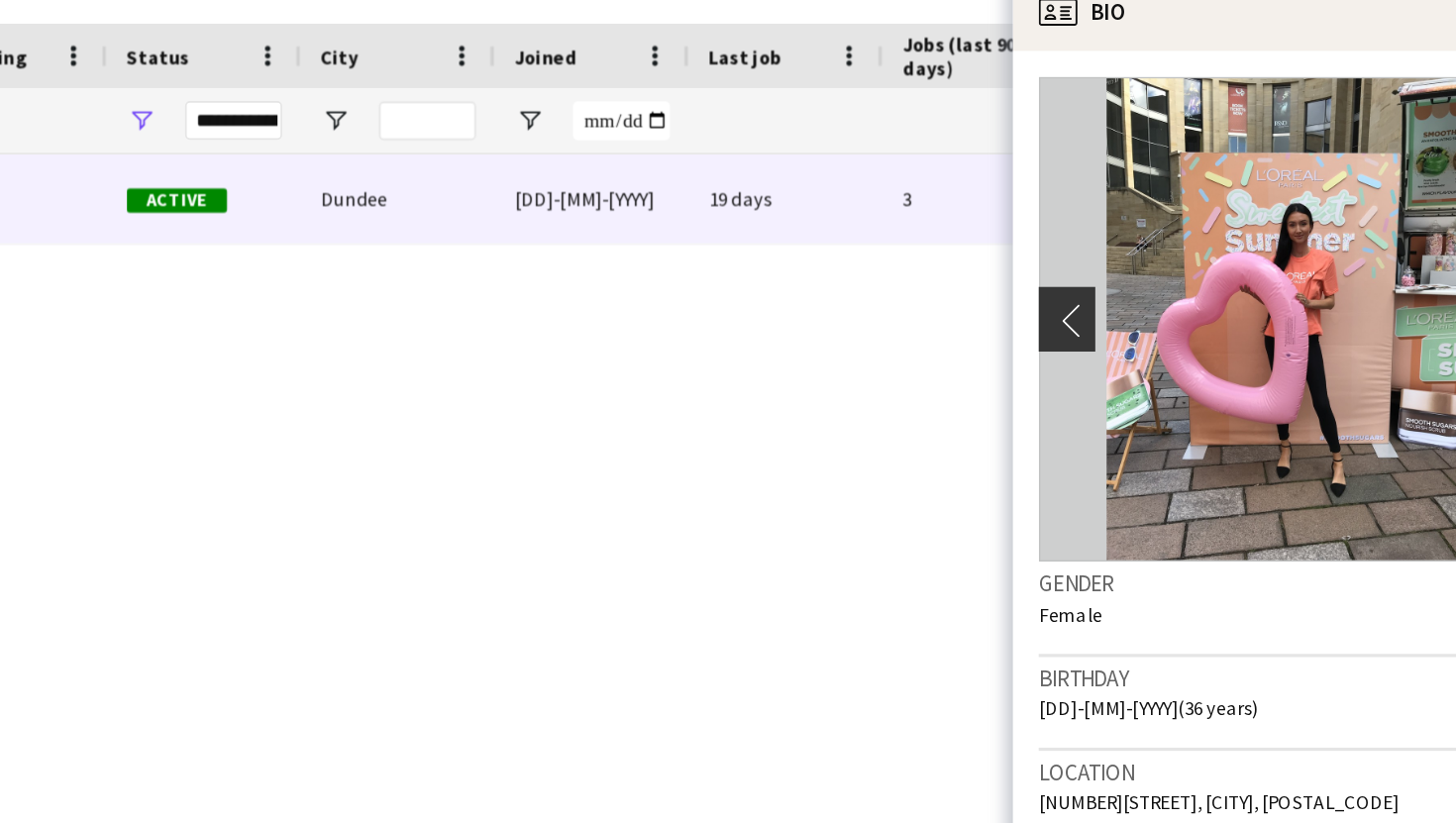 click on "chevron-left" 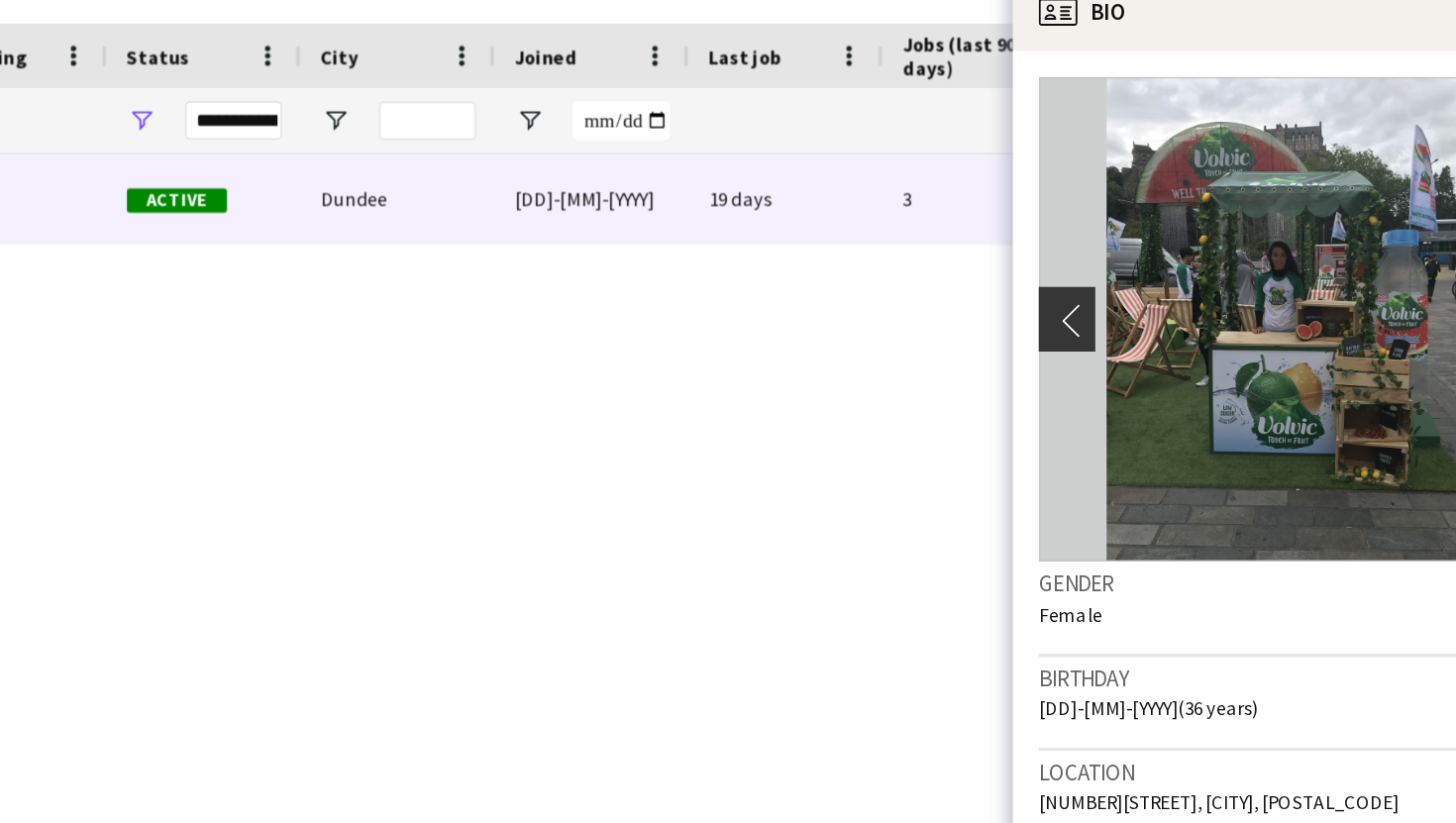 click on "chevron-left" 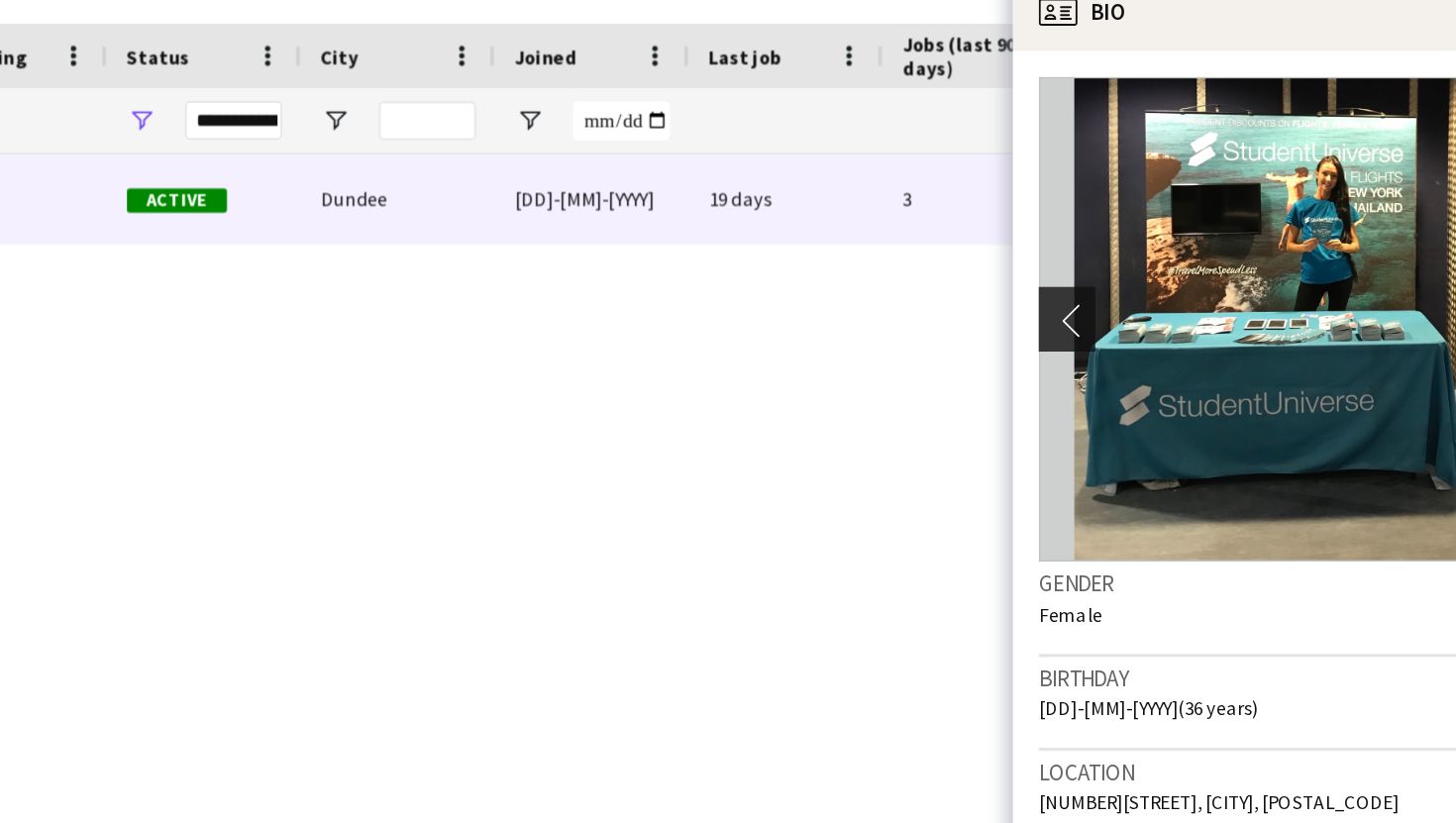 click on "chevron-left" 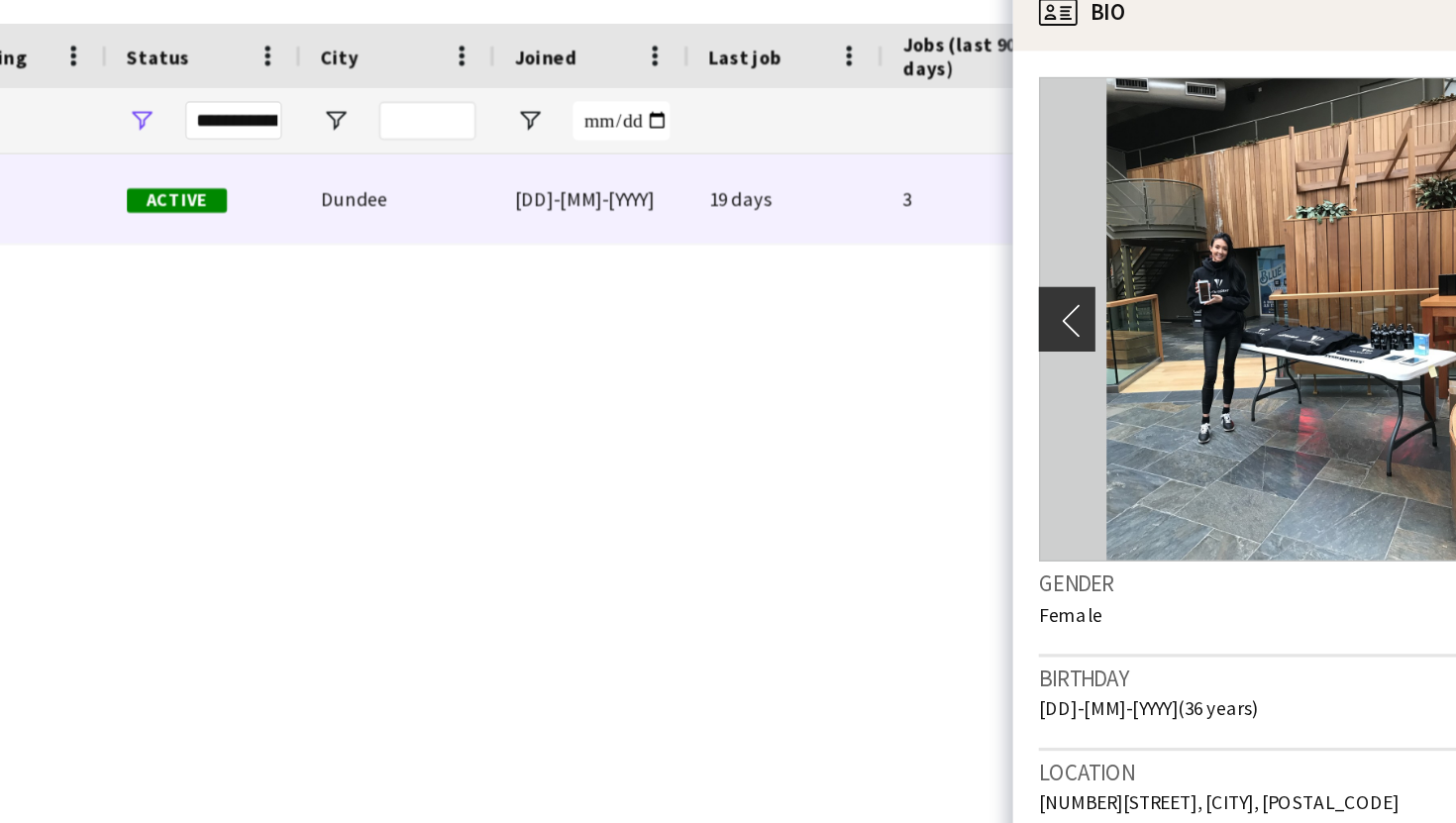 click on "chevron-left" 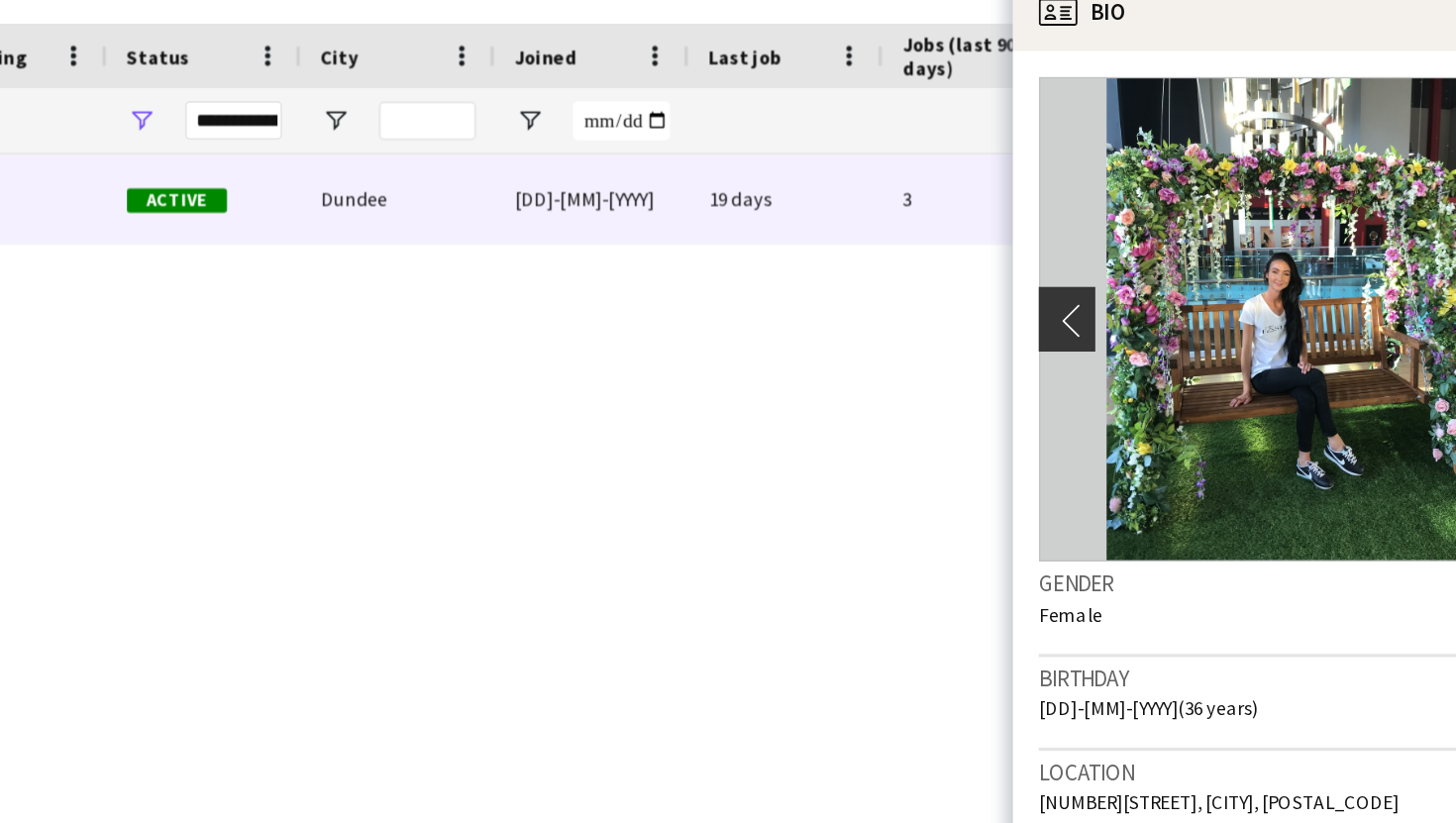 click on "chevron-left" 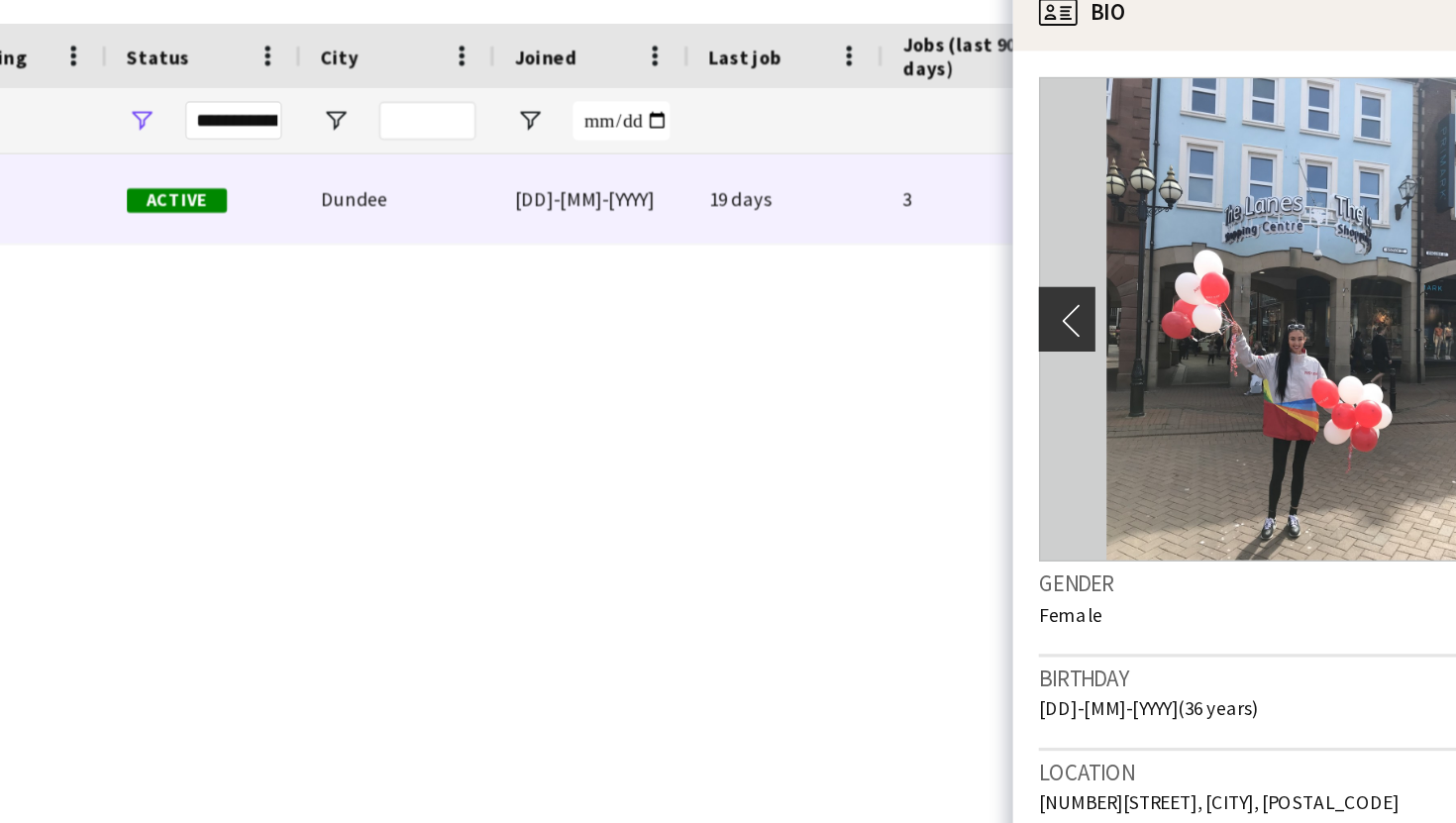 click on "chevron-left" 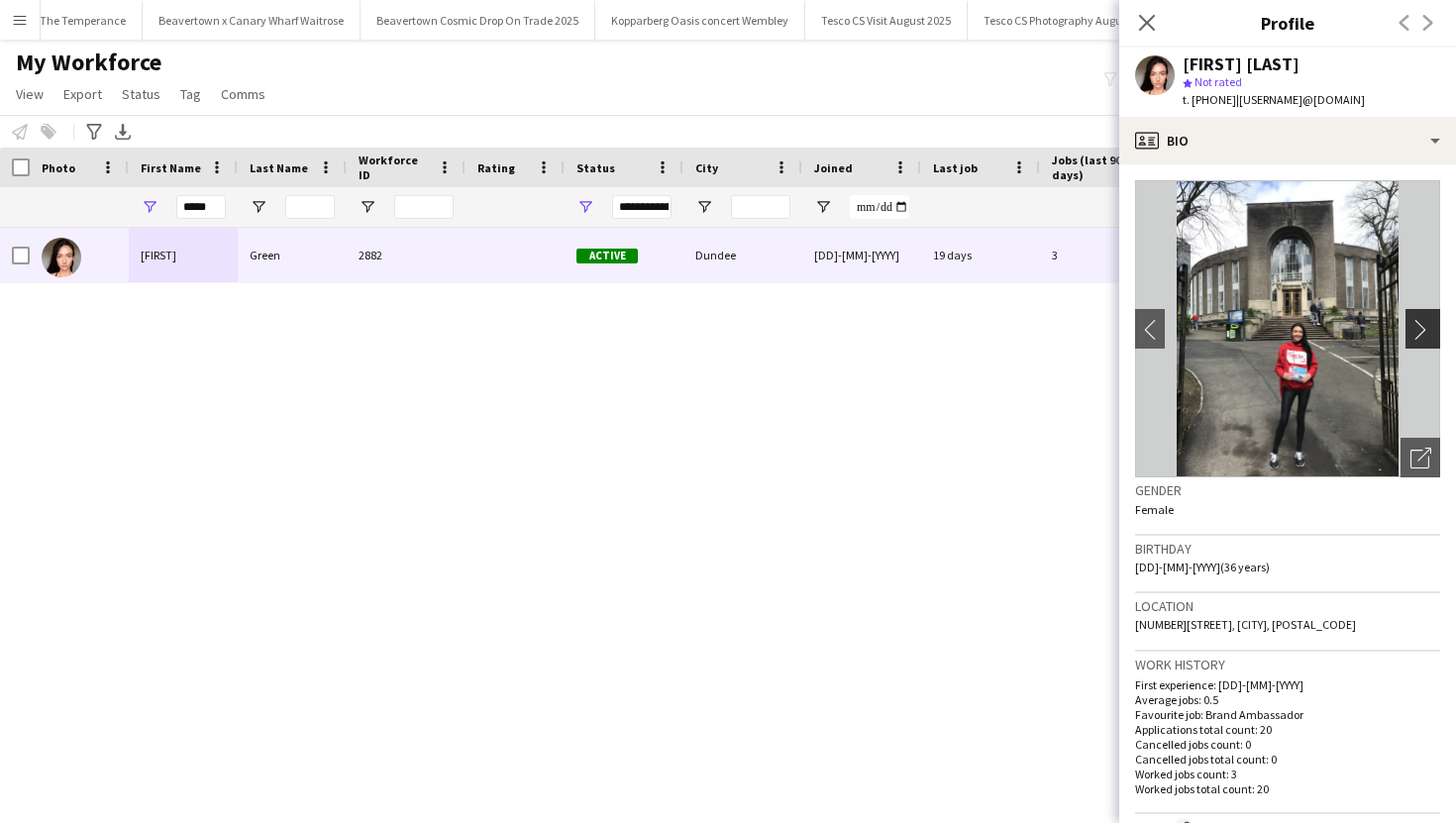 click on "chevron-right" 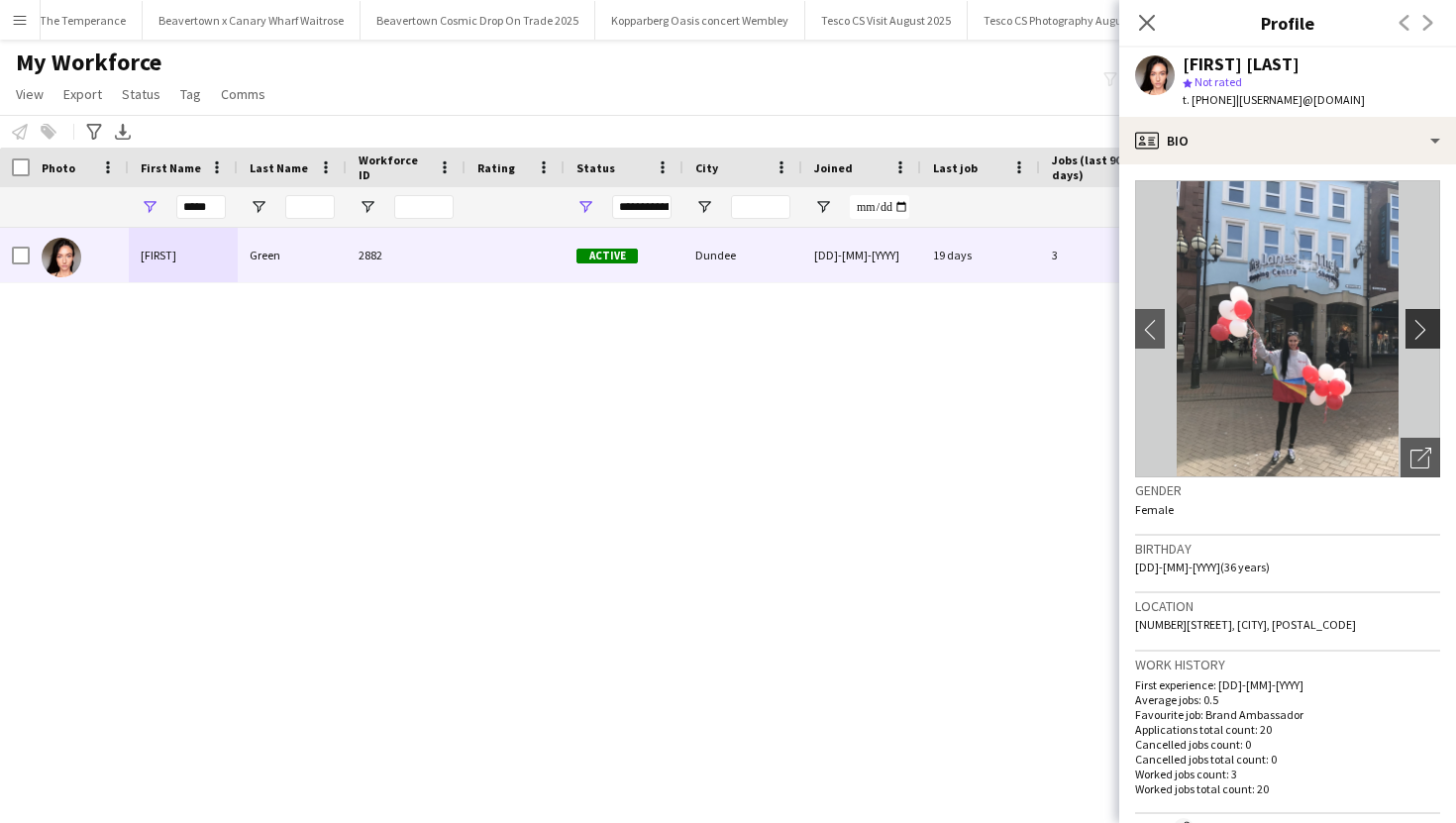 click on "chevron-right" 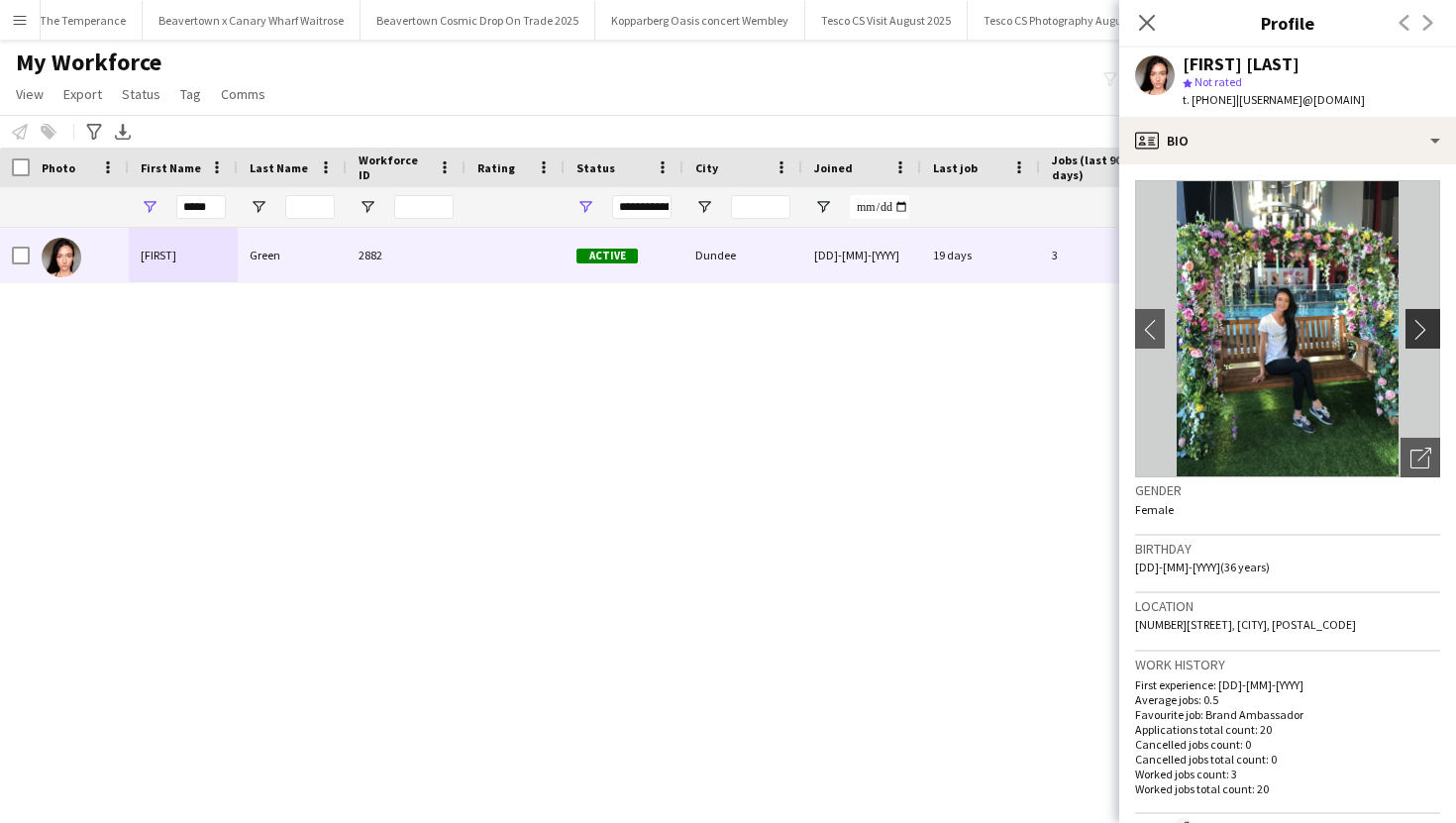 click on "chevron-right" 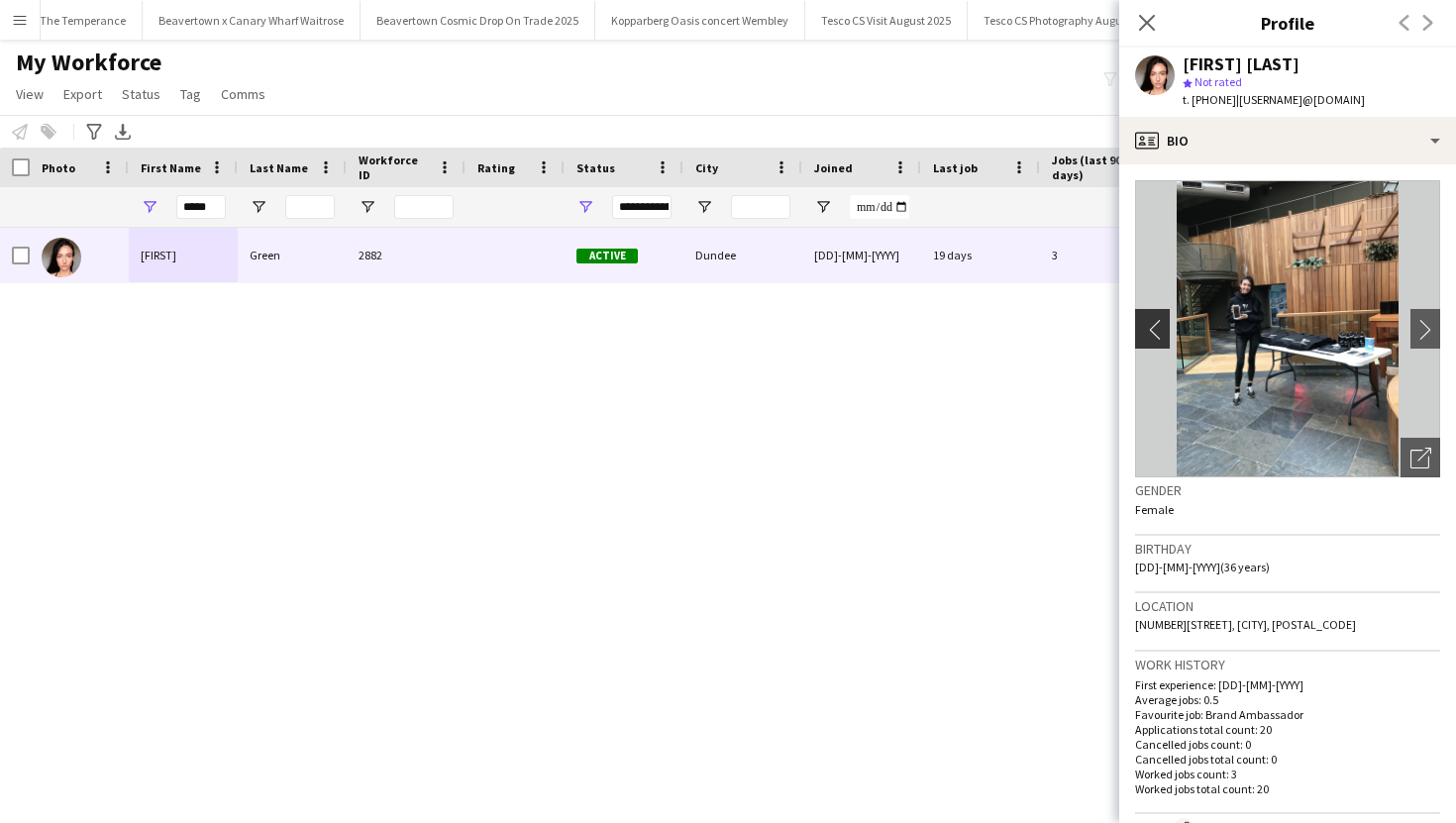 click on "chevron-left" 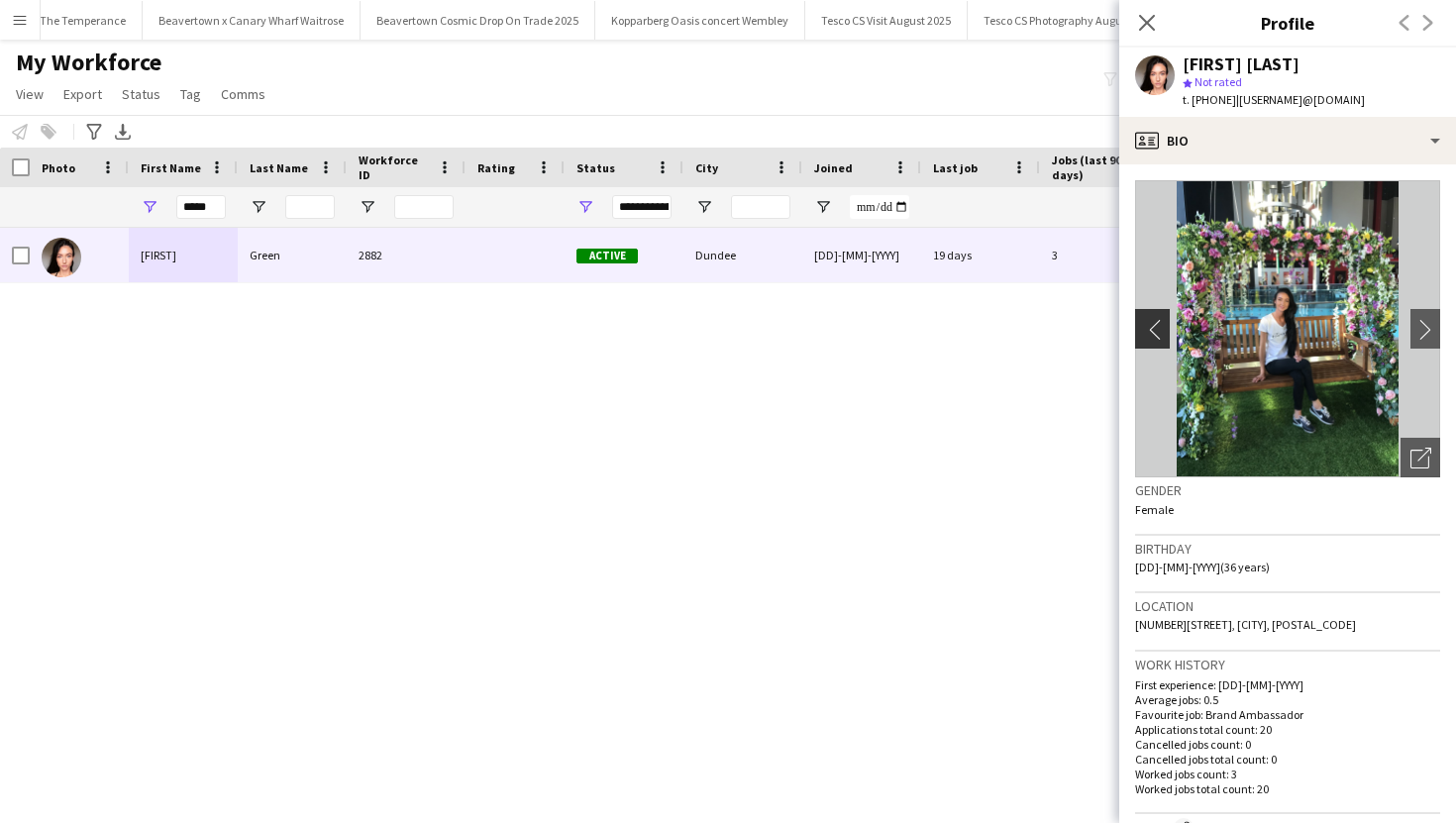click on "chevron-left" 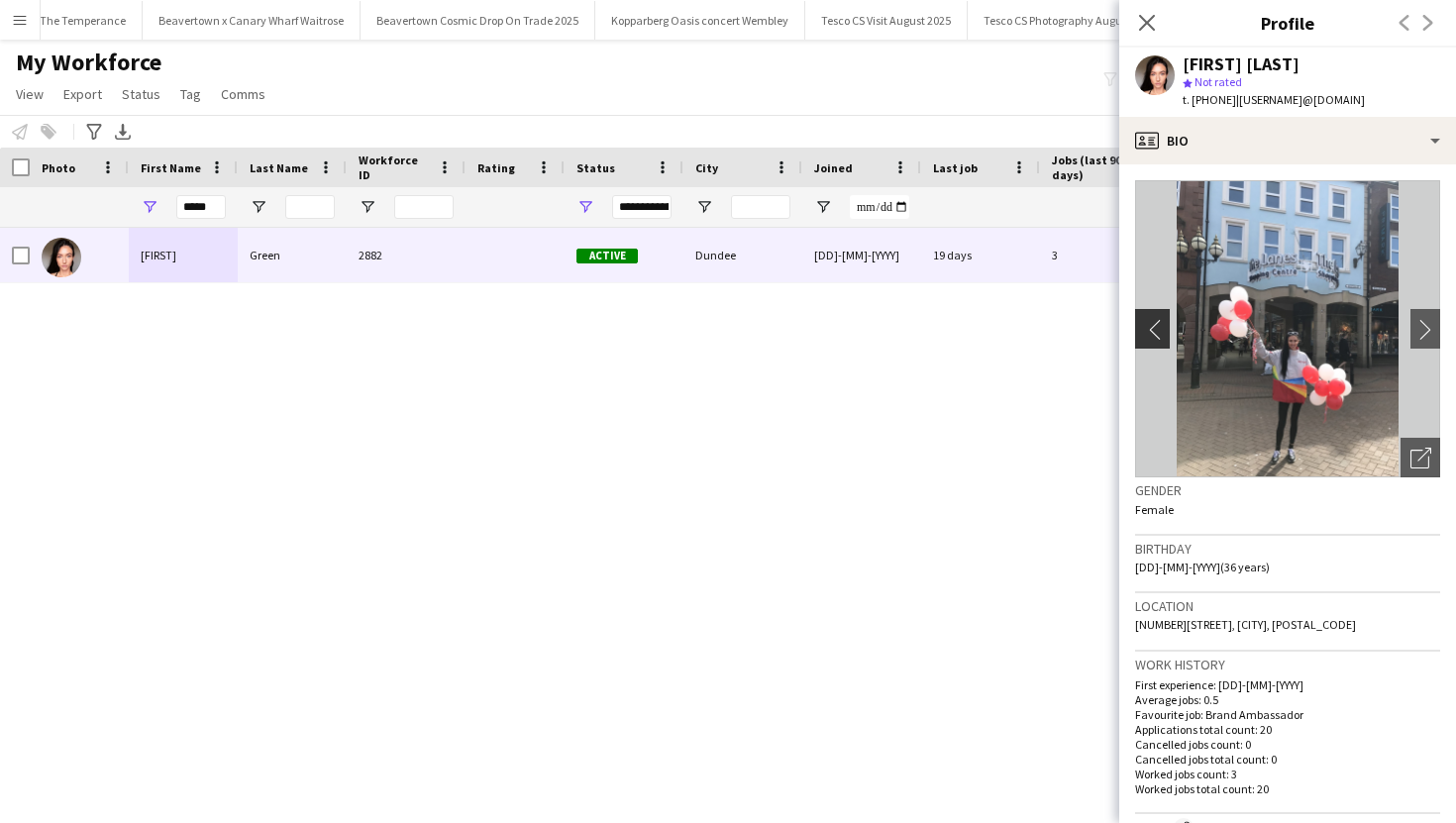 click on "chevron-left" 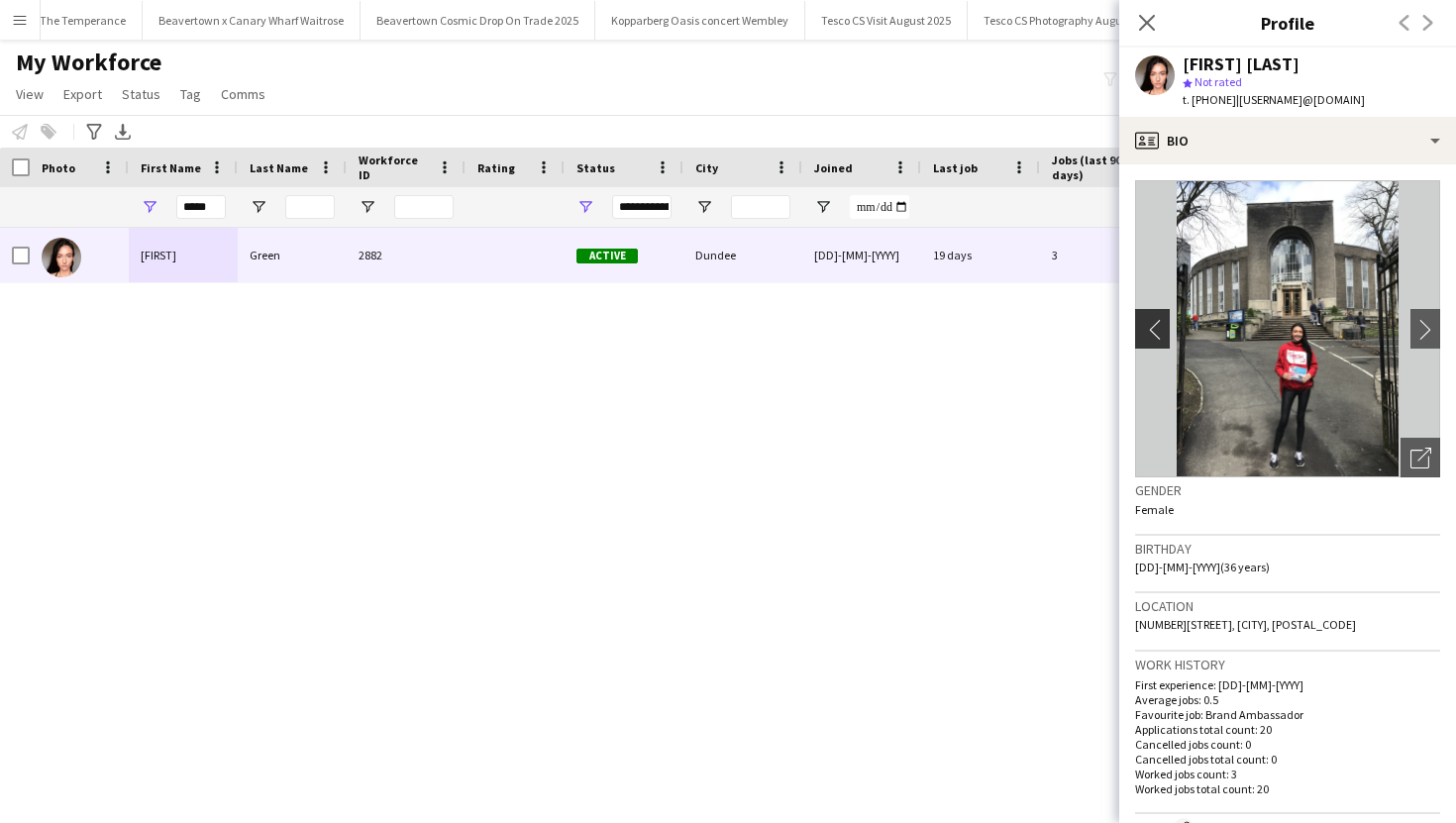click on "chevron-left" 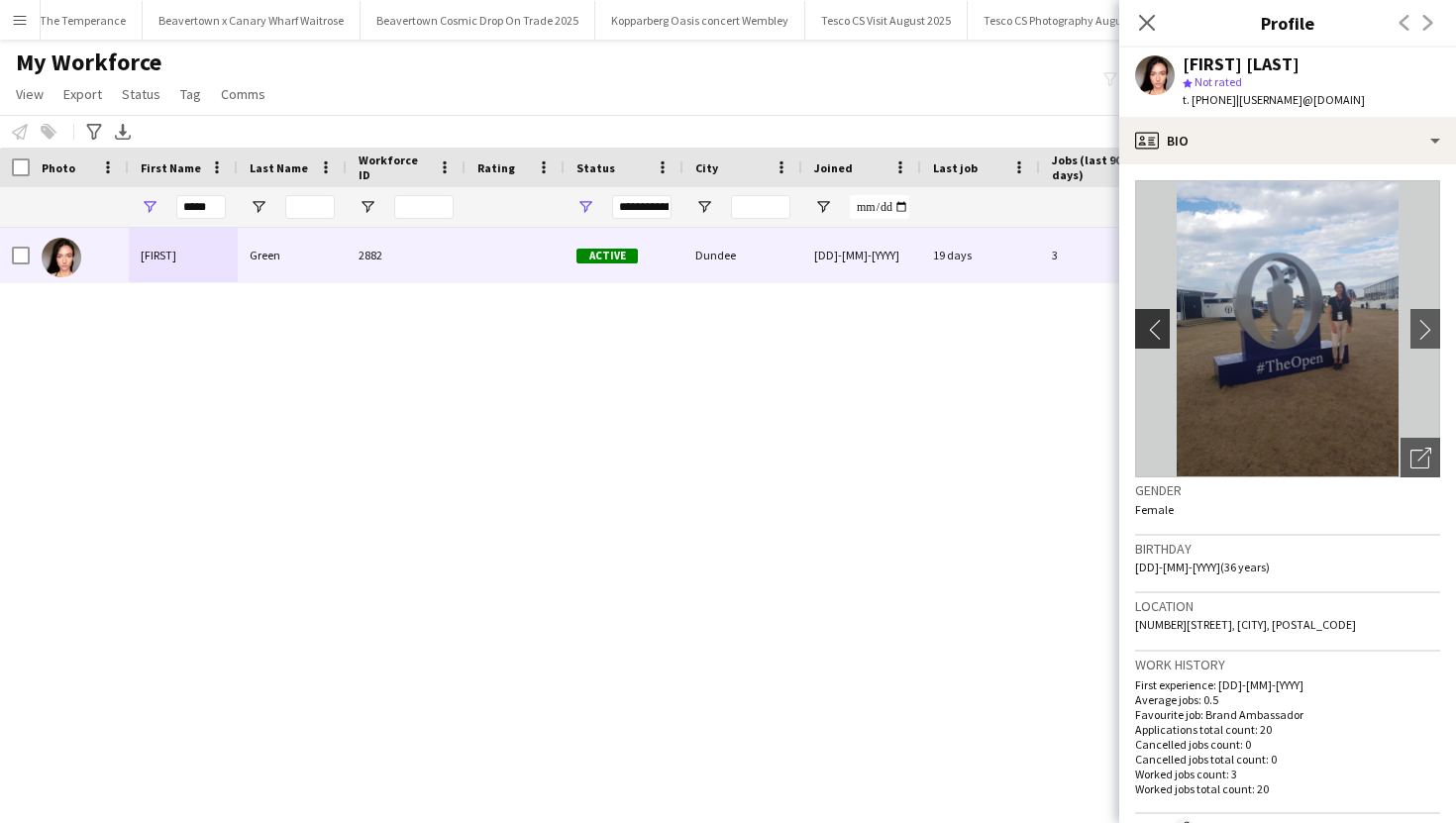 click on "chevron-left" 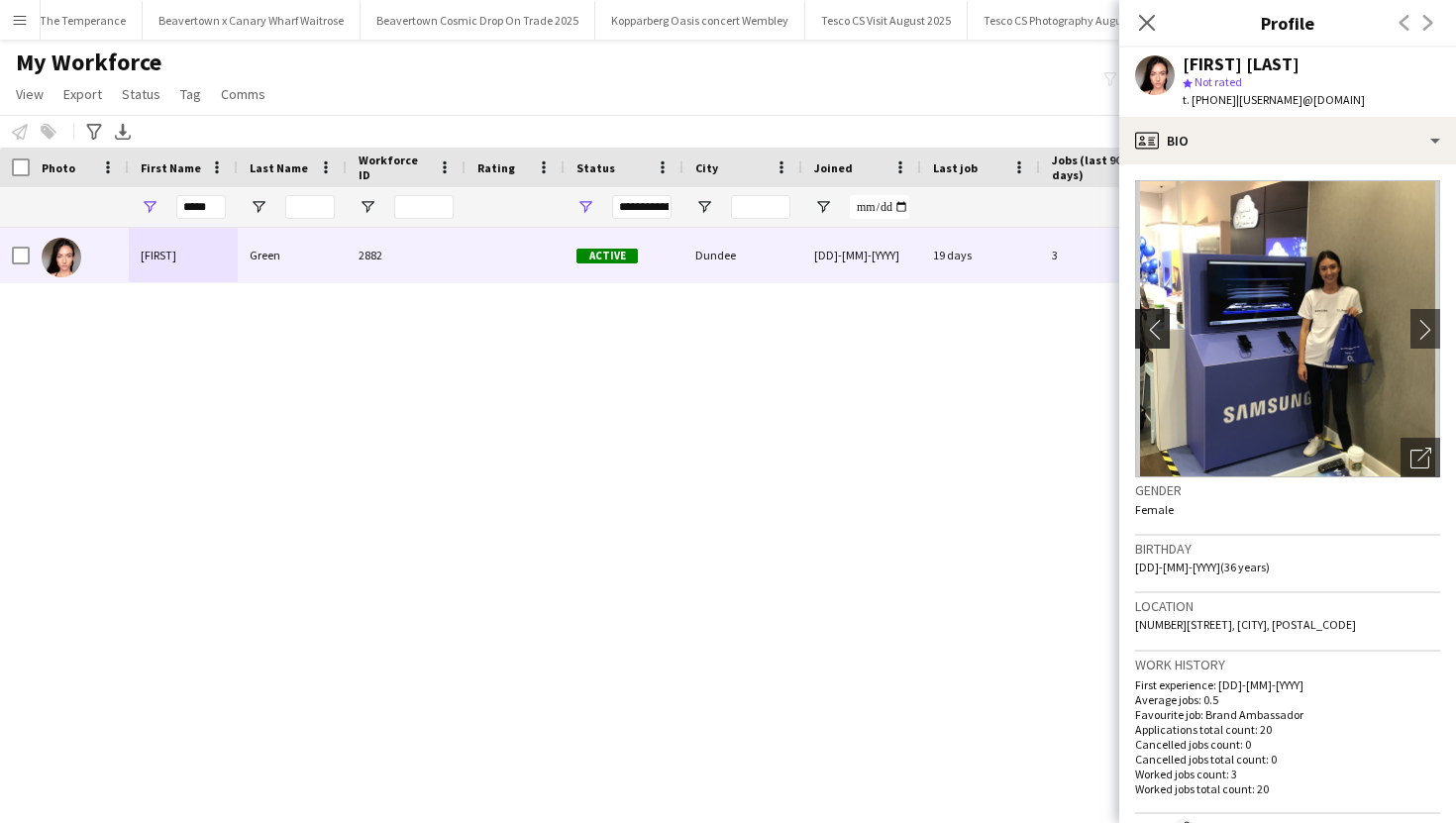 click on "chevron-left" 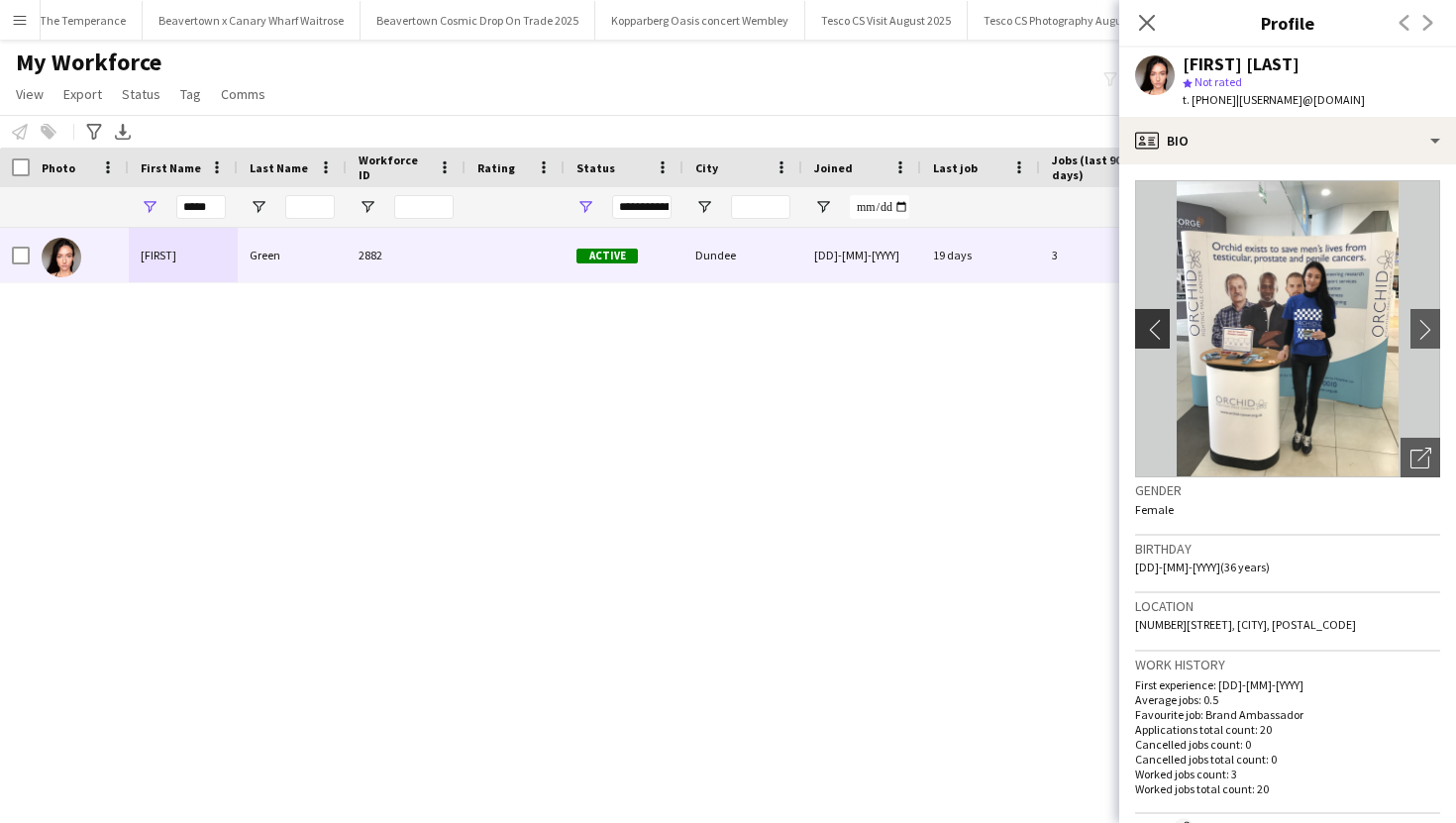 click on "chevron-left" 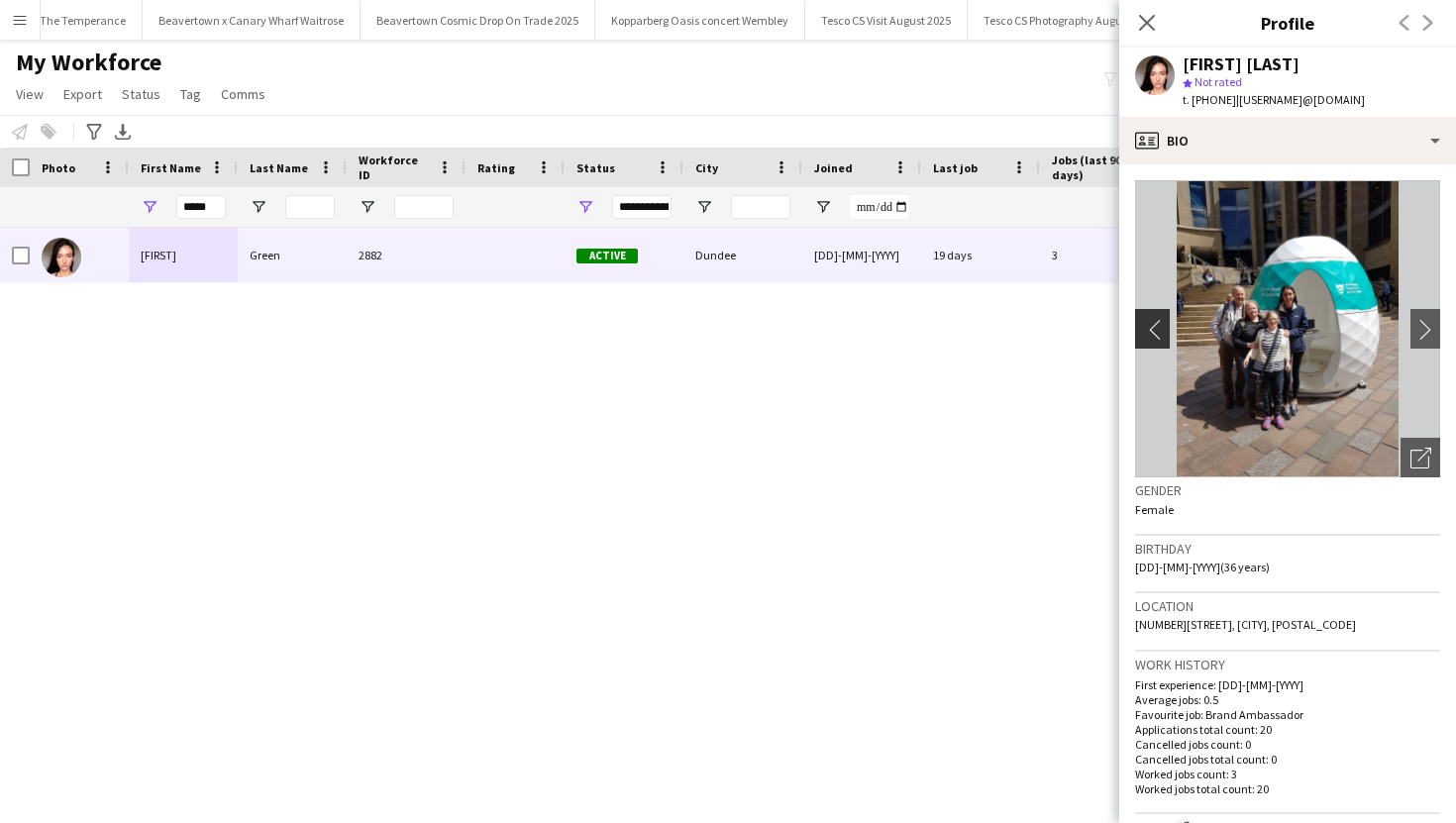 click on "chevron-left" 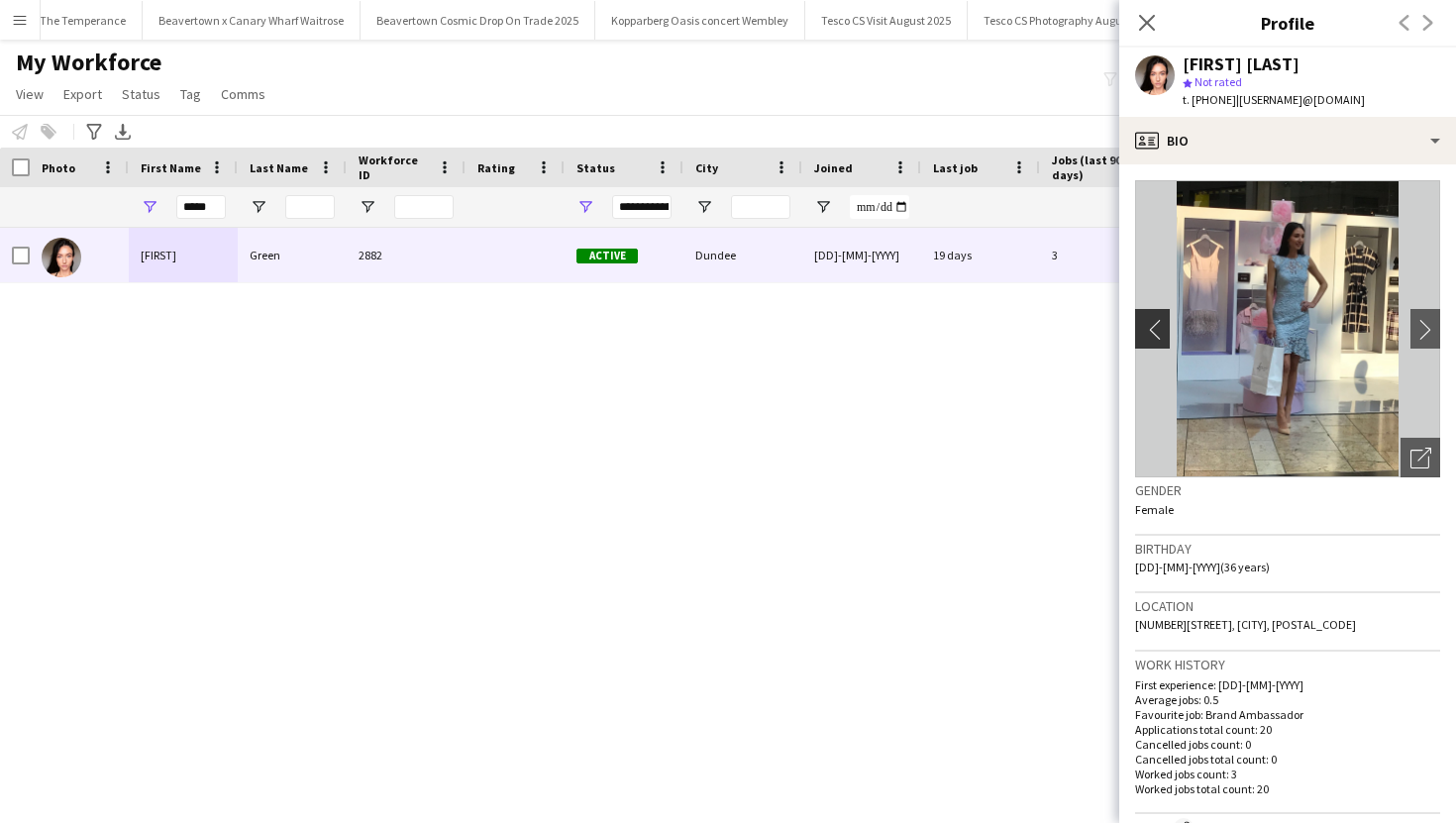 click on "chevron-left" 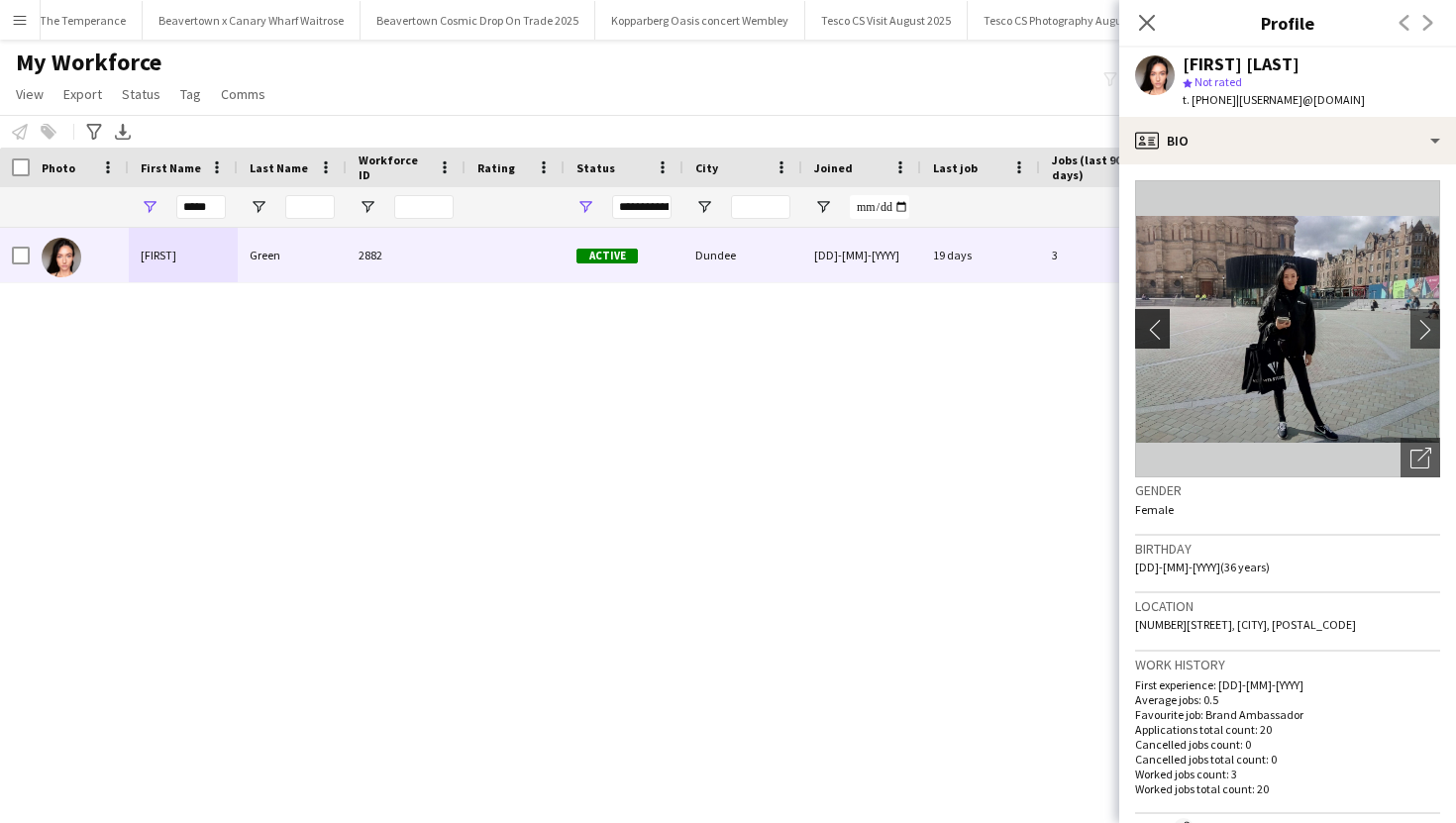 click on "chevron-left" 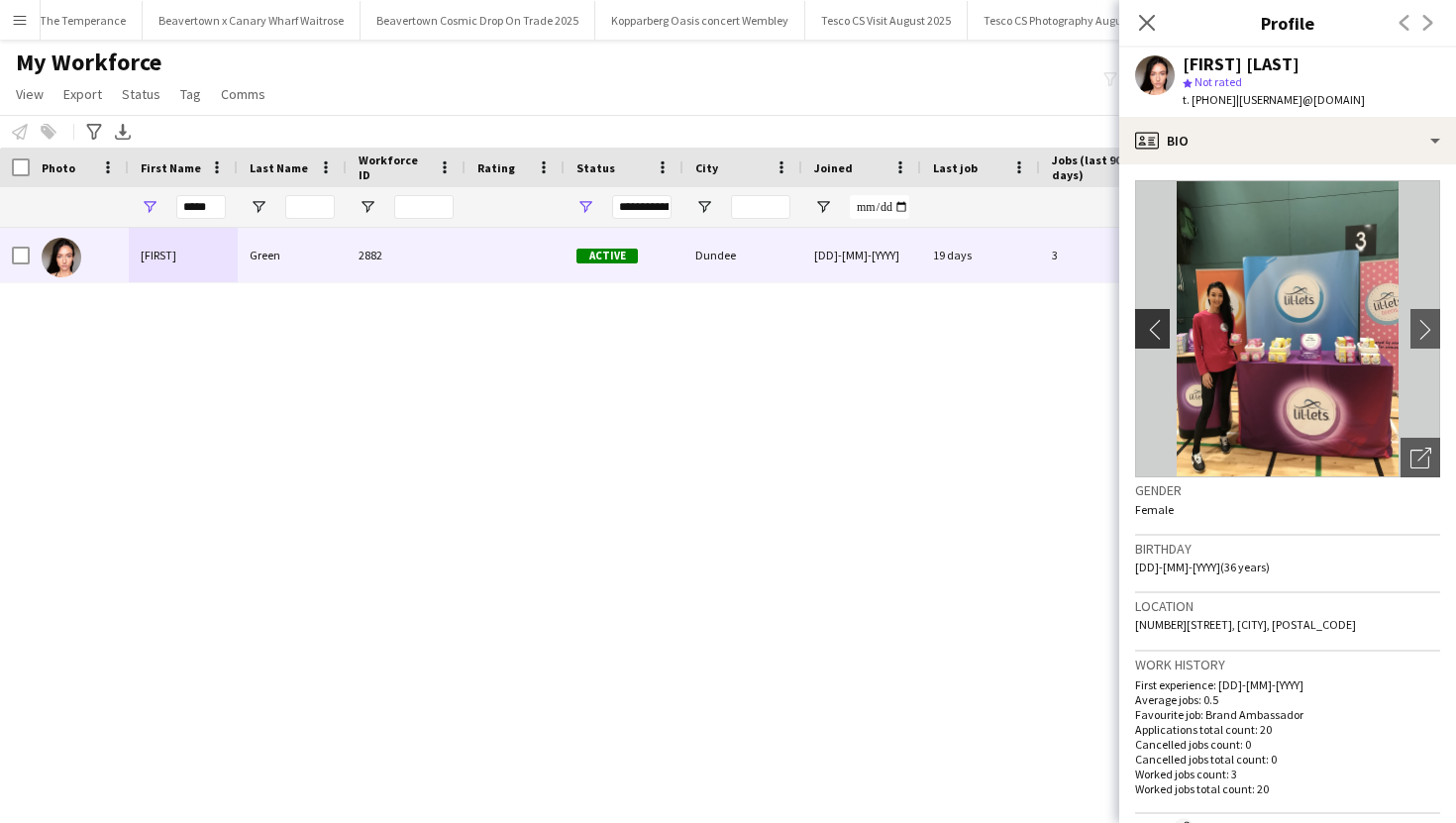 click on "chevron-left" 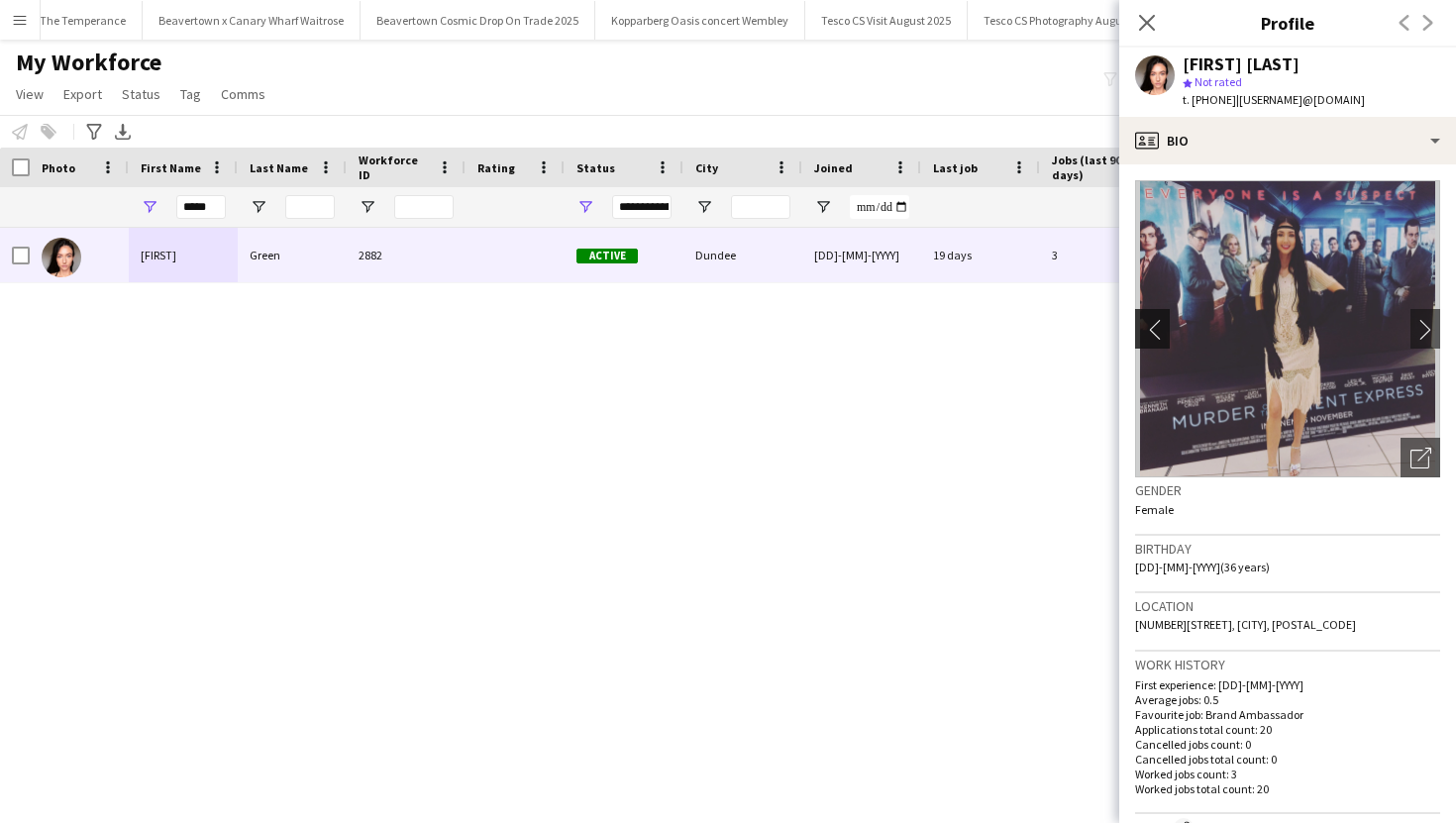 click on "chevron-left" 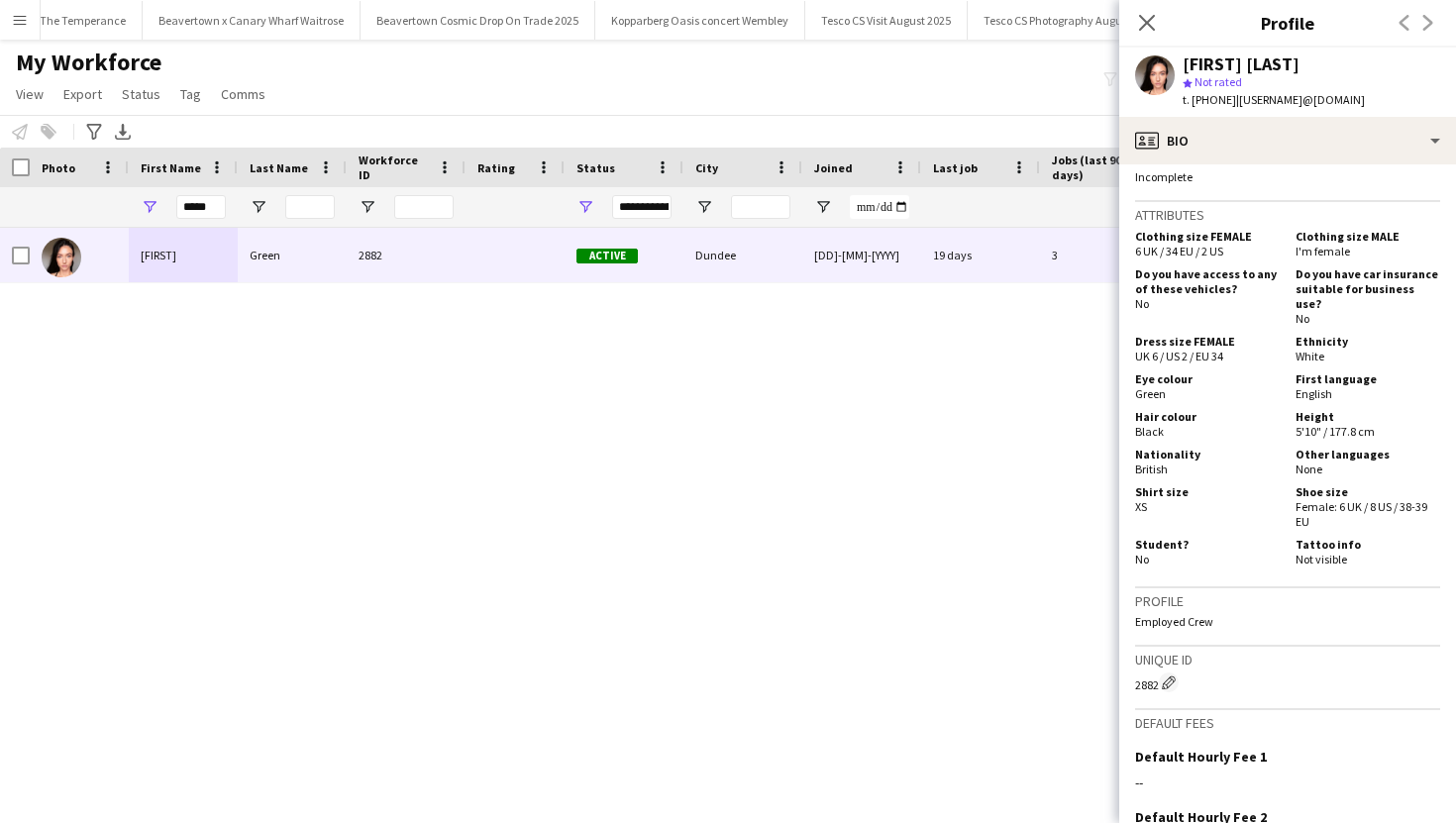 scroll, scrollTop: 1288, scrollLeft: 0, axis: vertical 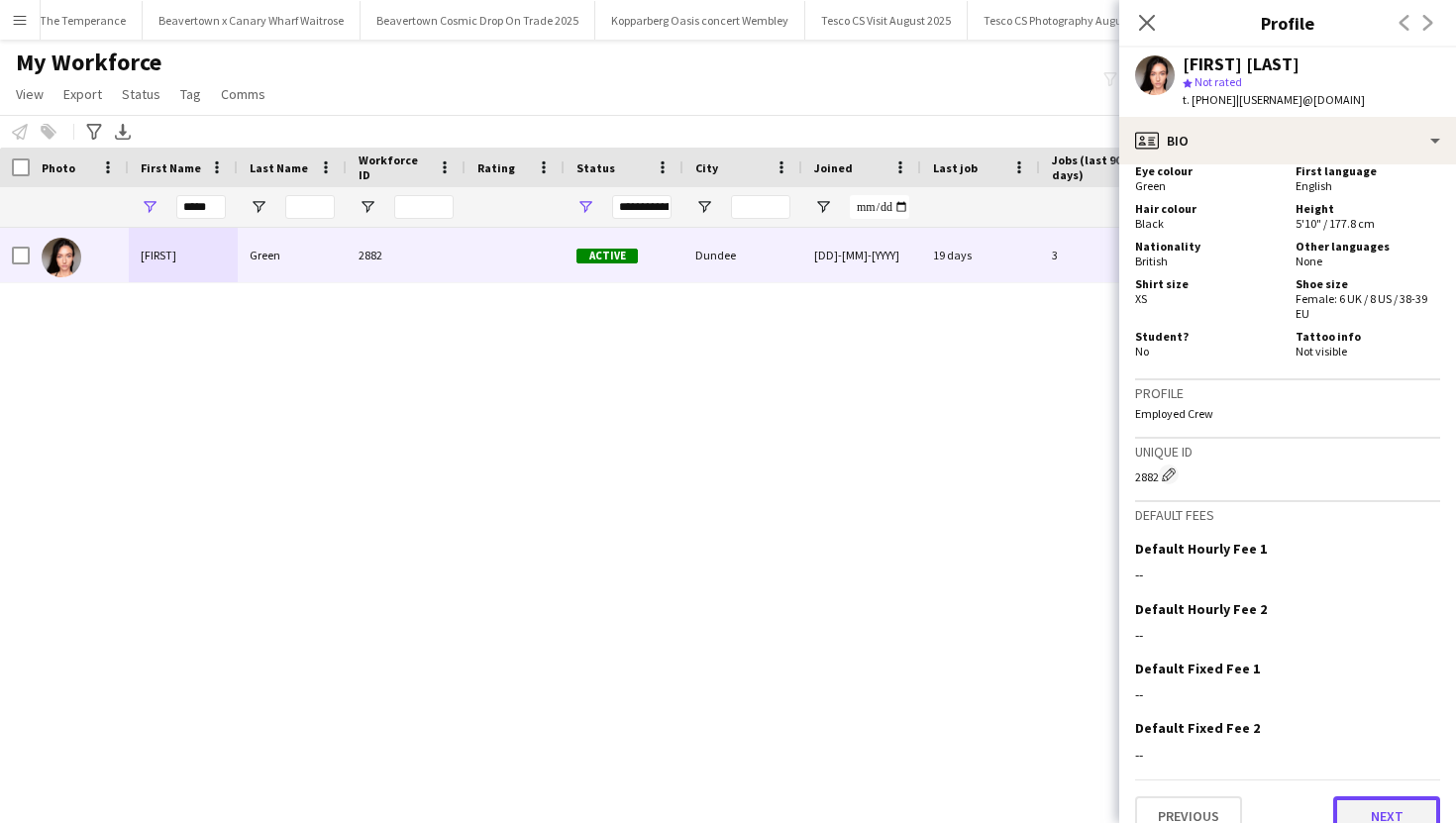 click on "Next" 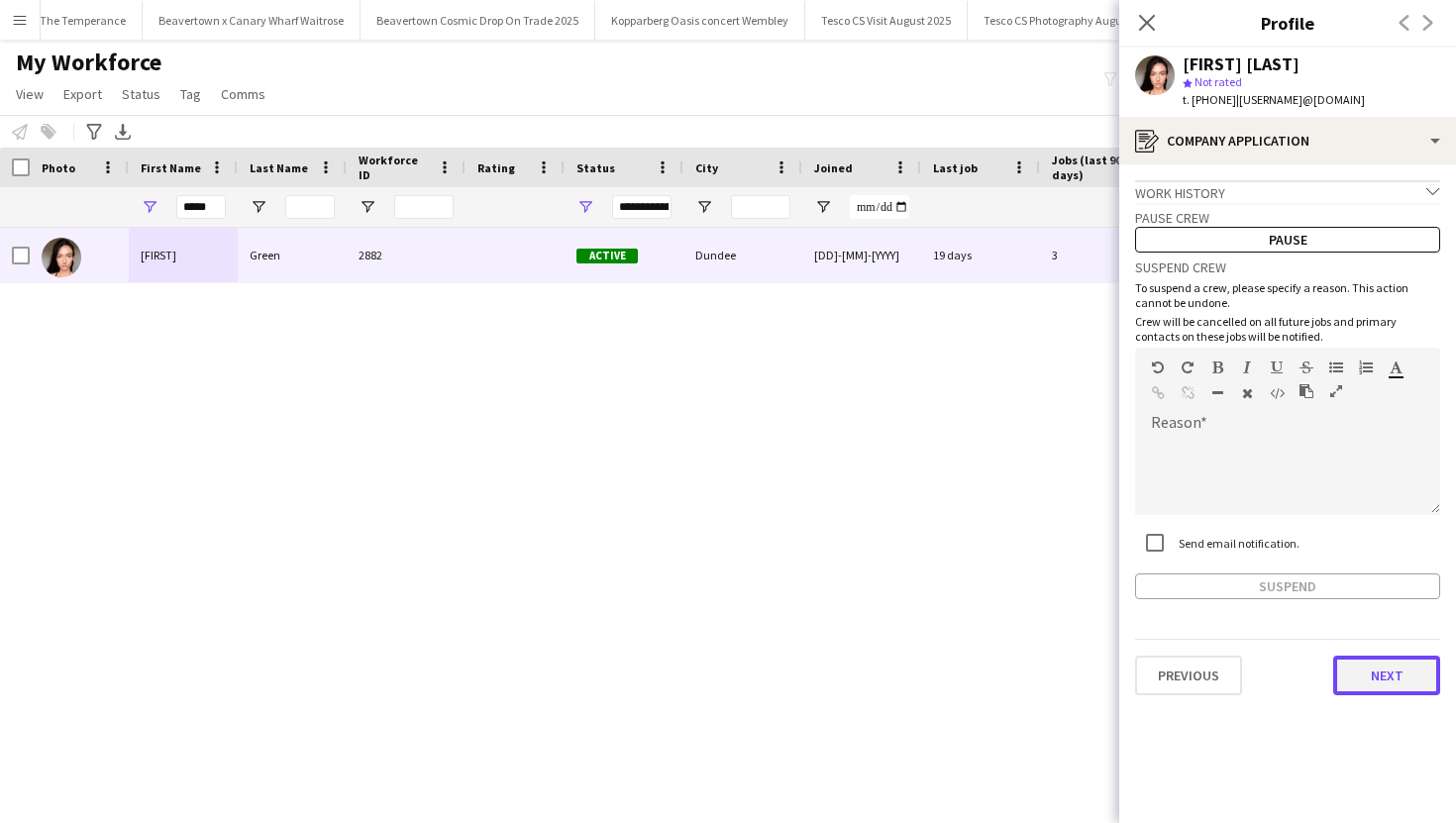 click on "Next" 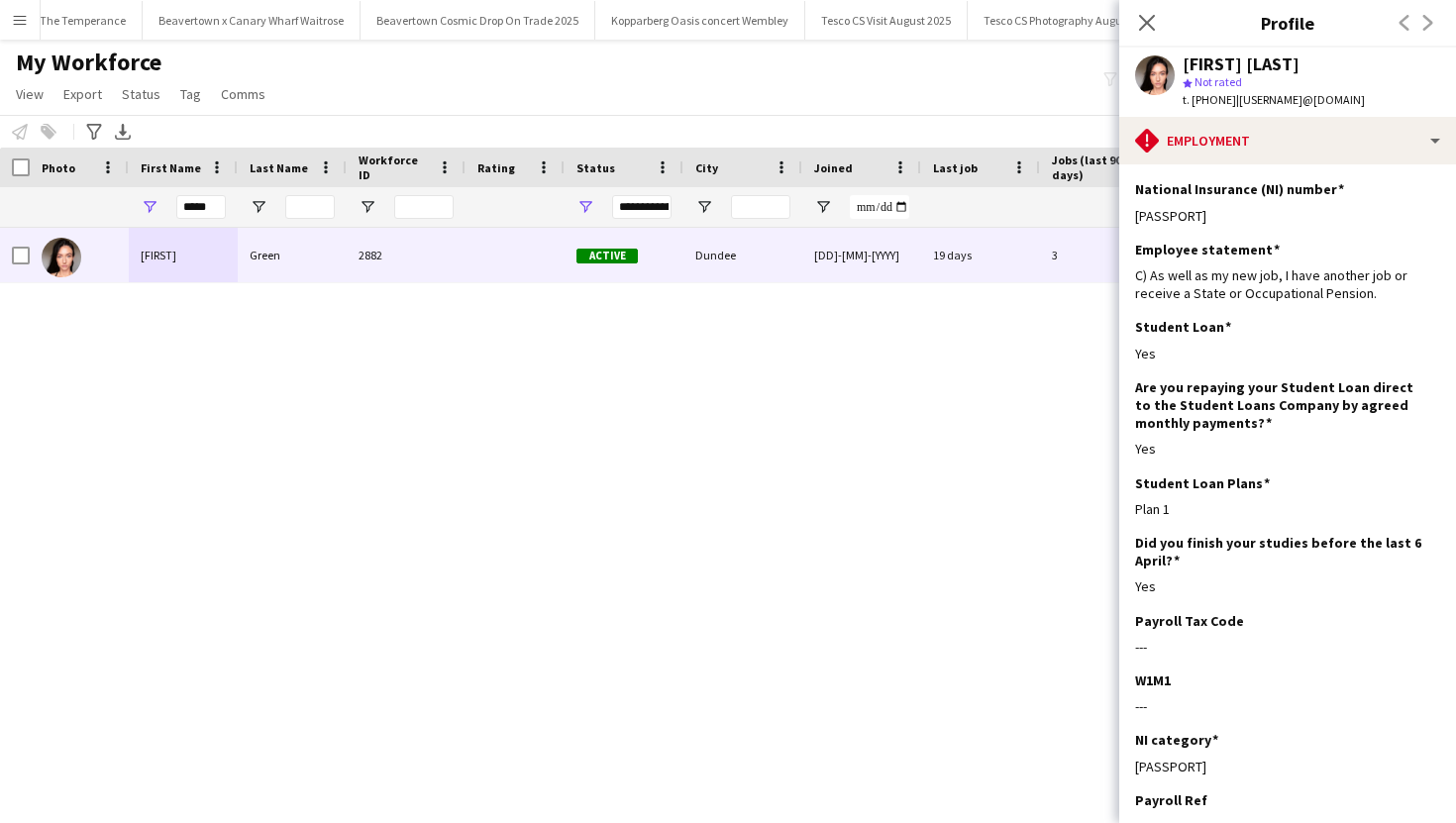 scroll, scrollTop: 203, scrollLeft: 0, axis: vertical 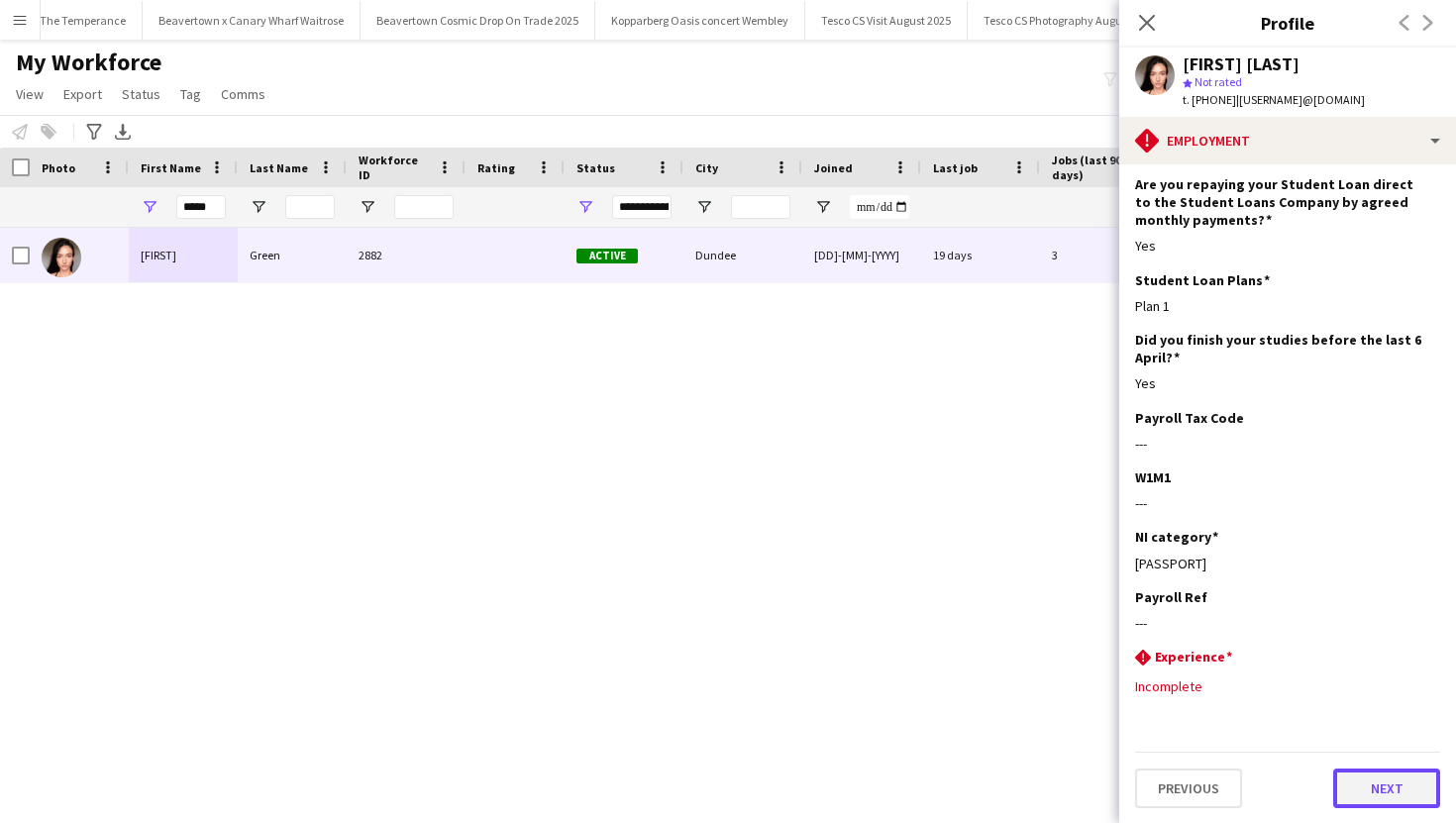 click on "Next" 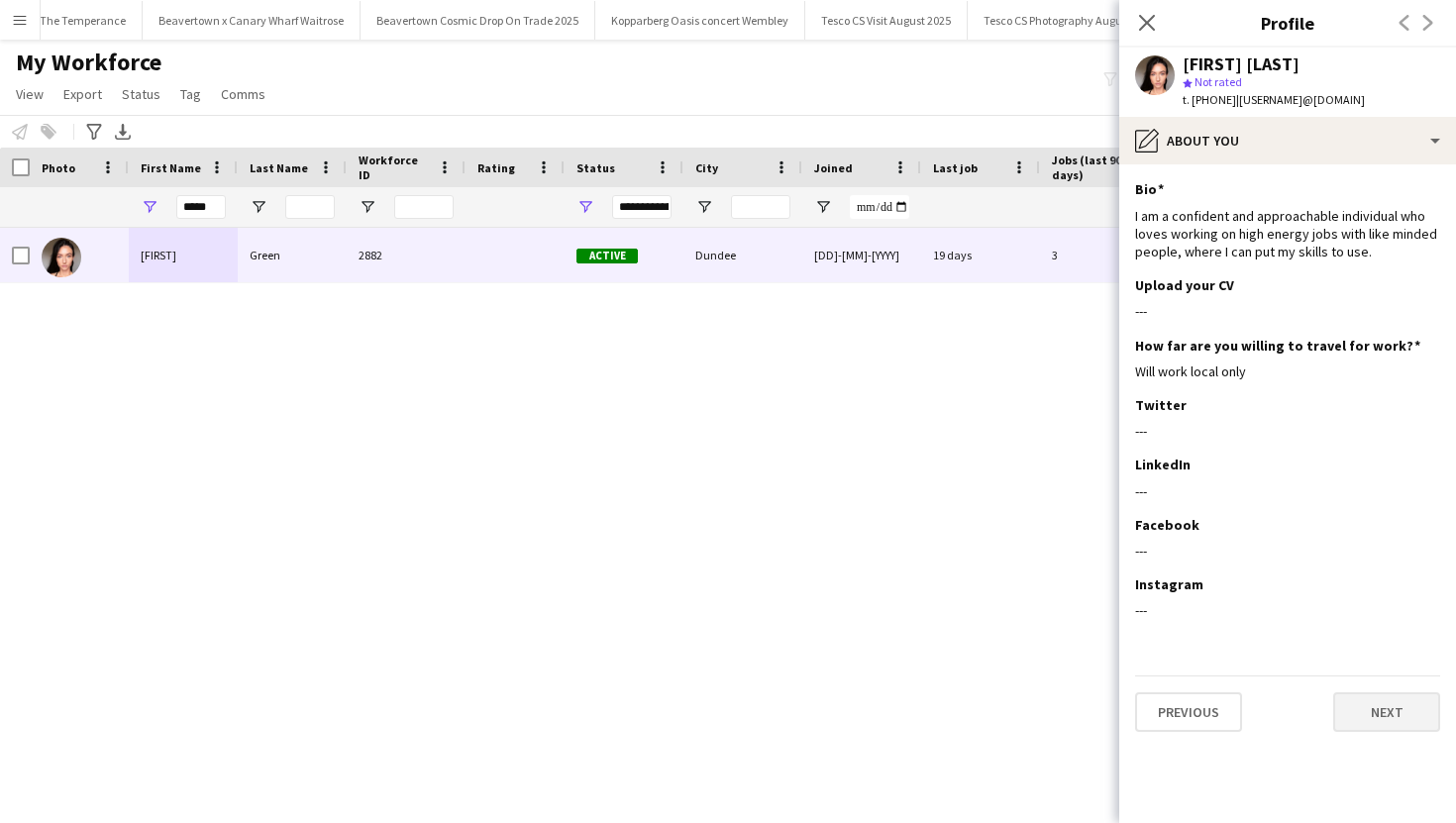 scroll, scrollTop: 0, scrollLeft: 0, axis: both 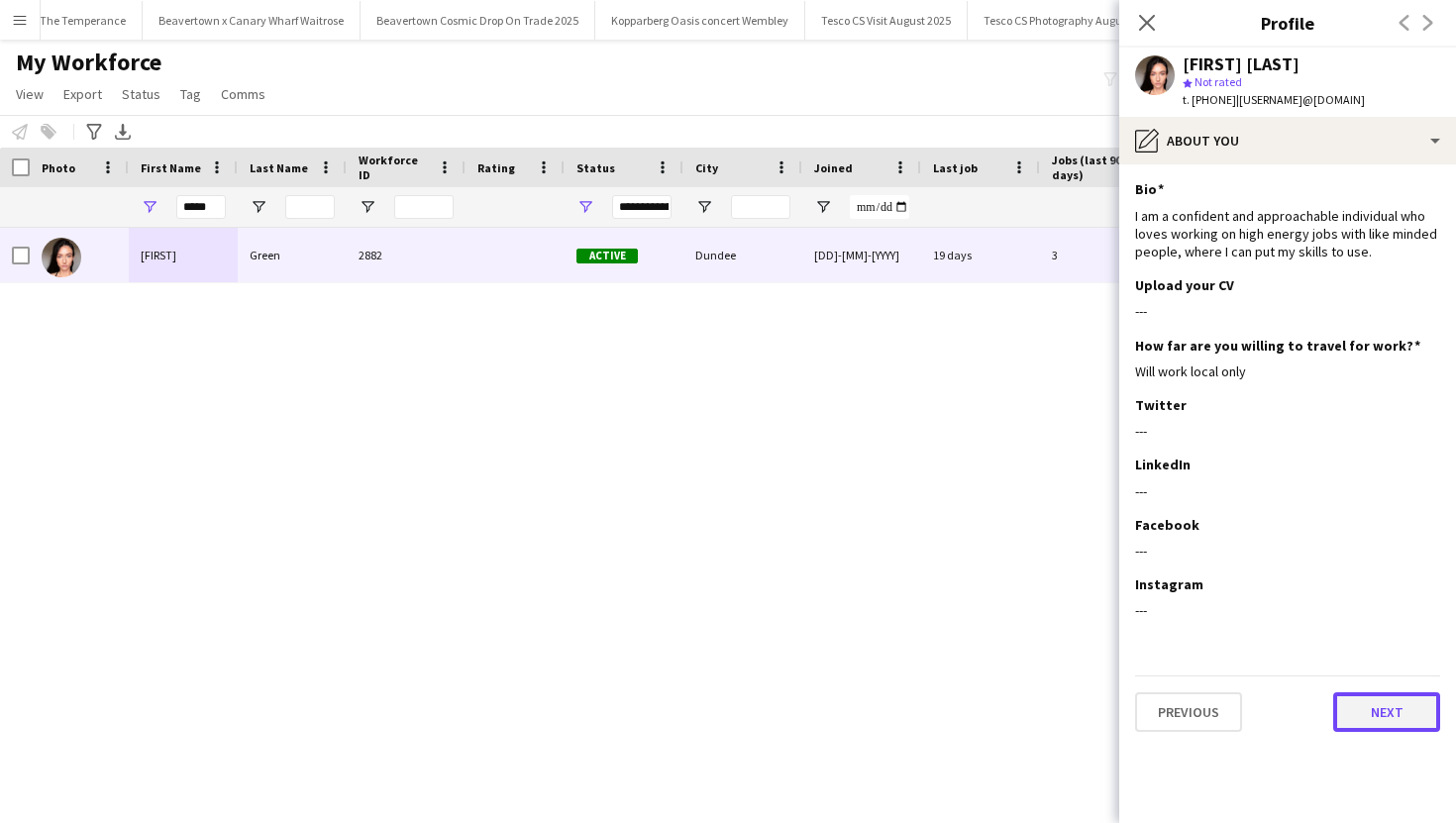 click on "Next" 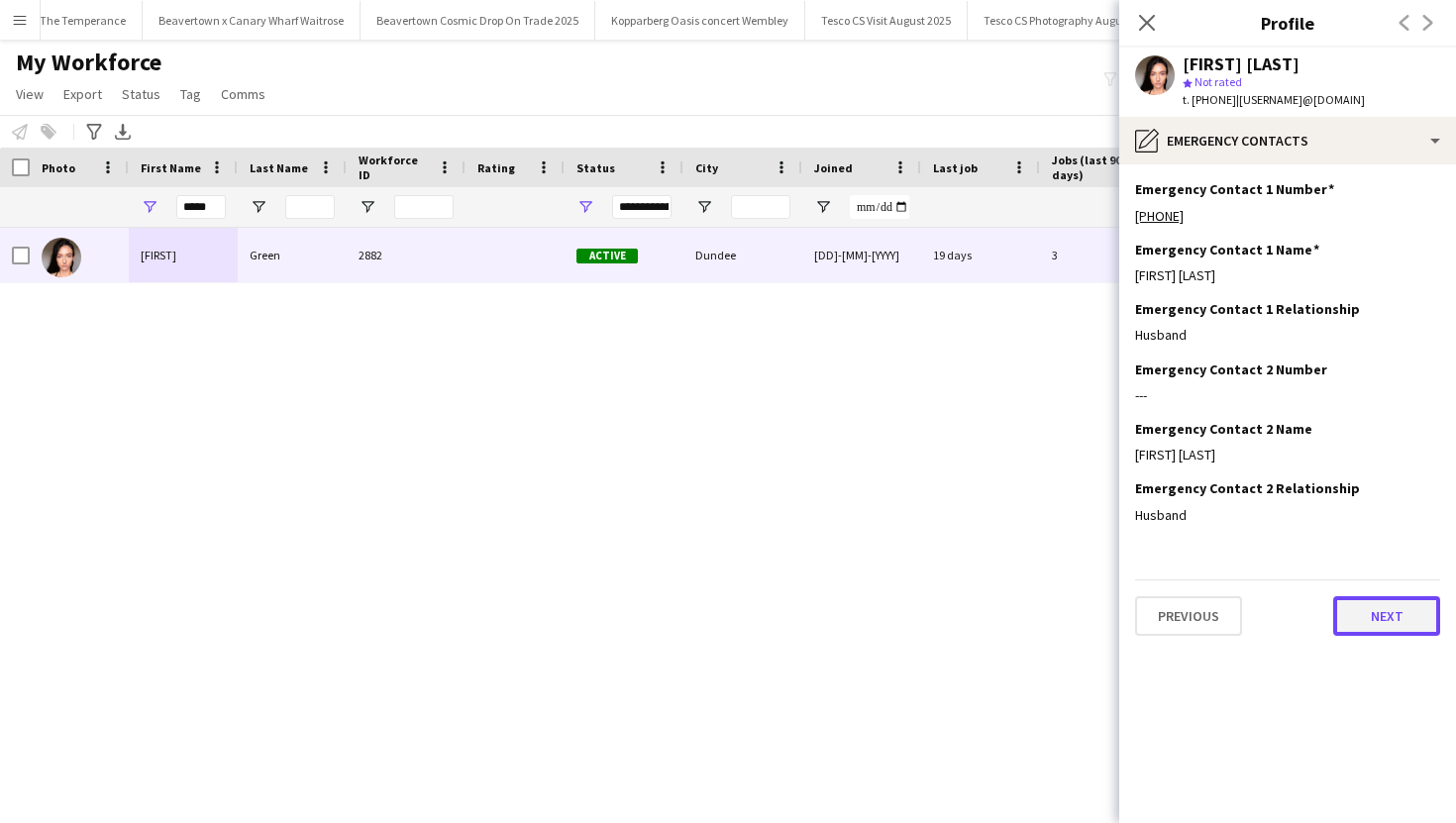 click on "Next" 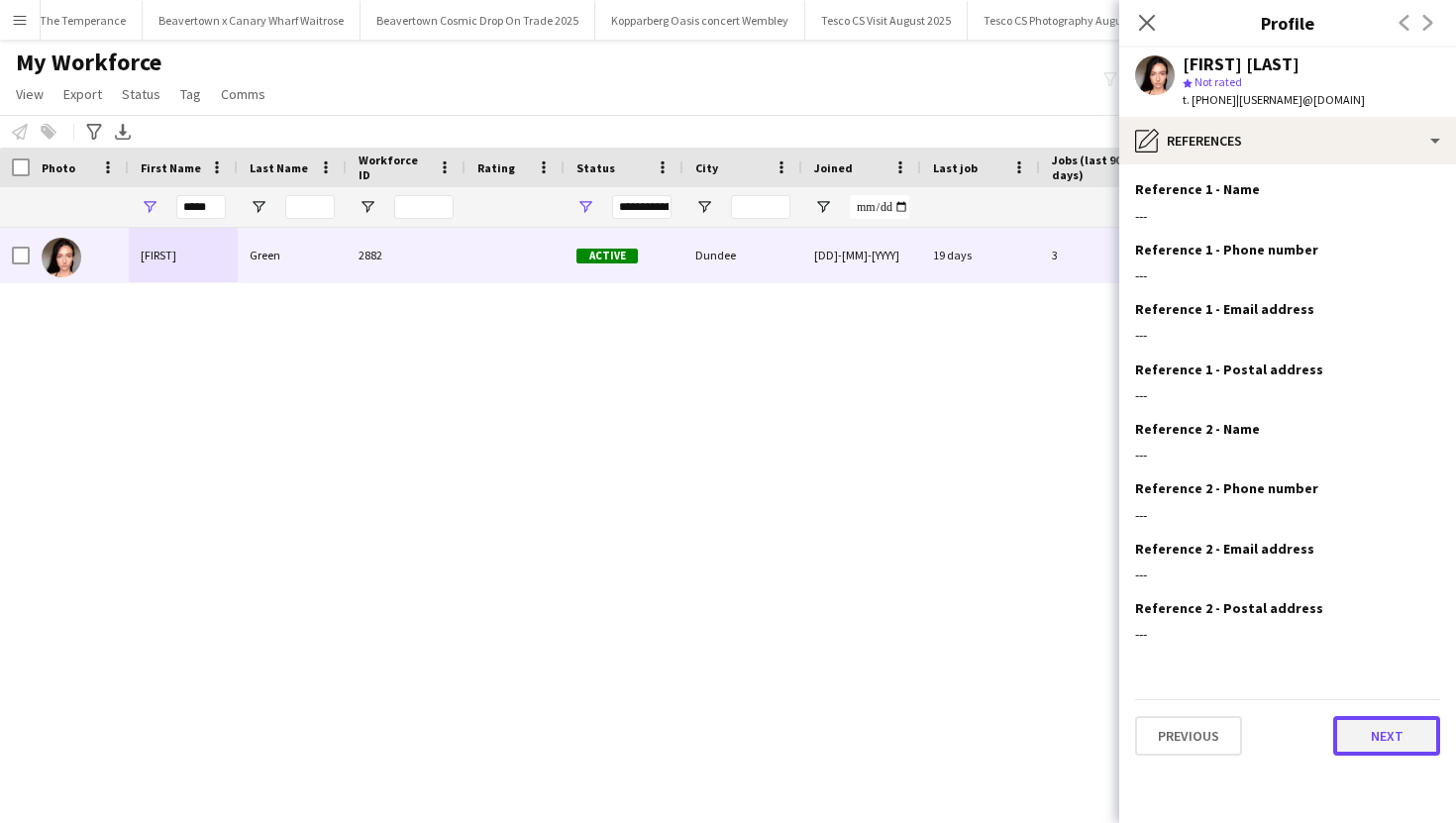 click on "Next" 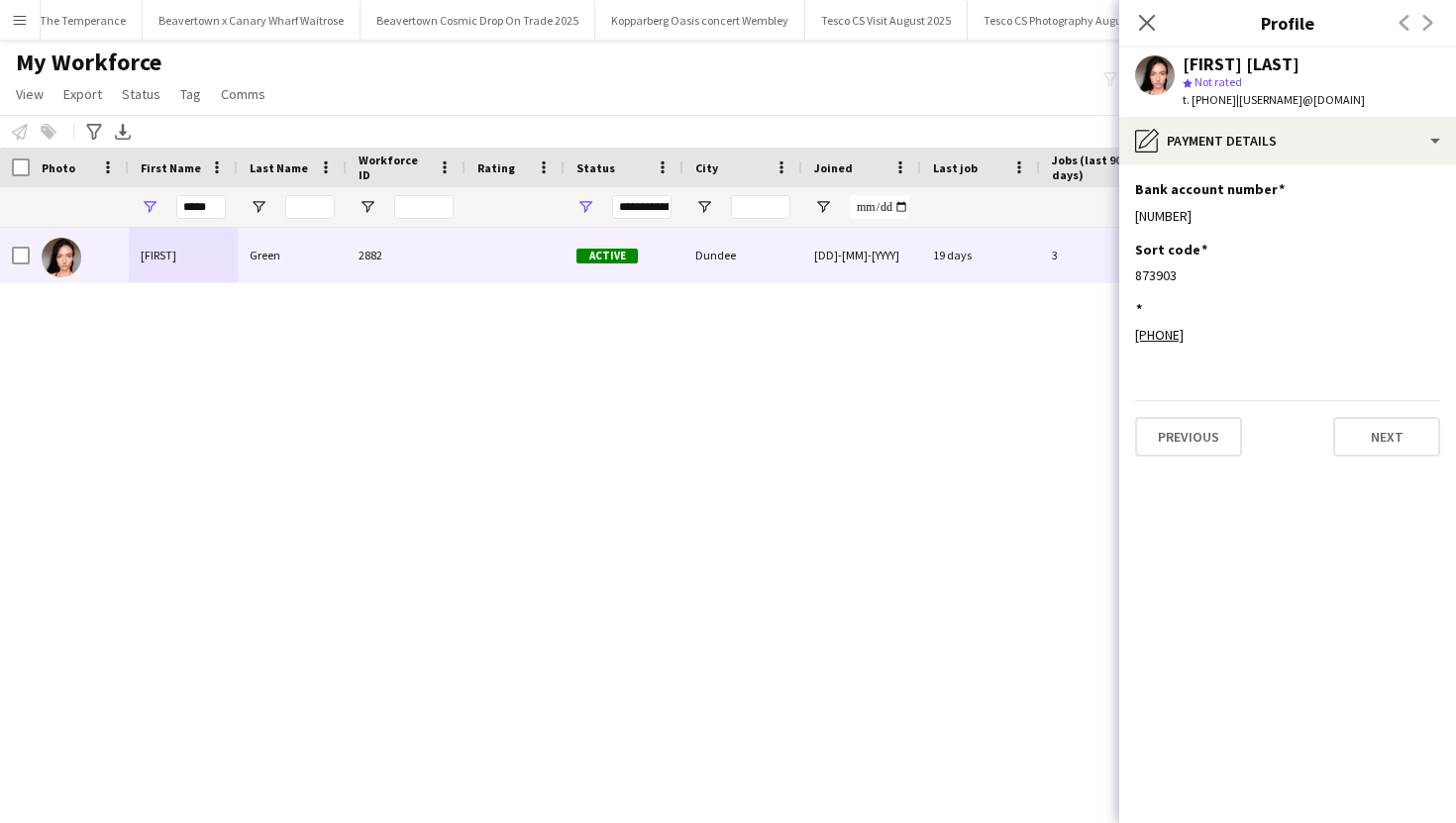 click on "Close pop-in" 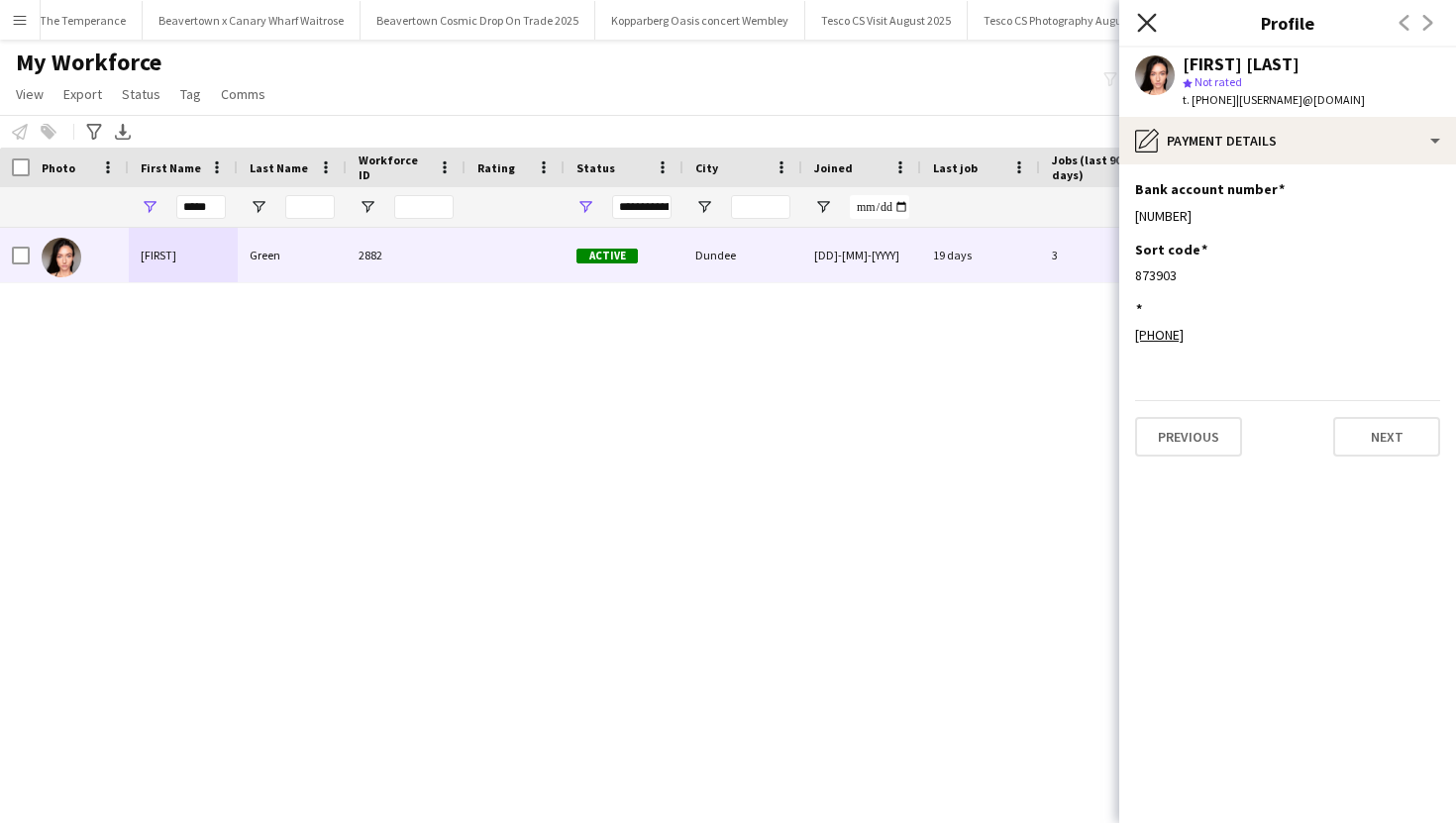 click on "Close pop-in" 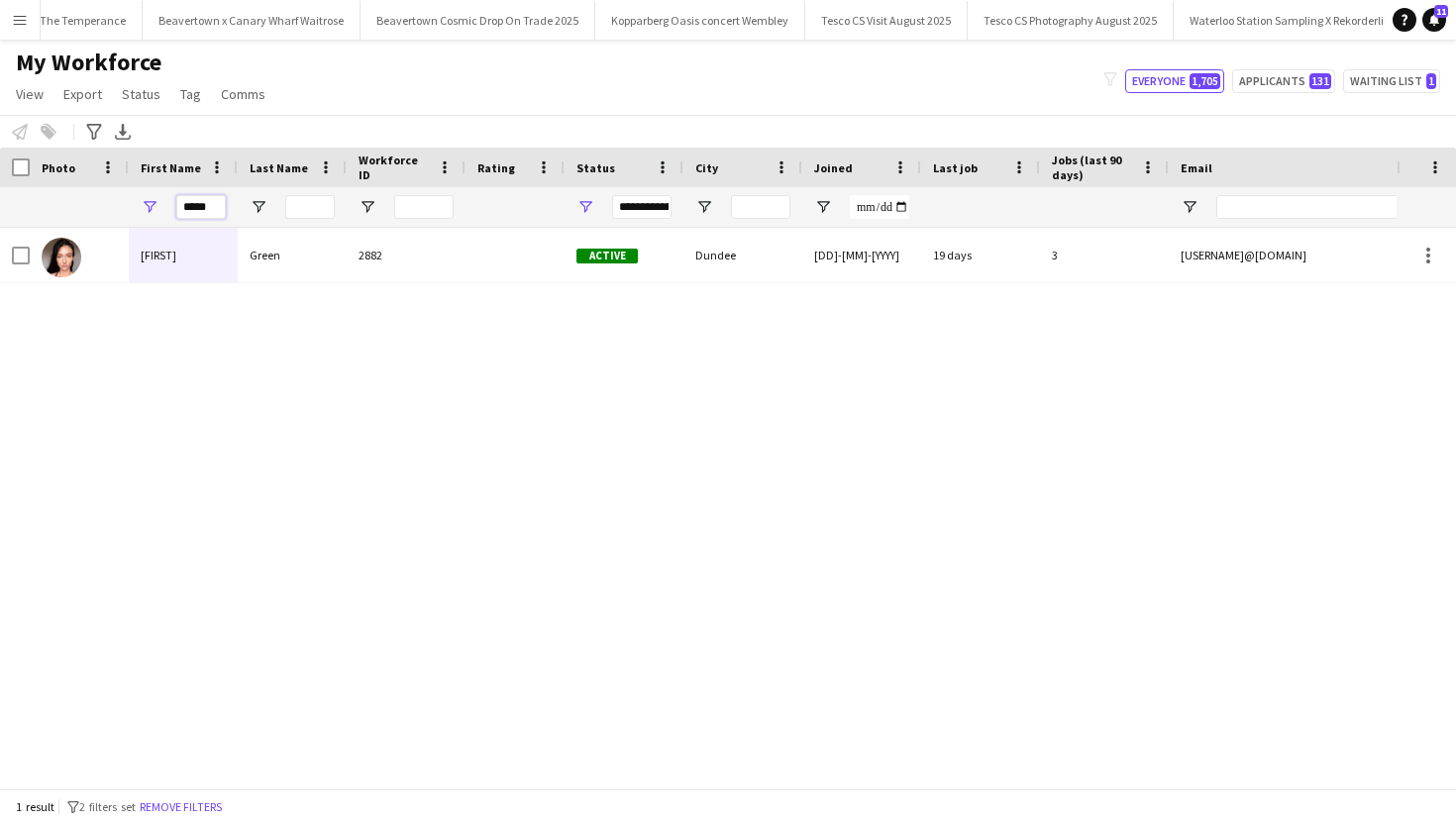 drag, startPoint x: 225, startPoint y: 207, endPoint x: 150, endPoint y: 207, distance: 75 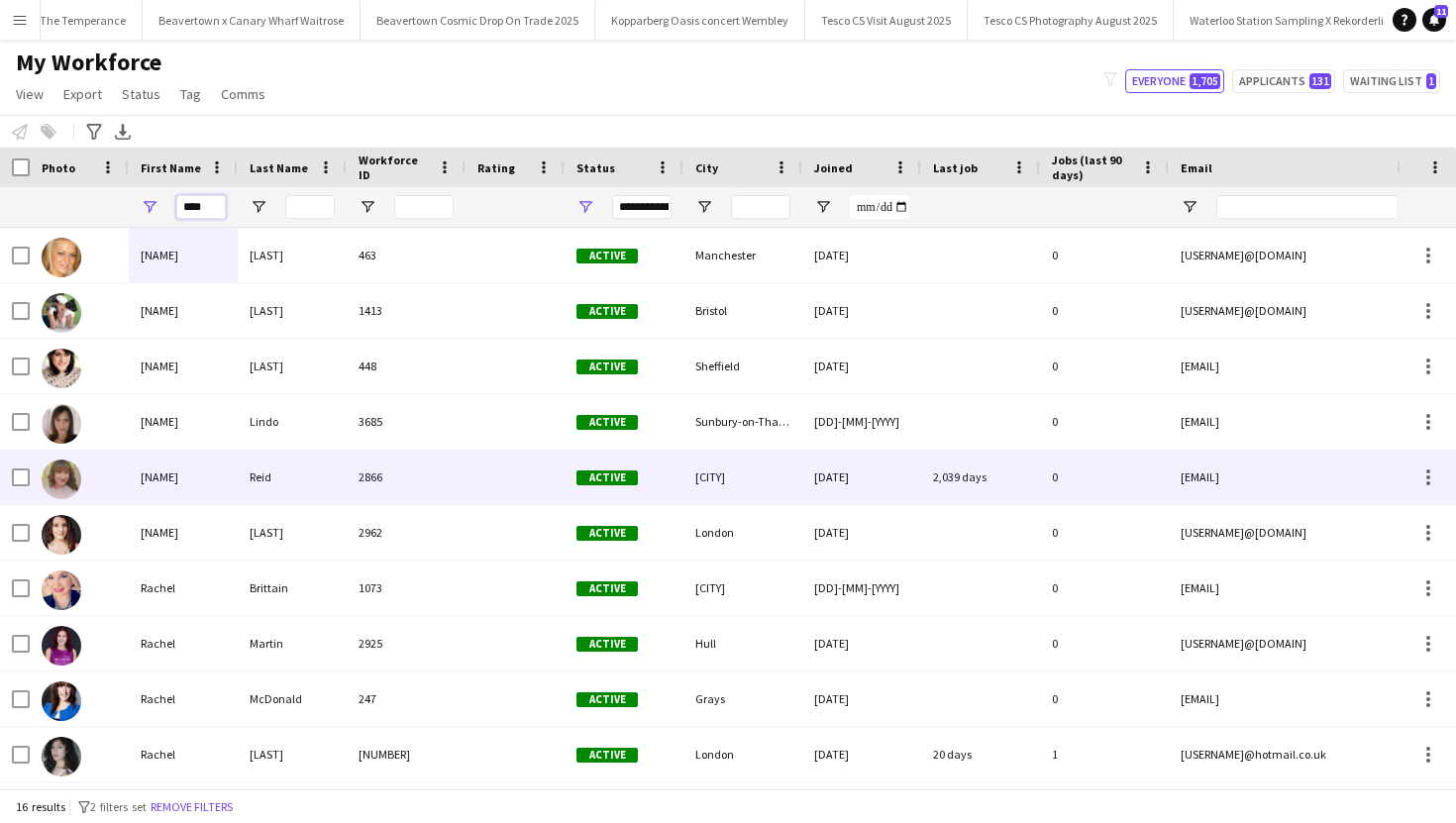 scroll, scrollTop: 245, scrollLeft: 0, axis: vertical 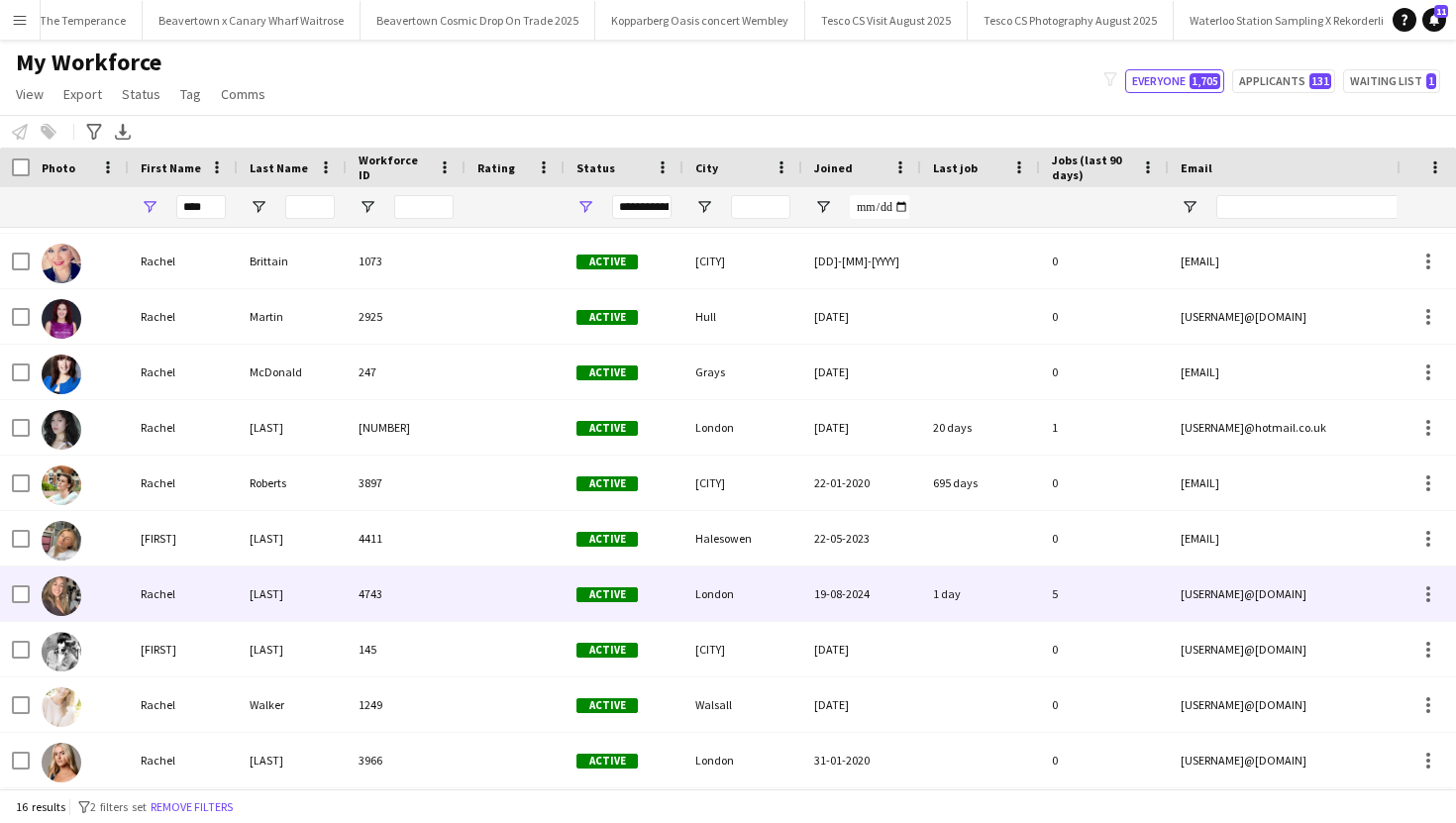 click on "[LAST]" at bounding box center [292, 593] 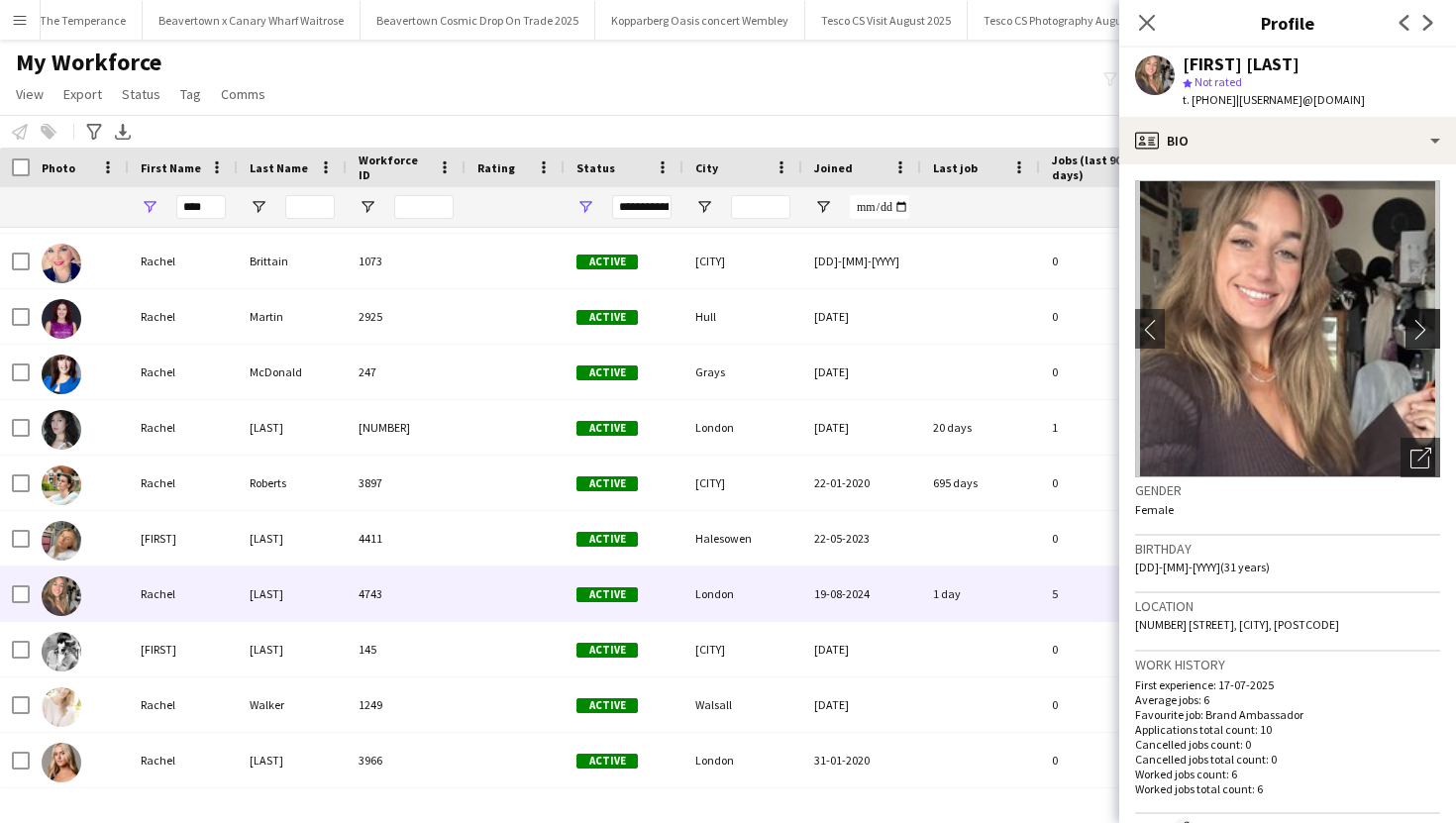 click on "chevron-right" 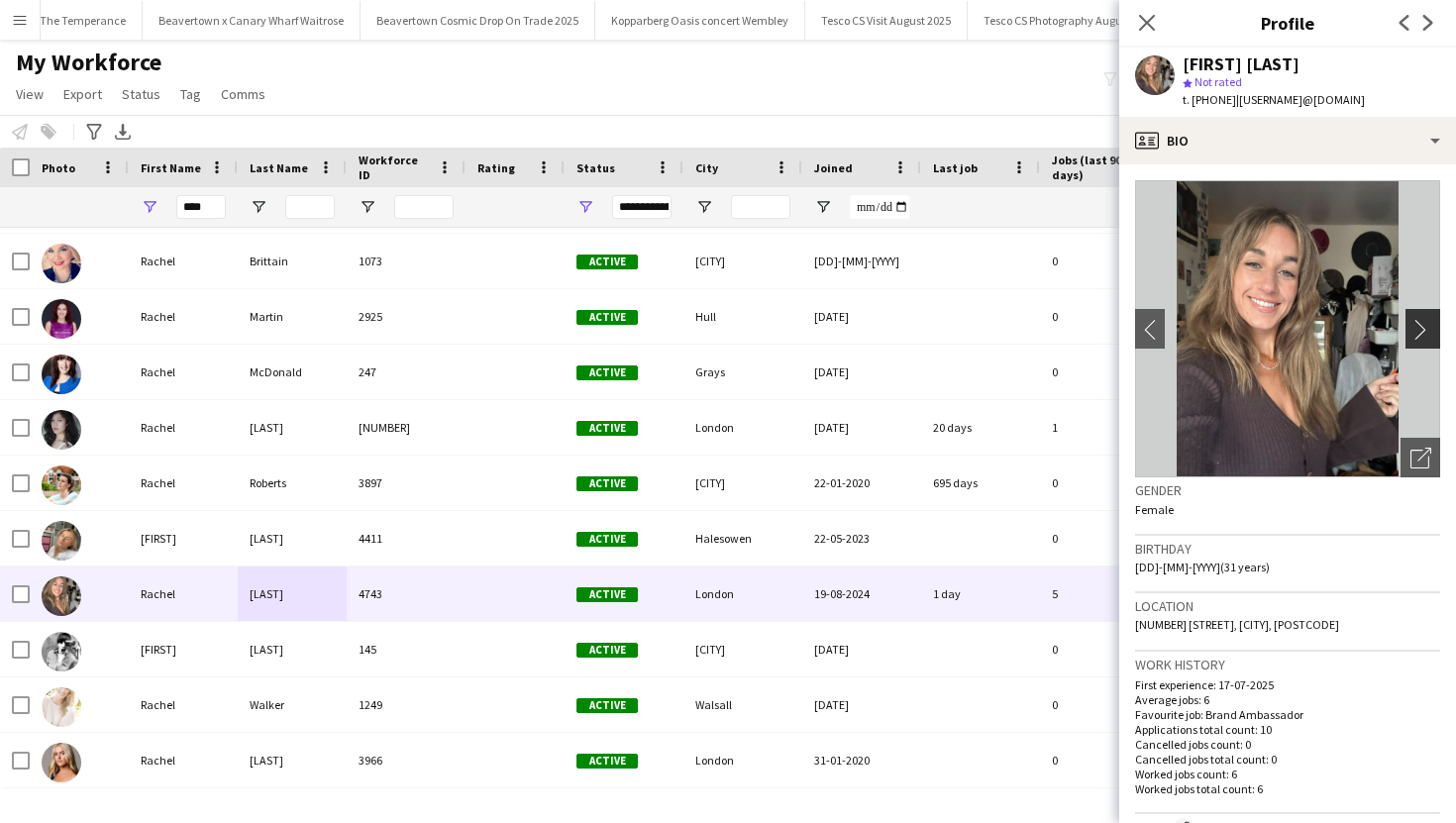 click on "chevron-right" 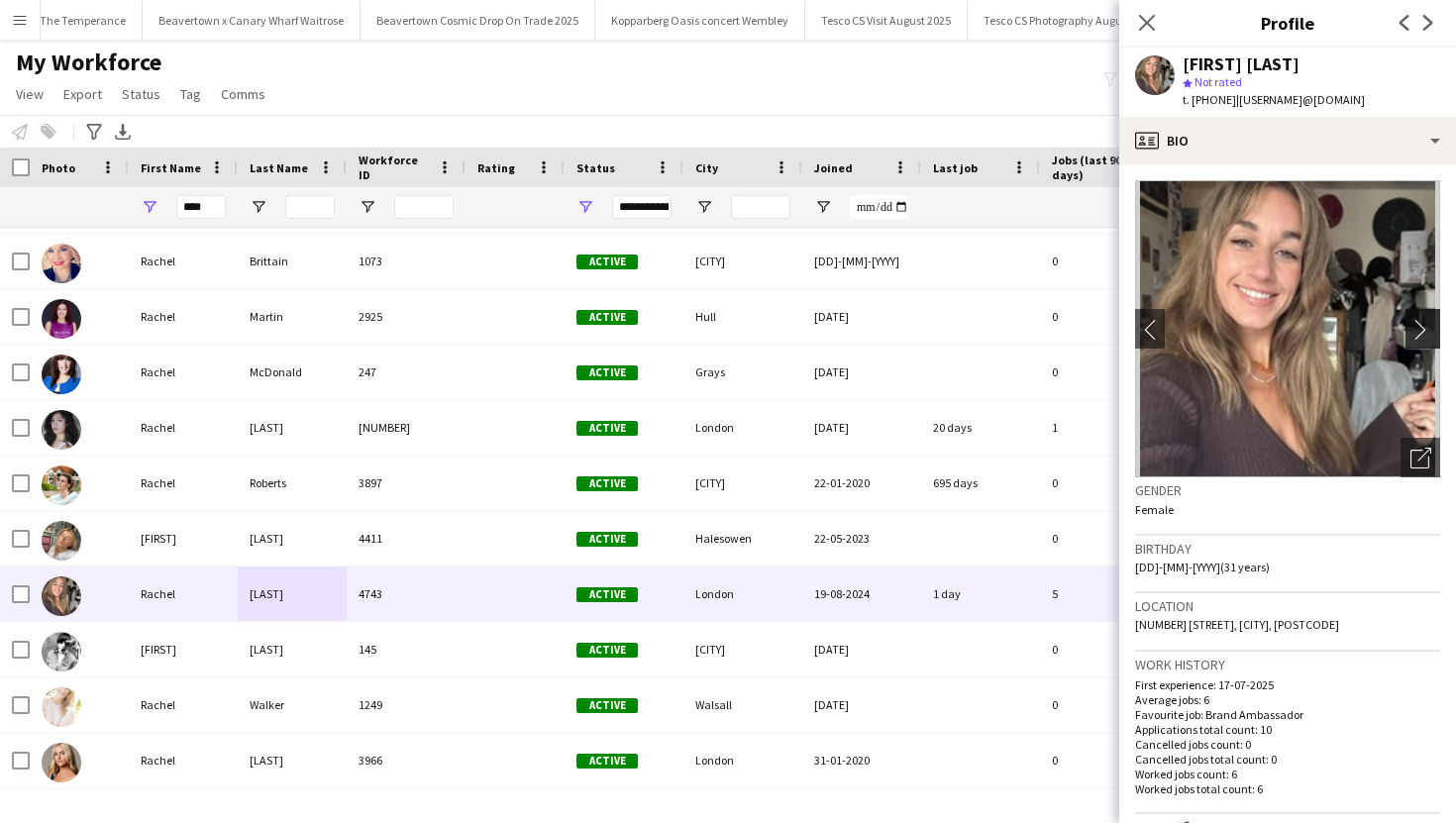 click on "chevron-right" 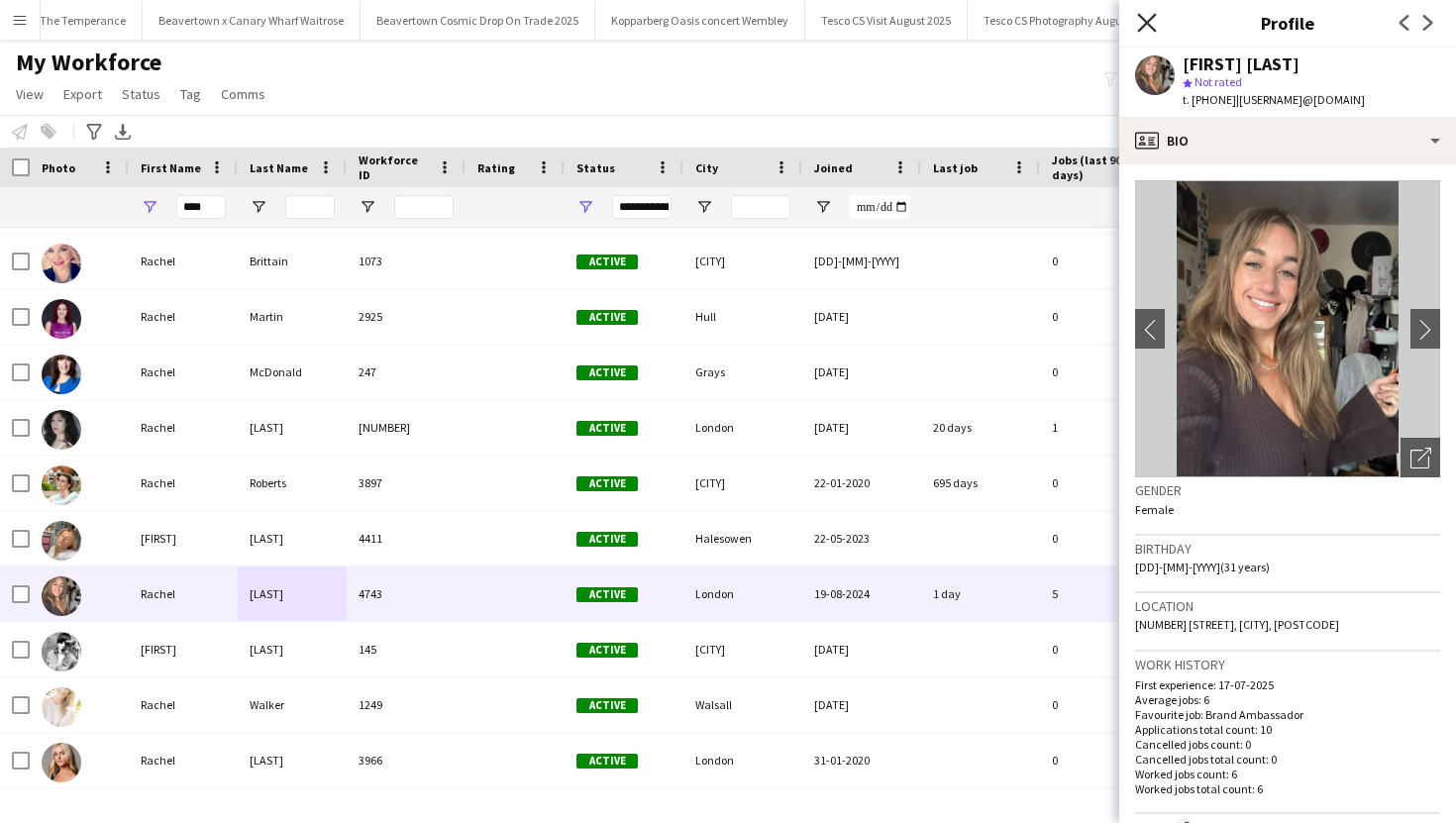 click on "Close pop-in" 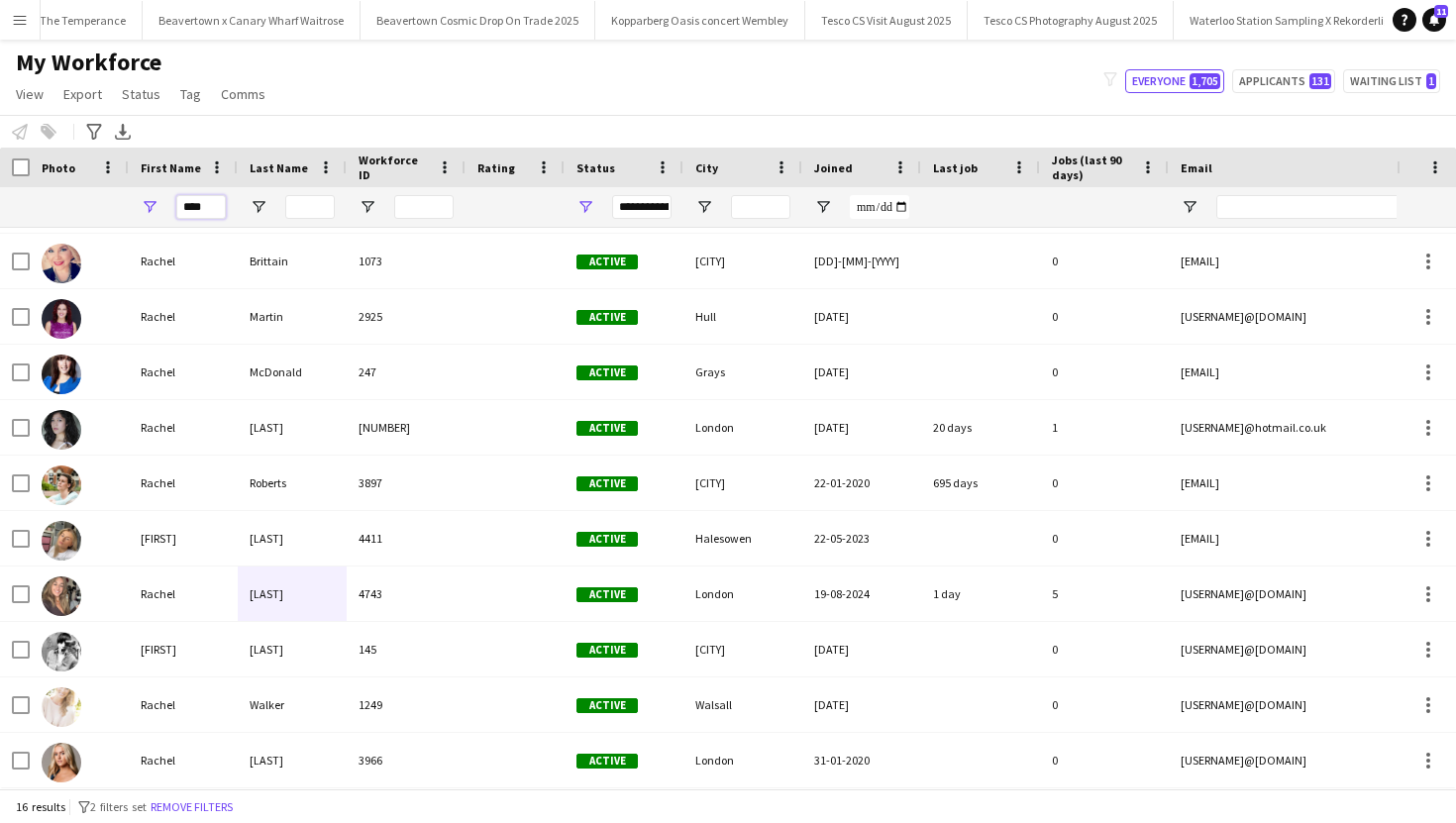 click on "****" at bounding box center (201, 207) 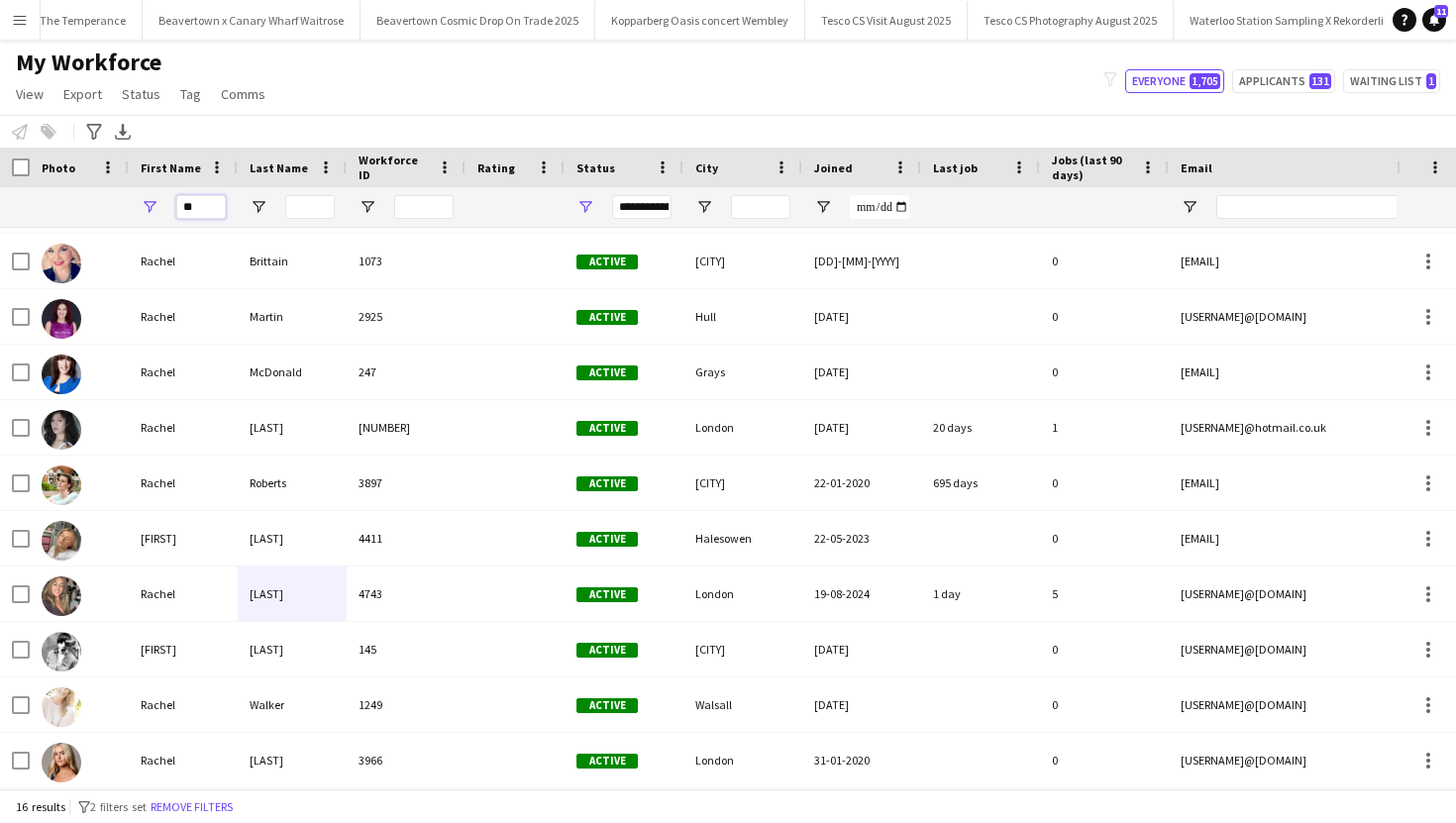 type on "*" 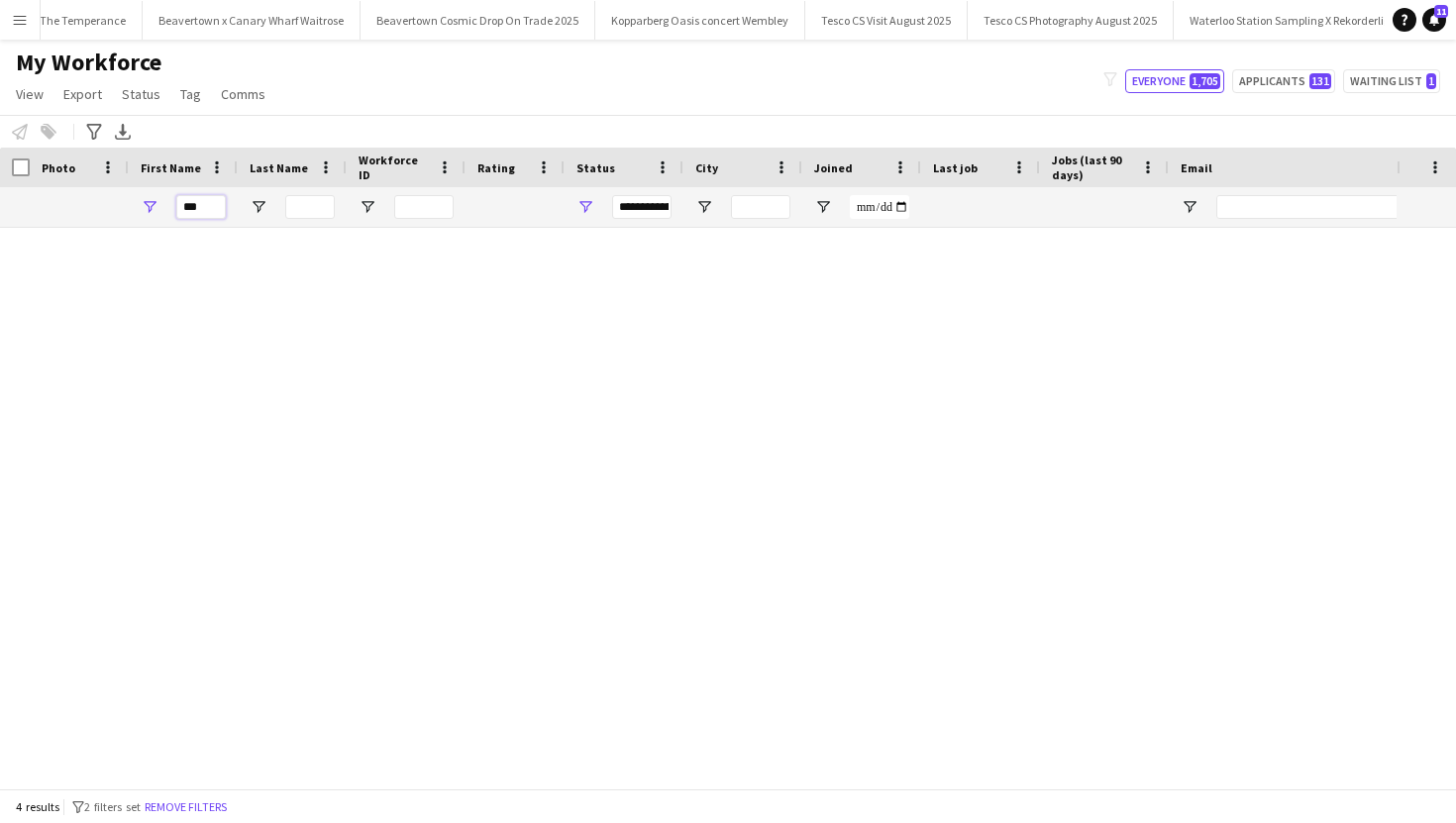 scroll, scrollTop: 0, scrollLeft: 0, axis: both 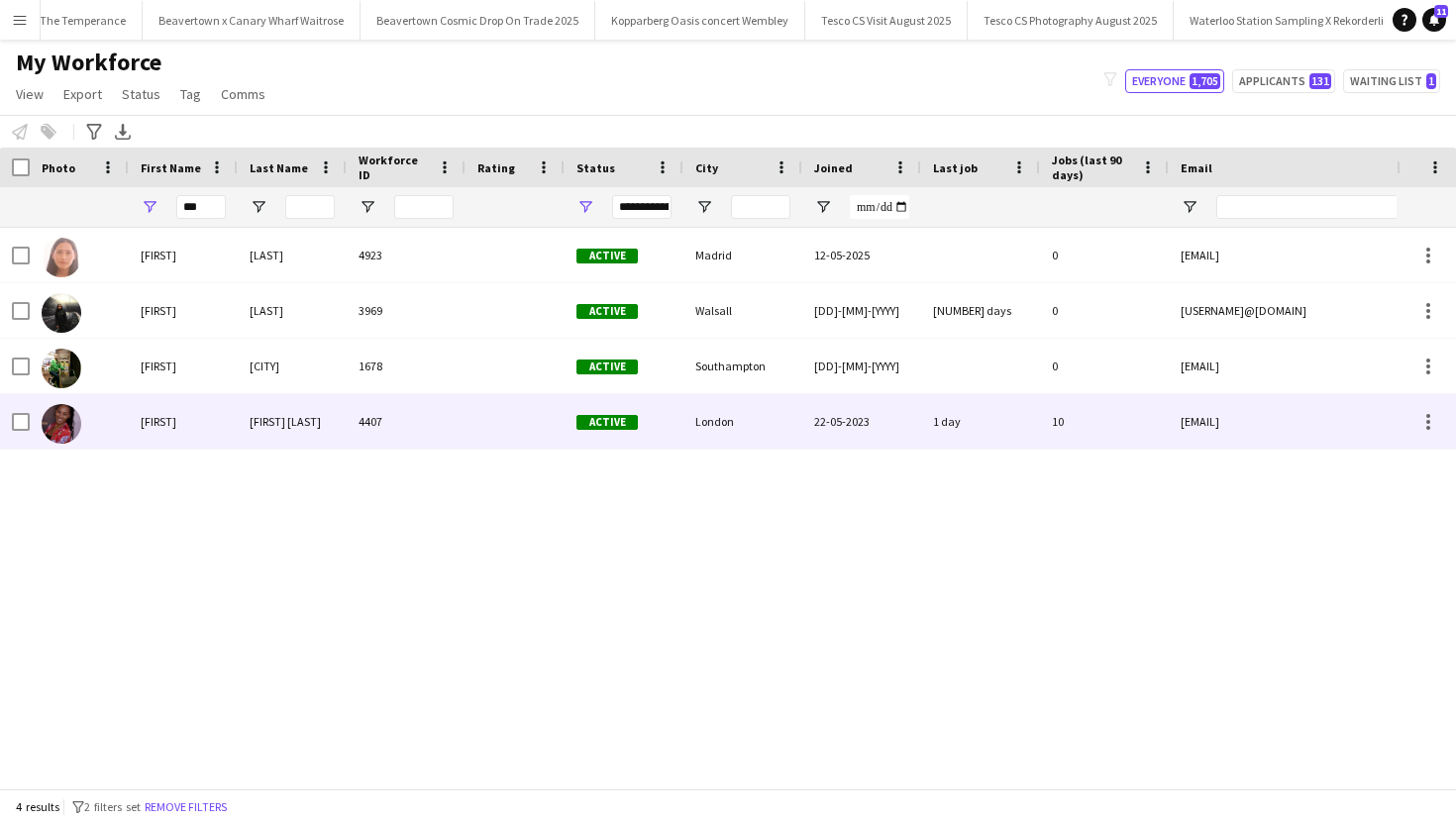 click on "[FIRST]" at bounding box center [183, 421] 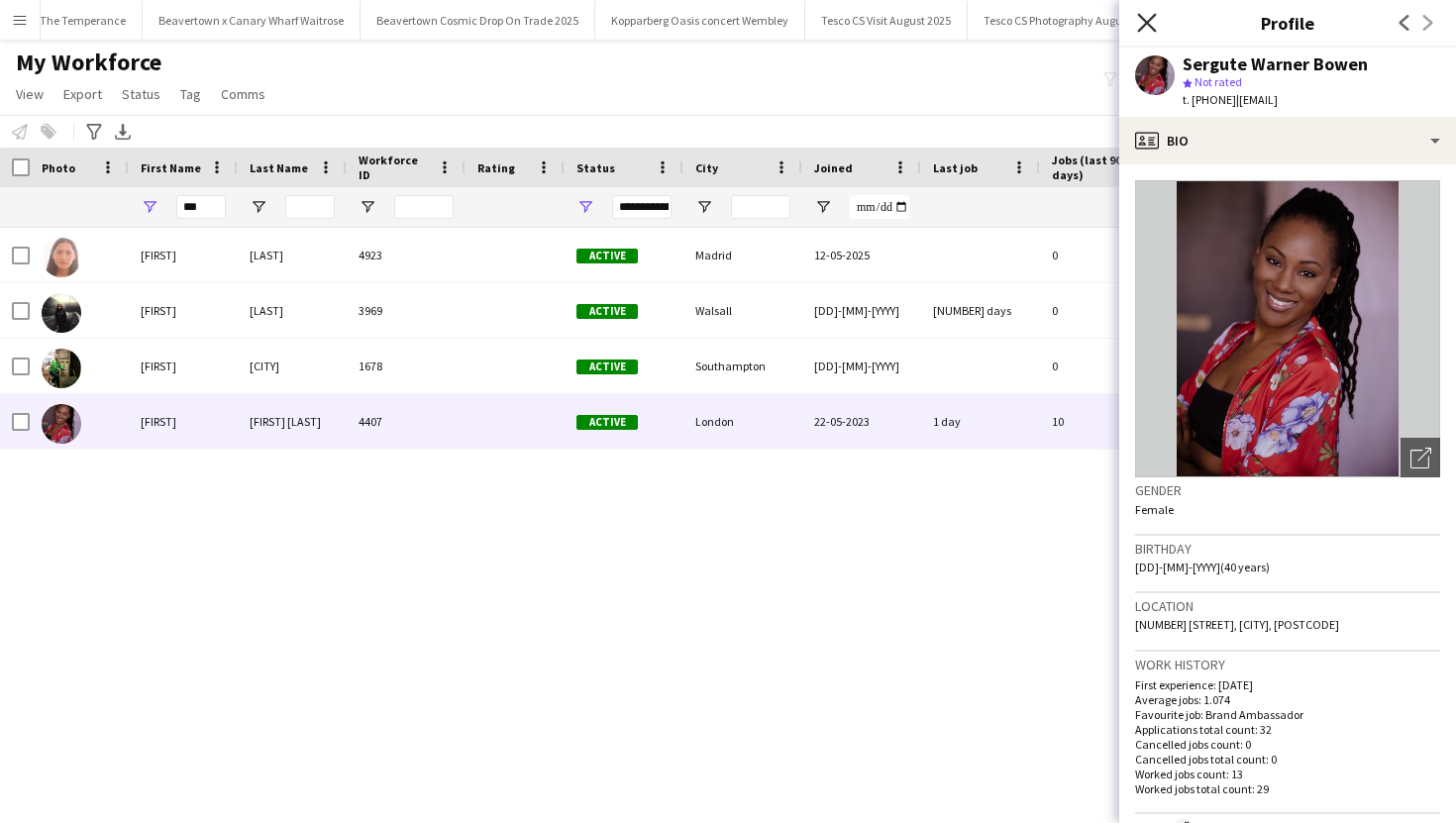 click 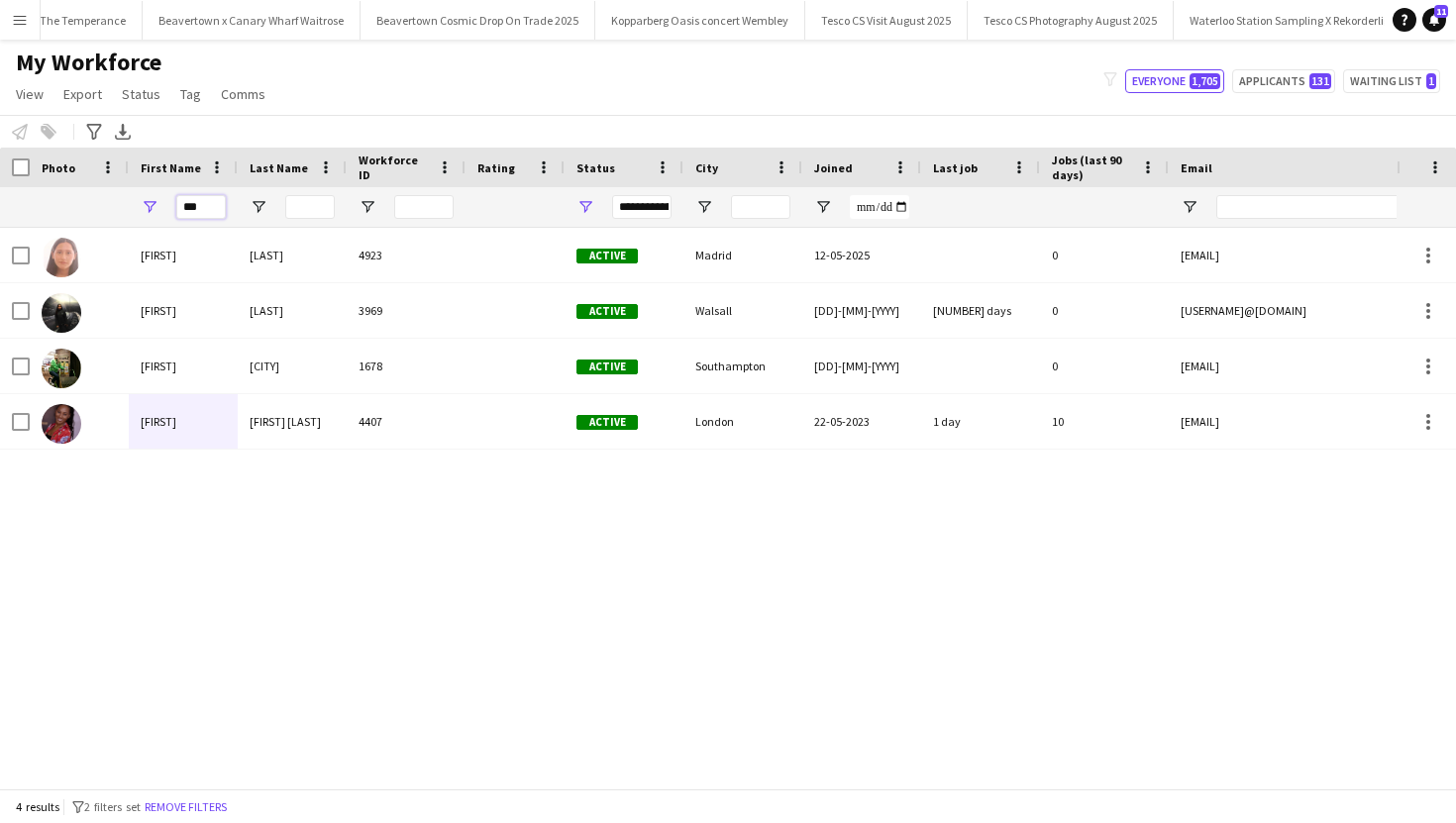 click on "***" at bounding box center (201, 207) 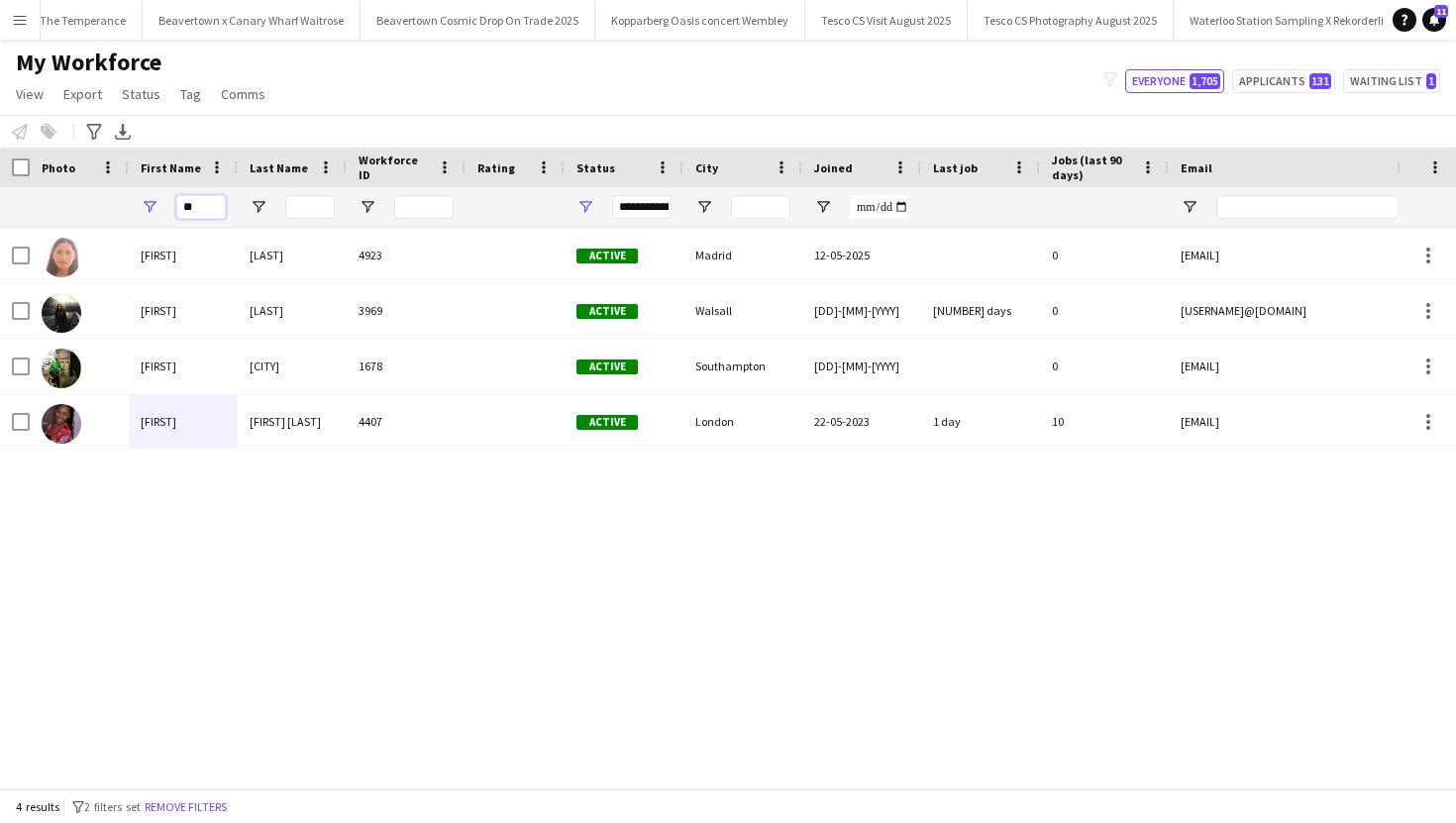 type on "*" 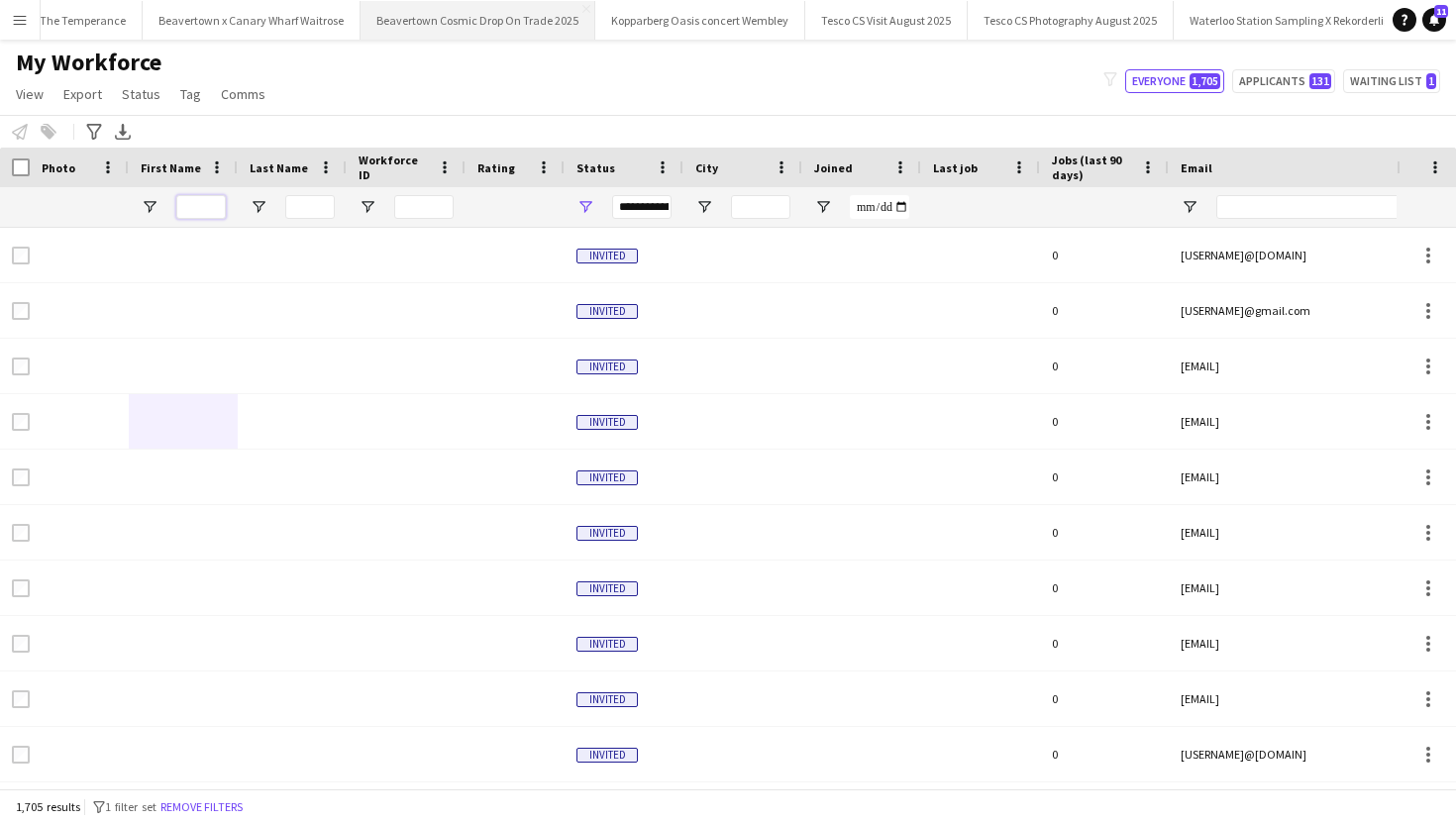 scroll, scrollTop: 0, scrollLeft: 3804, axis: horizontal 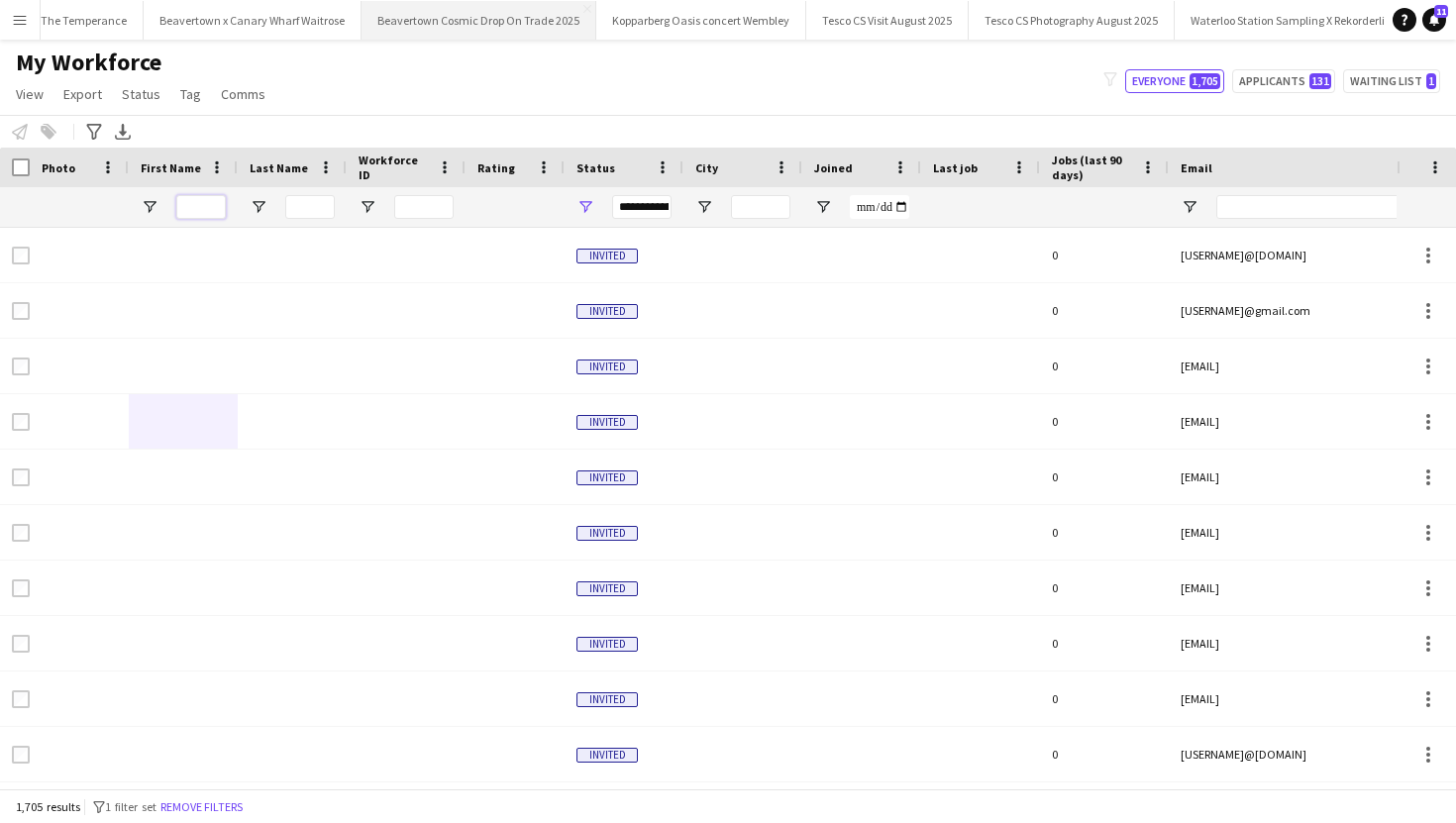 type 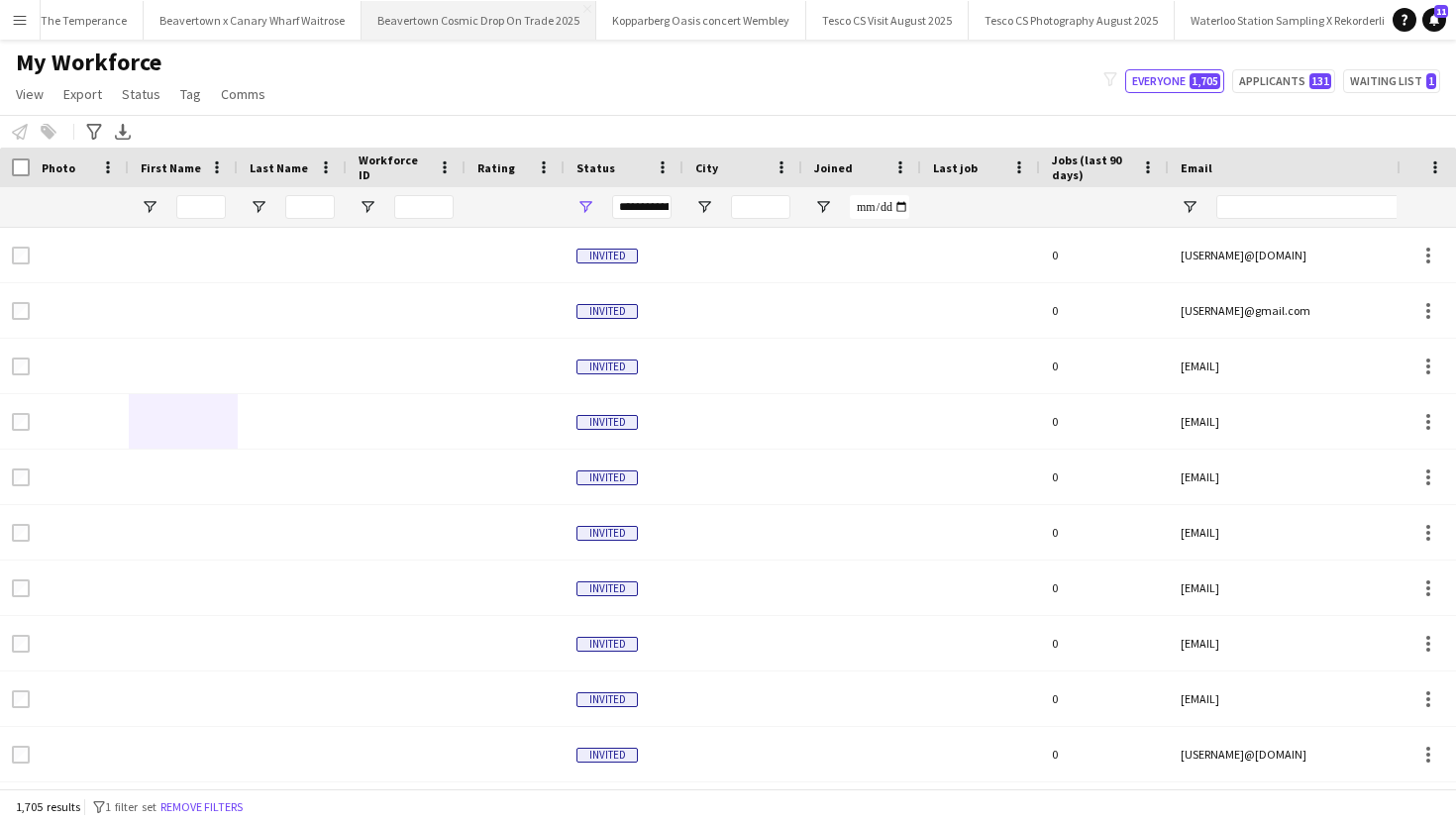 click on "Beavertown Cosmic Drop On Trade 2025
Close" at bounding box center (478, 20) 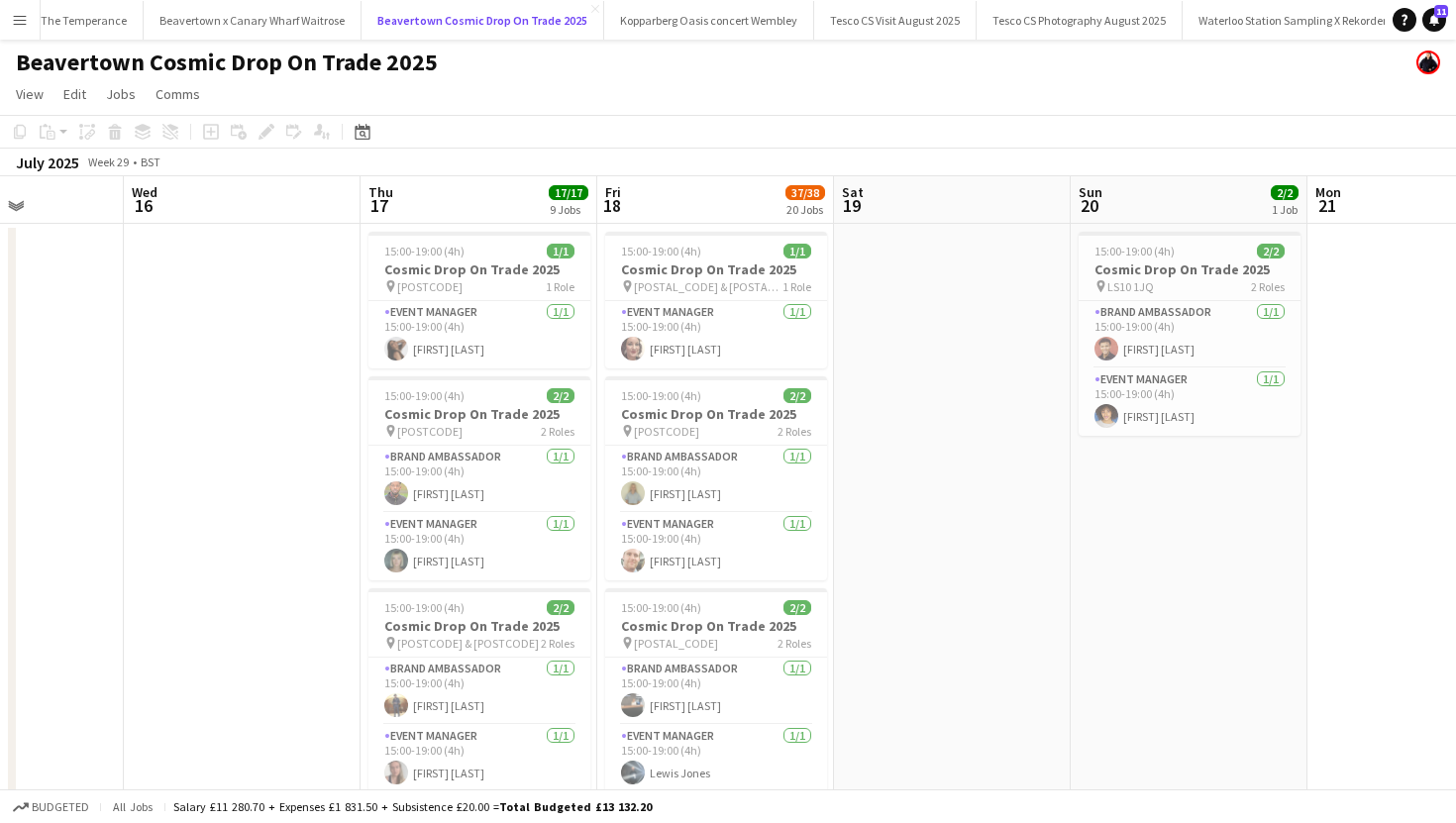 scroll, scrollTop: 0, scrollLeft: 587, axis: horizontal 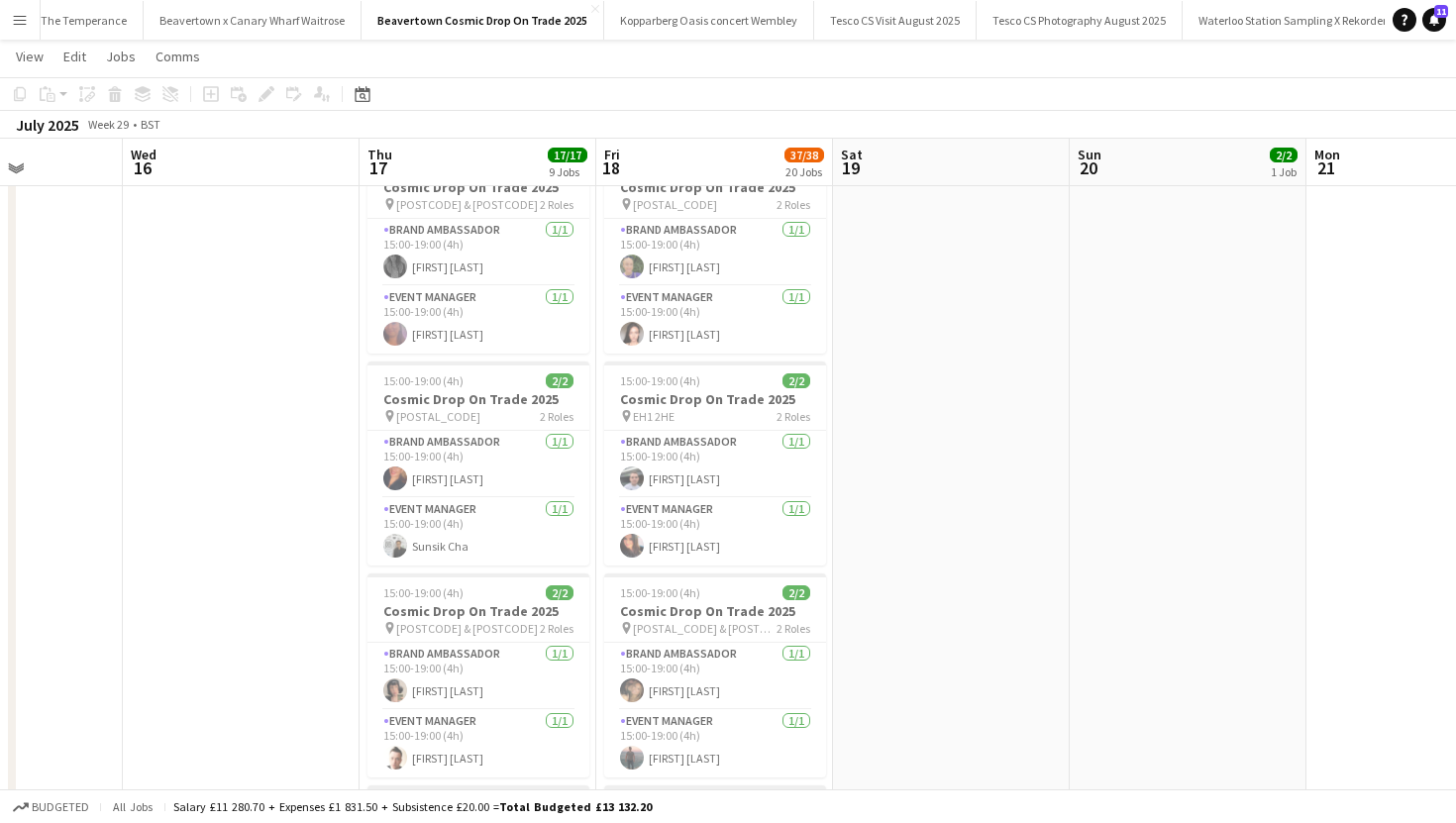 click on "Menu" at bounding box center (20, 20) 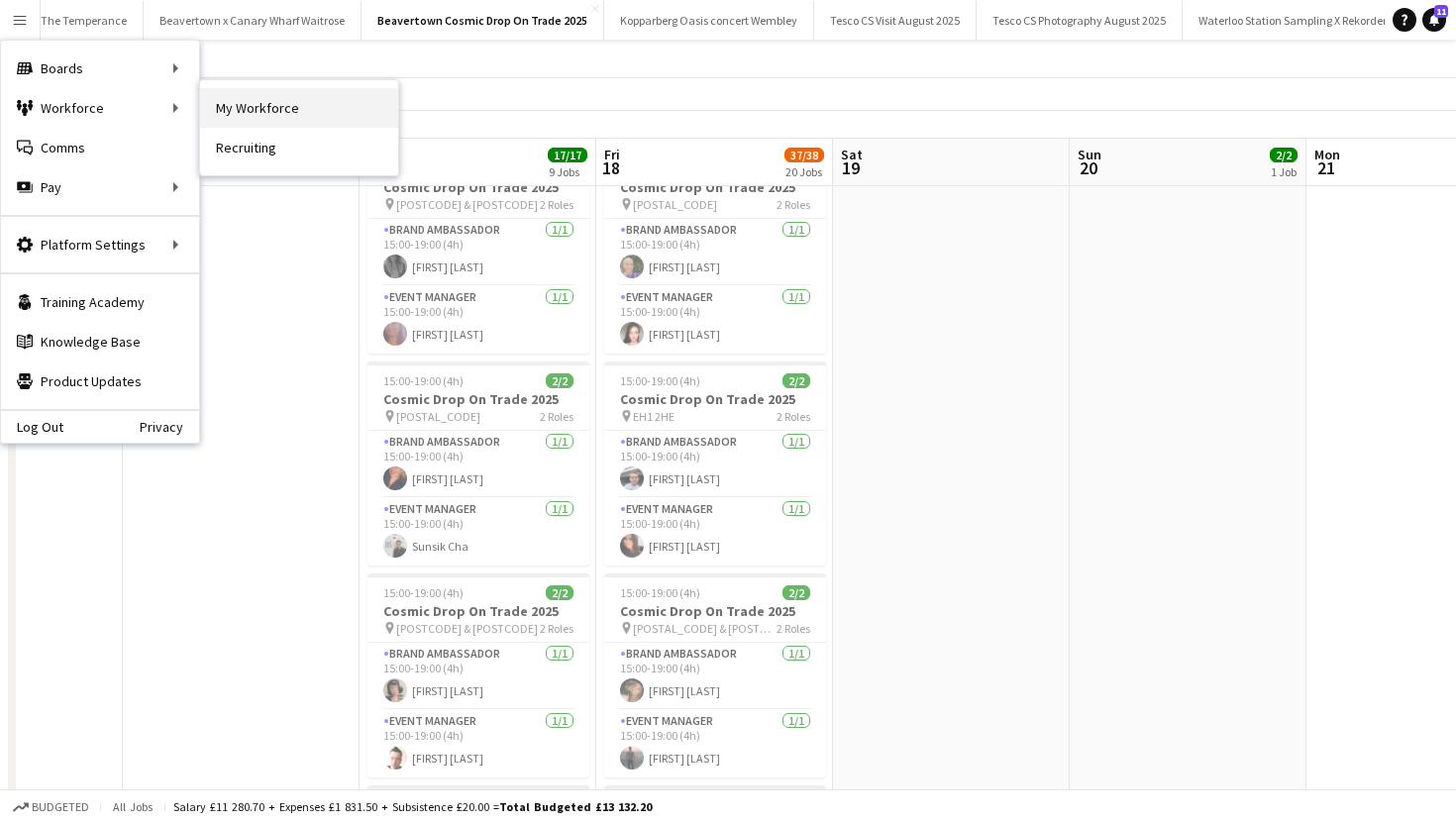 click on "My Workforce" at bounding box center (299, 108) 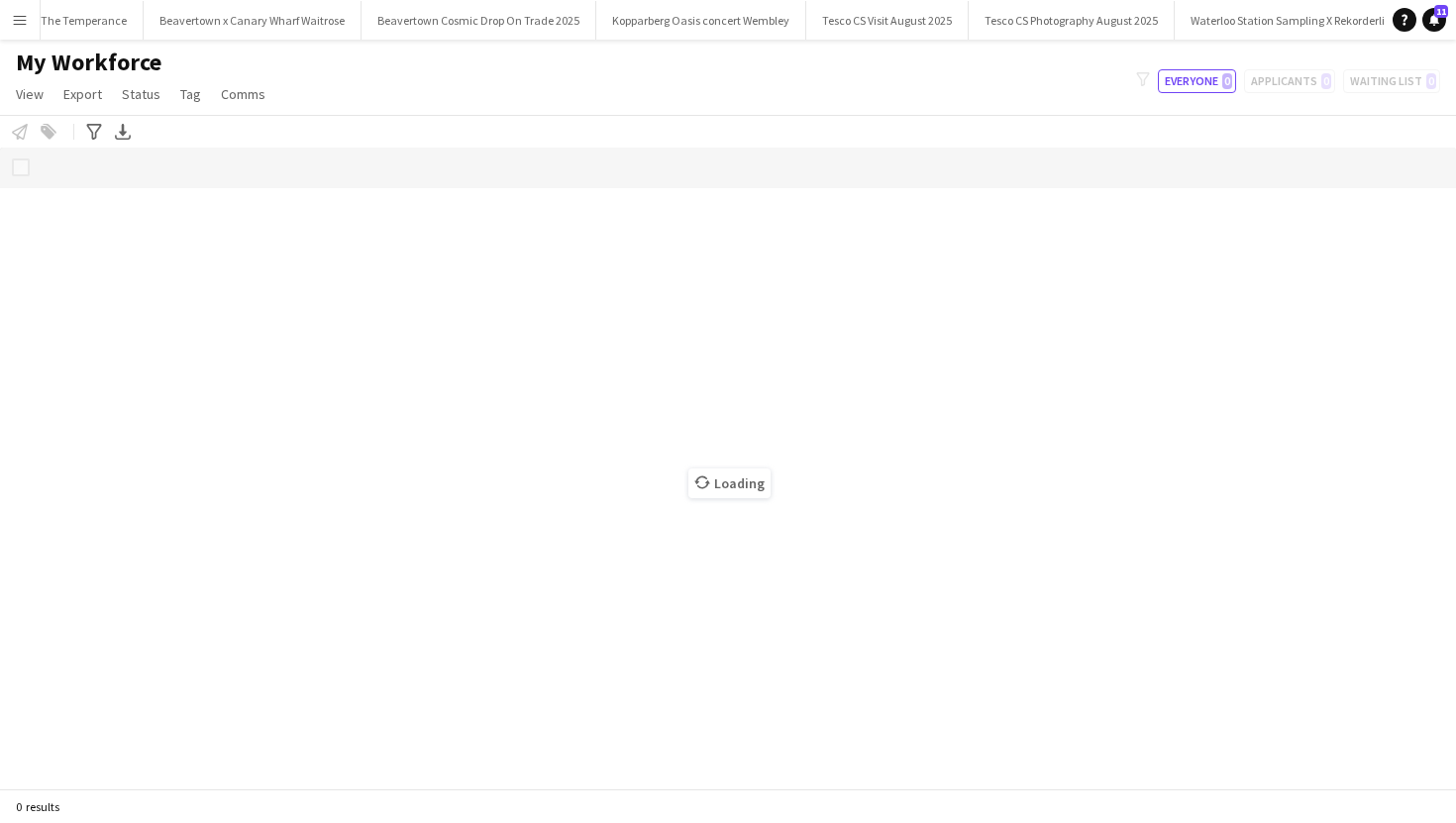 scroll, scrollTop: 0, scrollLeft: 0, axis: both 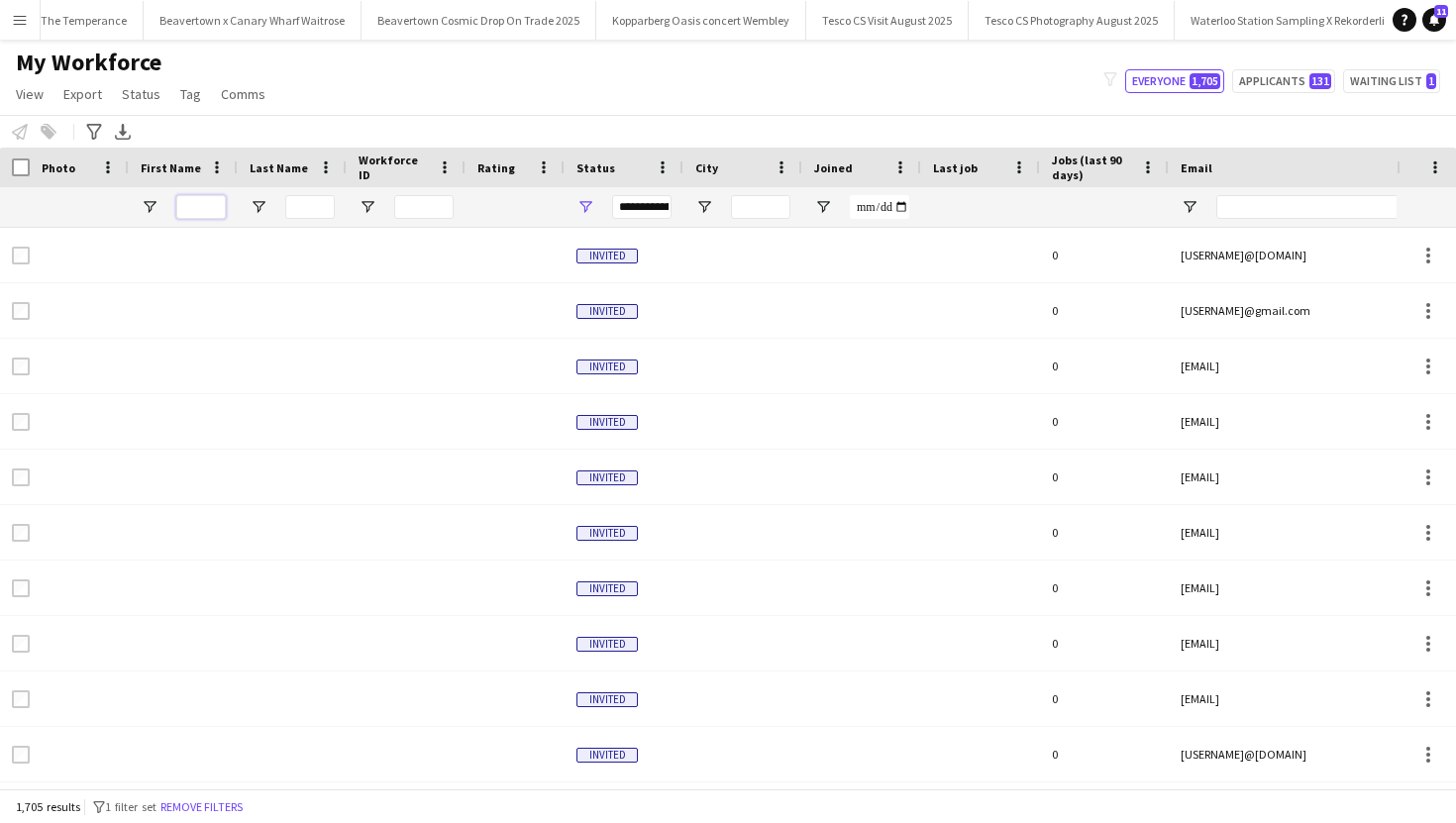 click at bounding box center (201, 207) 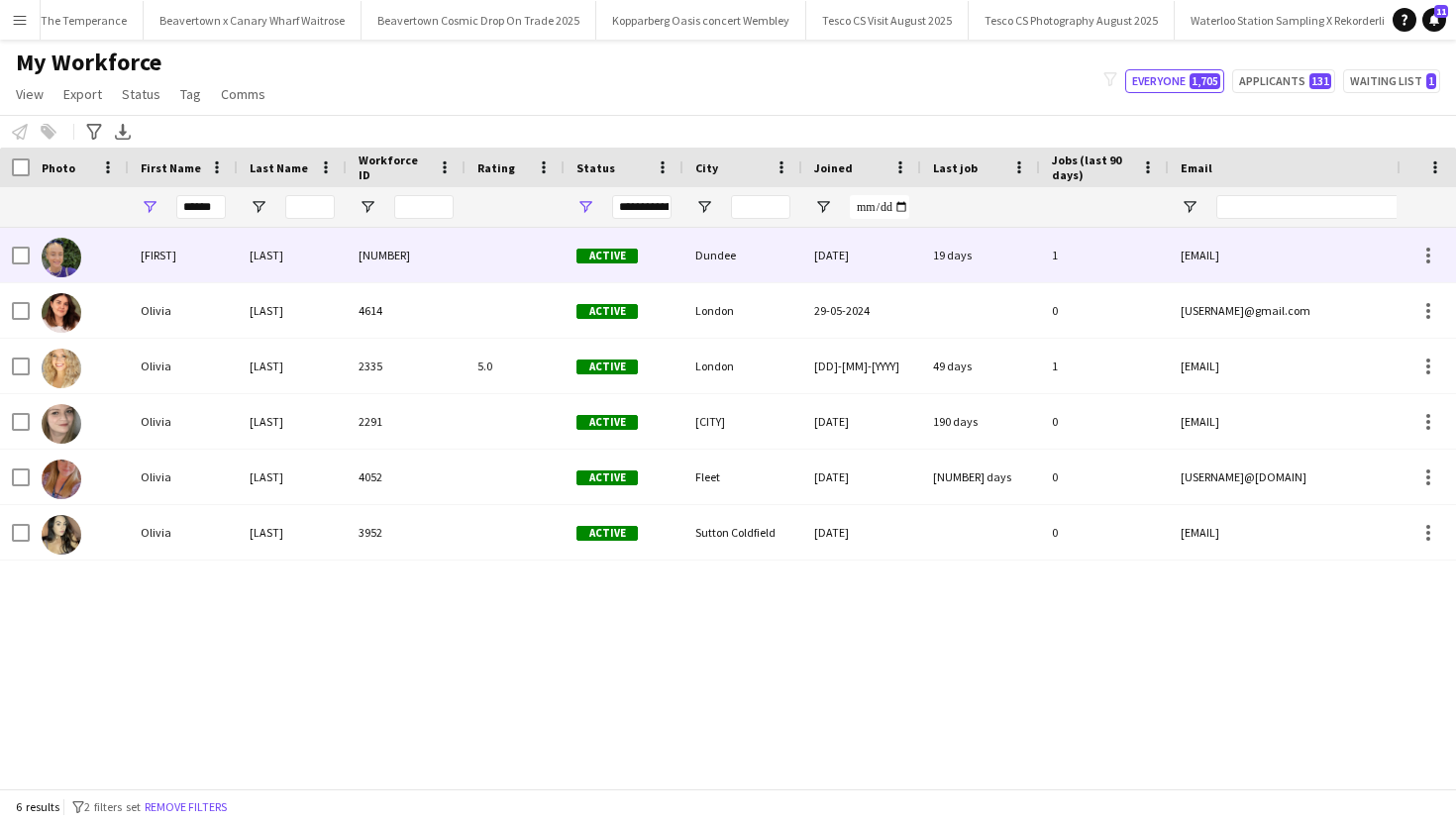 click on "[LAST]" at bounding box center (292, 255) 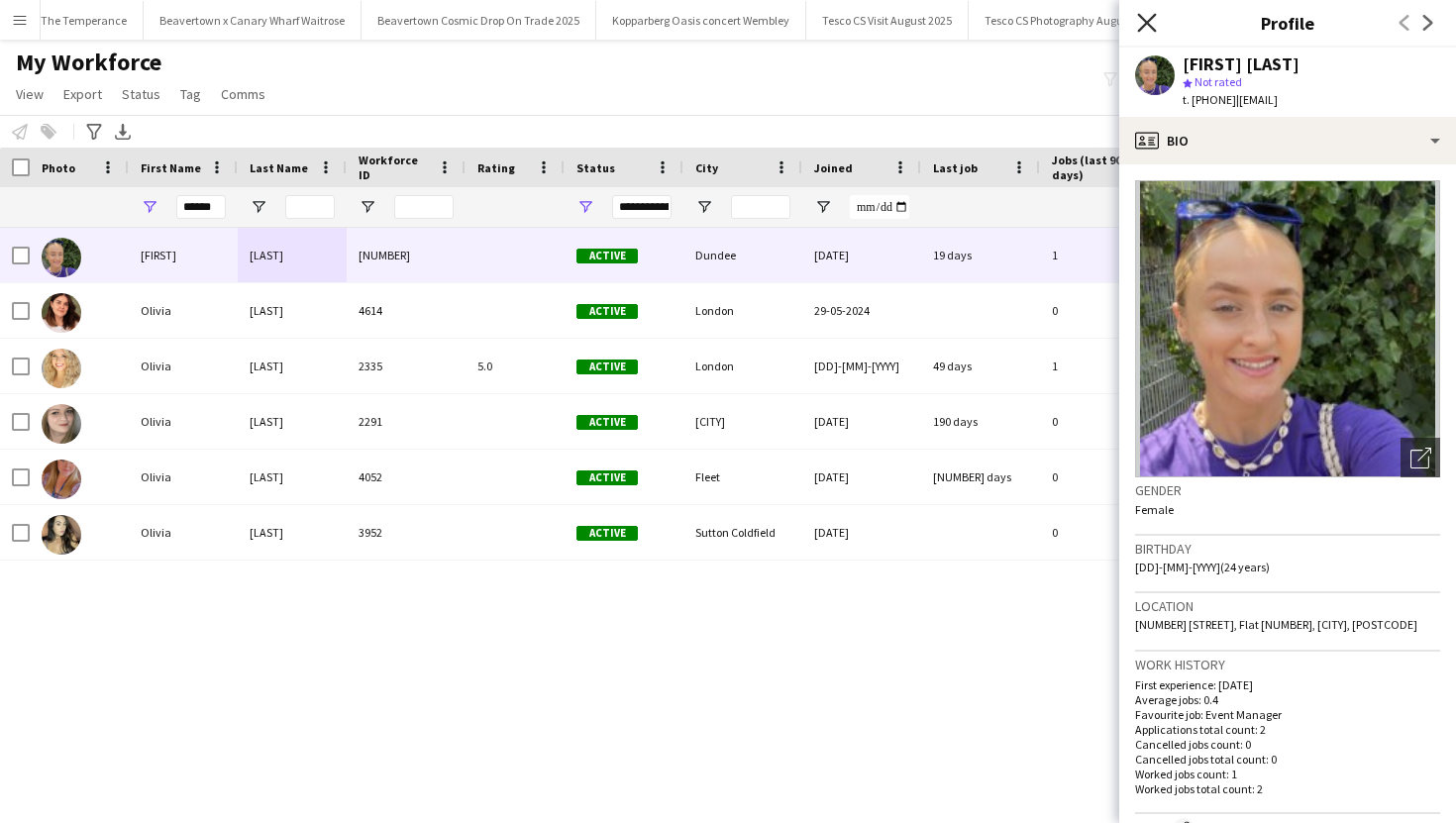 click on "Close pop-in" 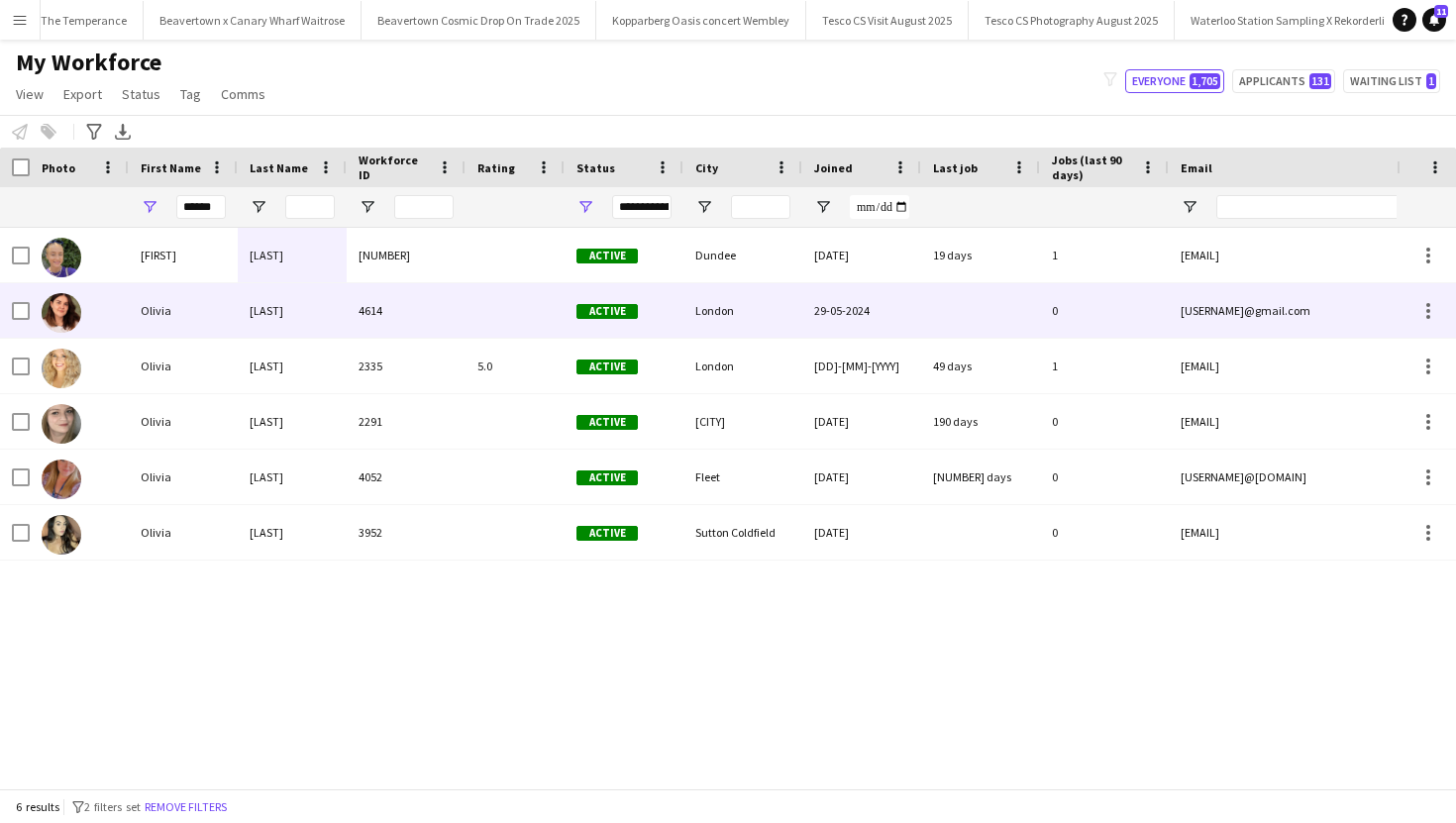 click on "4614" at bounding box center (406, 310) 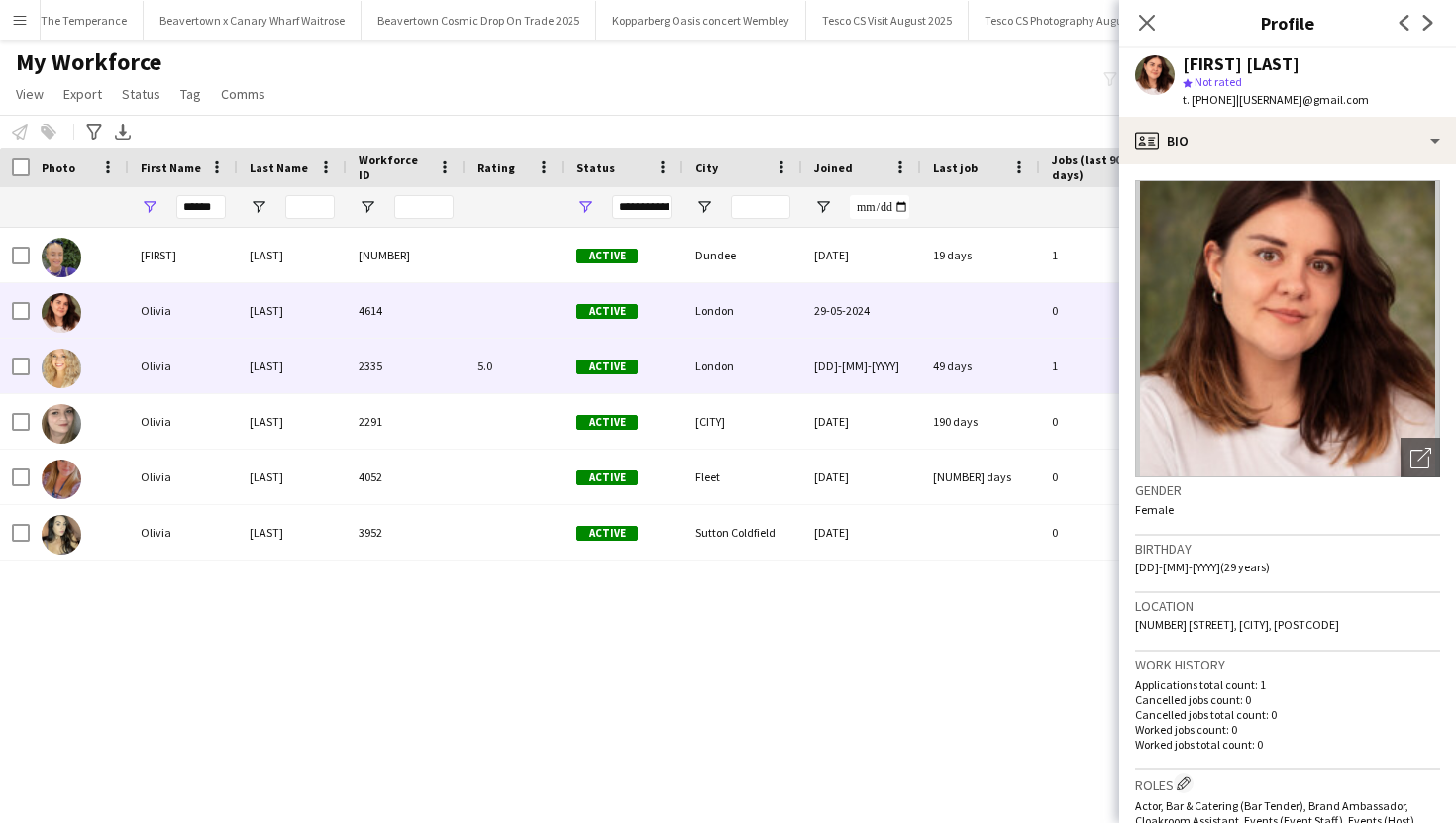 click on "2335" at bounding box center [406, 365] 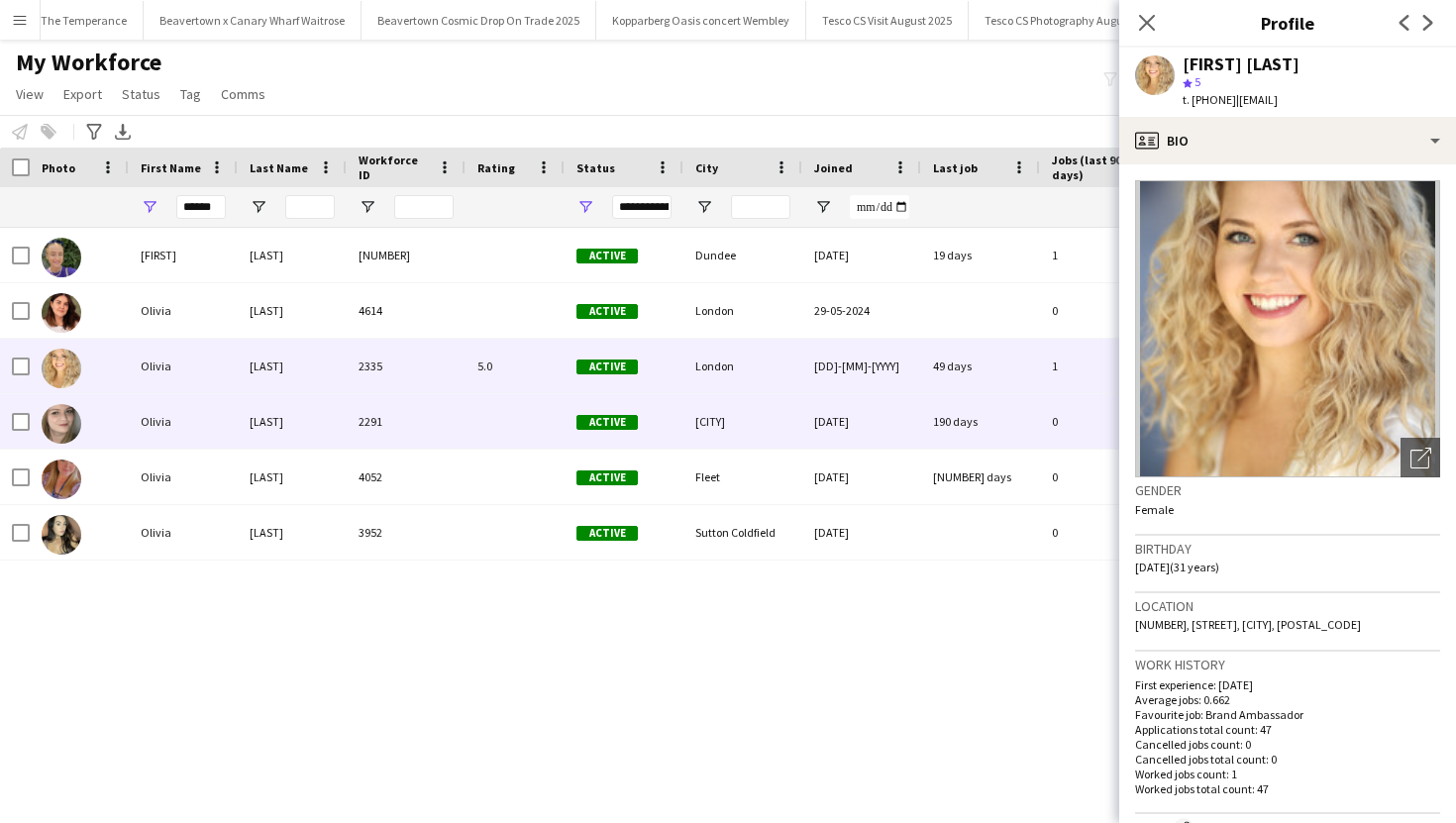 click on "2291" at bounding box center (406, 421) 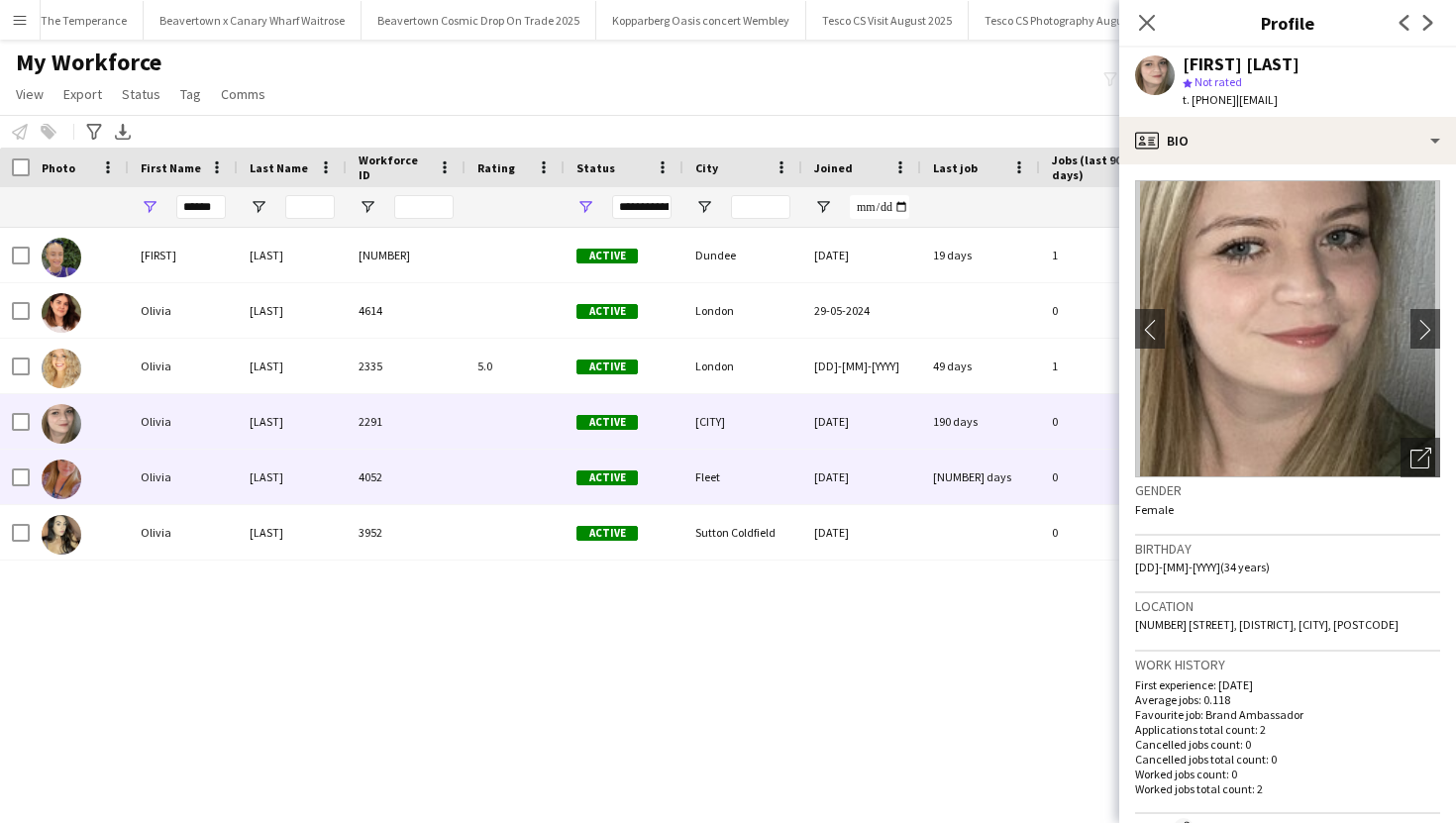 click on "[LAST]" at bounding box center (292, 476) 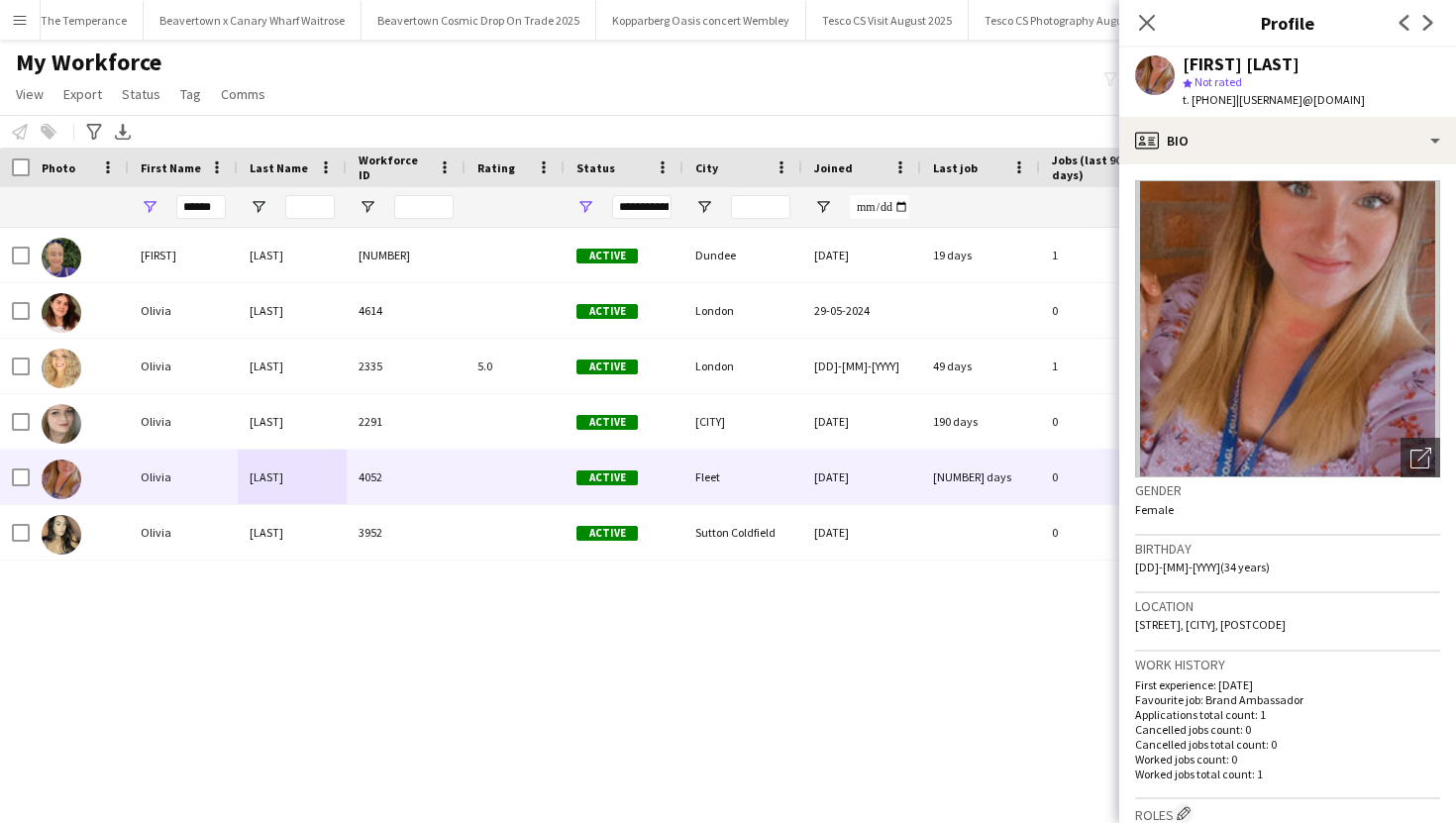 click on "******" at bounding box center [183, 207] 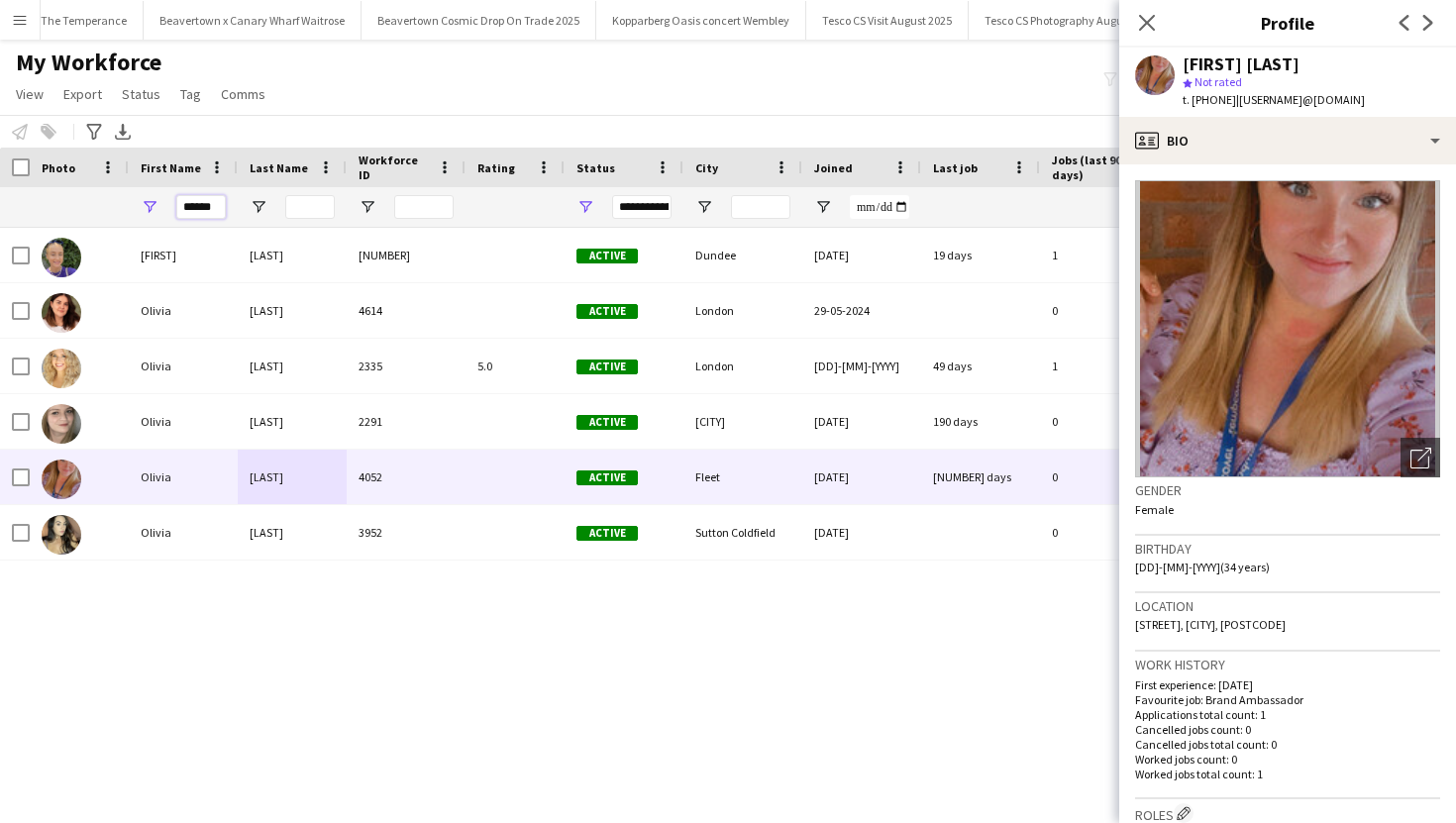 click on "******" at bounding box center (201, 207) 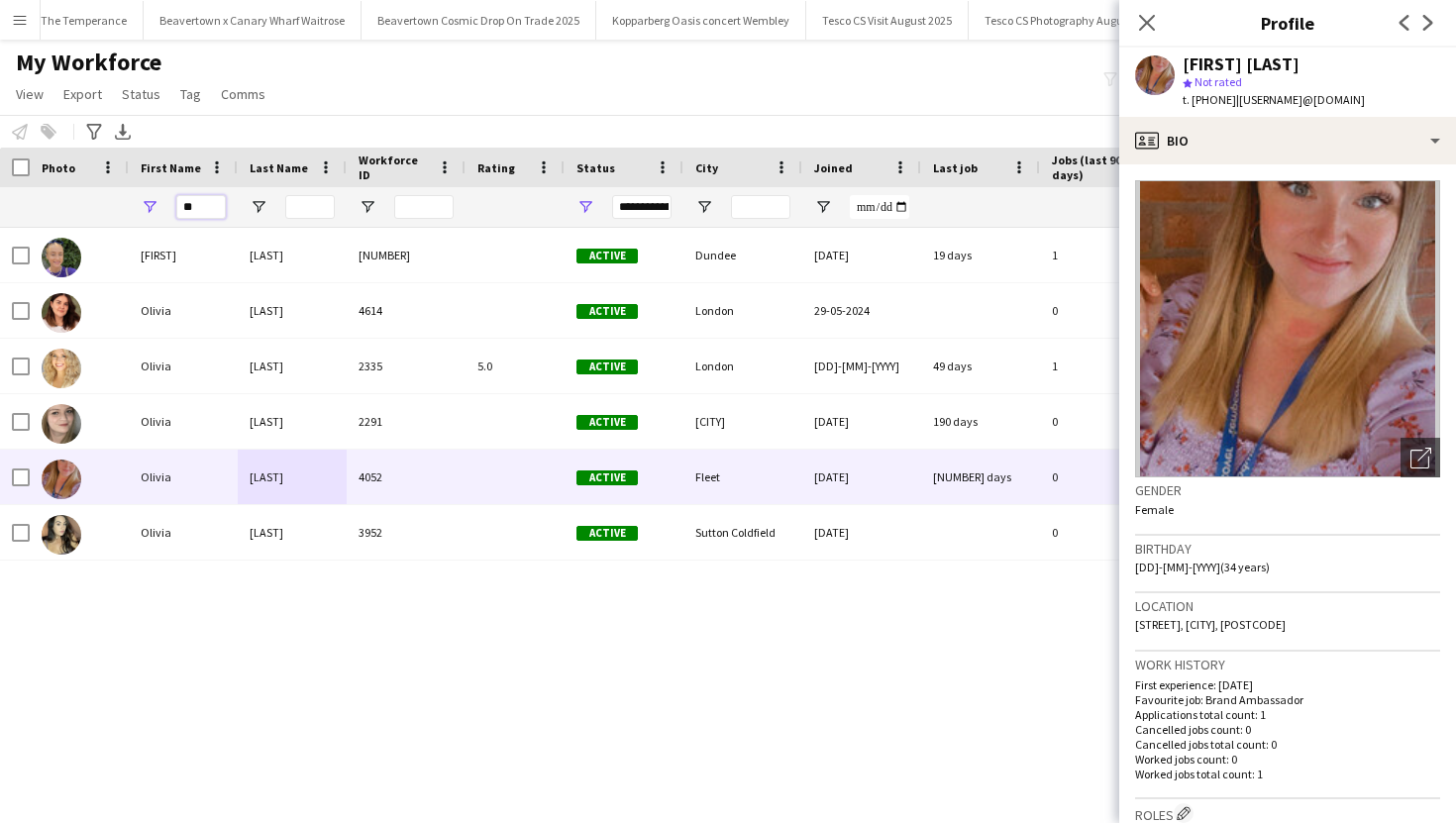type on "*" 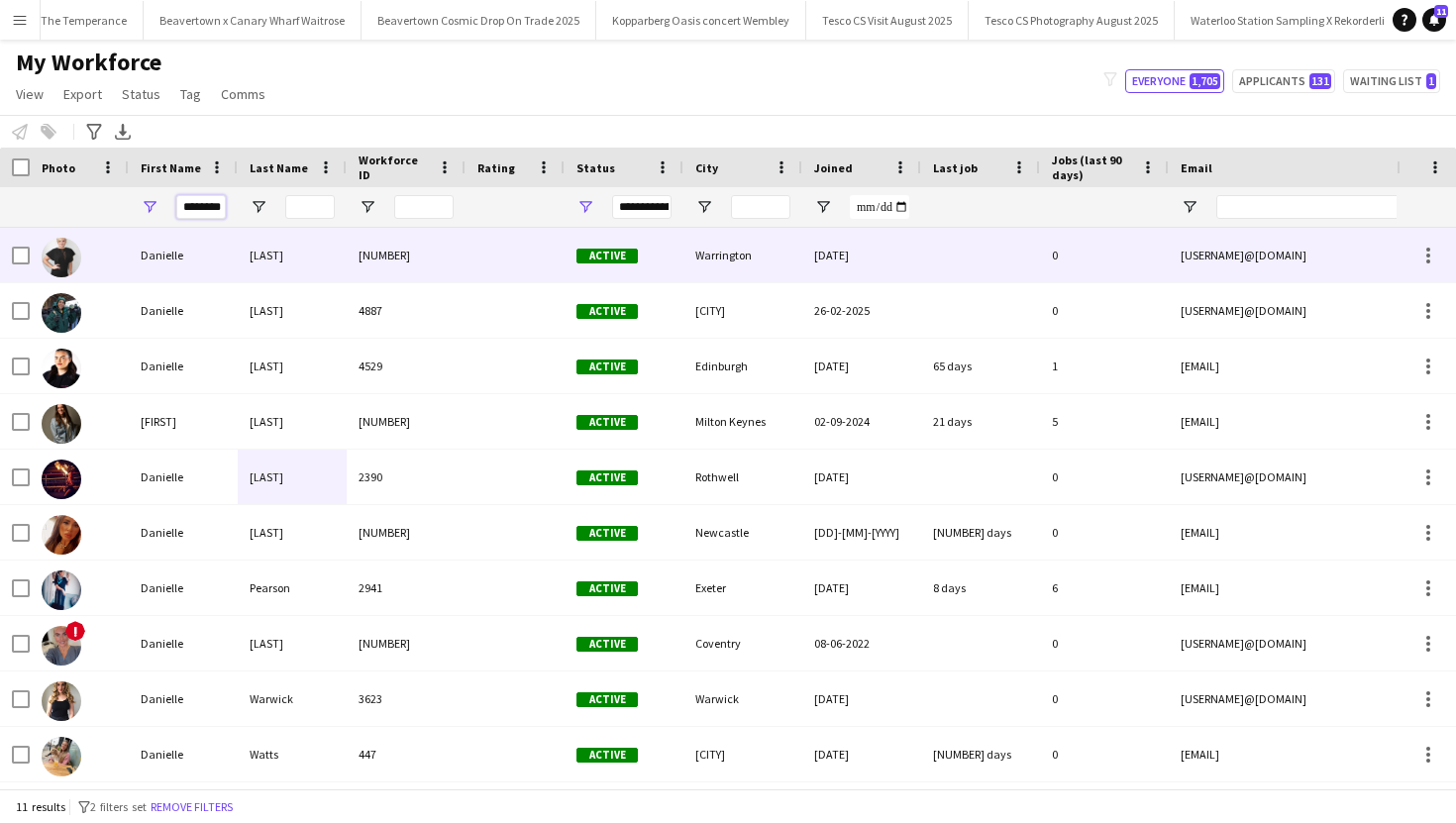 type on "********" 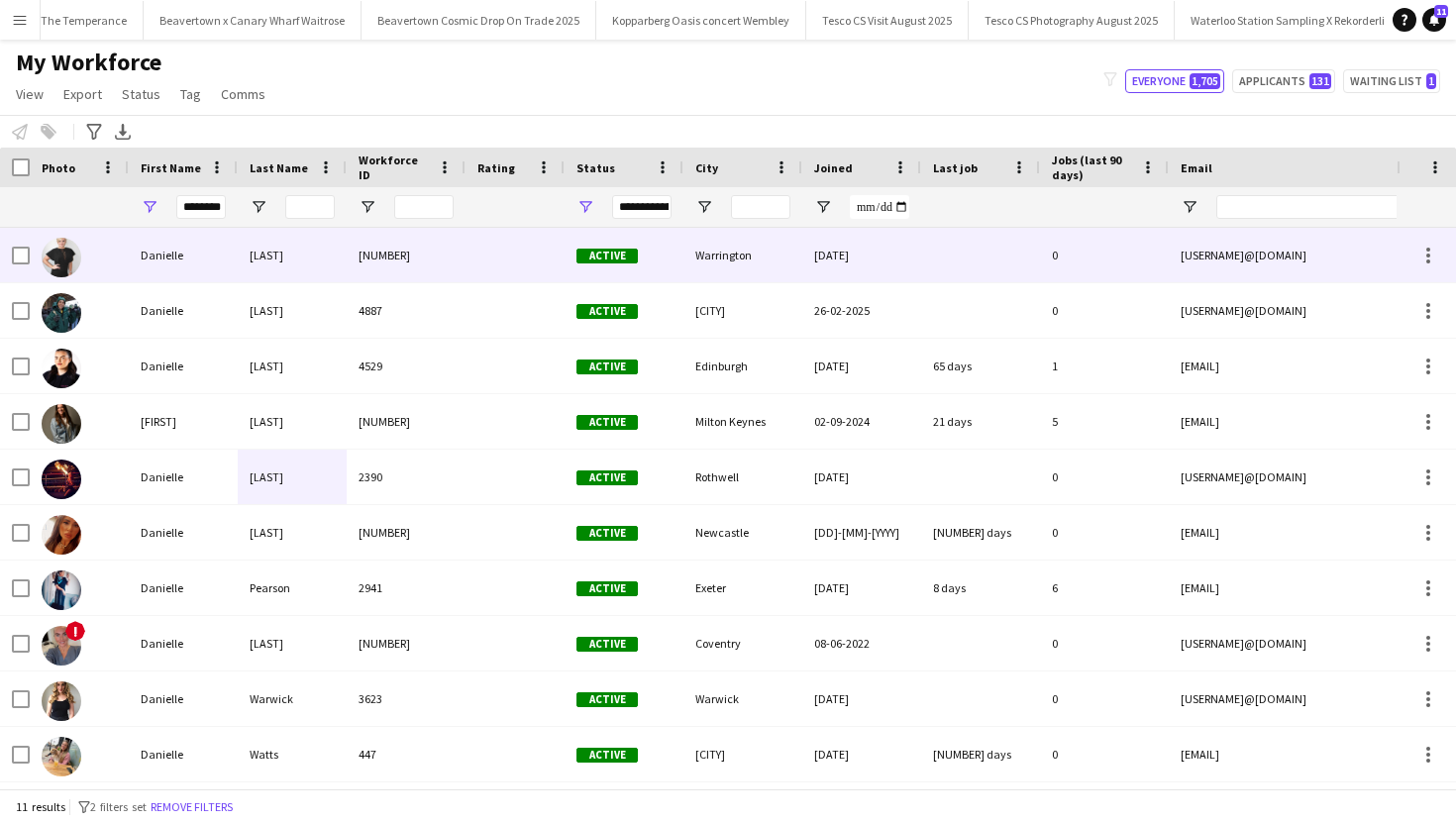 click on "[LAST]" at bounding box center (292, 255) 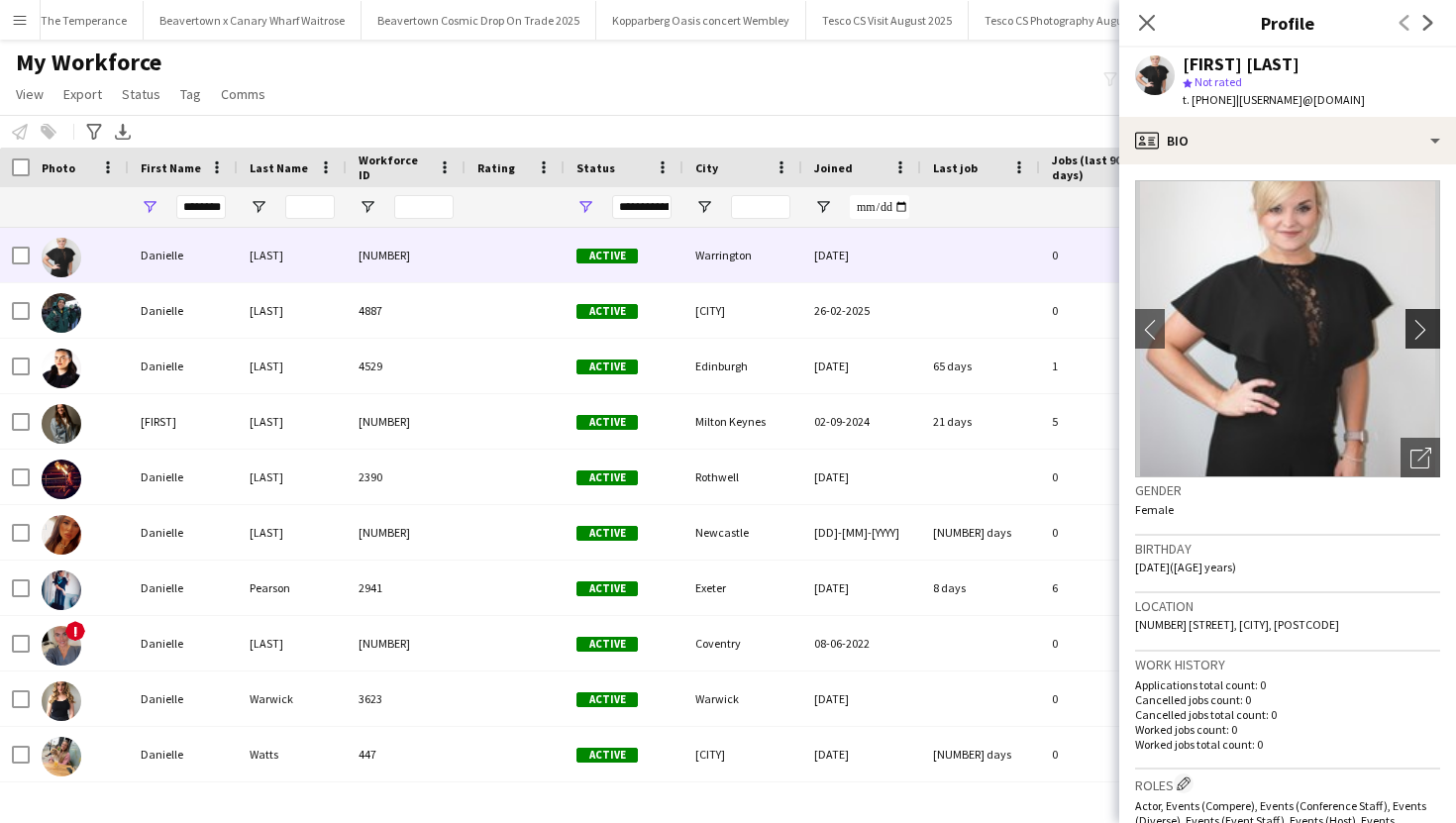 click on "chevron-right" 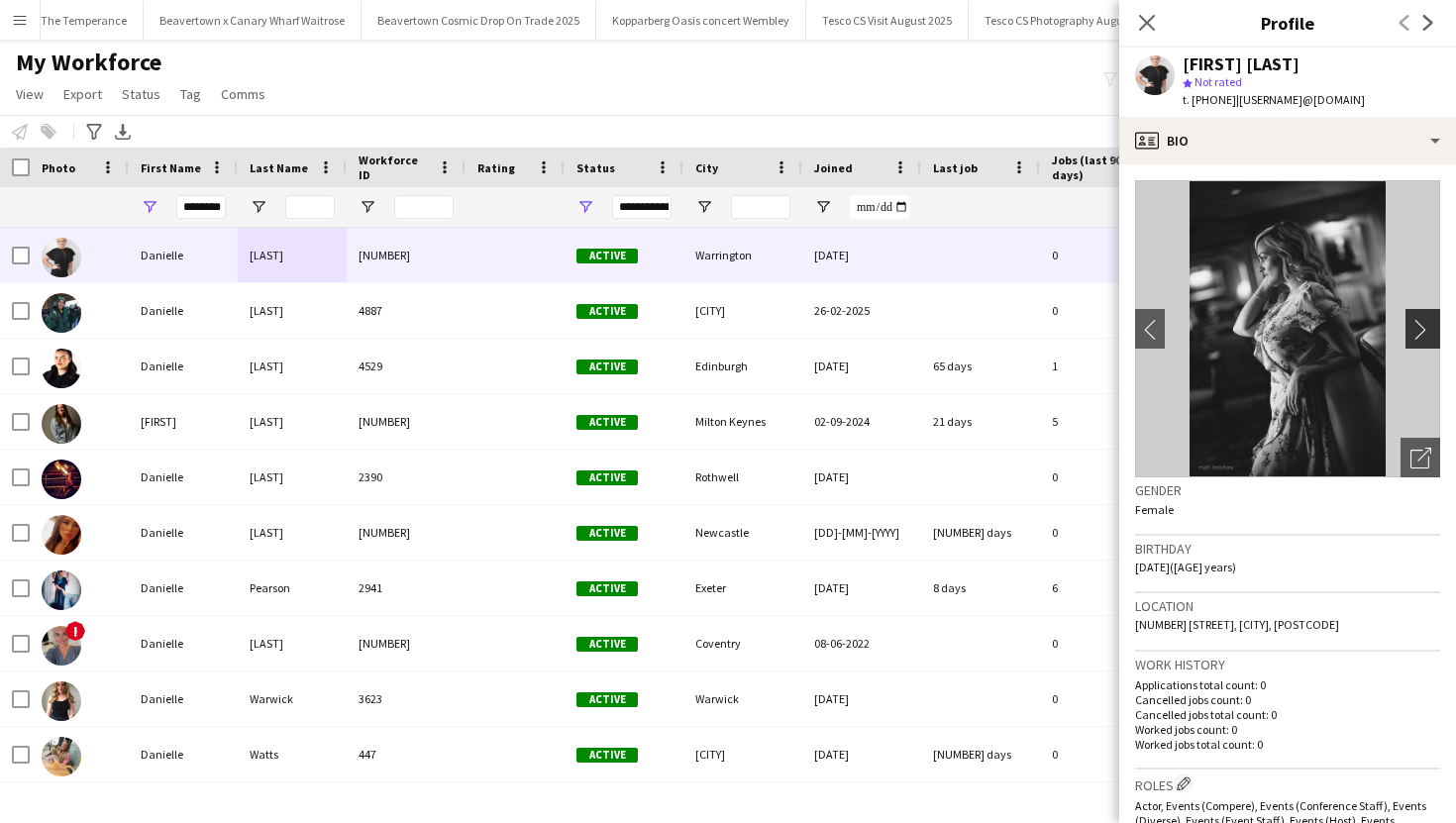 click on "chevron-right" 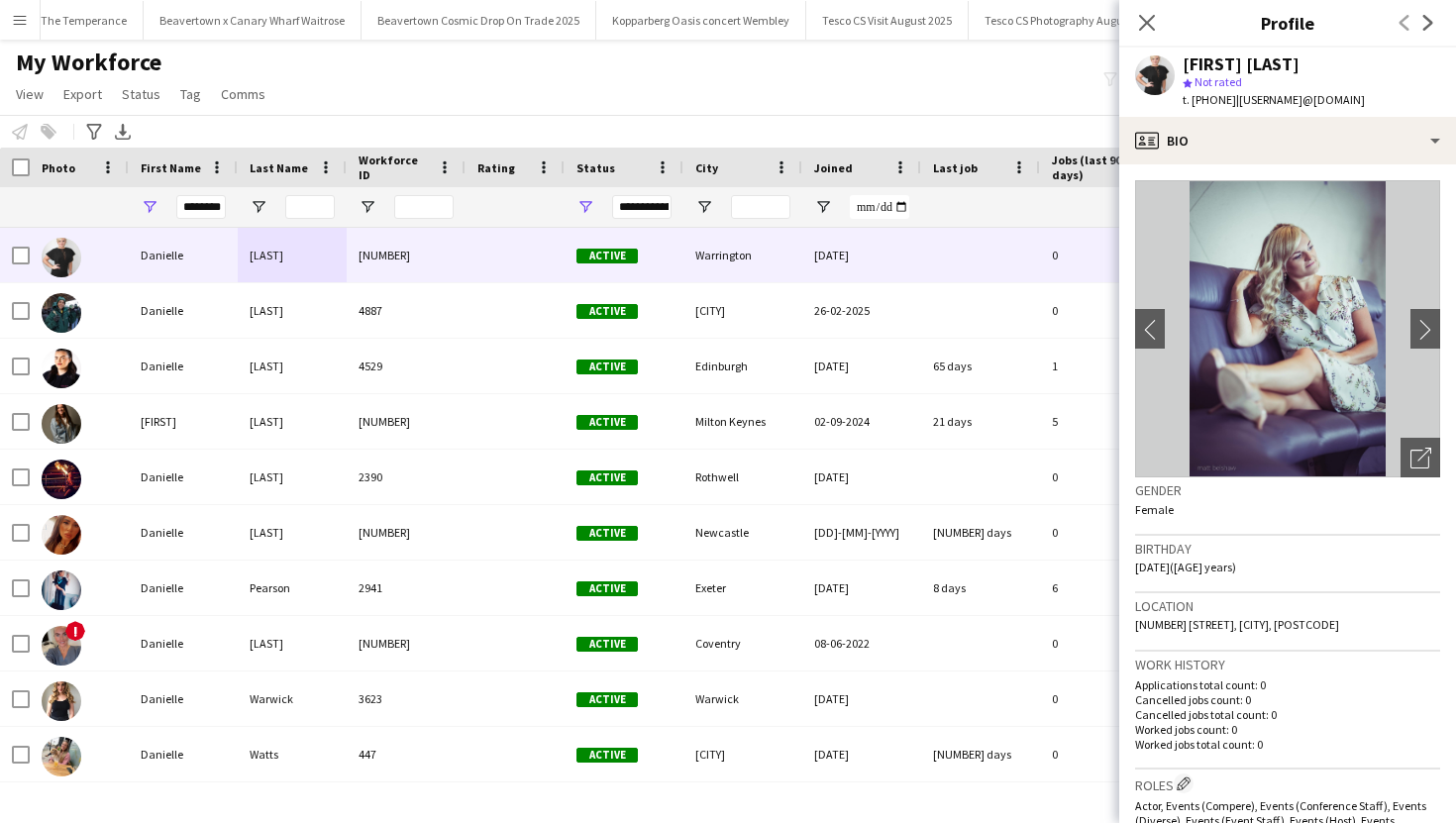 click on "Next" 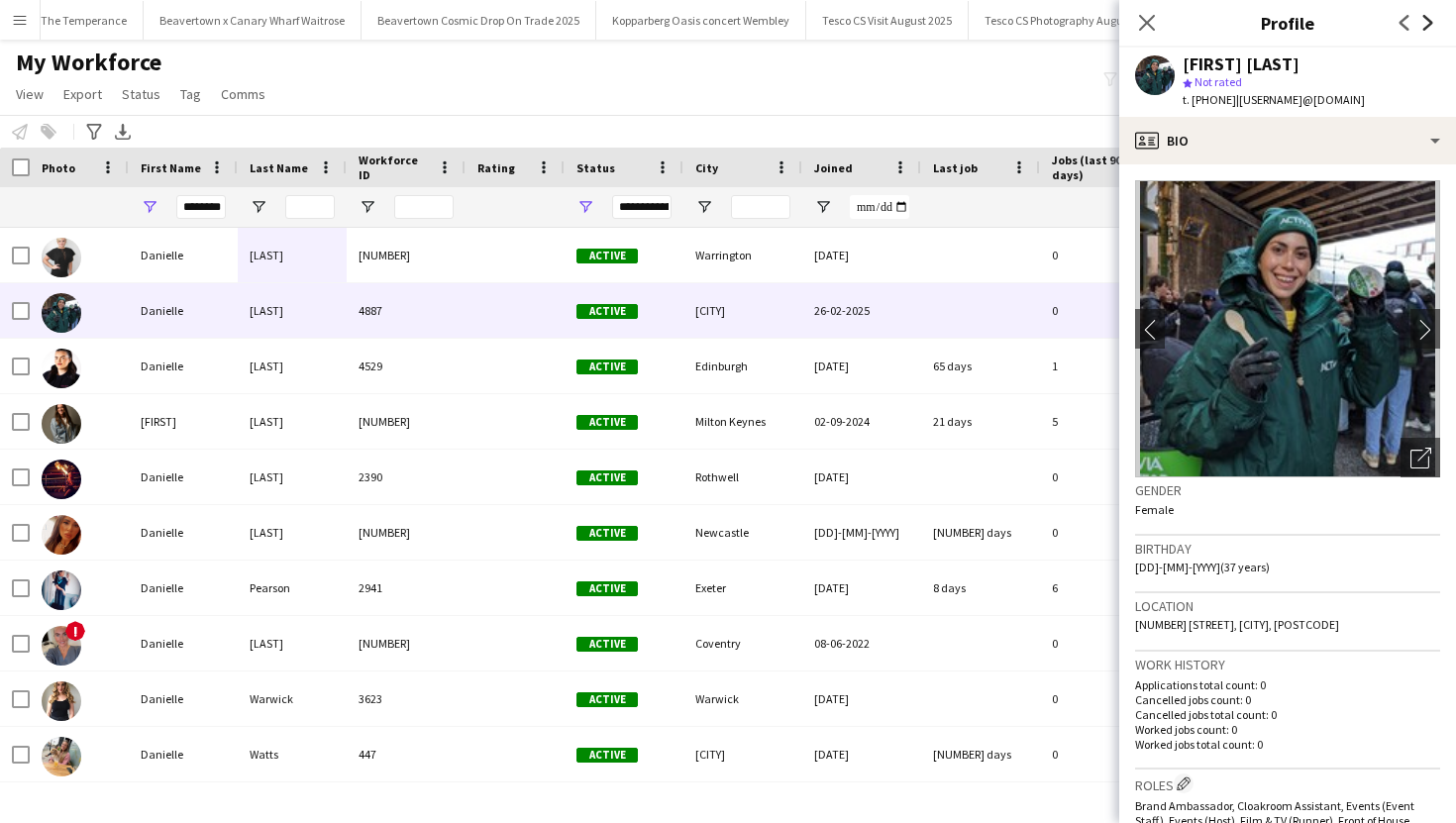 click on "Next" 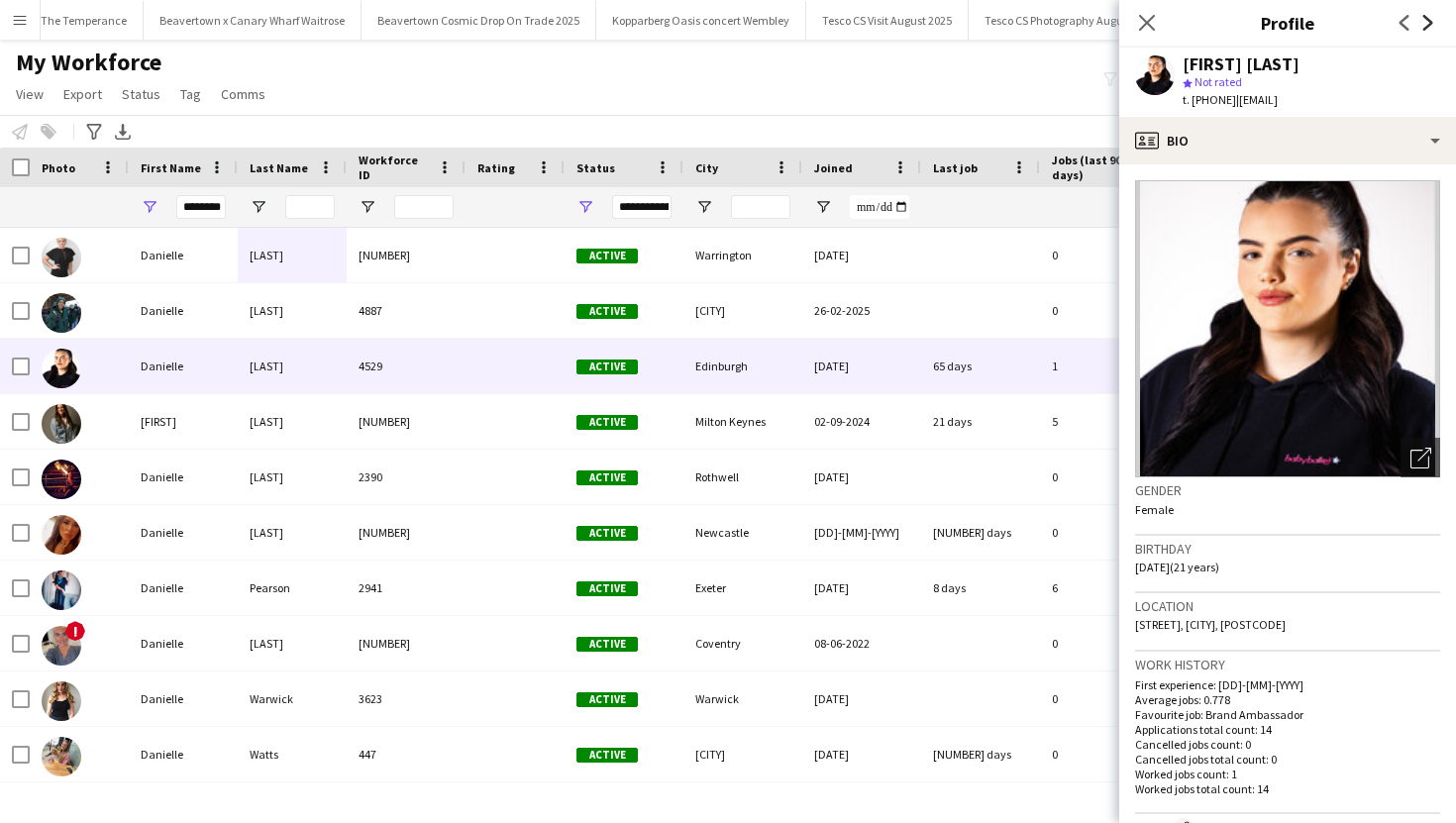 click on "Next" 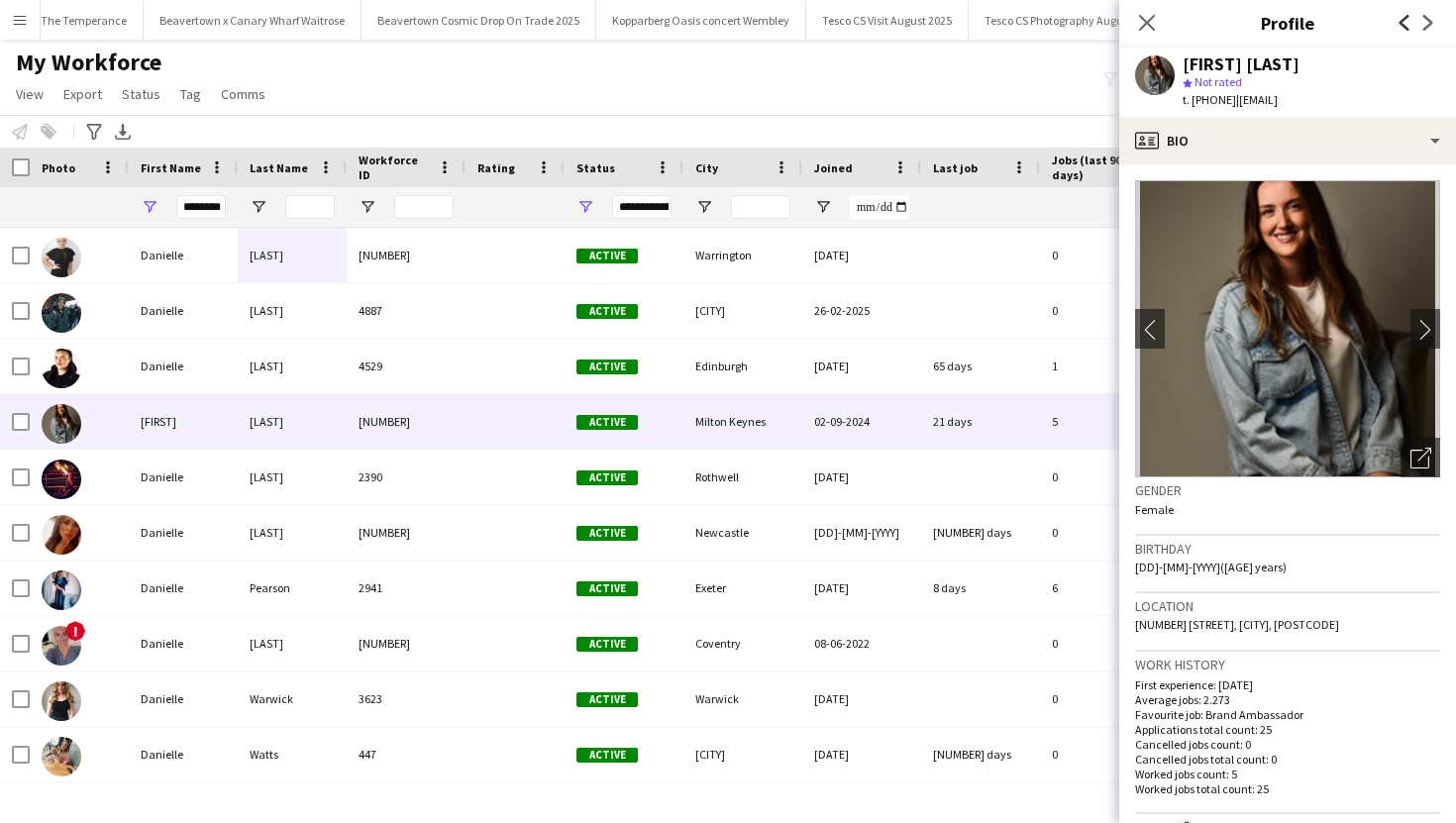 click 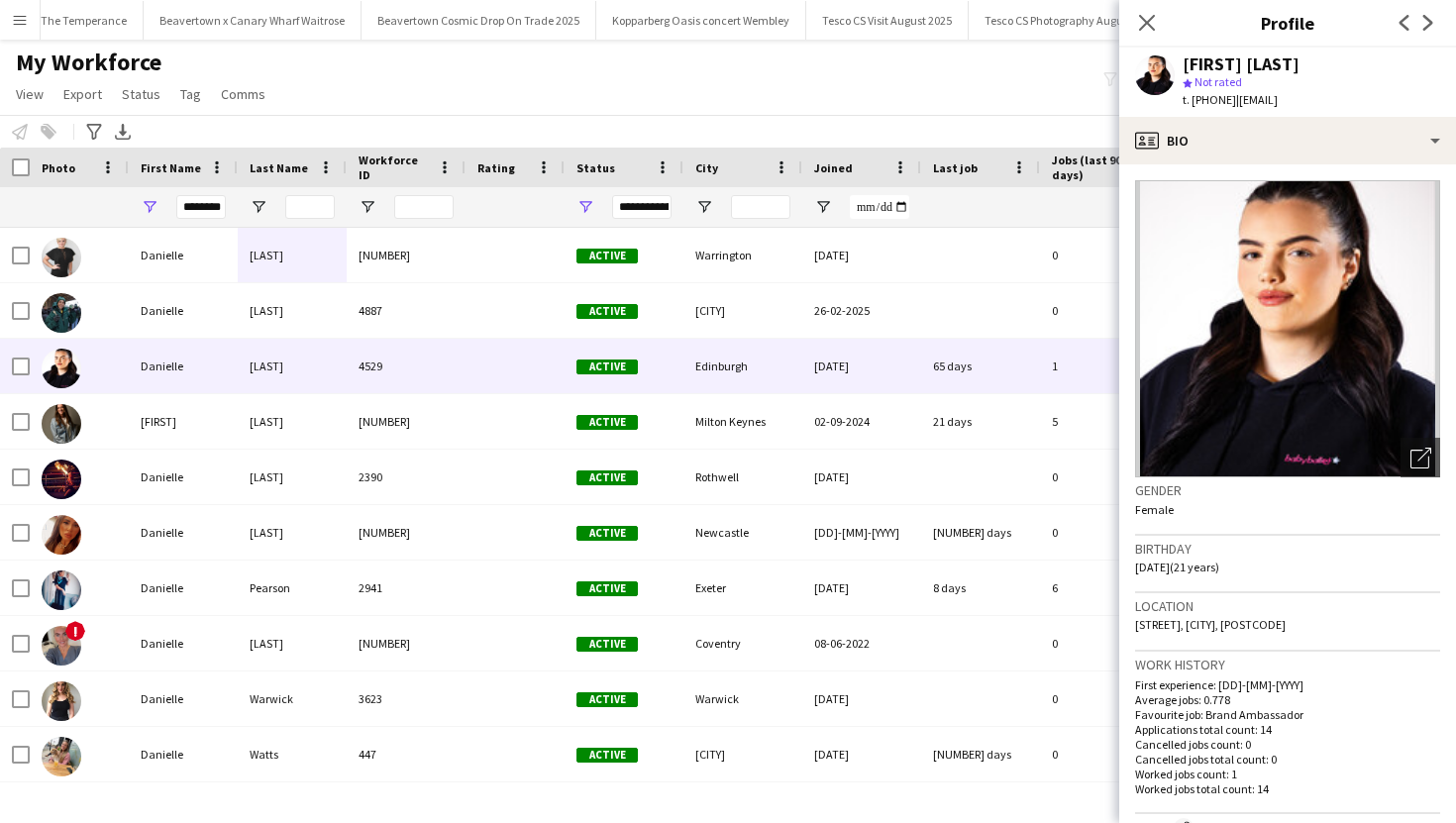 click on "Previous" 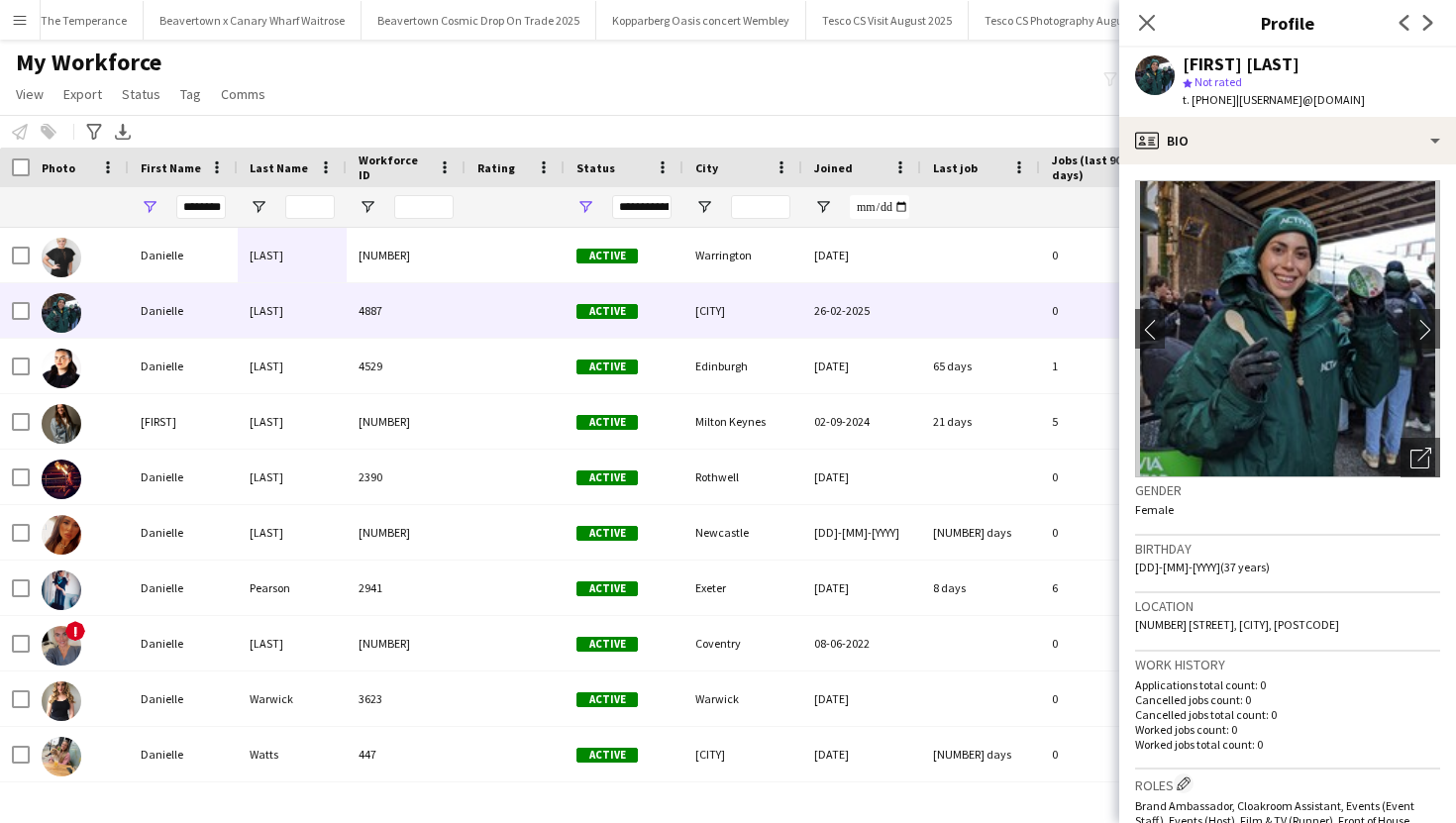 click on "Previous" 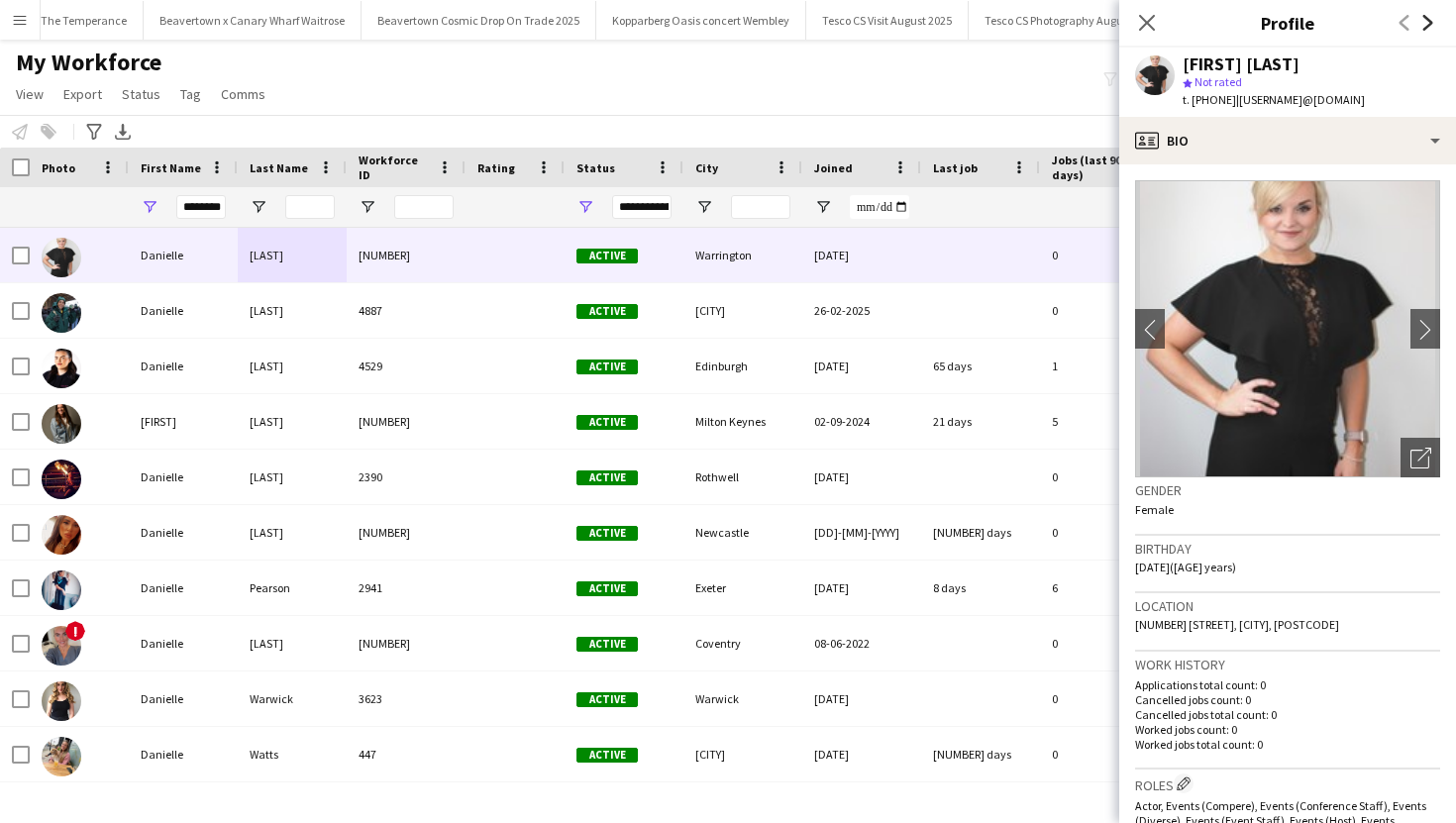 click on "Next" 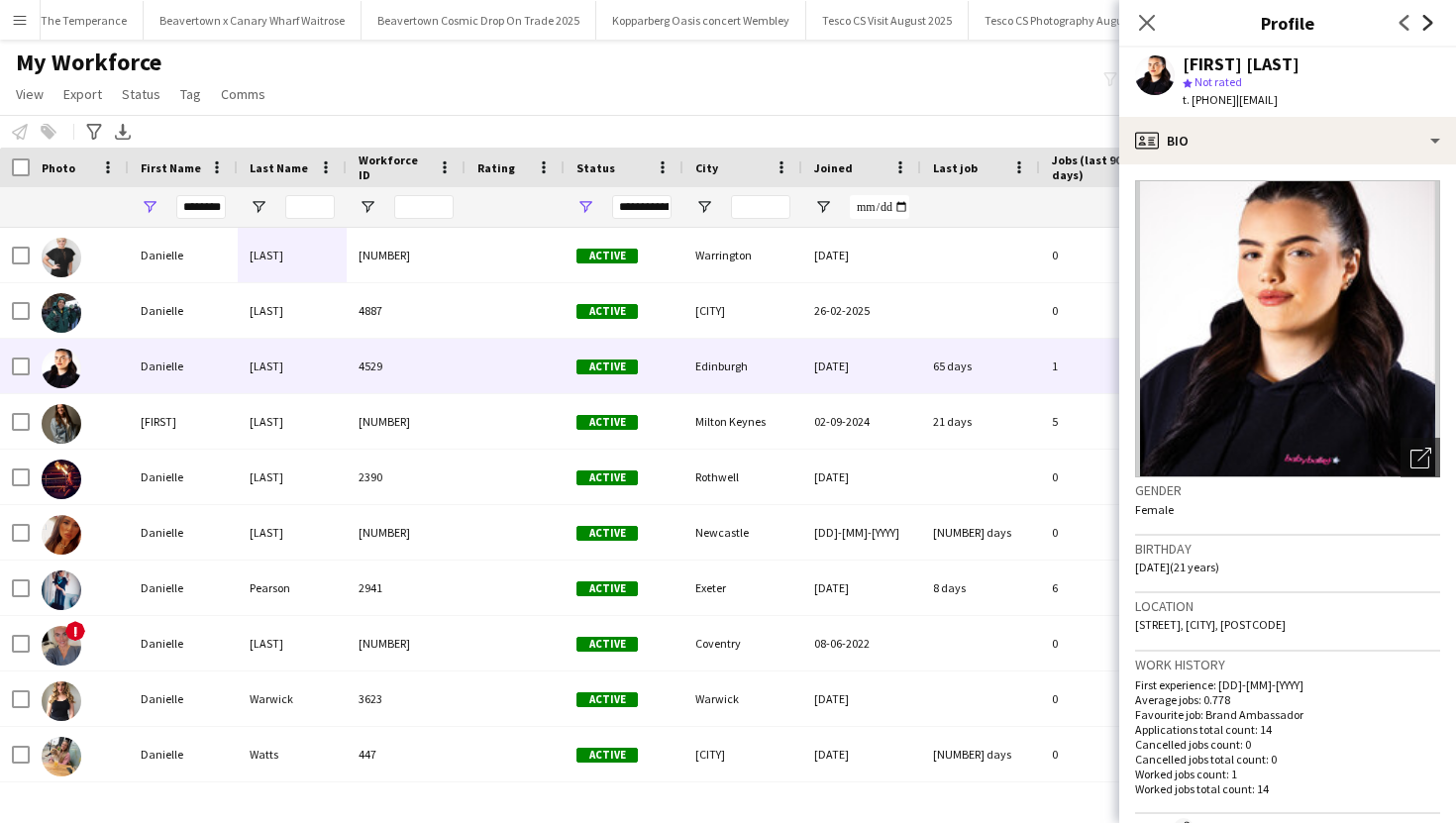 click on "Next" 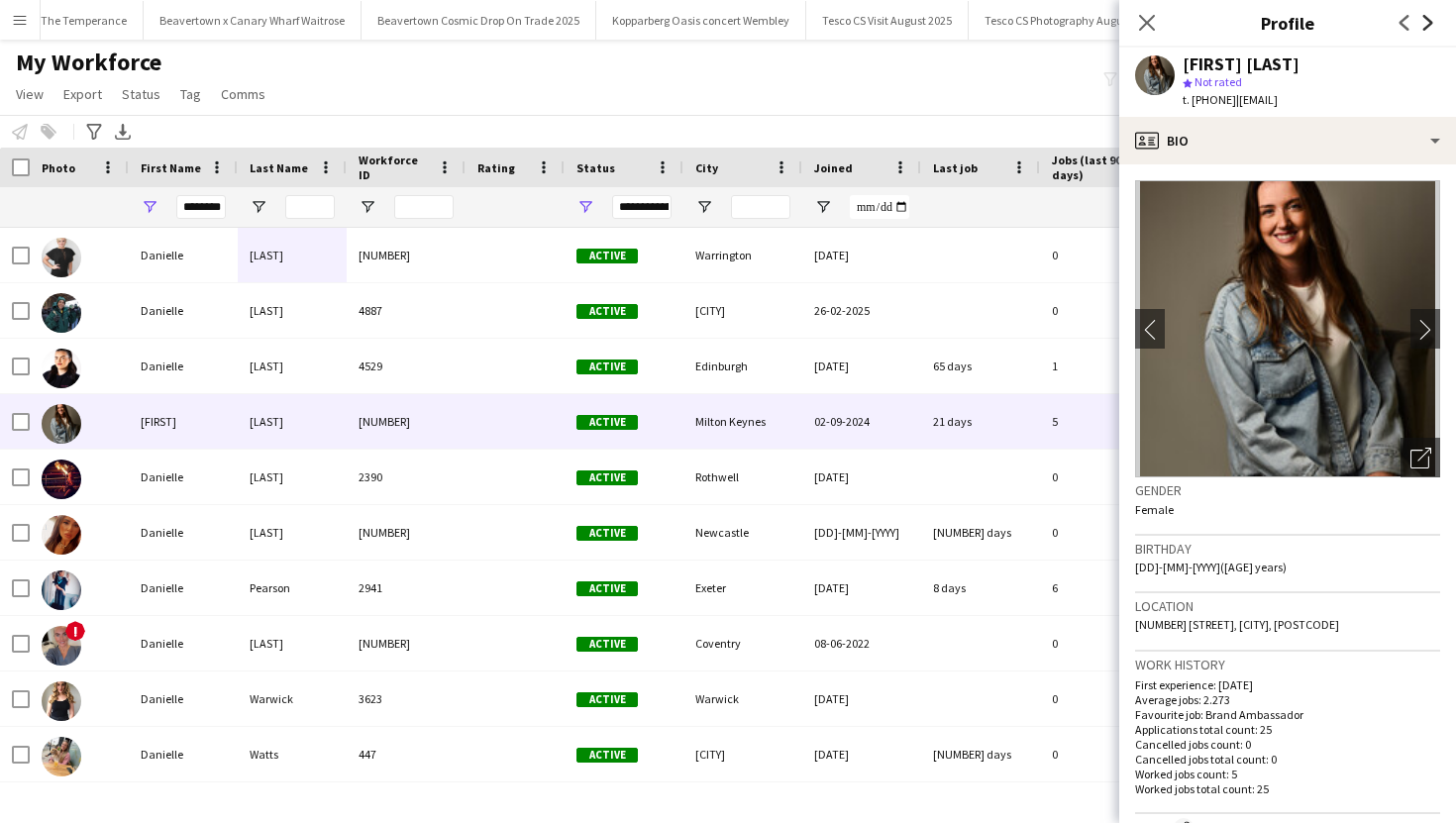 click on "Next" 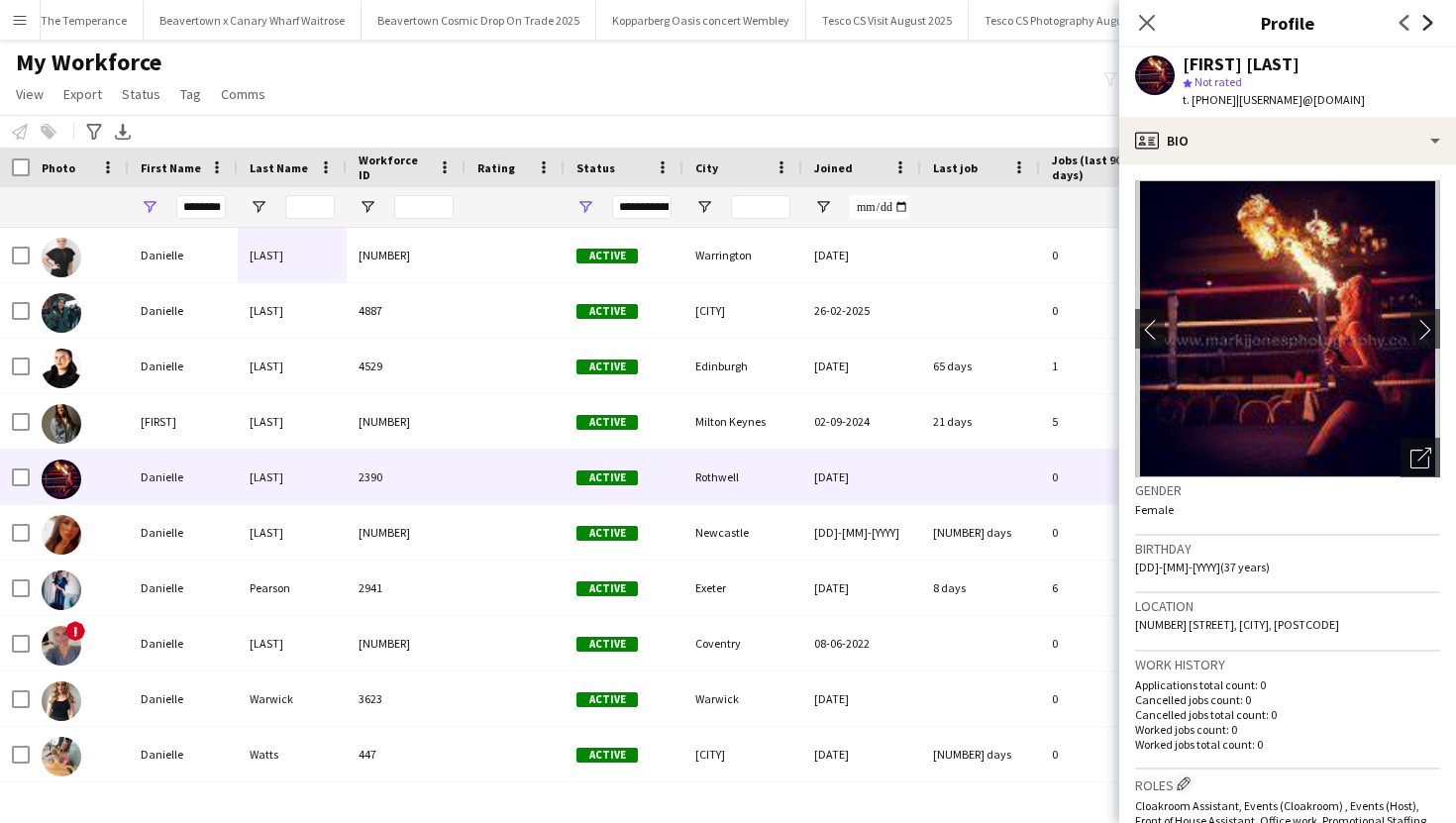 click on "Next" 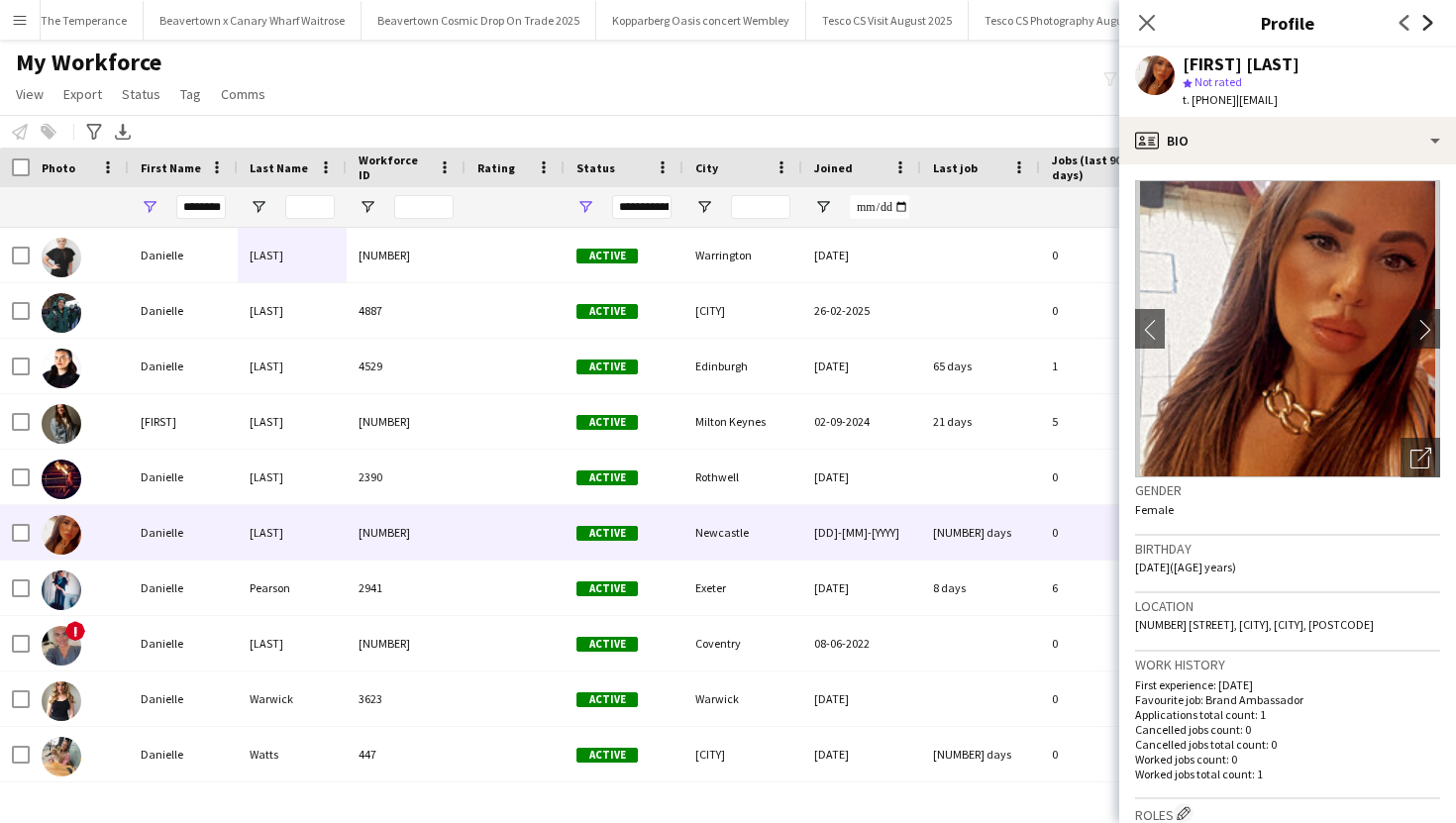 click 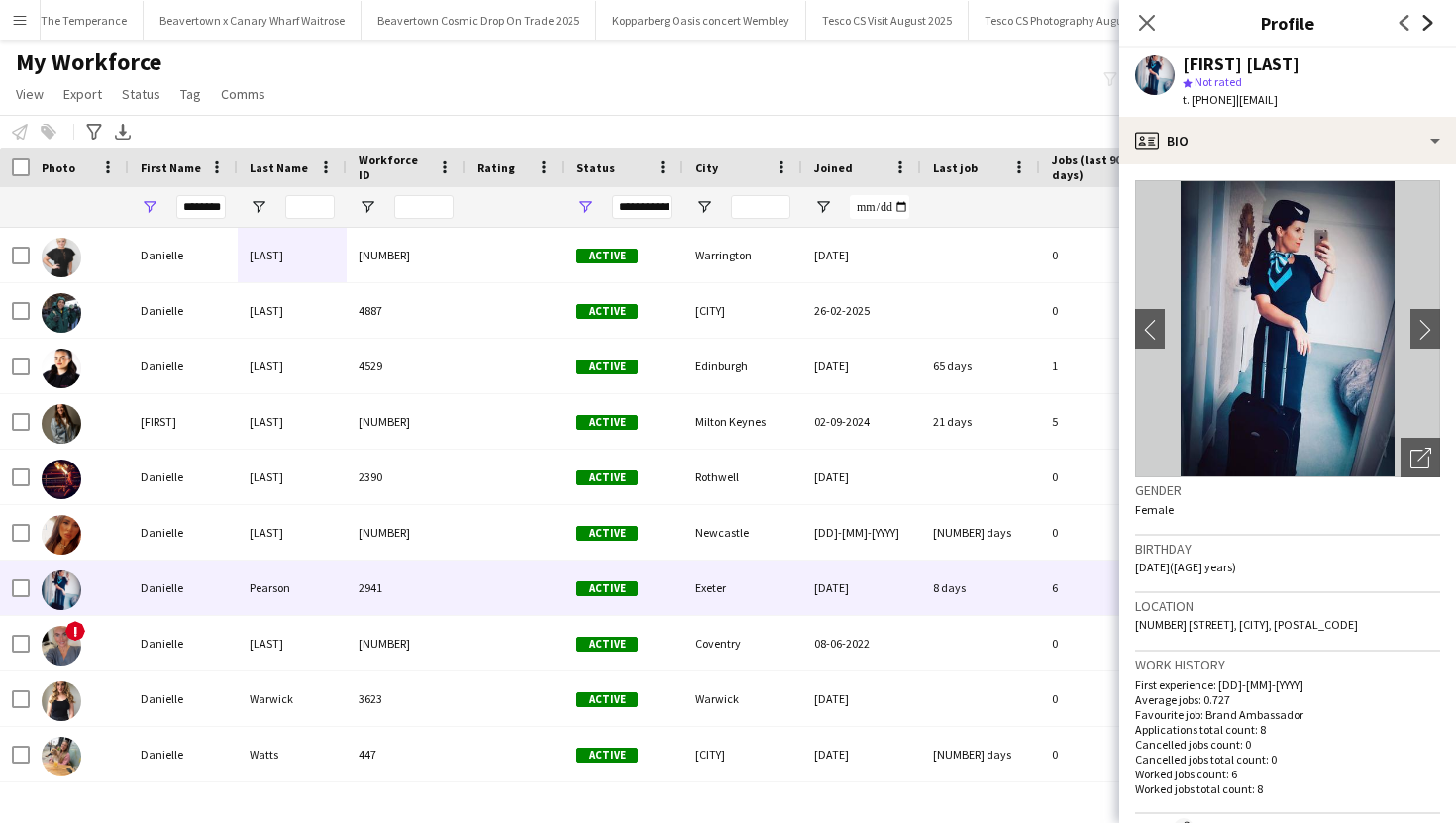 click 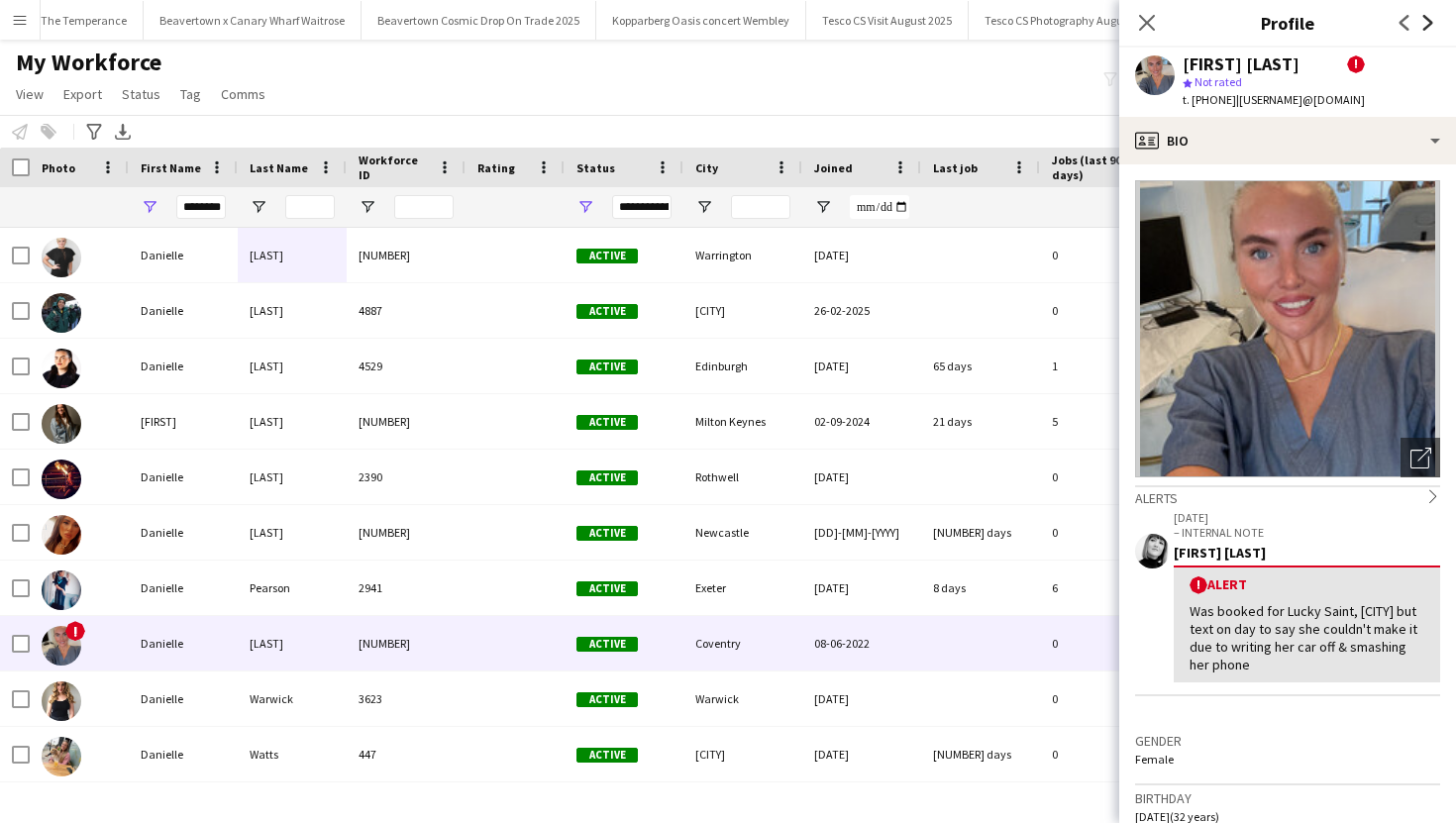 click 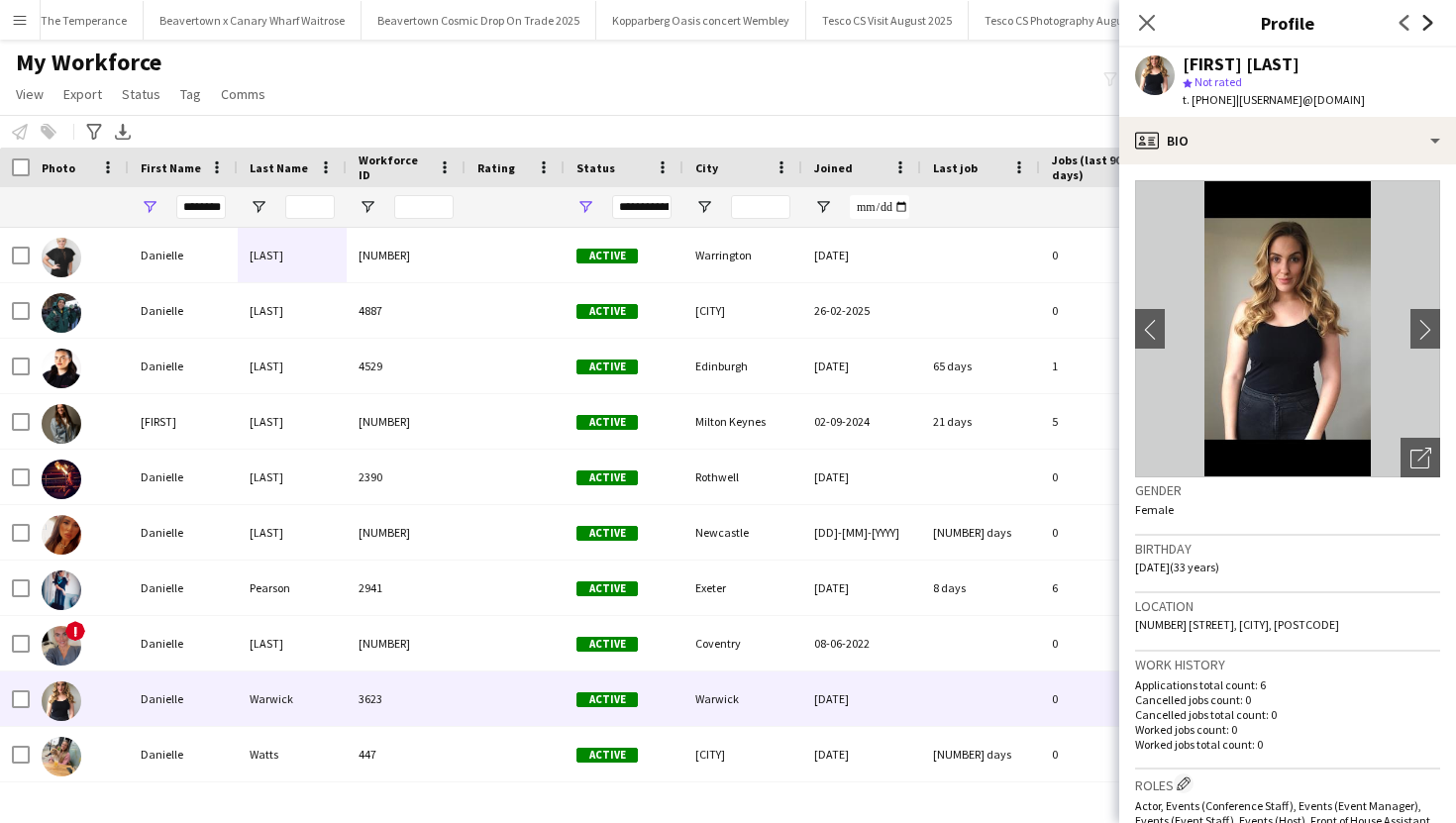 click 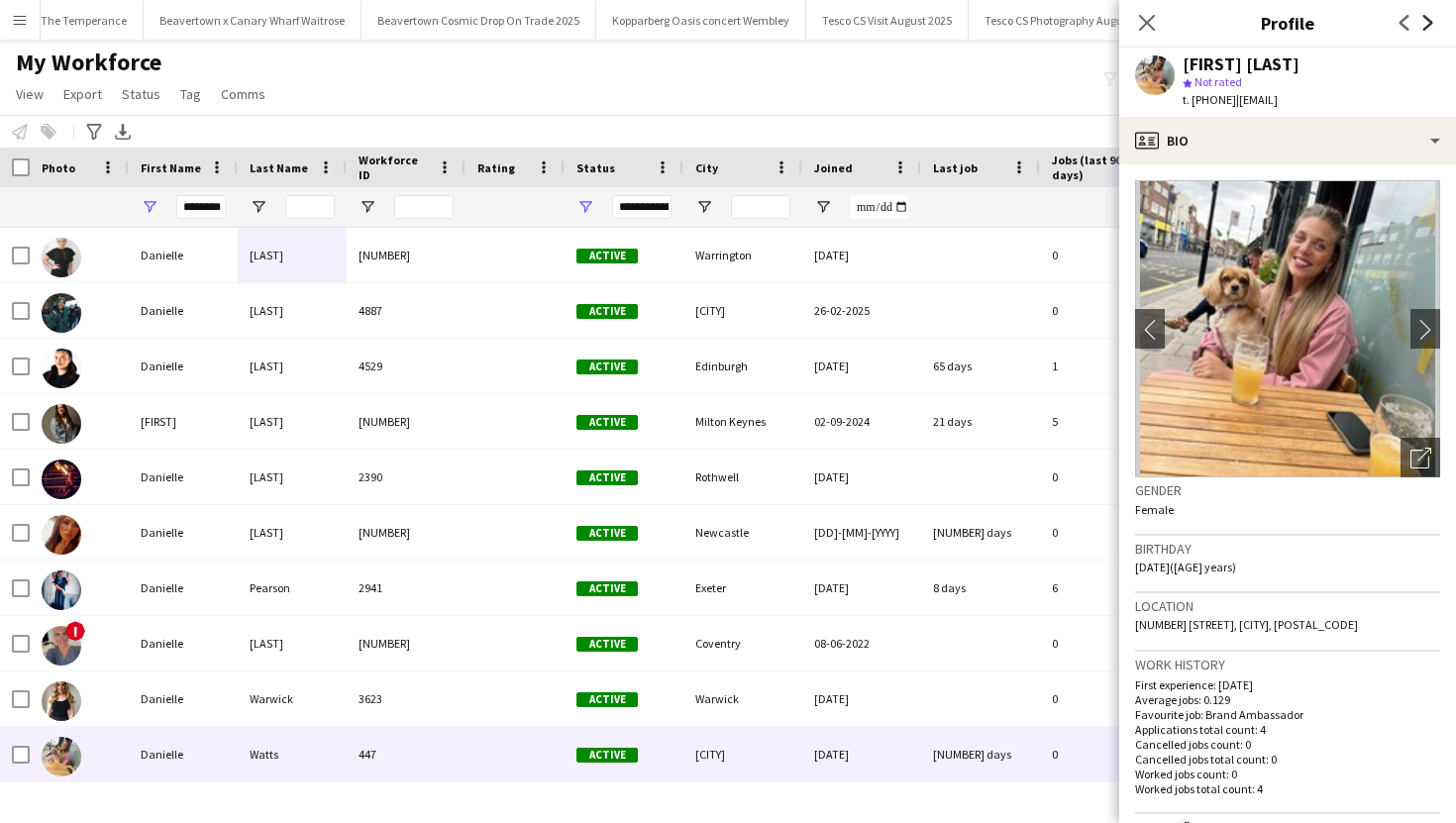 click 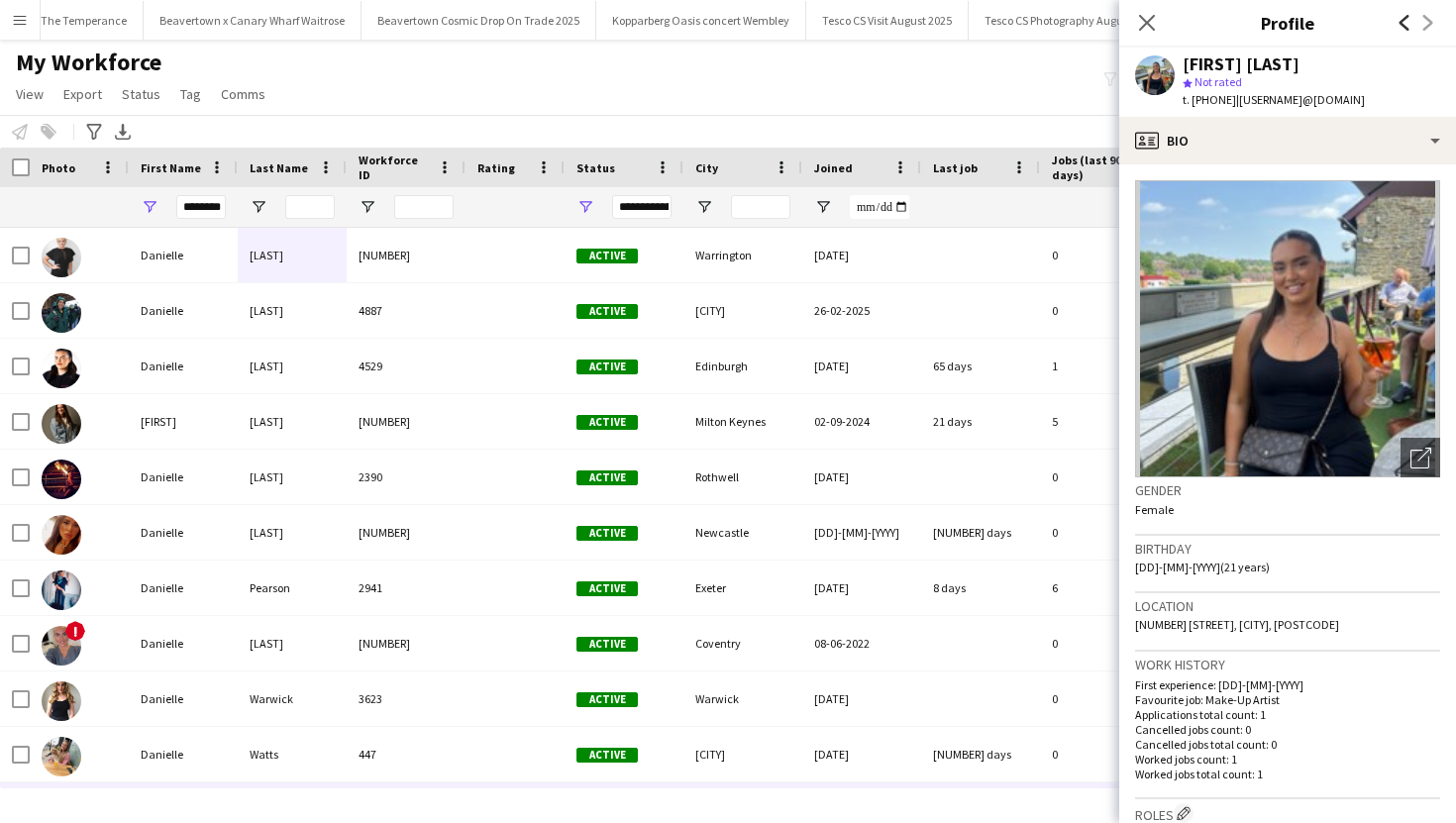 click on "Previous" 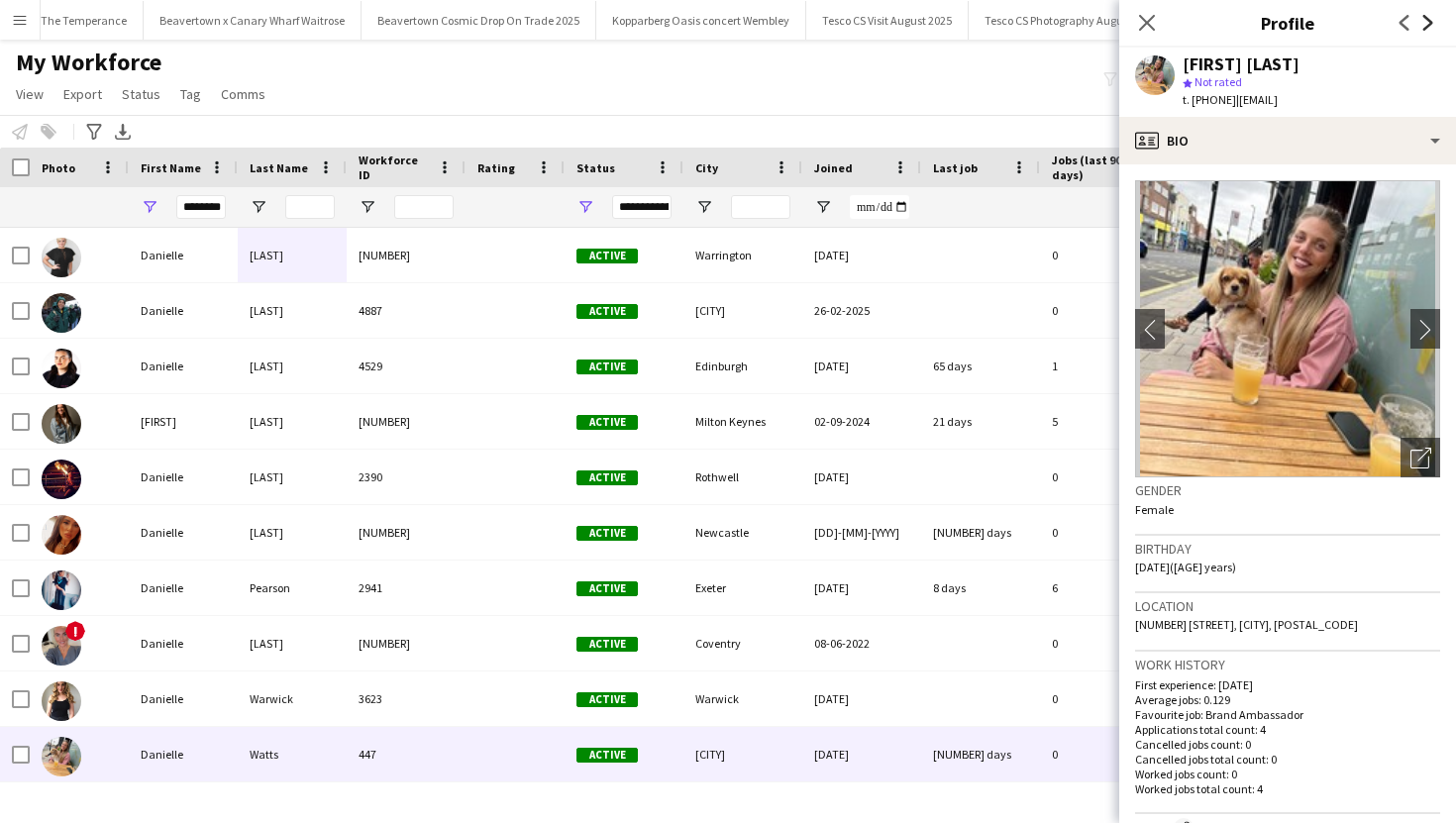 click on "Next" 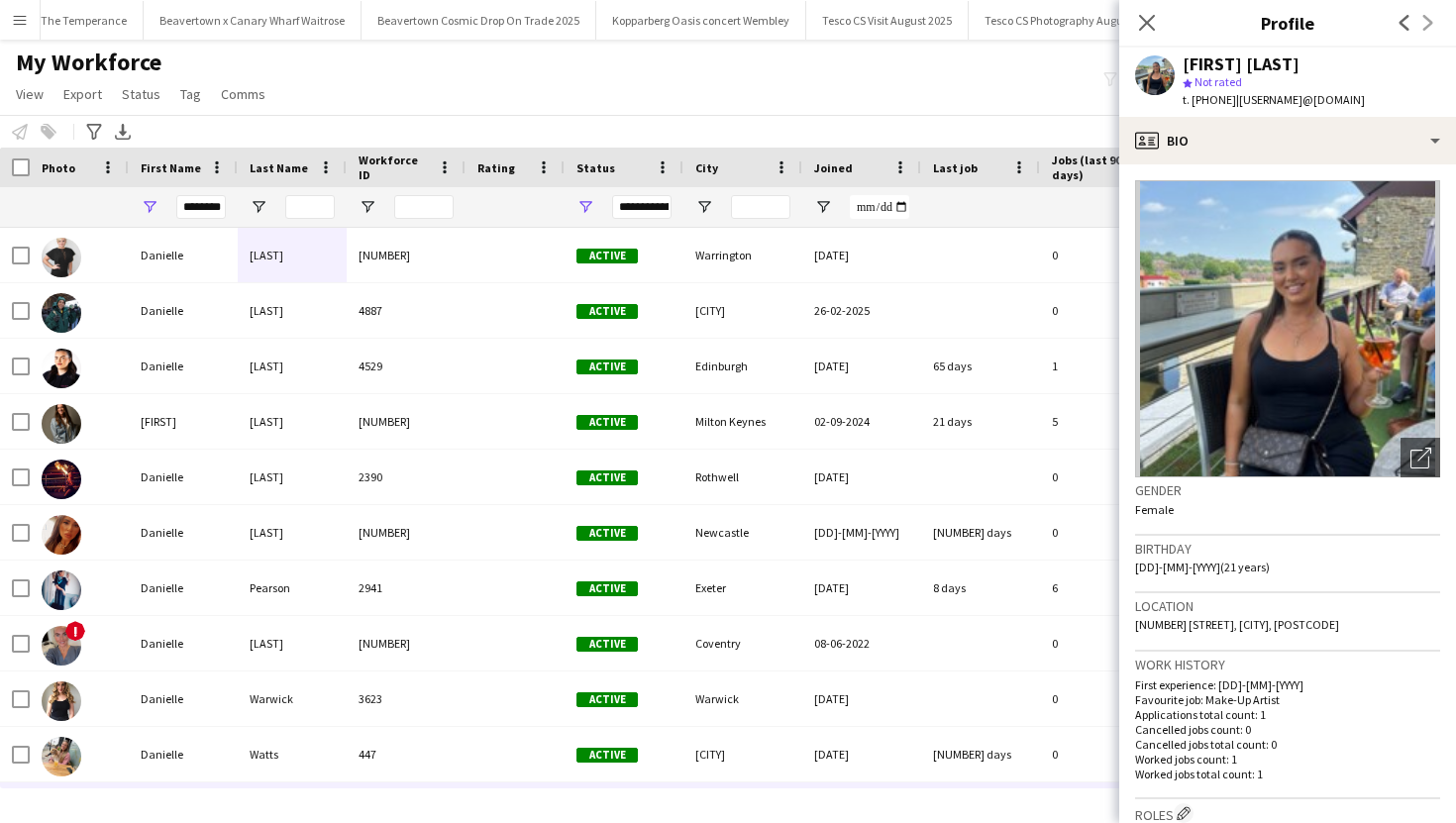 click on "Previous
Next" 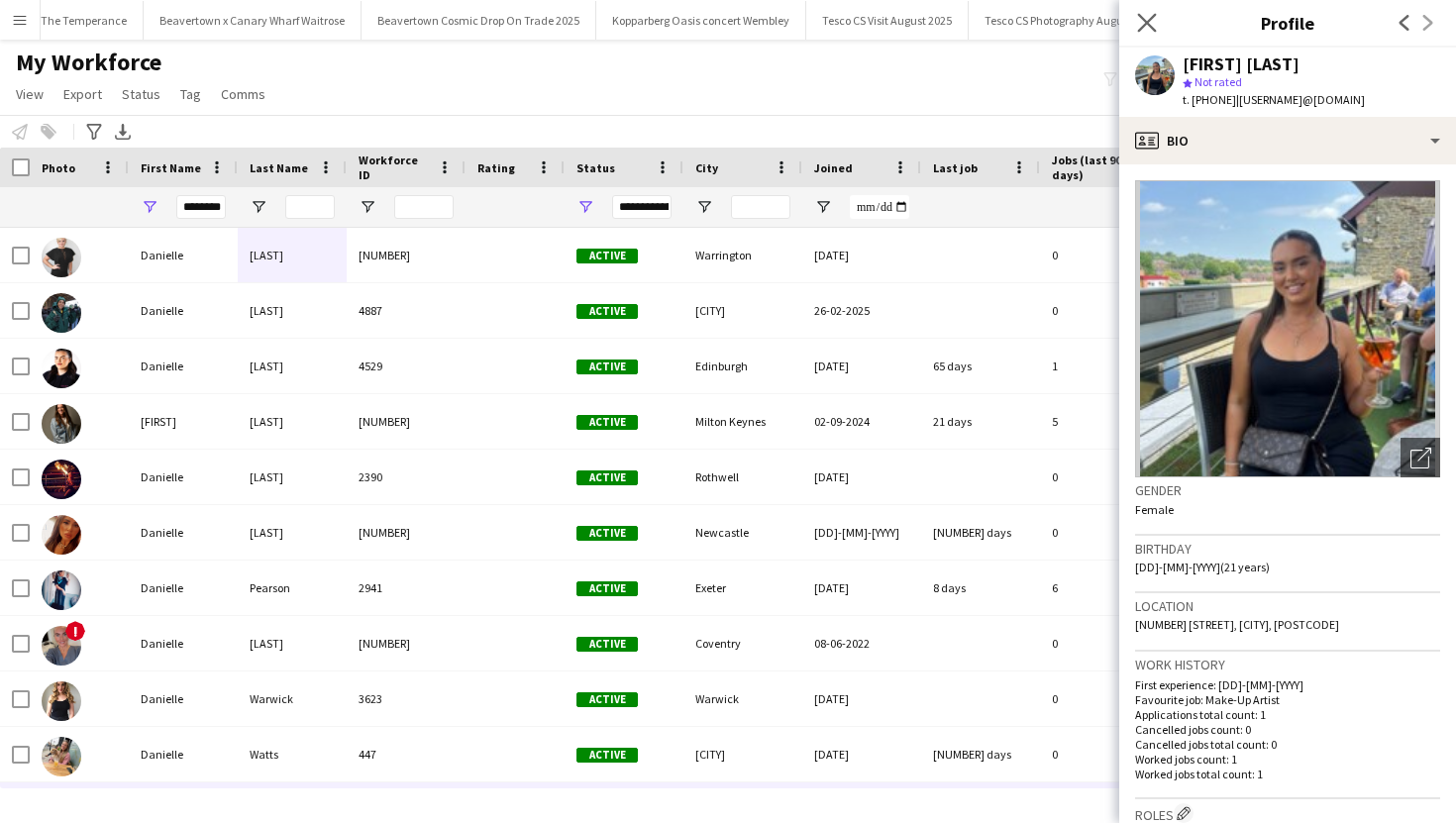 click on "Close pop-in" 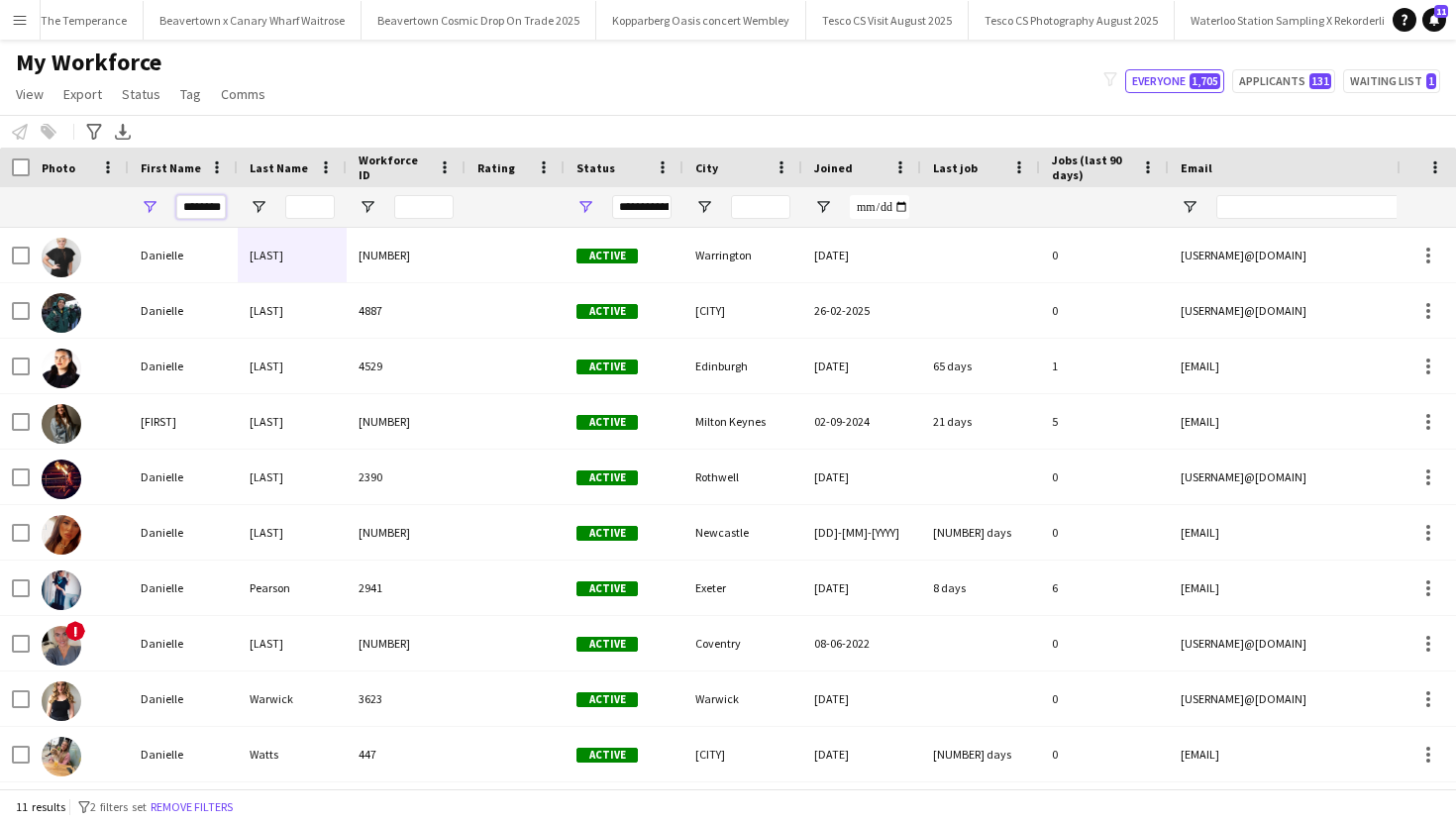 scroll, scrollTop: 0, scrollLeft: 0, axis: both 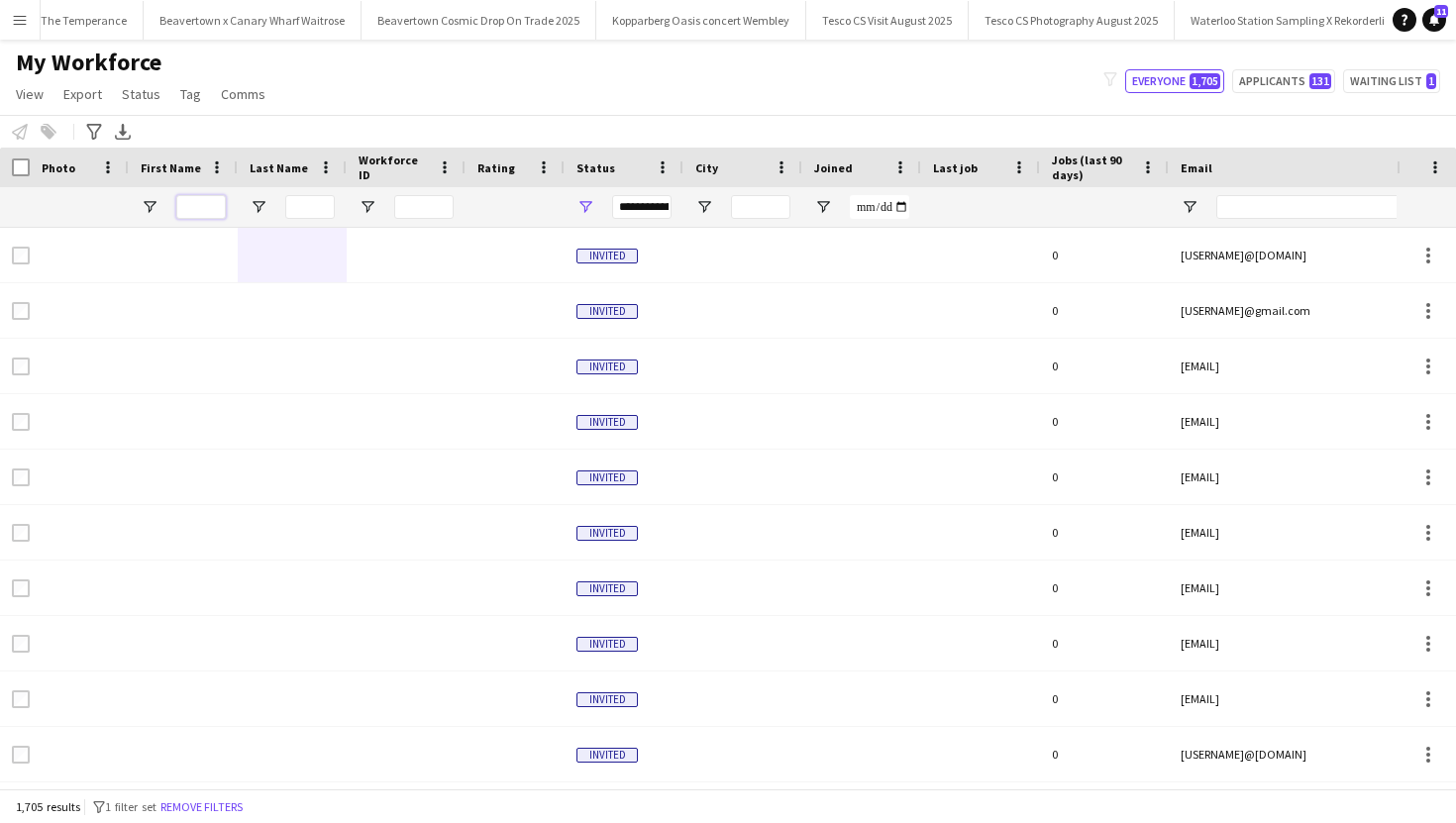 type 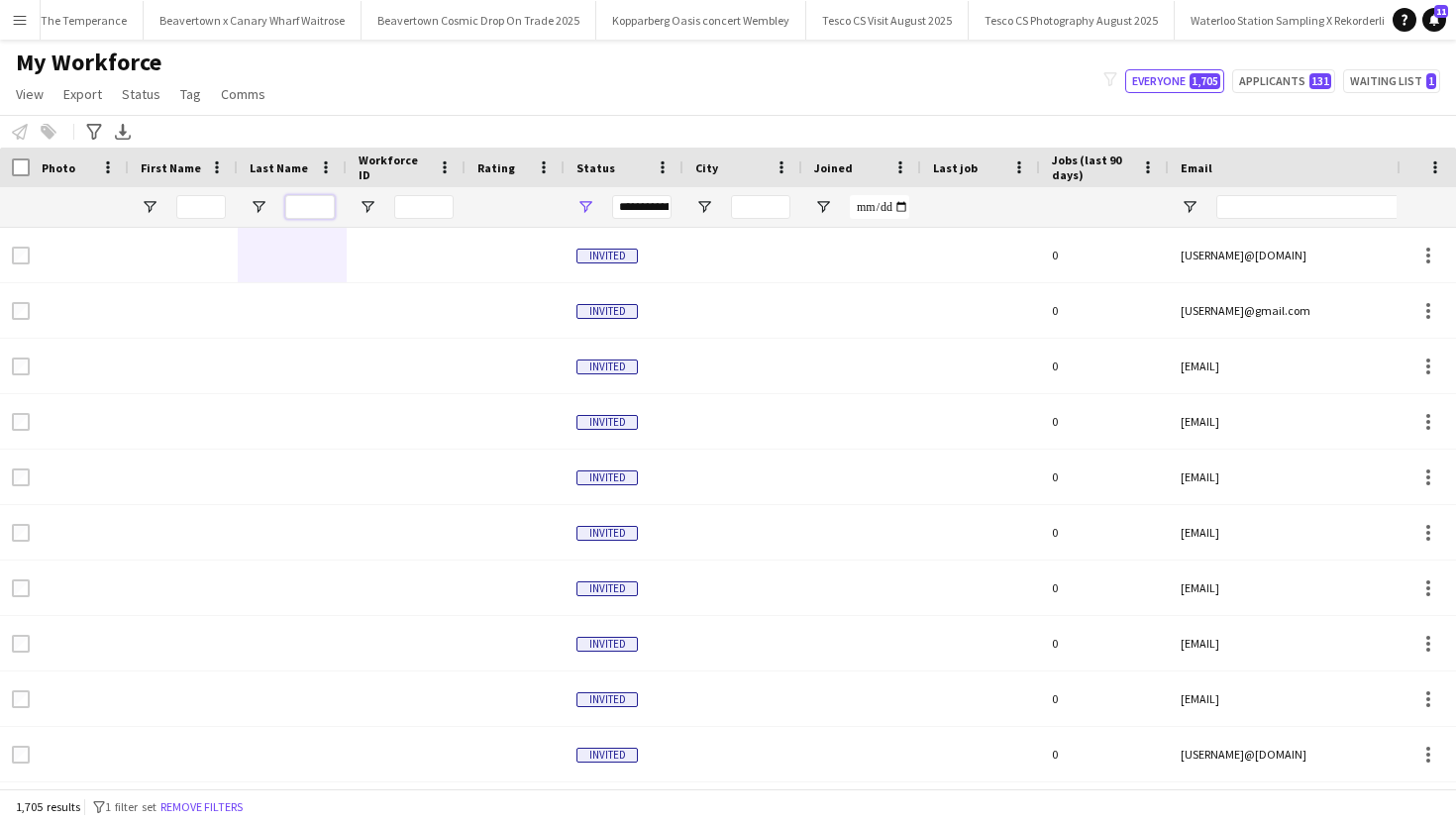 click at bounding box center (310, 207) 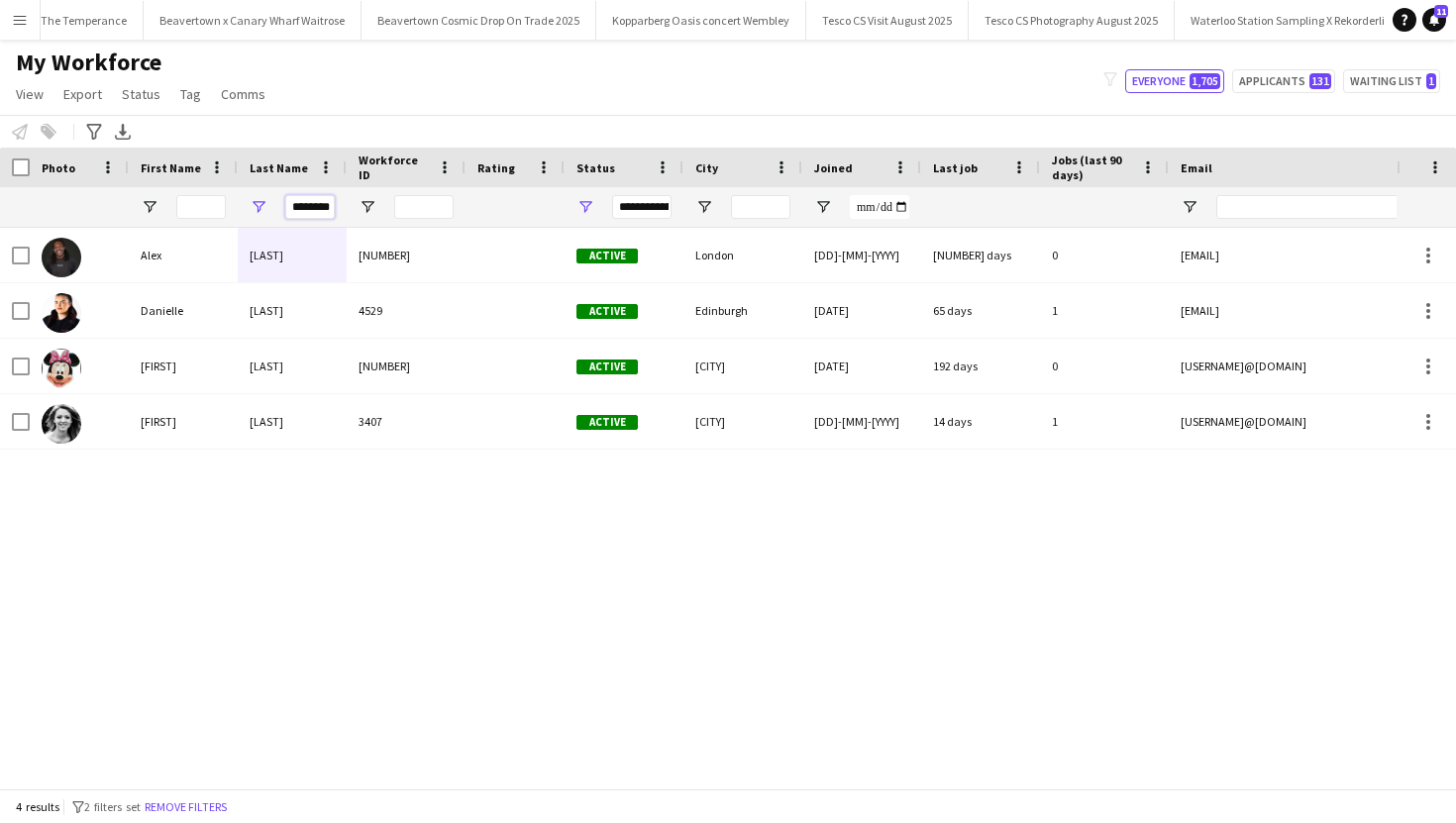 scroll, scrollTop: 0, scrollLeft: 4, axis: horizontal 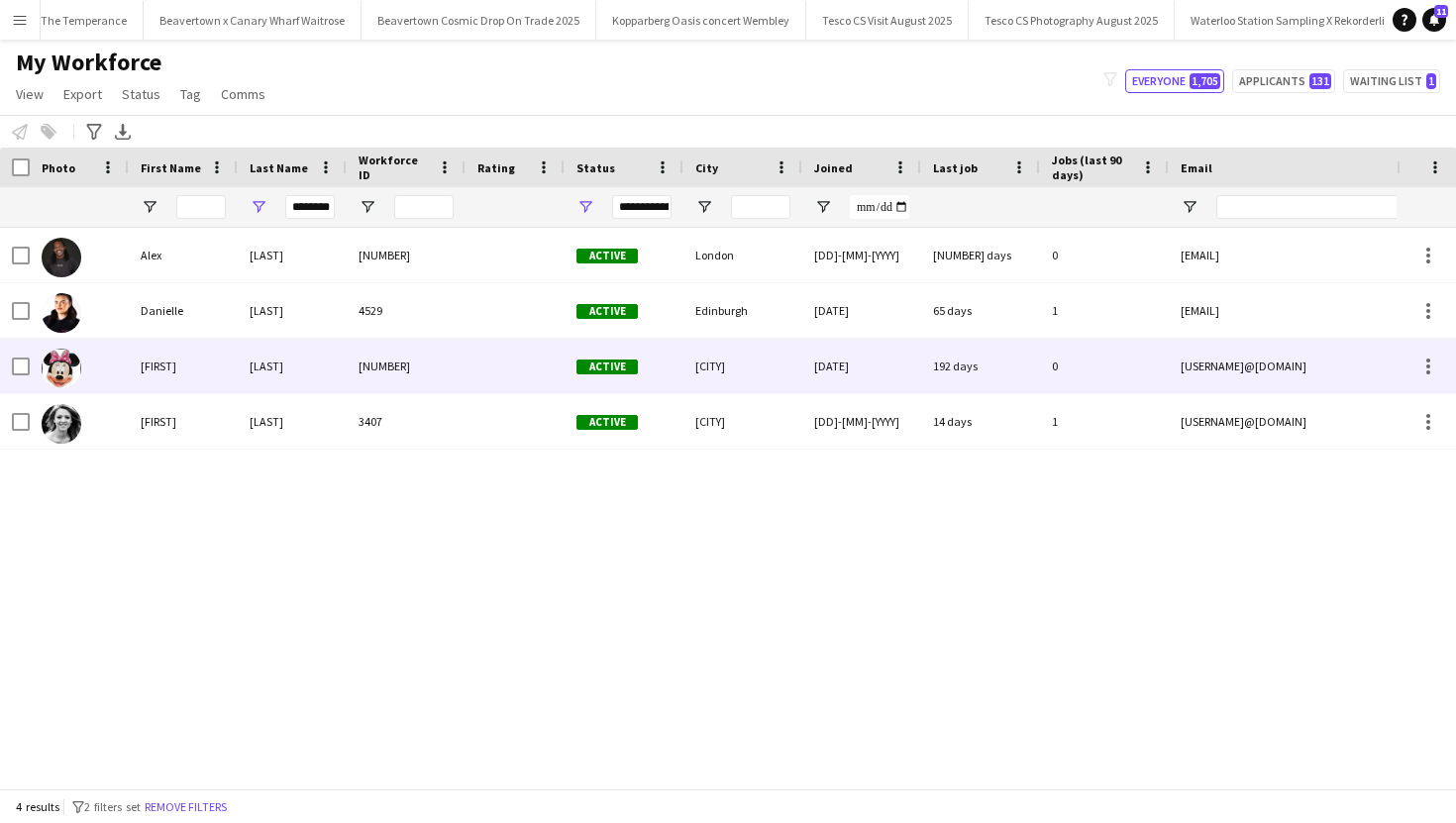 click on "[LAST]" at bounding box center (292, 365) 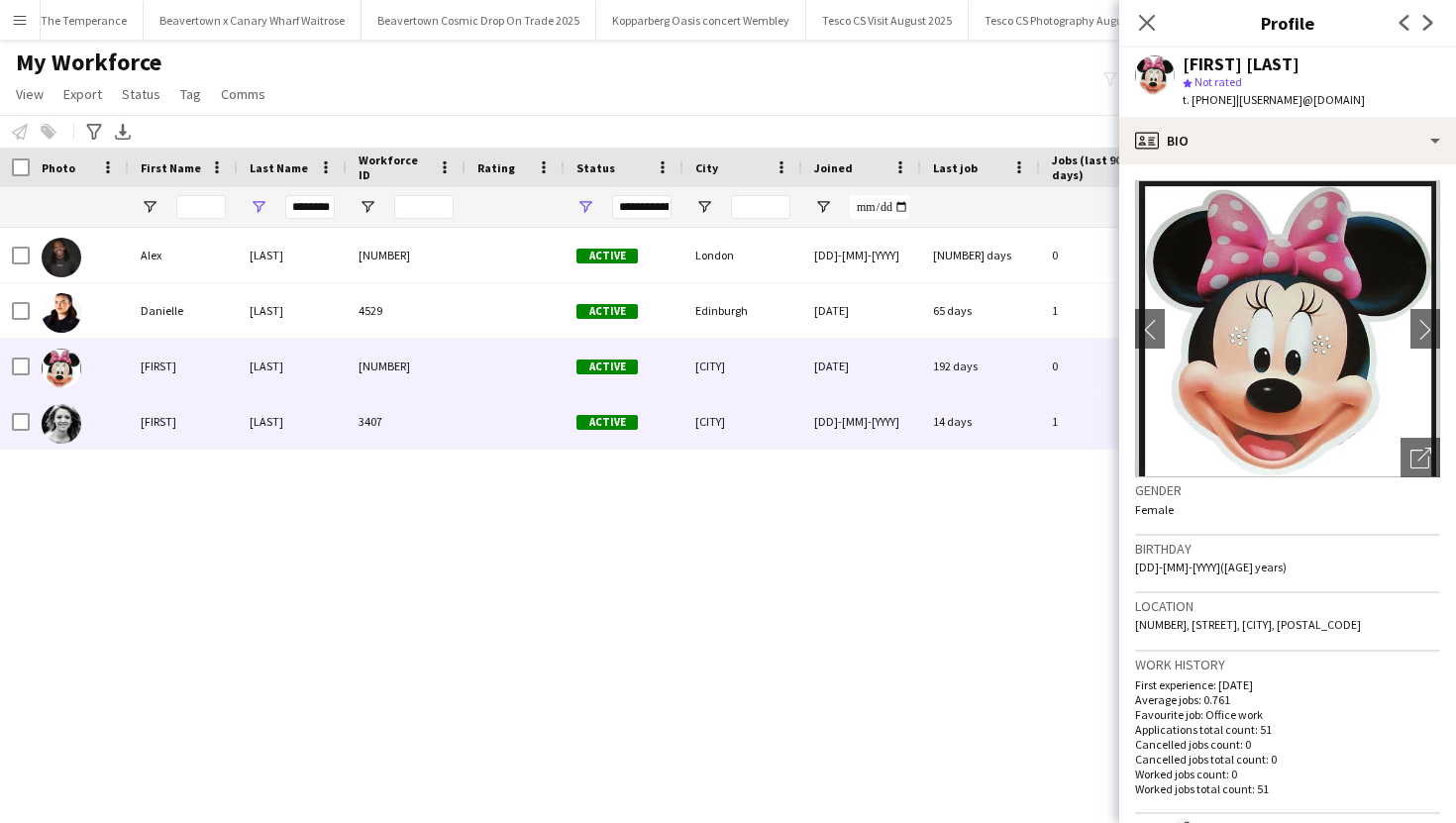 click on "[LAST]" at bounding box center (292, 421) 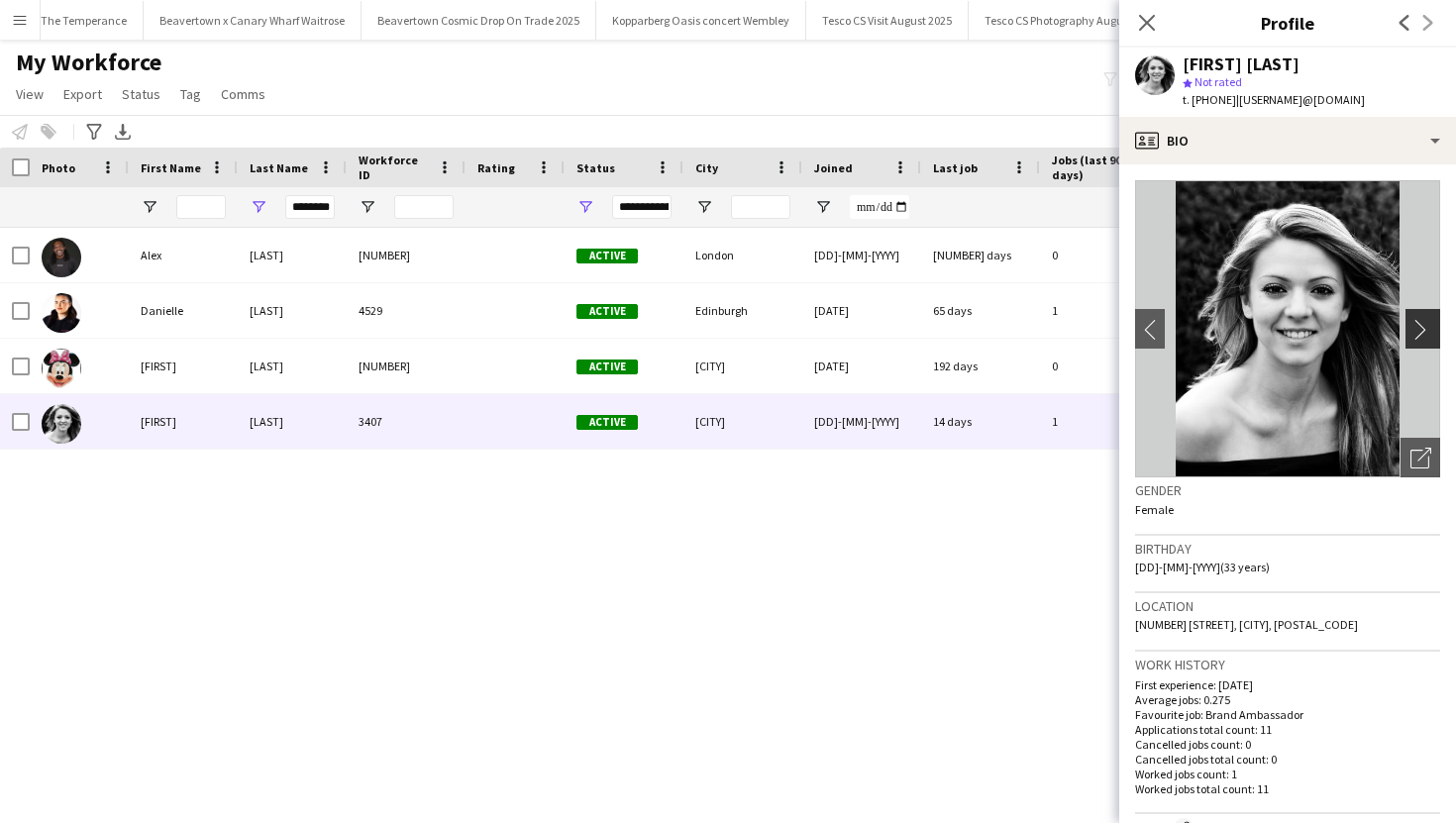 click on "chevron-right" 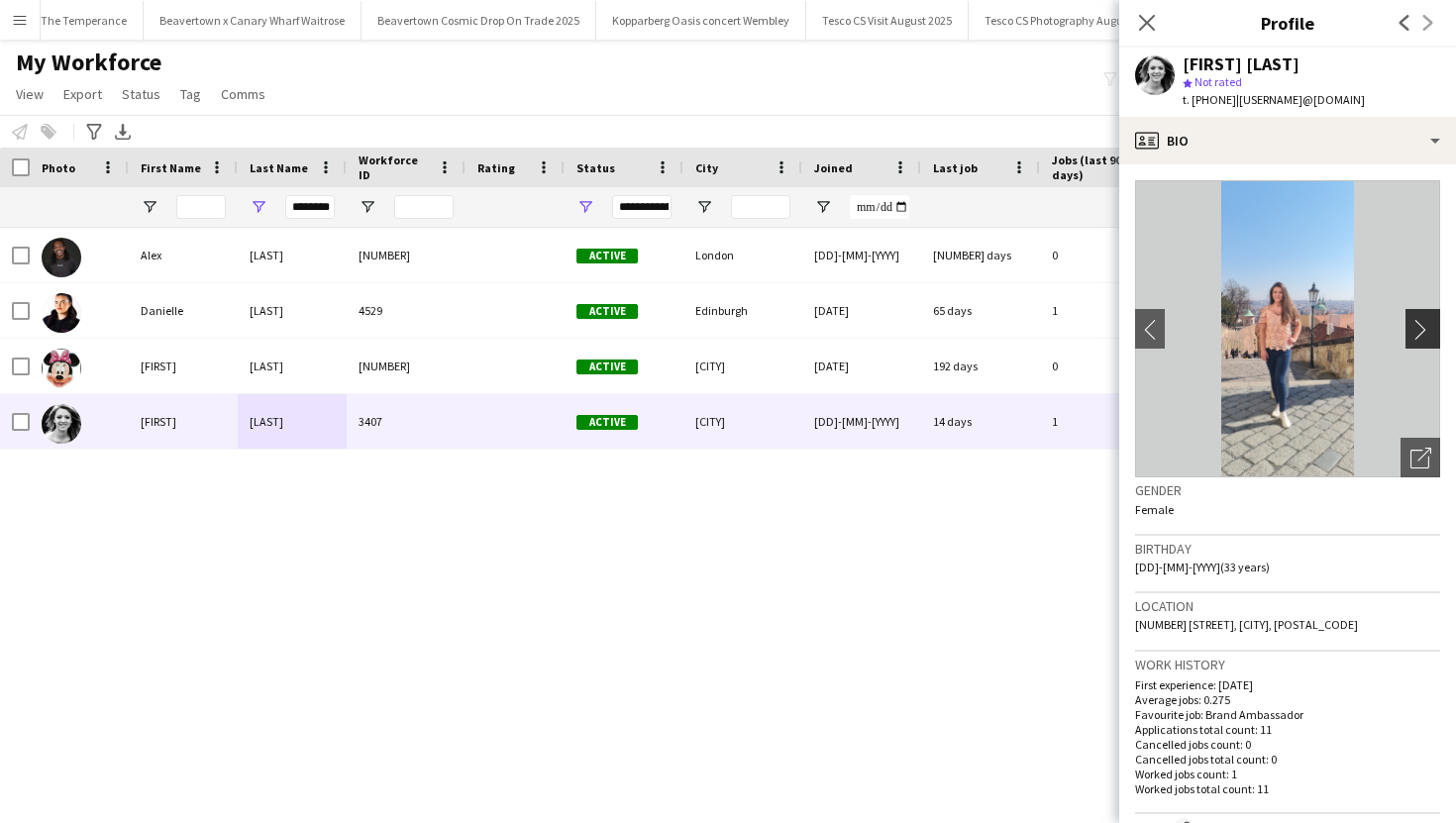 click on "chevron-right" 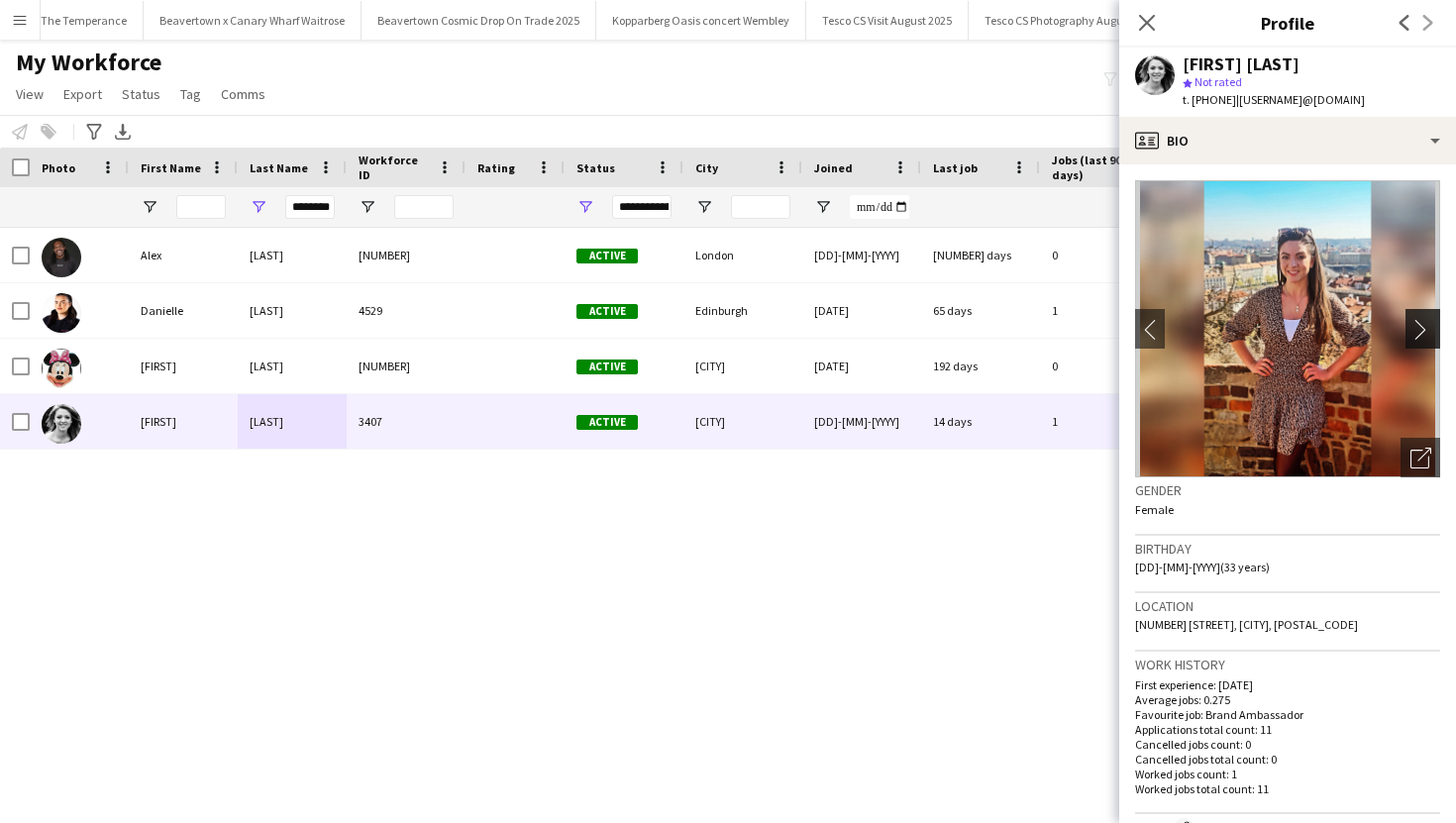 click on "chevron-right" 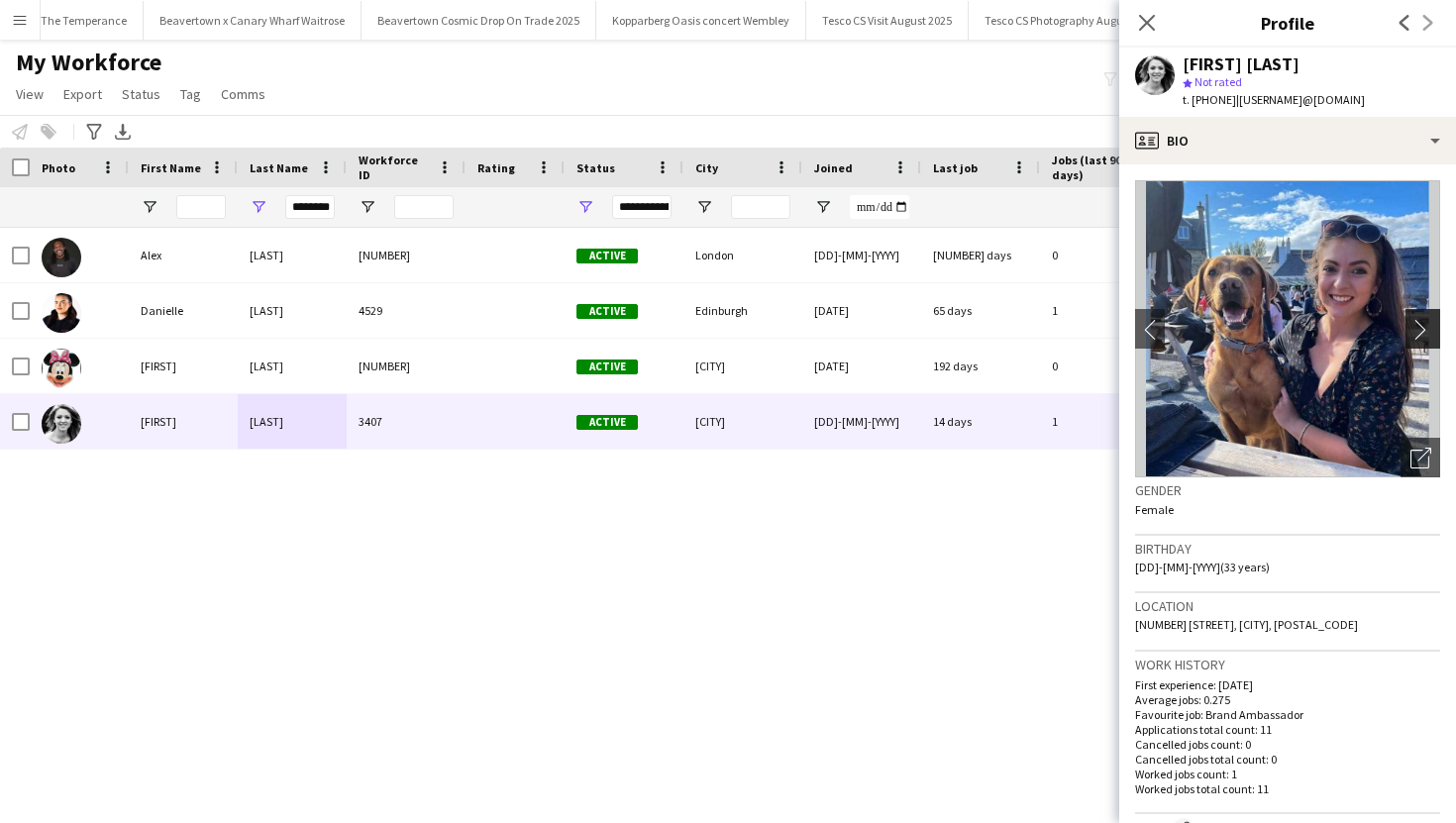 click on "chevron-right" 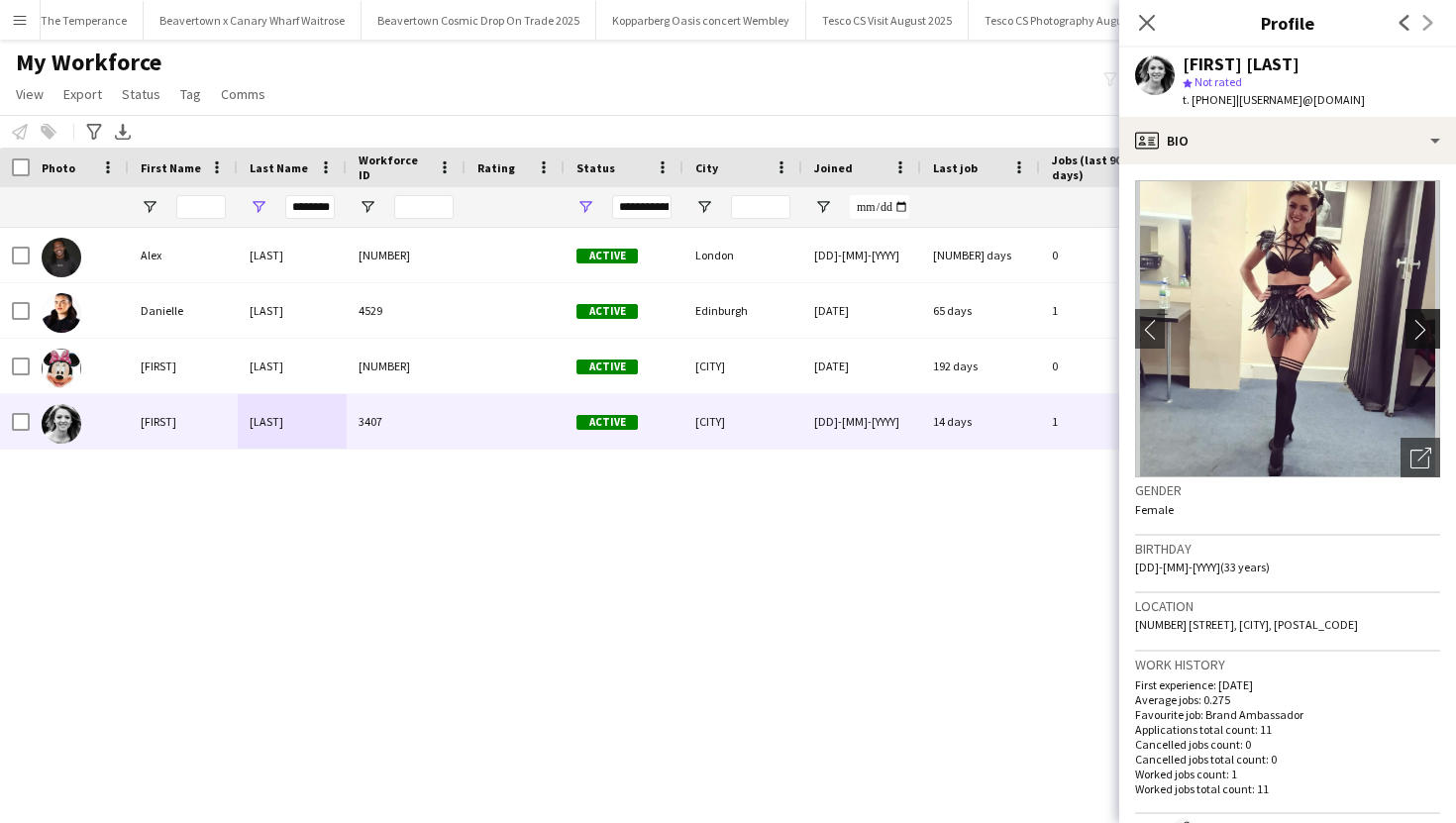 click on "chevron-right" 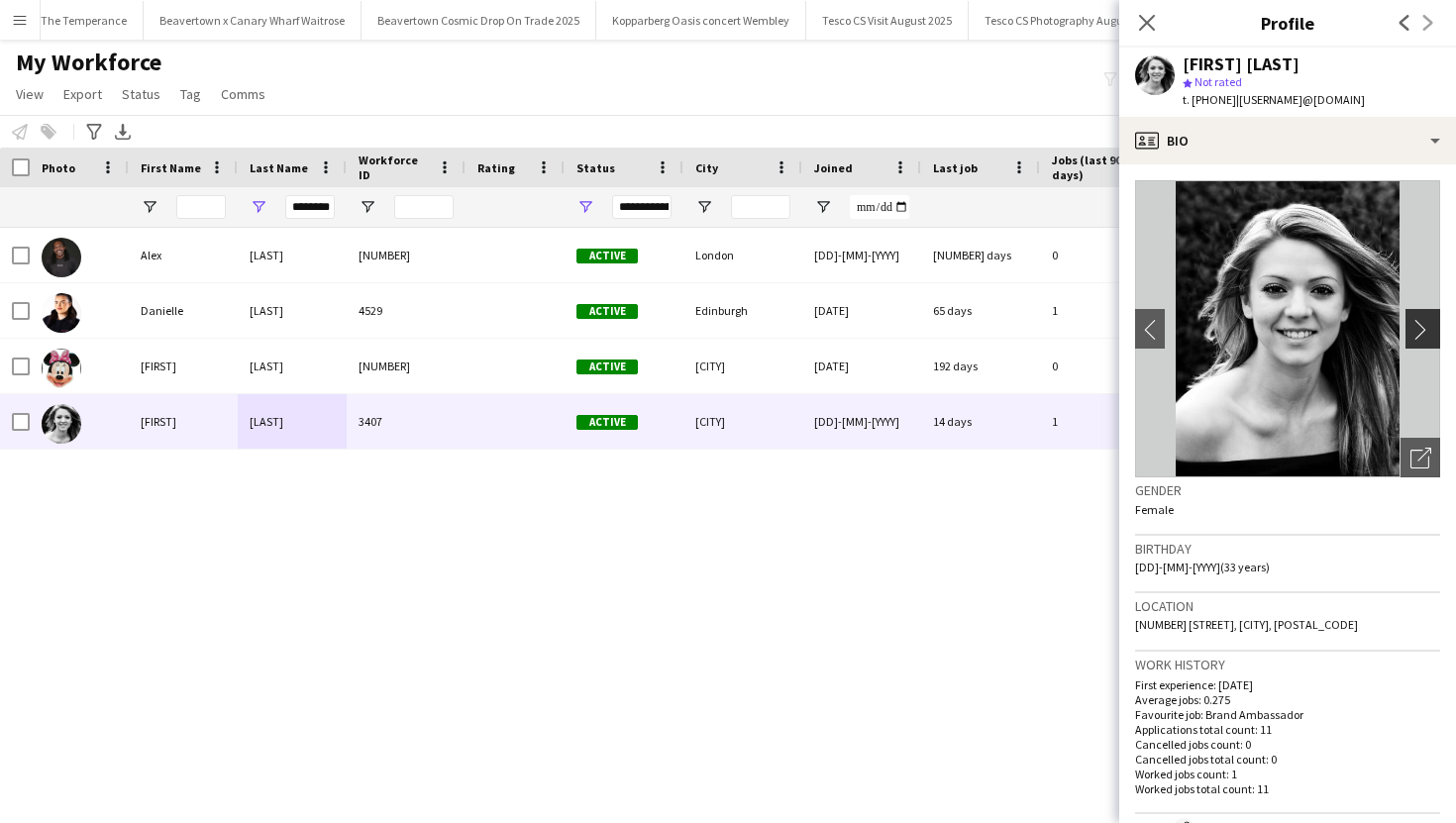 click on "chevron-right" 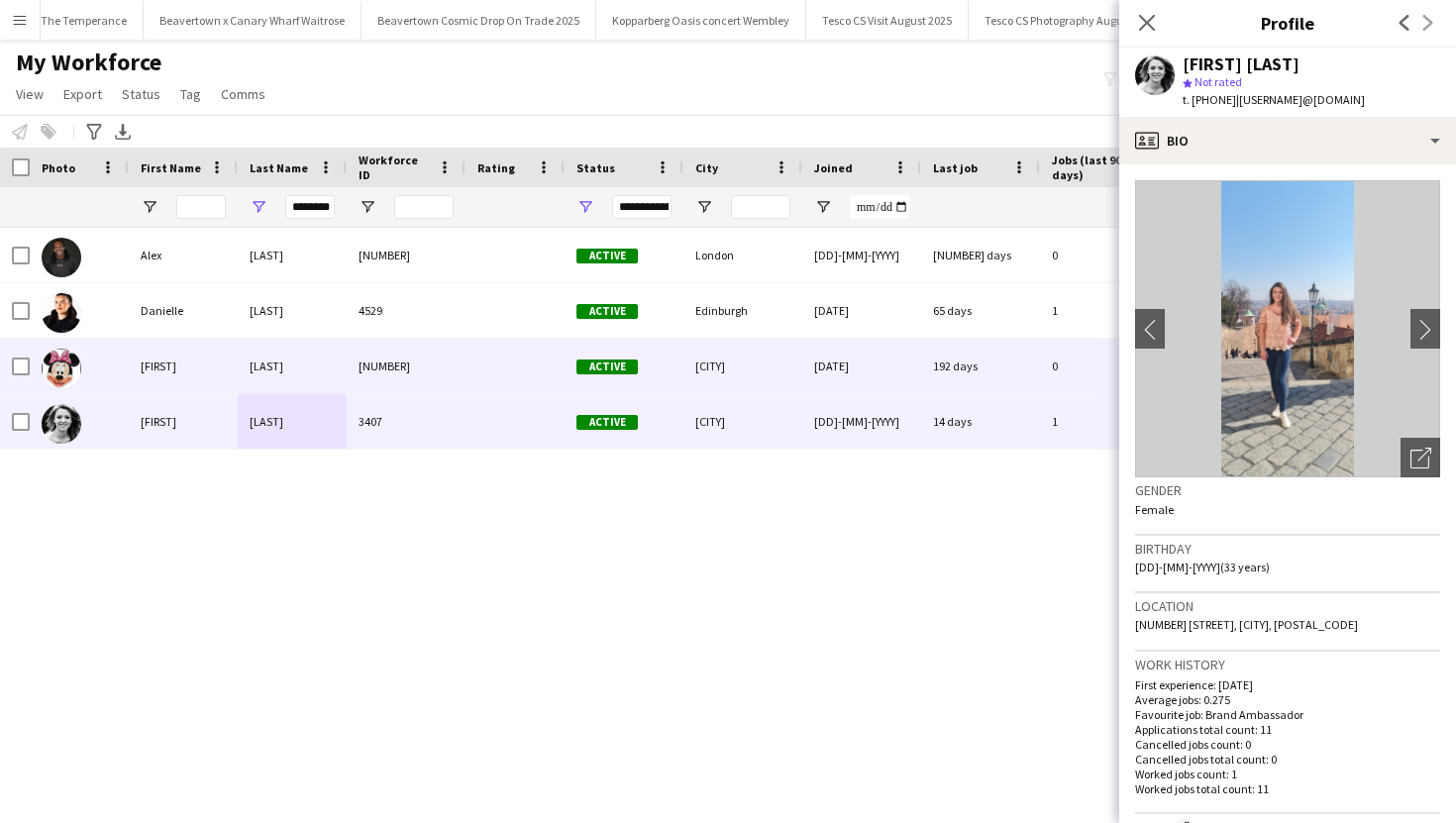 click on "[DATE]" at bounding box center (862, 365) 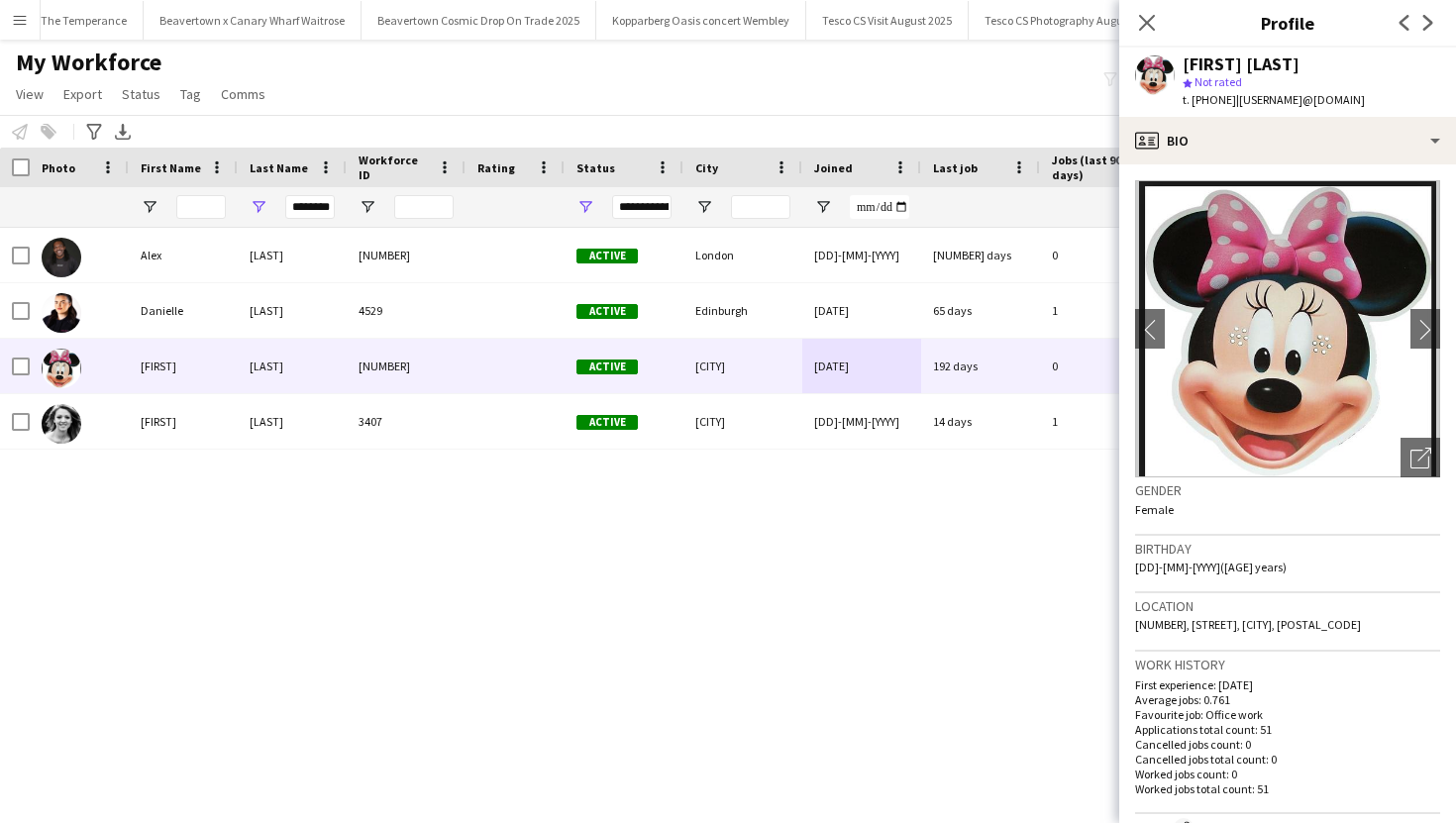 drag, startPoint x: 1136, startPoint y: 628, endPoint x: 1365, endPoint y: 623, distance: 229.05458 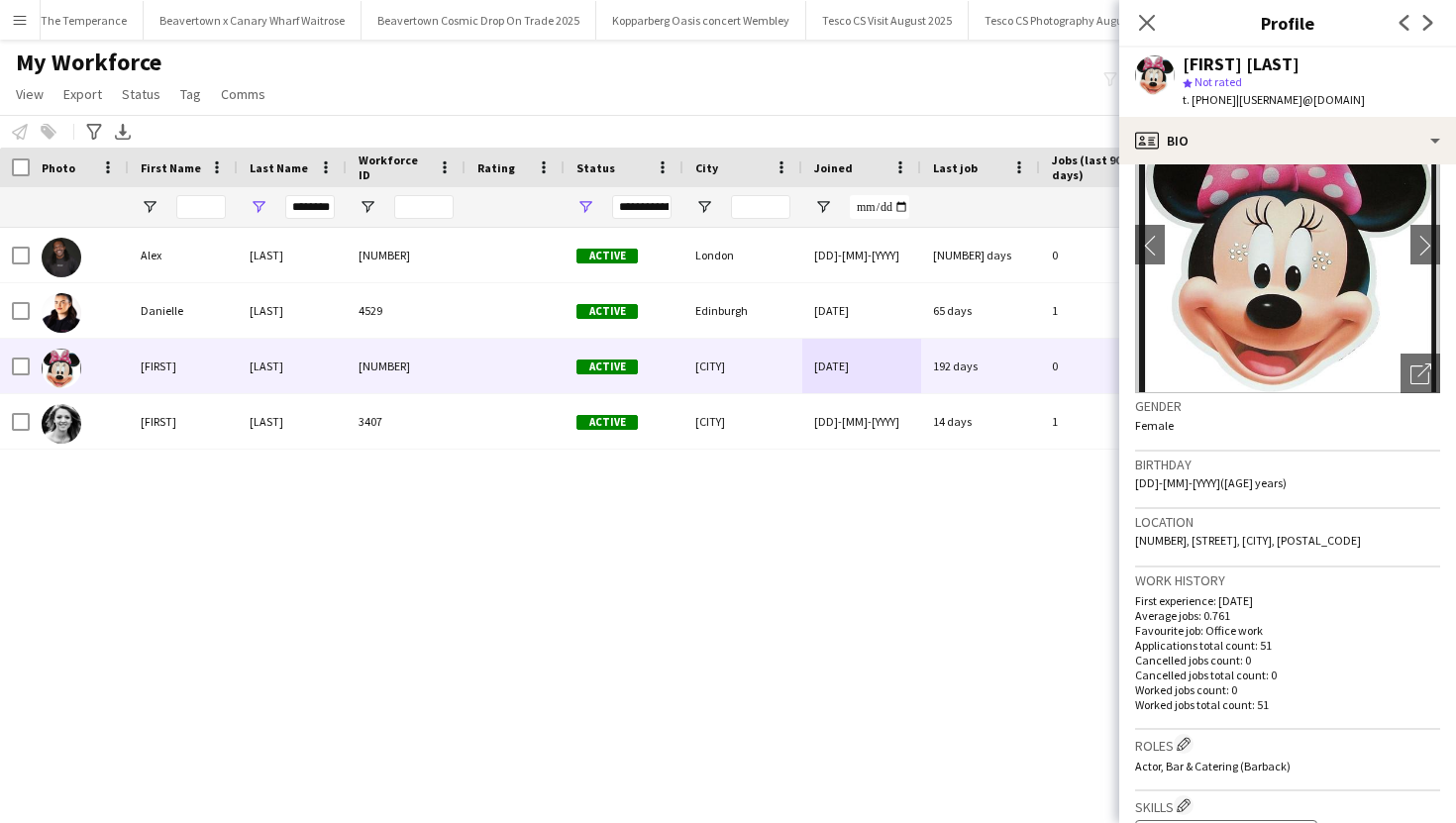 scroll, scrollTop: 57, scrollLeft: 0, axis: vertical 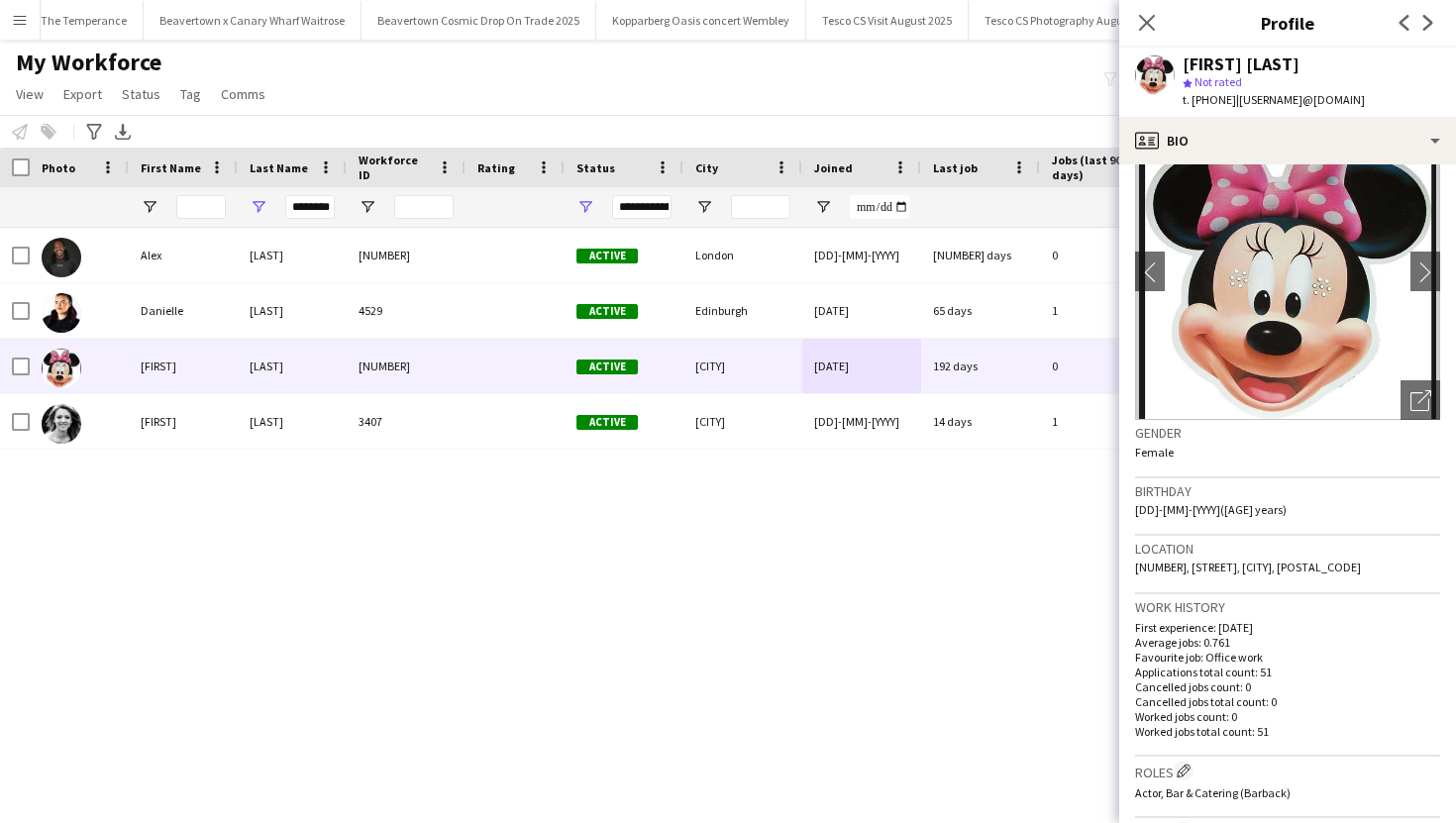 copy on "[NUMBER], [STREET], [CITY], [POSTAL_CODE]" 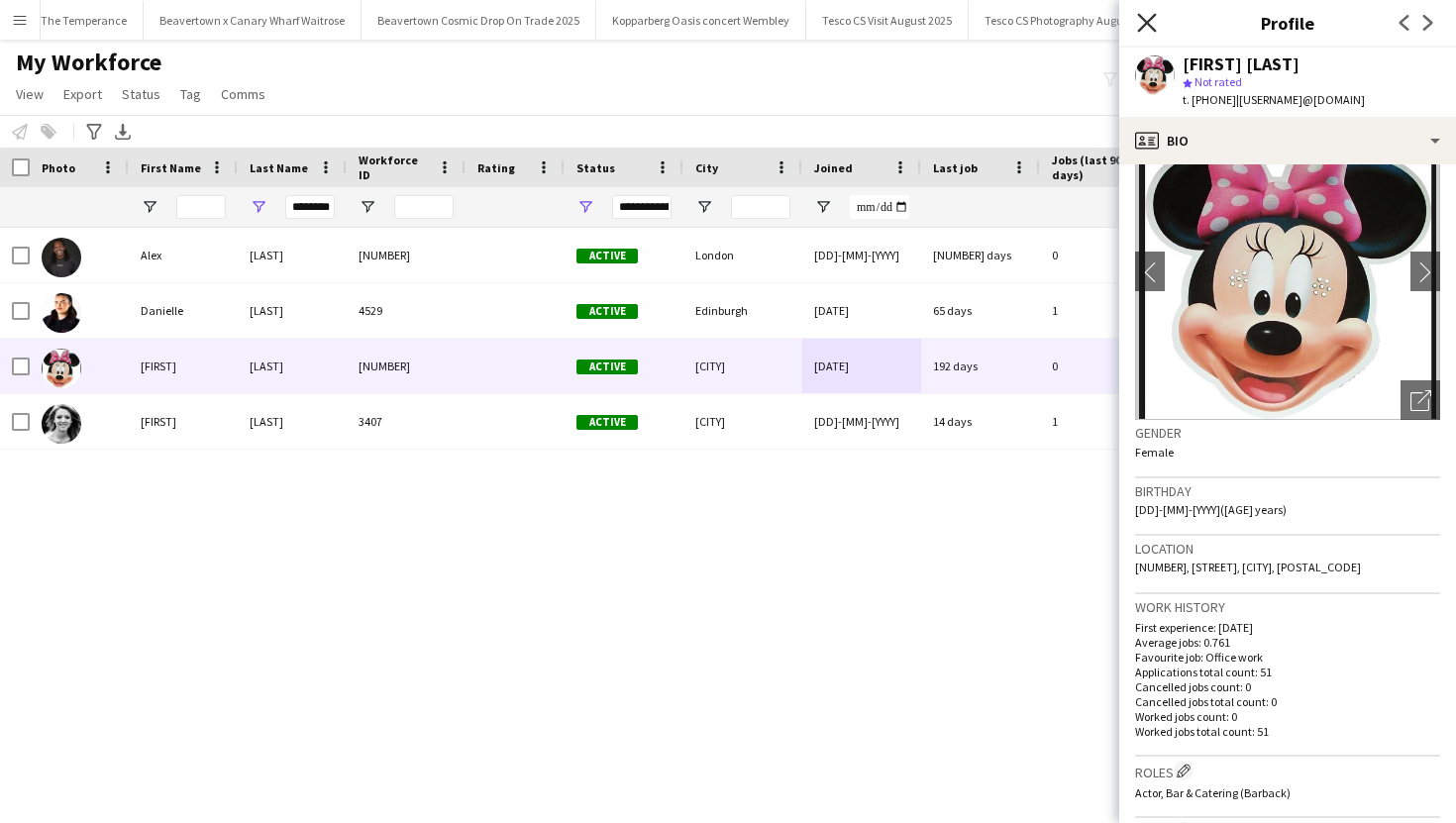 click on "Close pop-in" 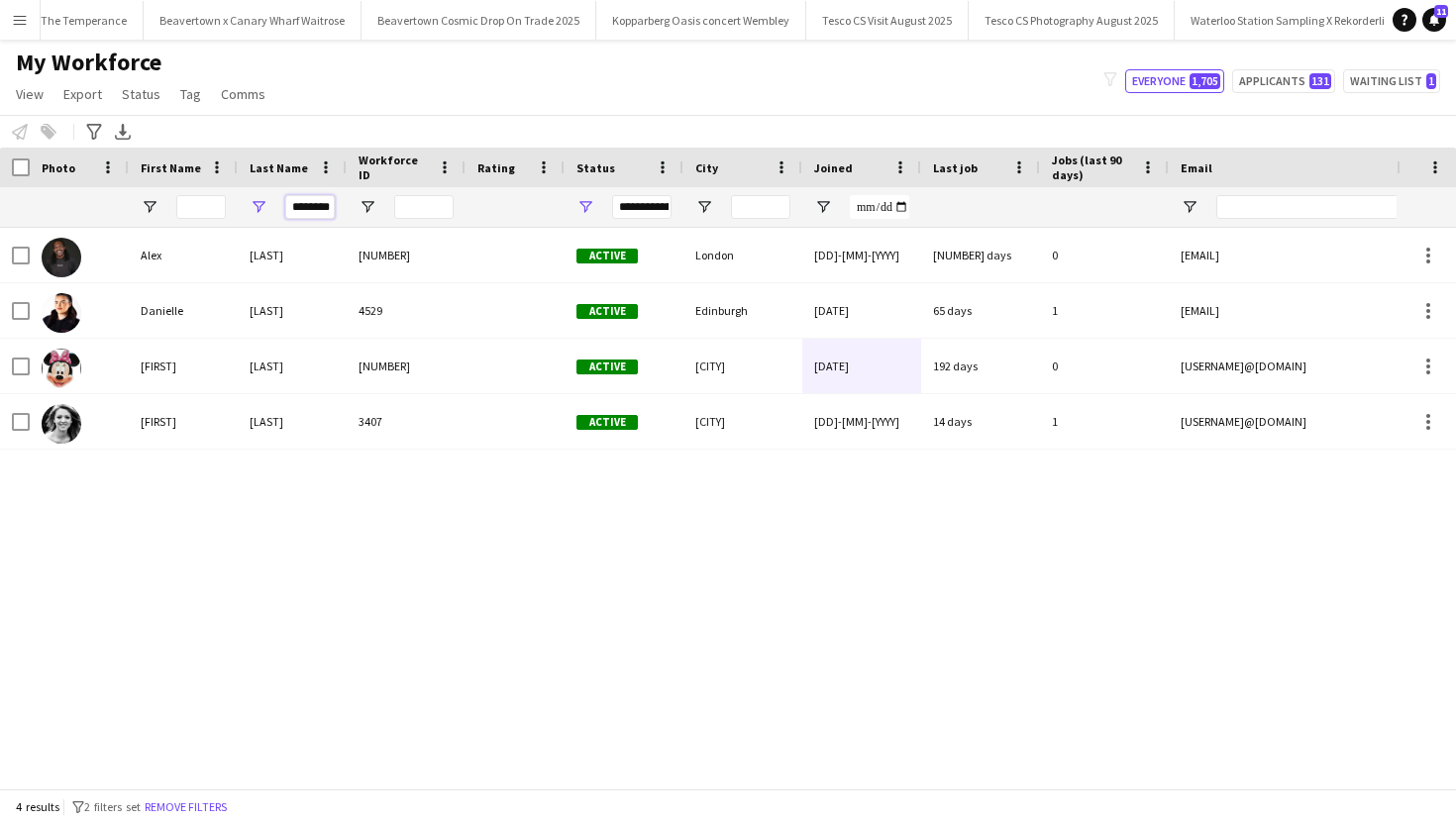 scroll, scrollTop: 0, scrollLeft: 0, axis: both 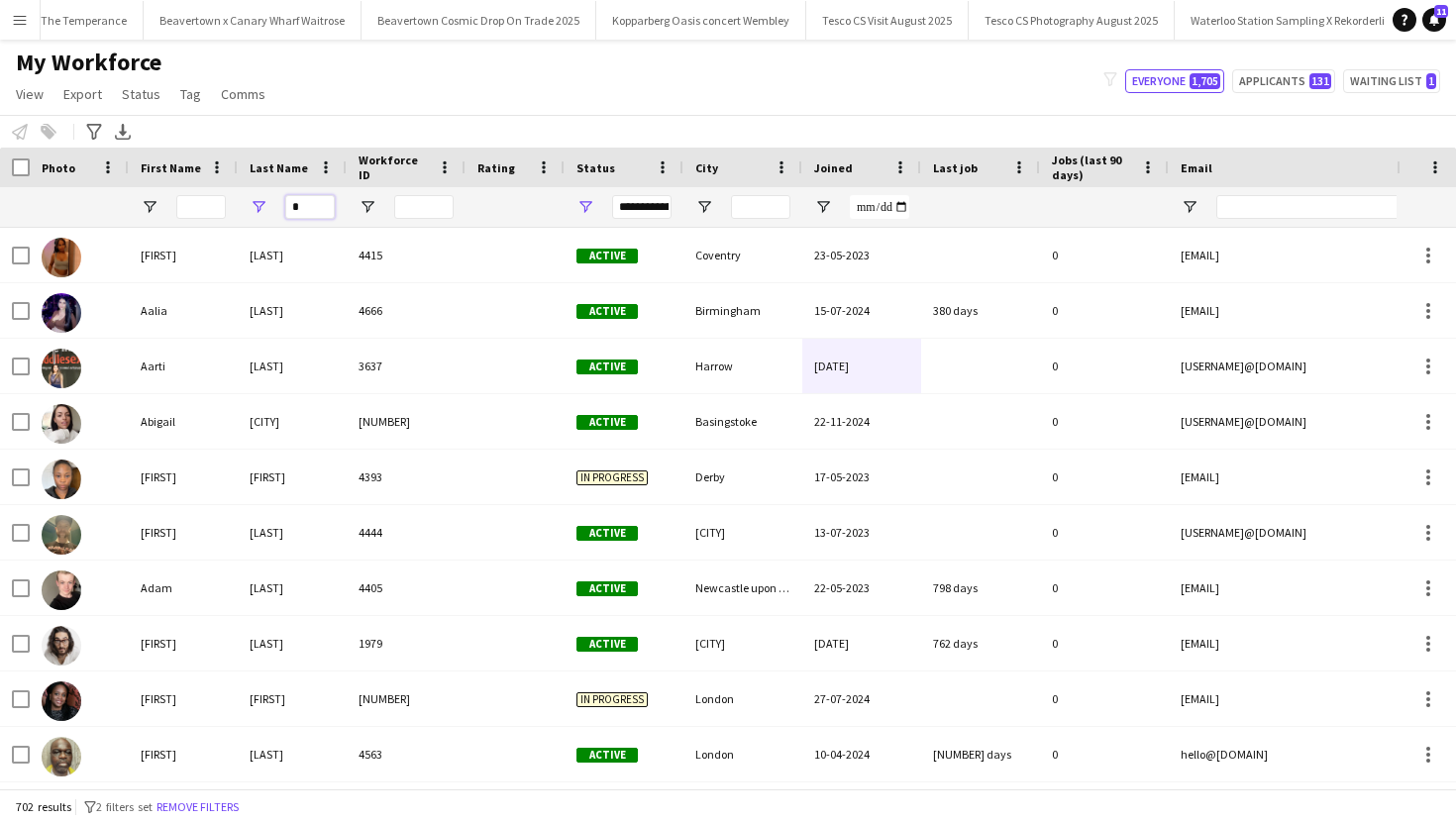 click on "*" at bounding box center (310, 207) 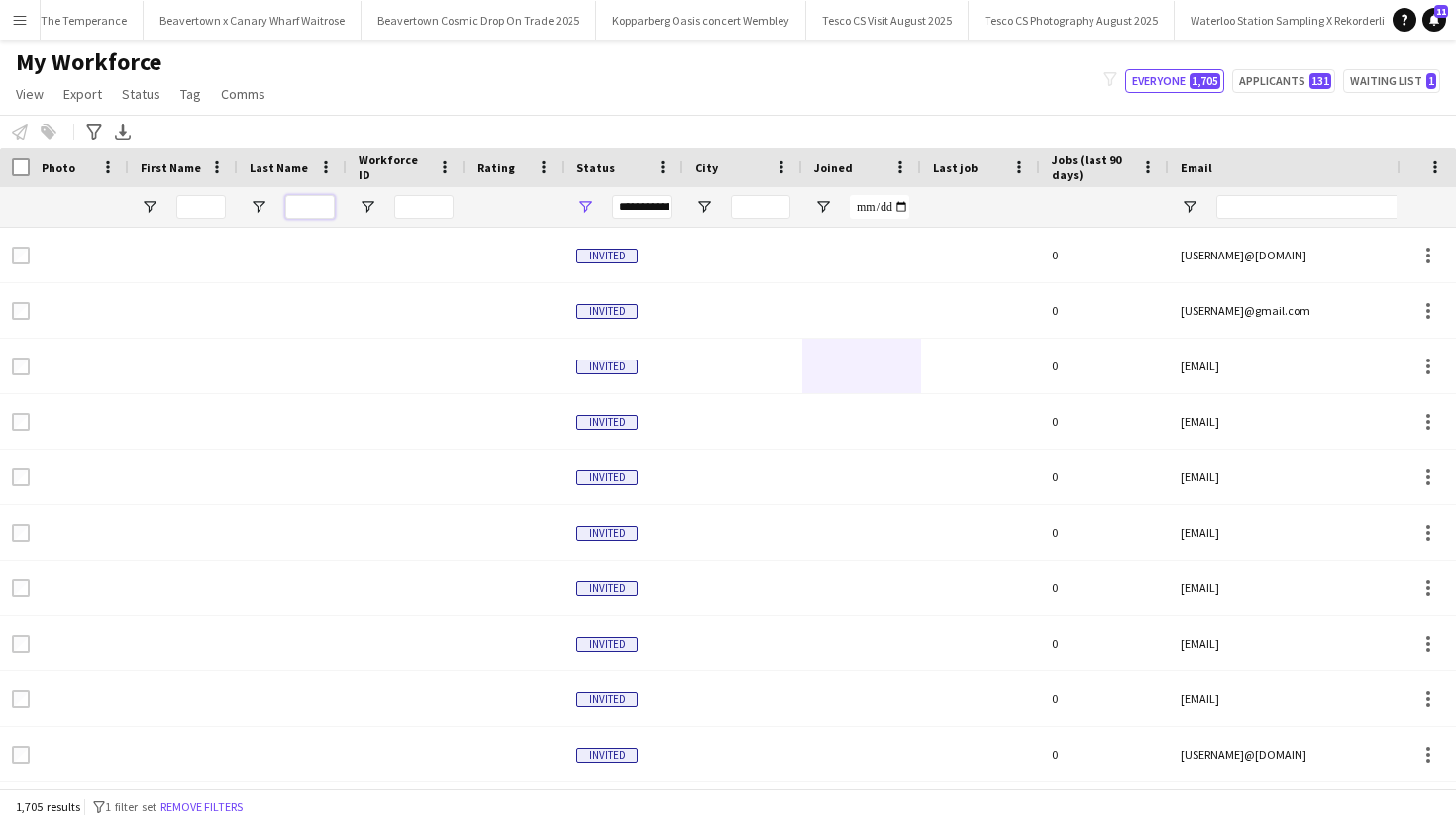 type 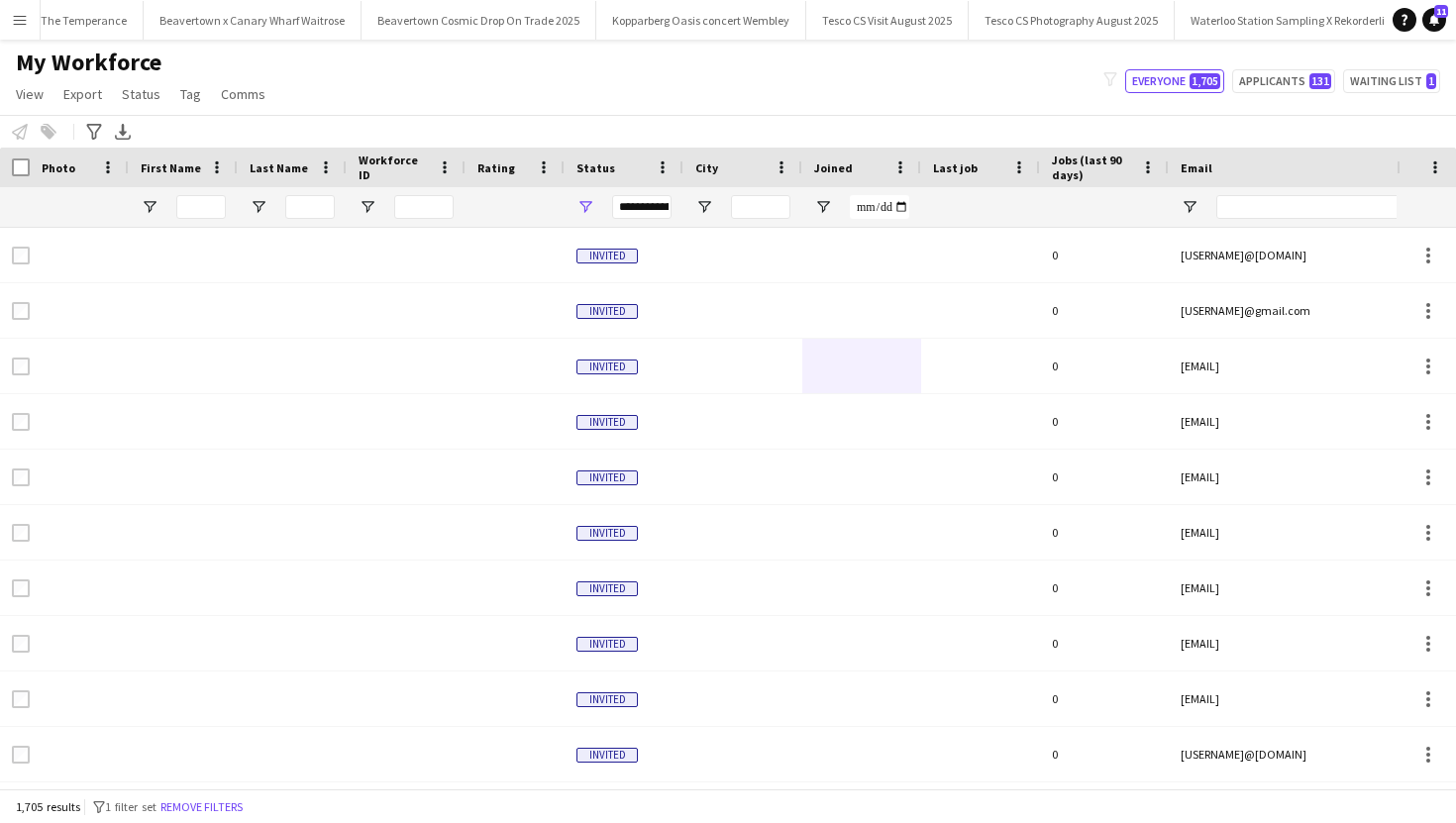 click on "My Workforce   View   Views  Default view New view Update view Delete view Edit name Customise view Customise filters Reset Filters Reset View Reset All  Export  New starters report Export as XLSX Export as PDF  Status  Edit  Tag  New tag  Edit tag  ABI BYB (0) Brew London  (0) Covid Task force  (26) Event Managers (0) Lexington Hill (0) London bar Staff (0) London Staff (0) Newcastle Staff (9) Stella (0) ZX Ventures Rooftop bar (5)  Add to tag  ABI BYB (0) Brew London  (0) Covid Task force  (26) Event Managers (0) Lexington Hill (0) London bar Staff (0) London Staff (0) Newcastle Staff (9) Stella (0) ZX Ventures Rooftop bar (5)  Untag  ABI BYB (0) Brew London  (0) Covid Task force  (26) Event Managers (0) Lexington Hill (0) London bar Staff (0) London Staff (0) Newcastle Staff (9) Stella (0) ZX Ventures Rooftop bar (5)  Tag chat  ABI BYB (0) Brew London  (0) Covid Task force  (26) Event Managers (0) Lexington Hill (0) London bar Staff (0) London Staff (0) Newcastle Staff (9) Stella (0)  Tag share page" 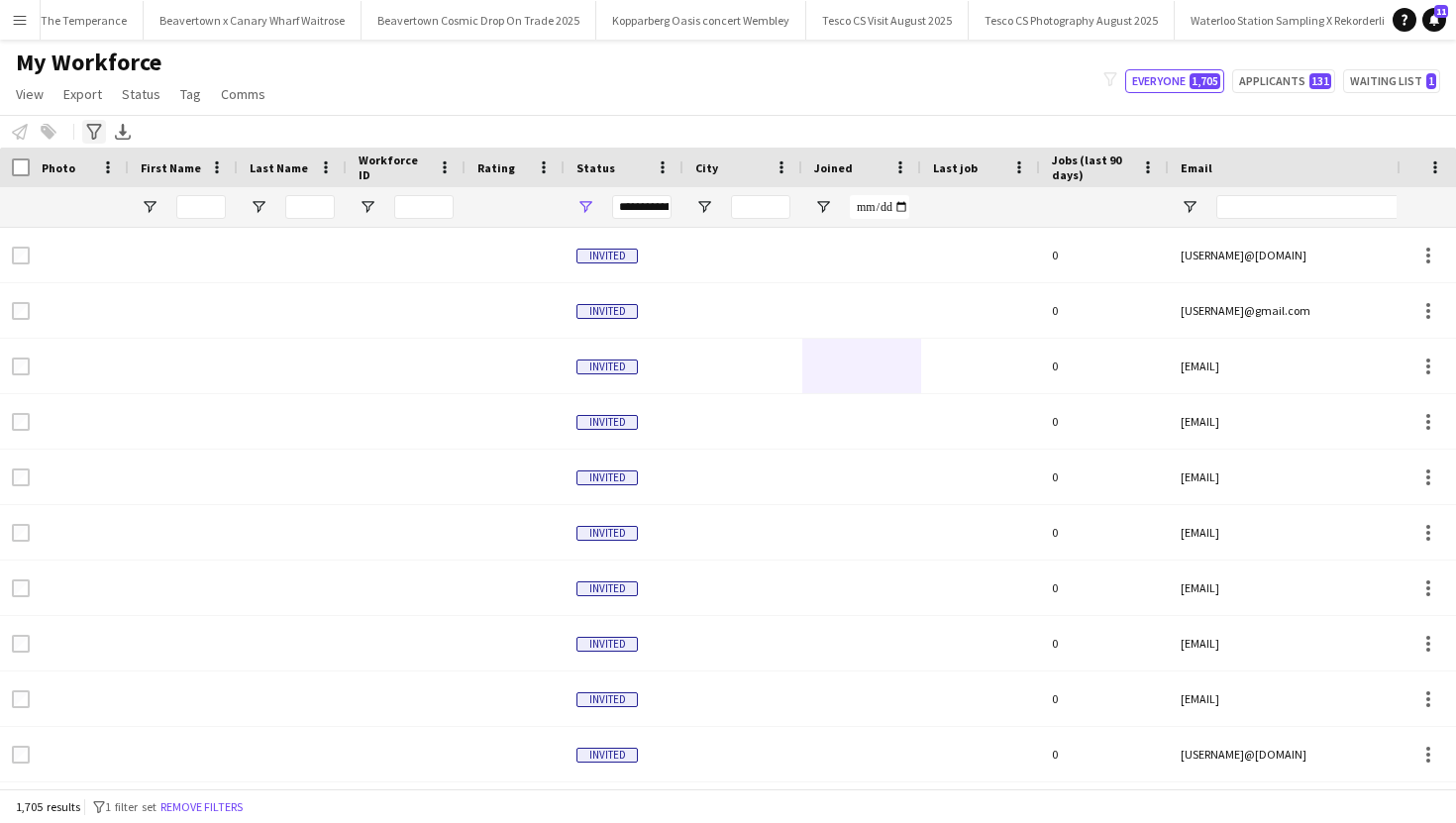 click on "Advanced filters" 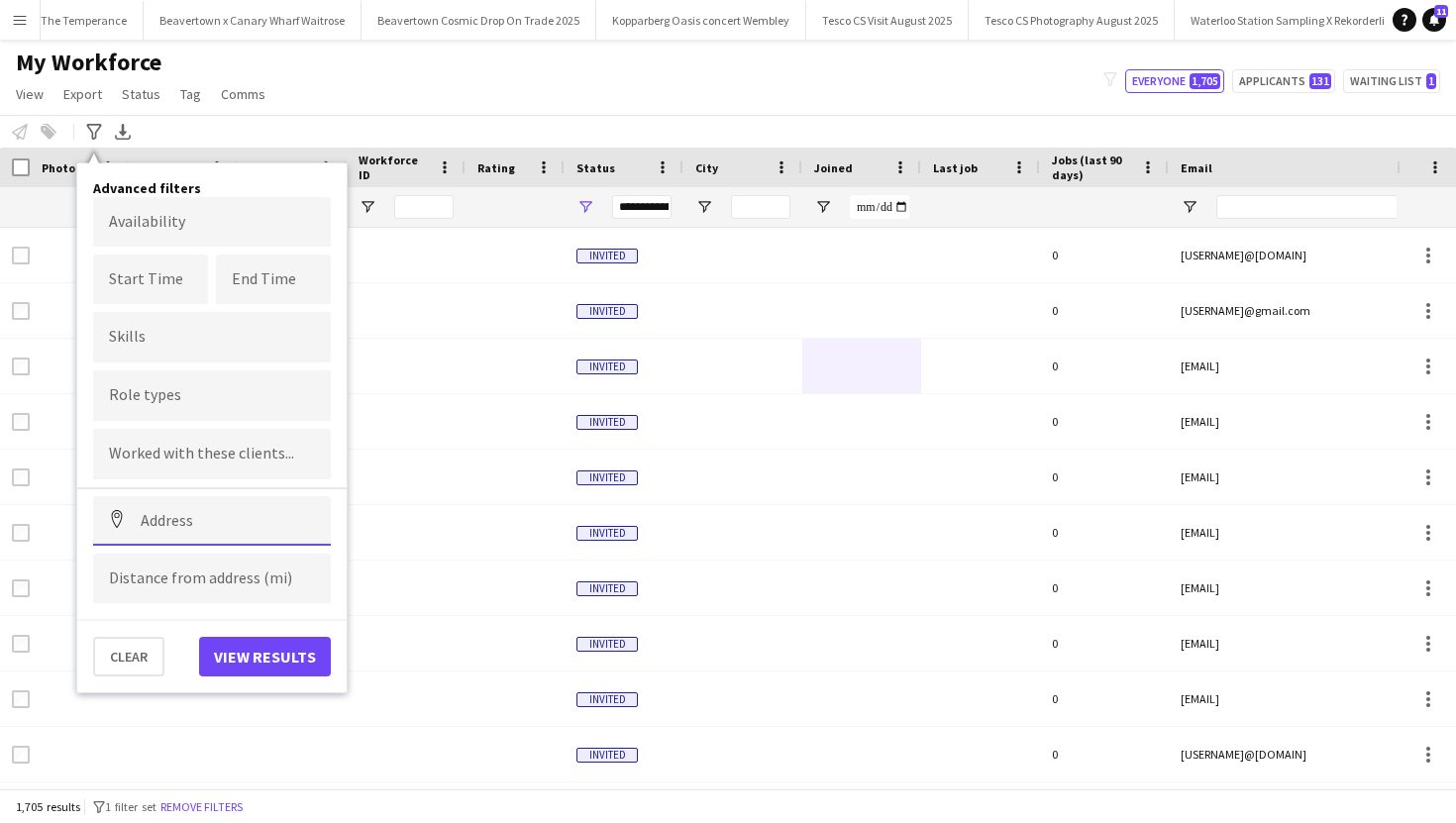 click at bounding box center (212, 521) 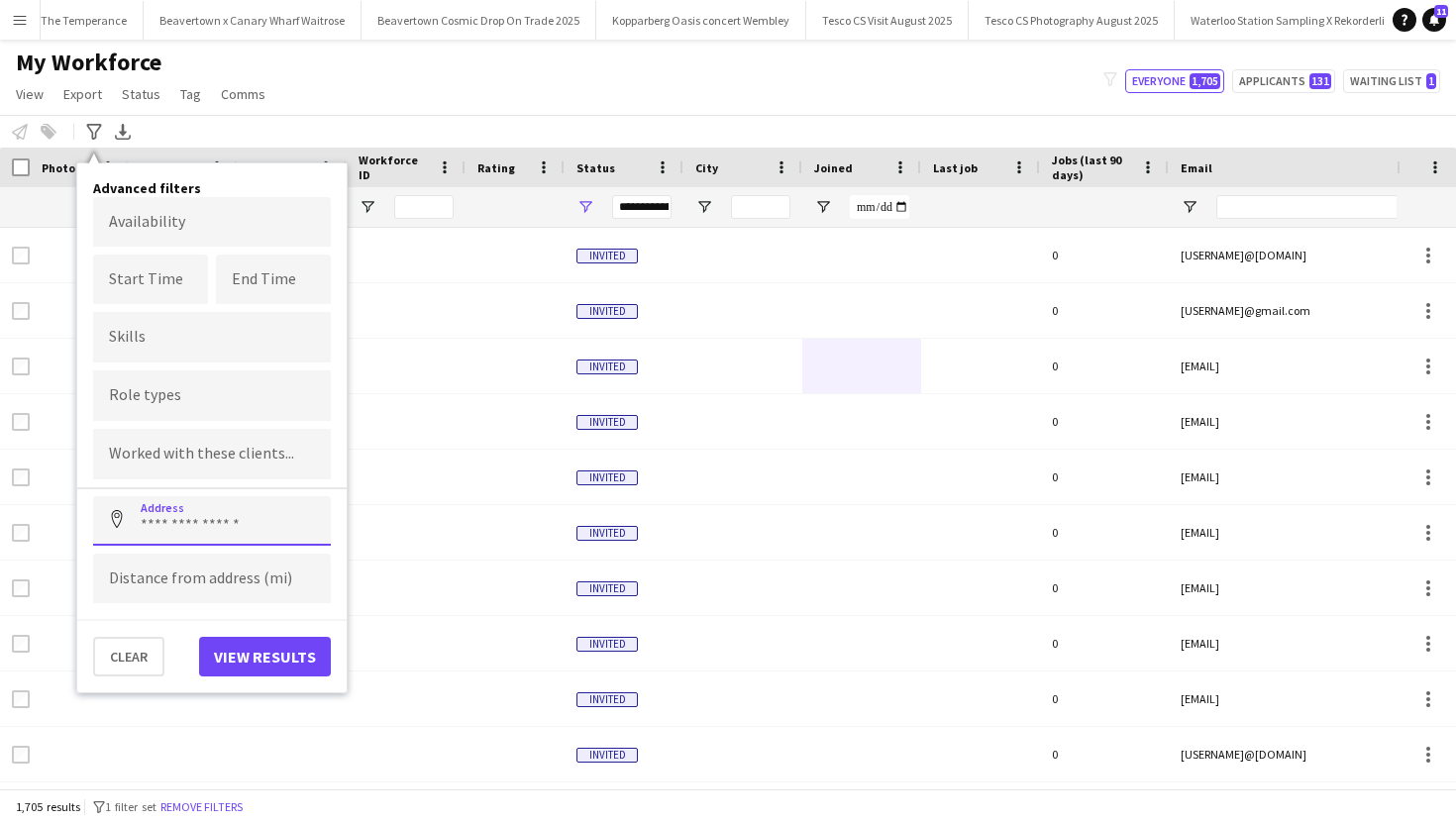 paste on "**********" 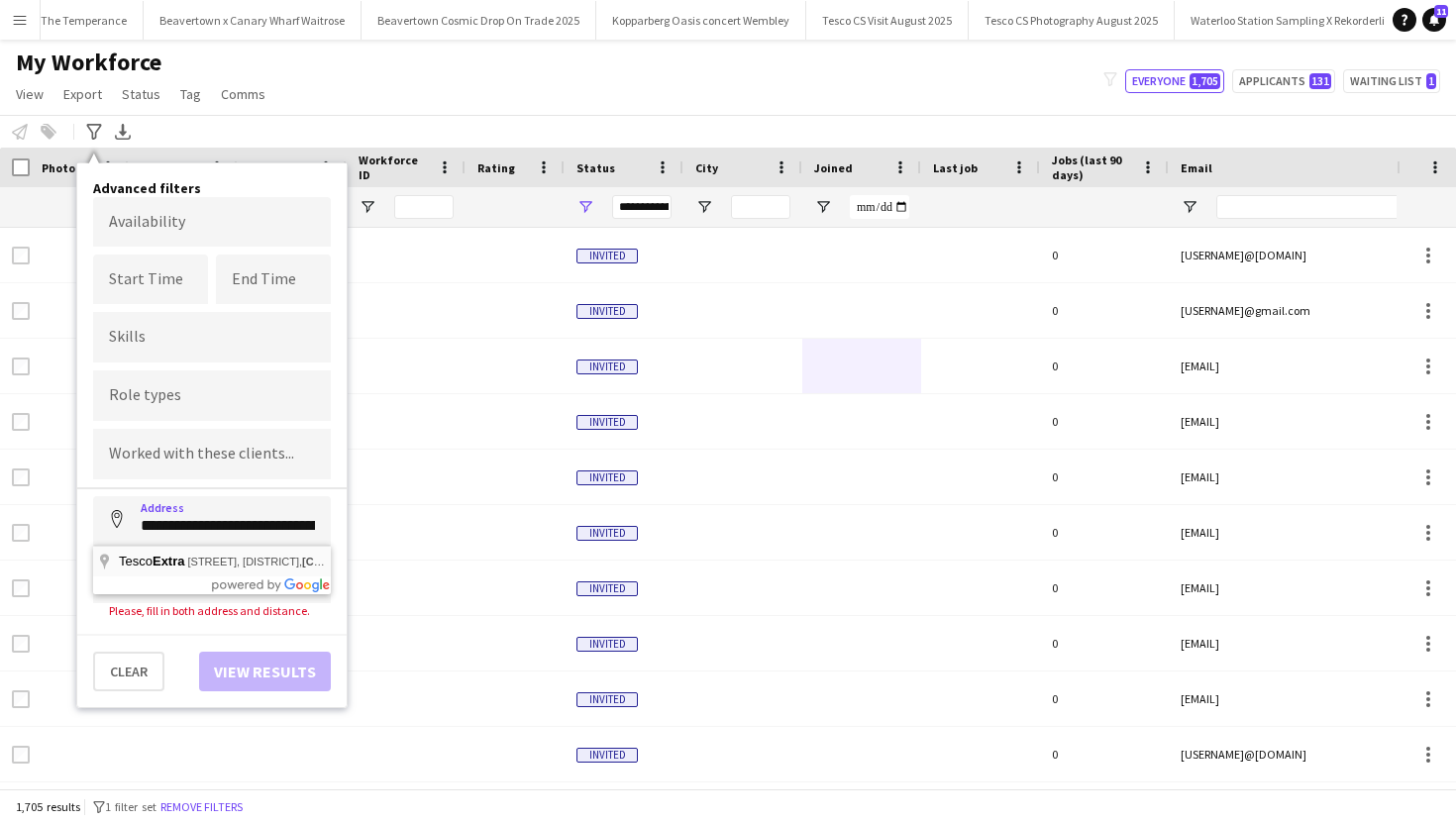 type on "**********" 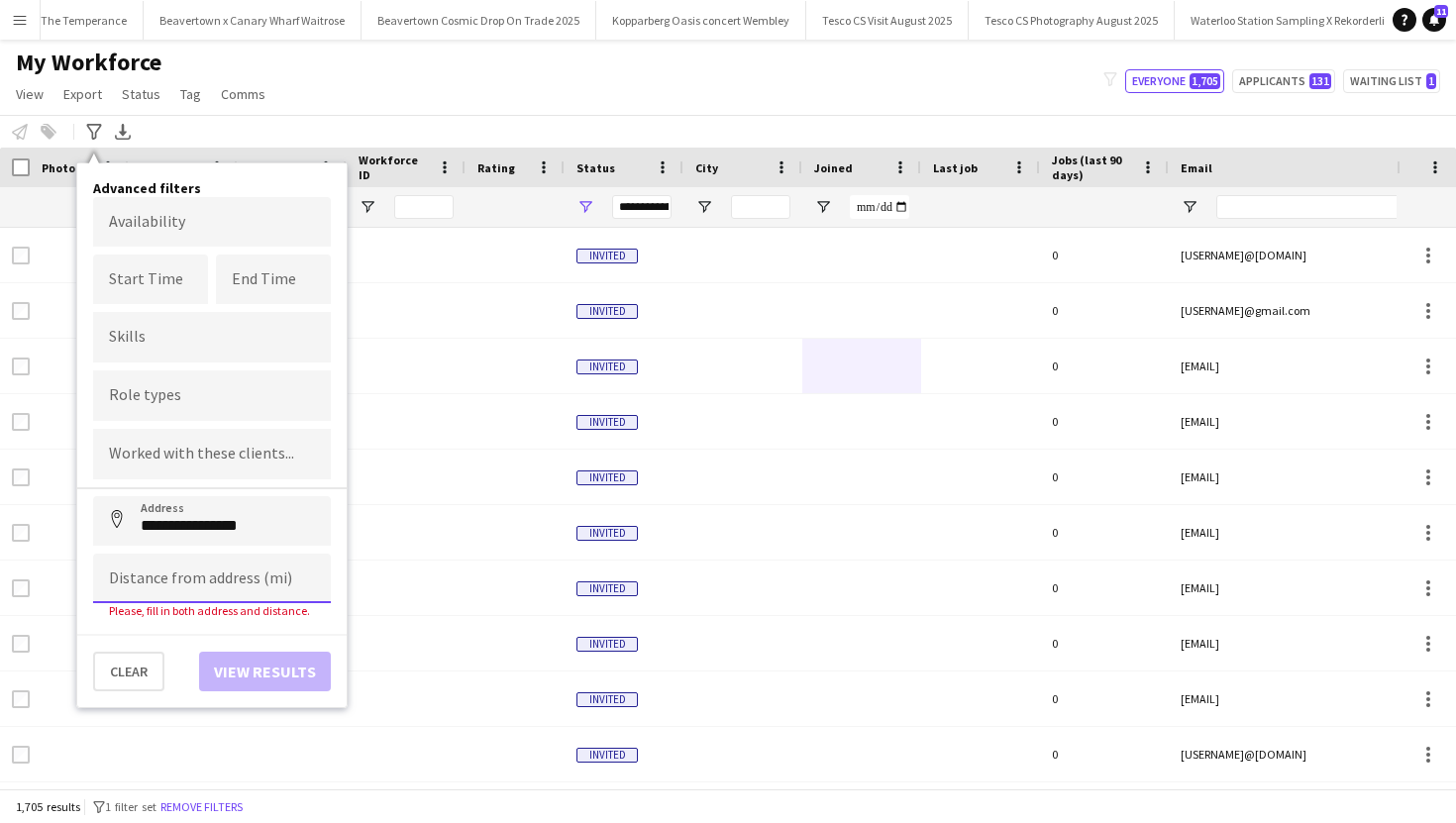 click at bounding box center [212, 578] 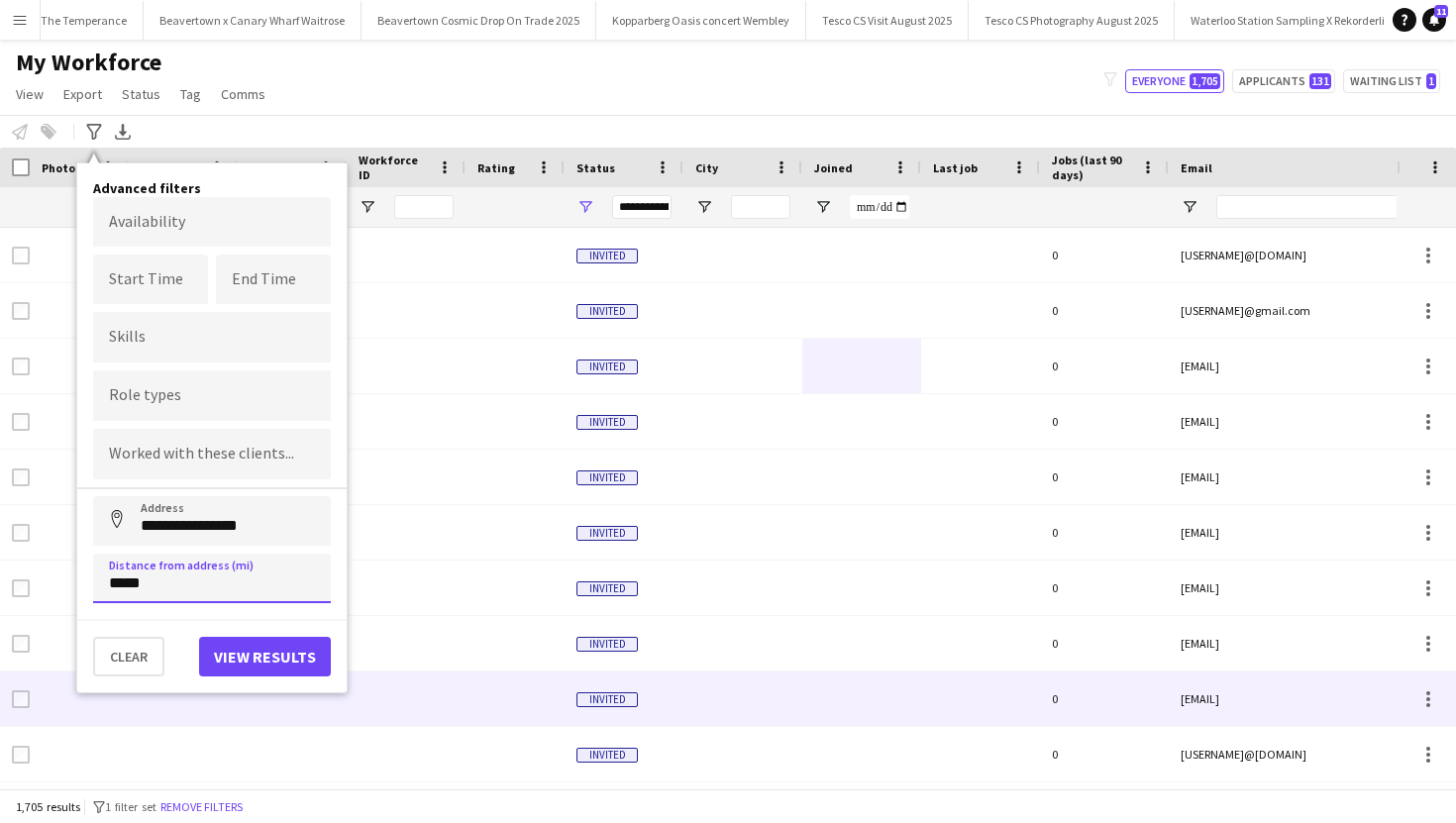 type on "*****" 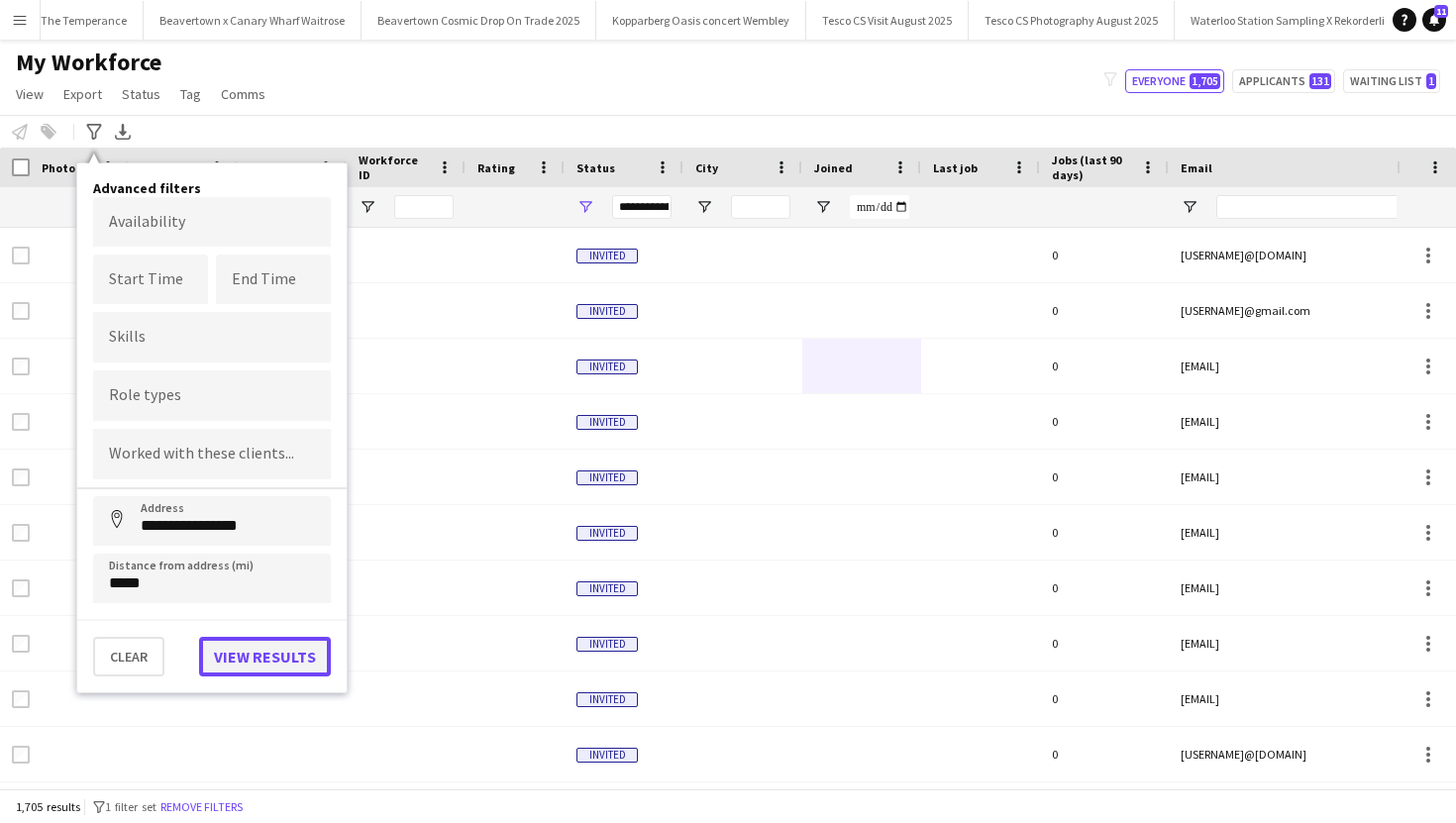 click on "View results" at bounding box center [264, 657] 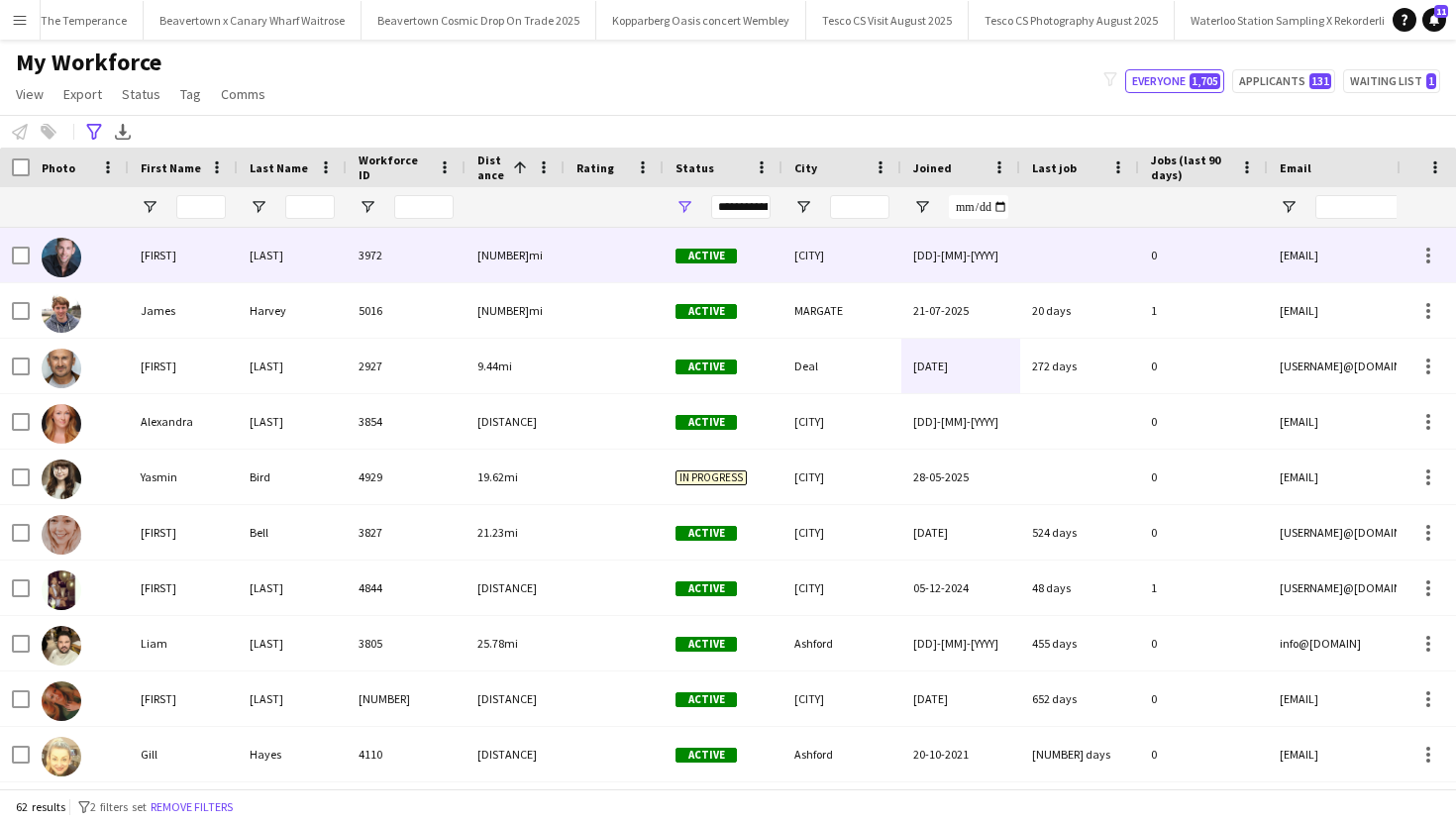 click on "[LAST]" at bounding box center [292, 255] 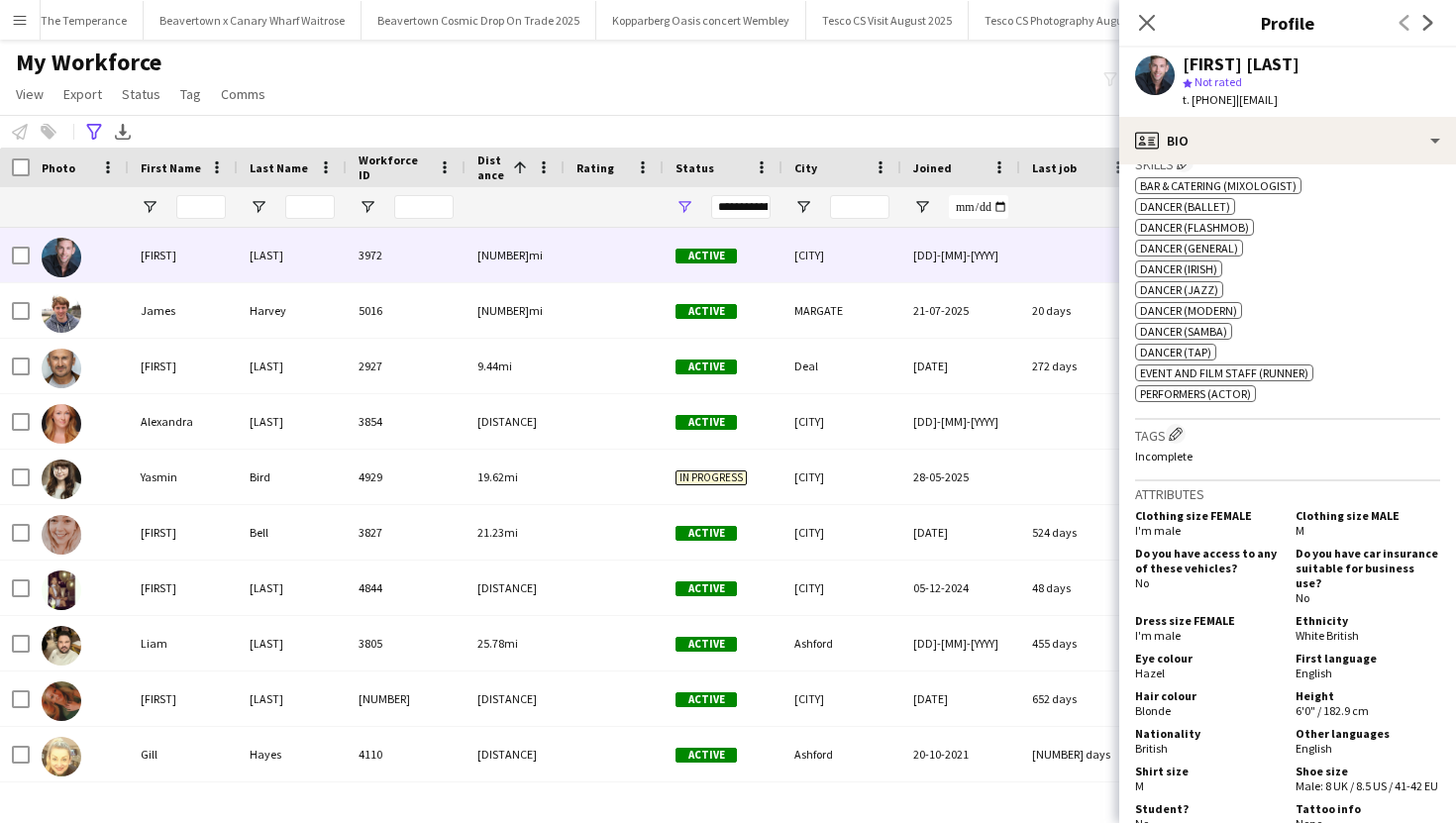 scroll, scrollTop: 1402, scrollLeft: 0, axis: vertical 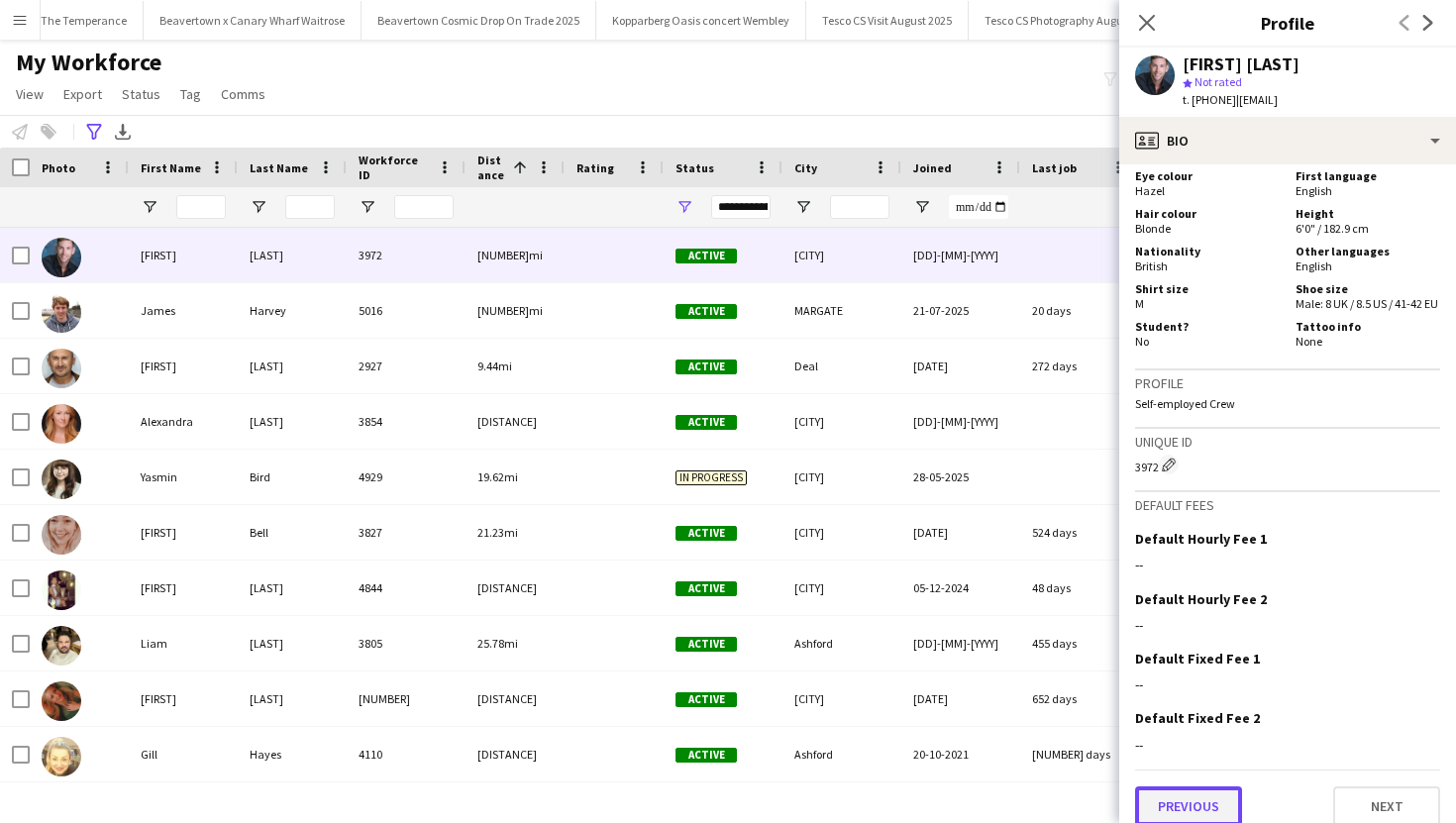 click on "Previous" 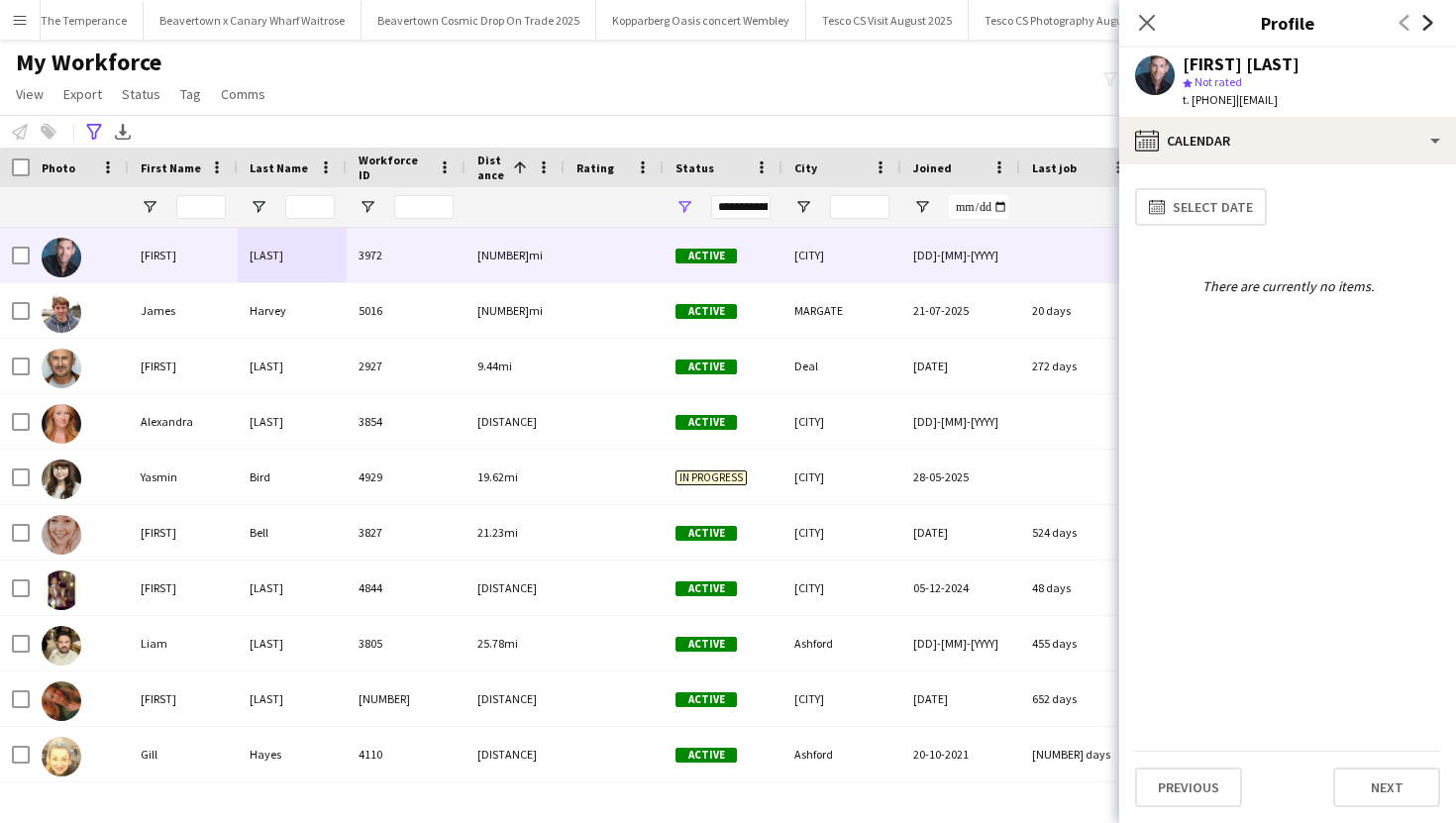 click on "Next" 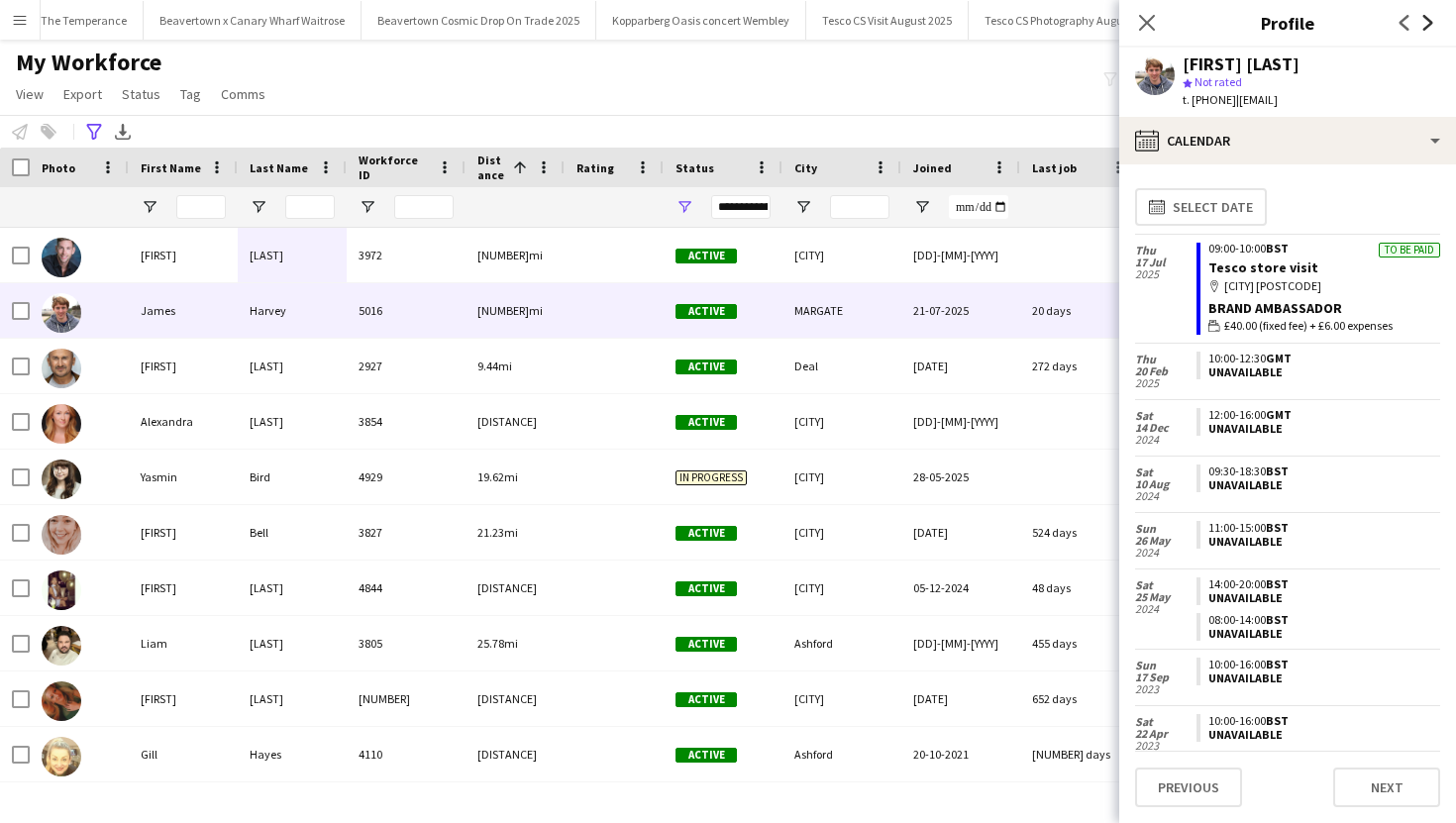 click on "Next" 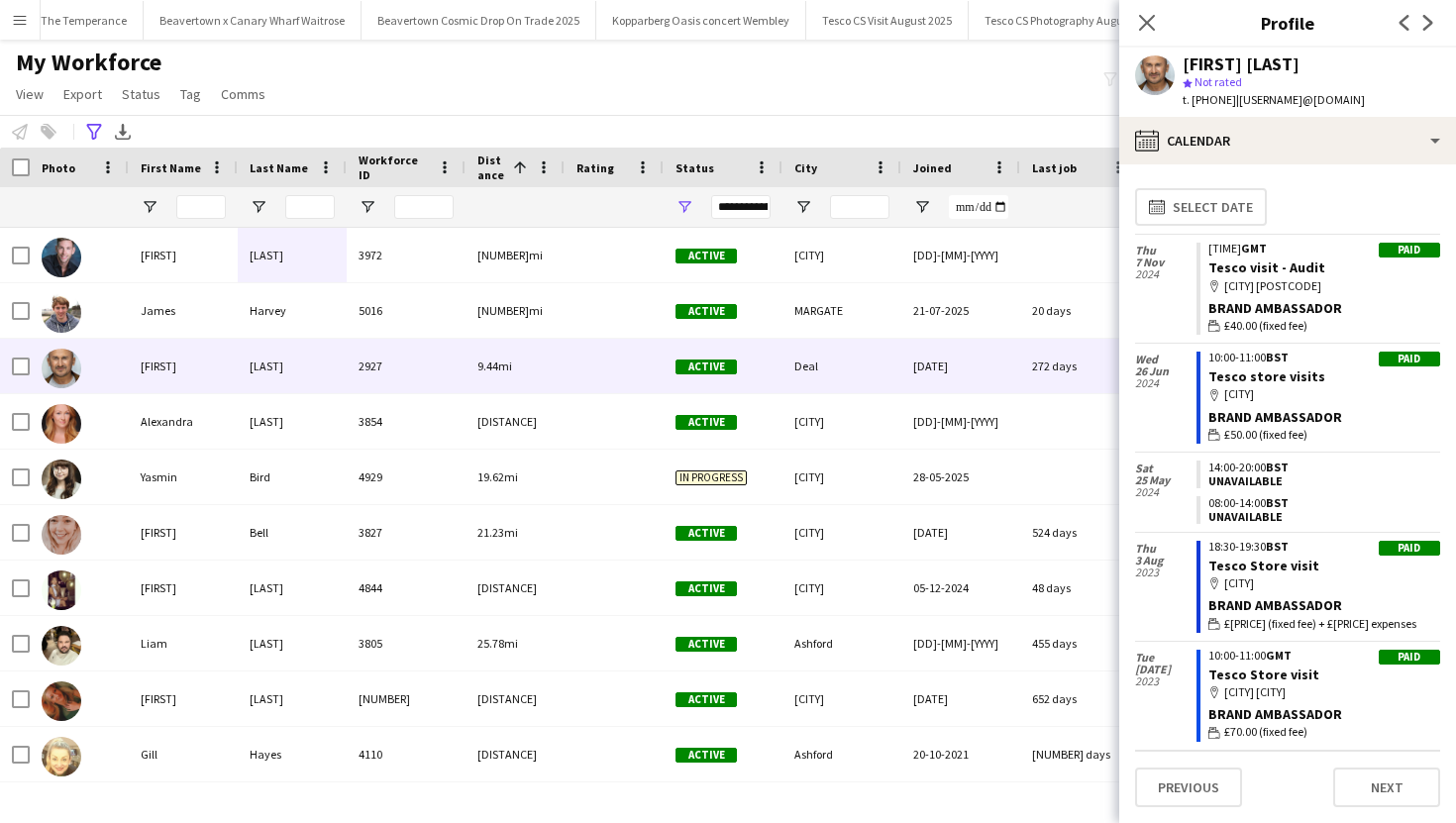 drag, startPoint x: 1193, startPoint y: 103, endPoint x: 1267, endPoint y: 105, distance: 74.027022 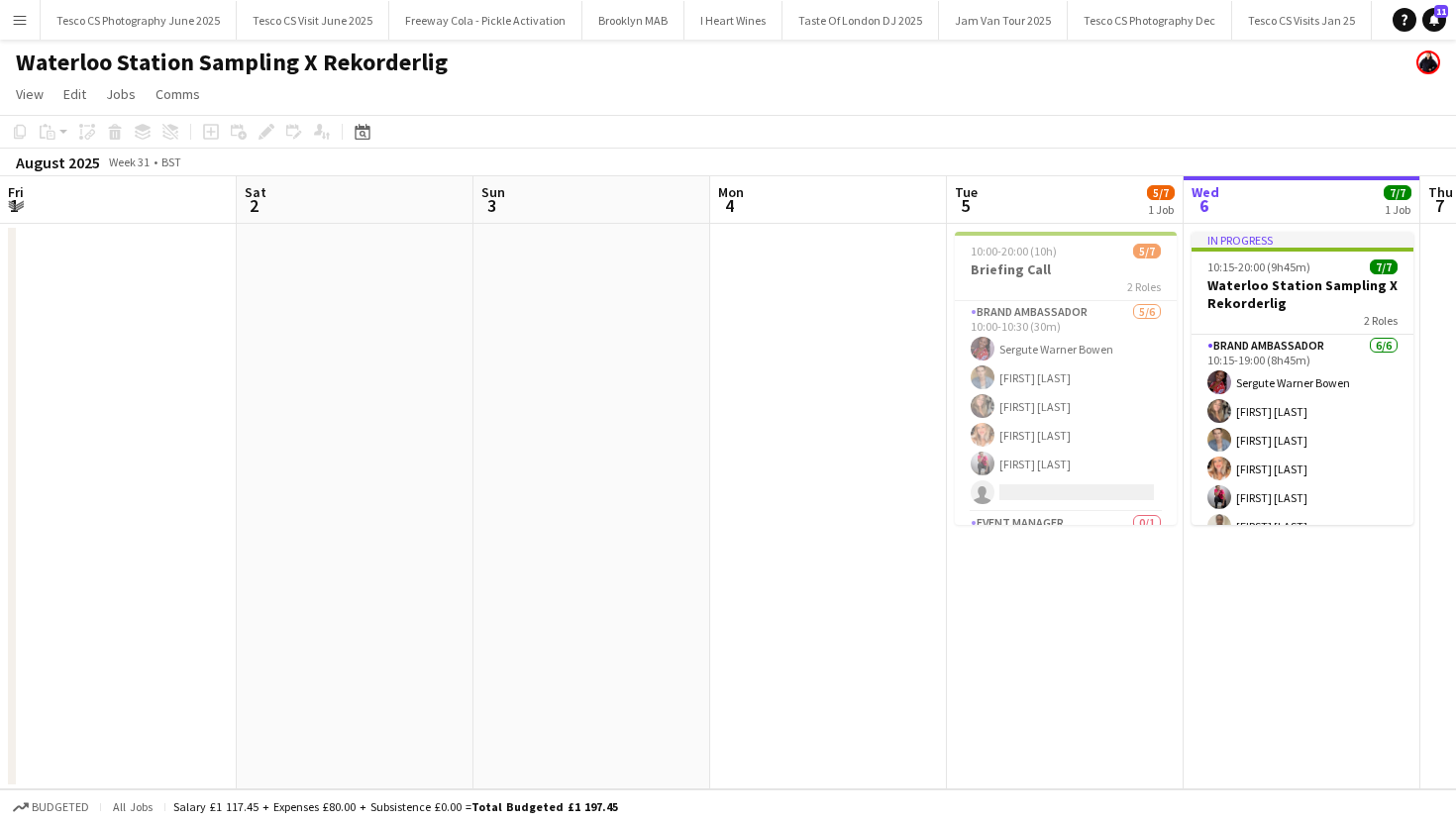 scroll, scrollTop: 0, scrollLeft: 0, axis: both 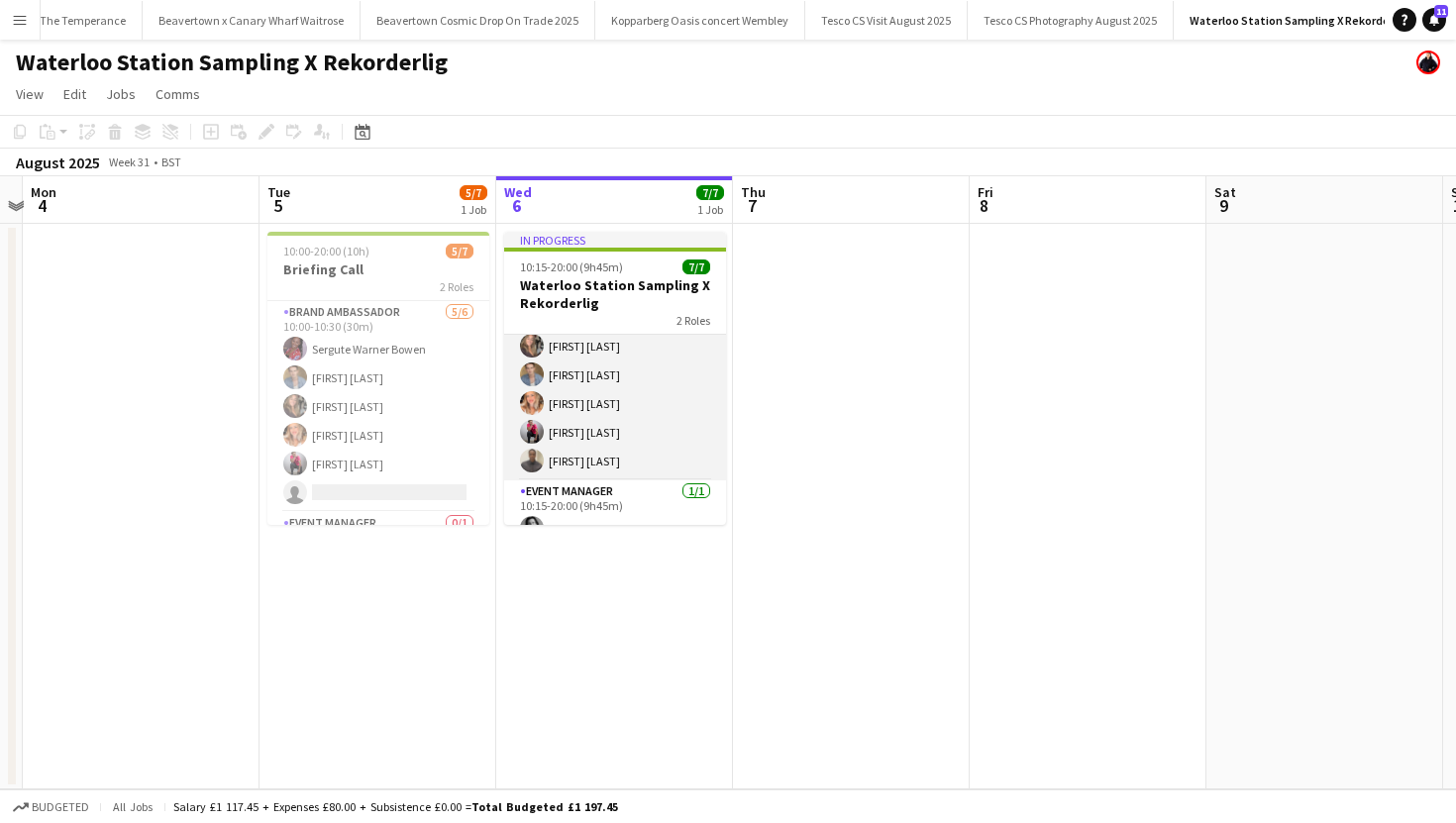 click on "Brand Ambassador   6/6   10:15-19:00 (8h45m)
[FIRST] [LAST] [FIRST] [LAST] [FIRST] [LAST] [FIRST] [LAST] [FIRST] [LAST]" at bounding box center (615, 374) 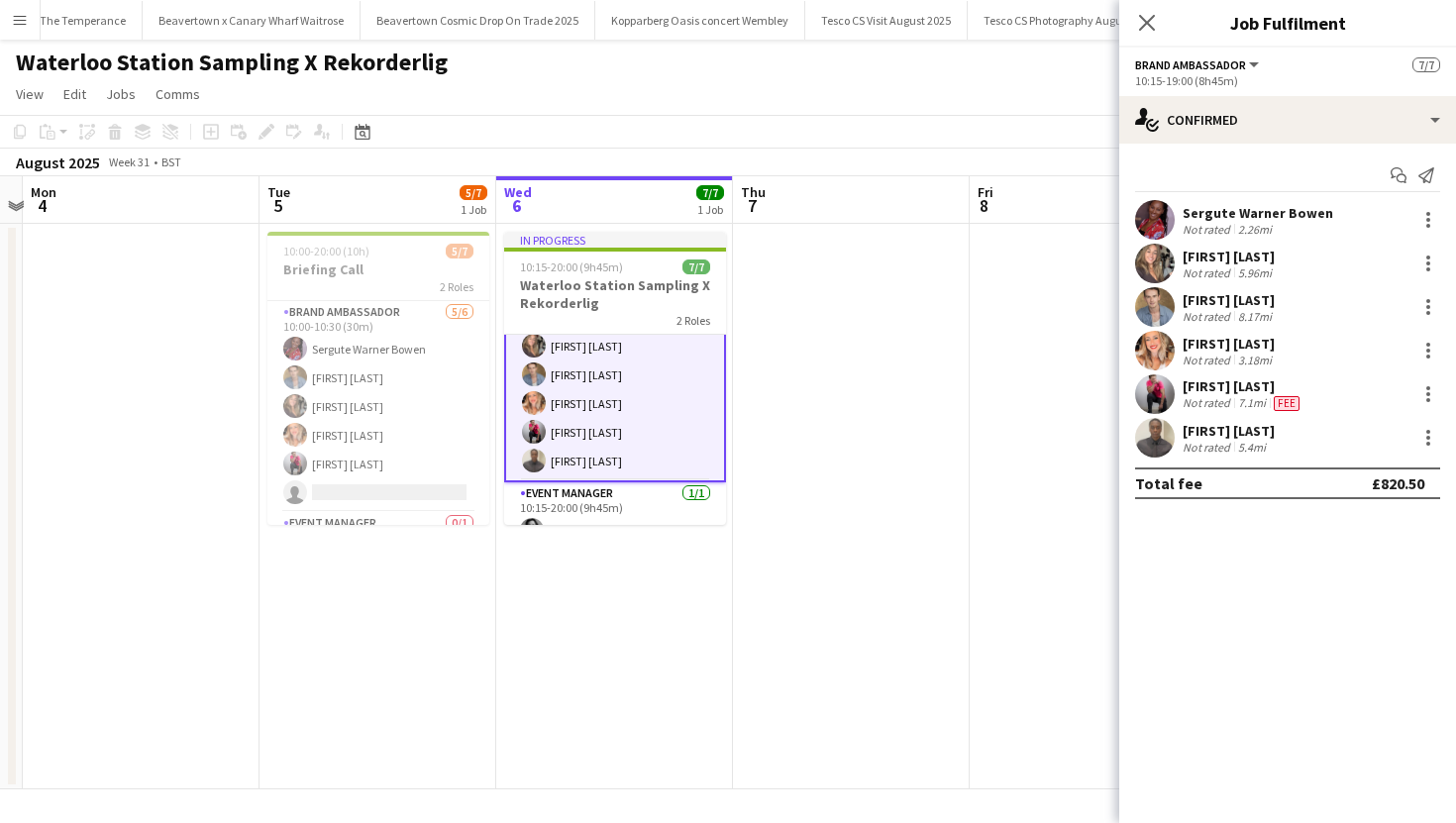 click on "[FIRST] [LAST]" at bounding box center [1228, 431] 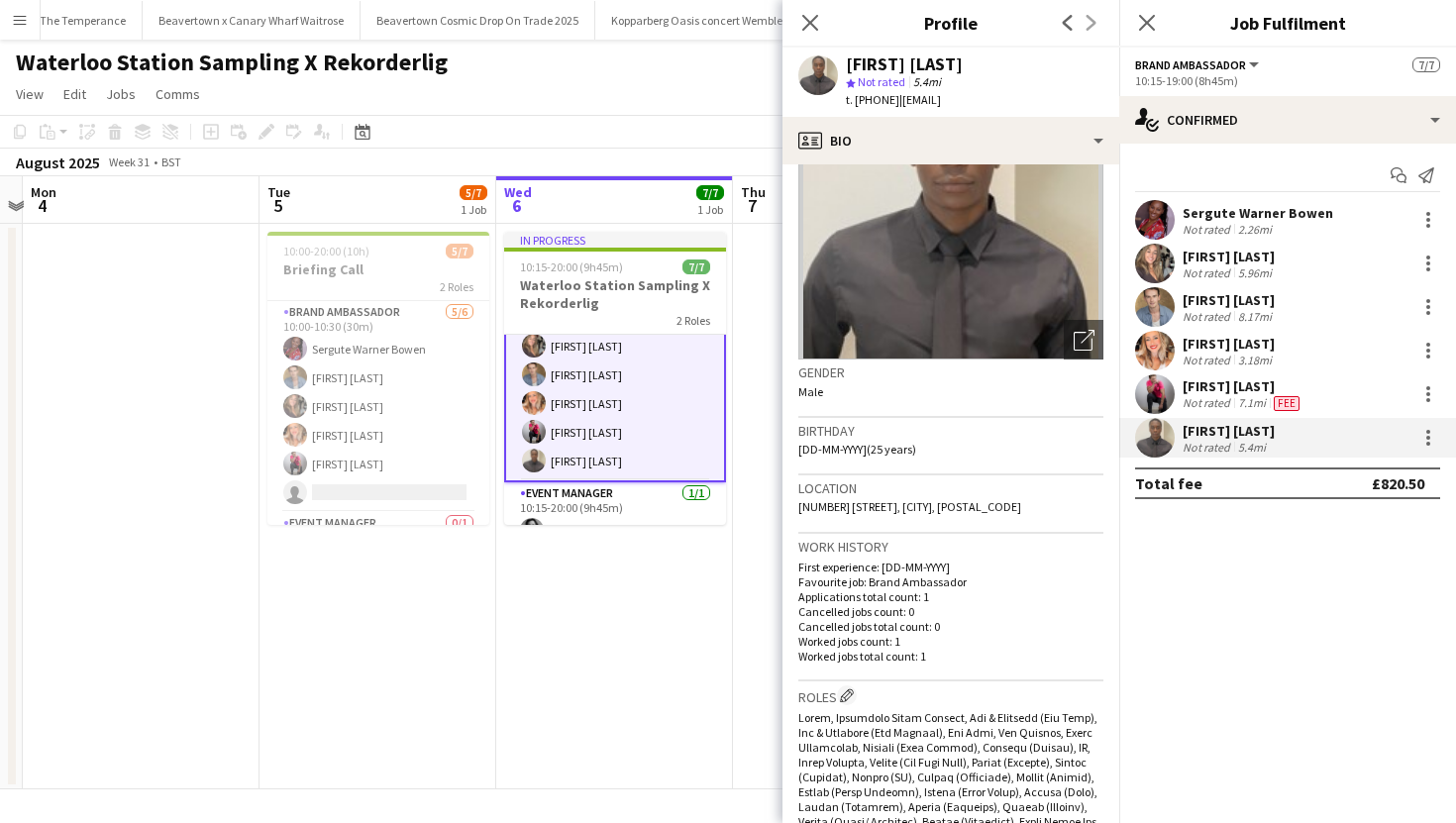 scroll, scrollTop: 0, scrollLeft: 0, axis: both 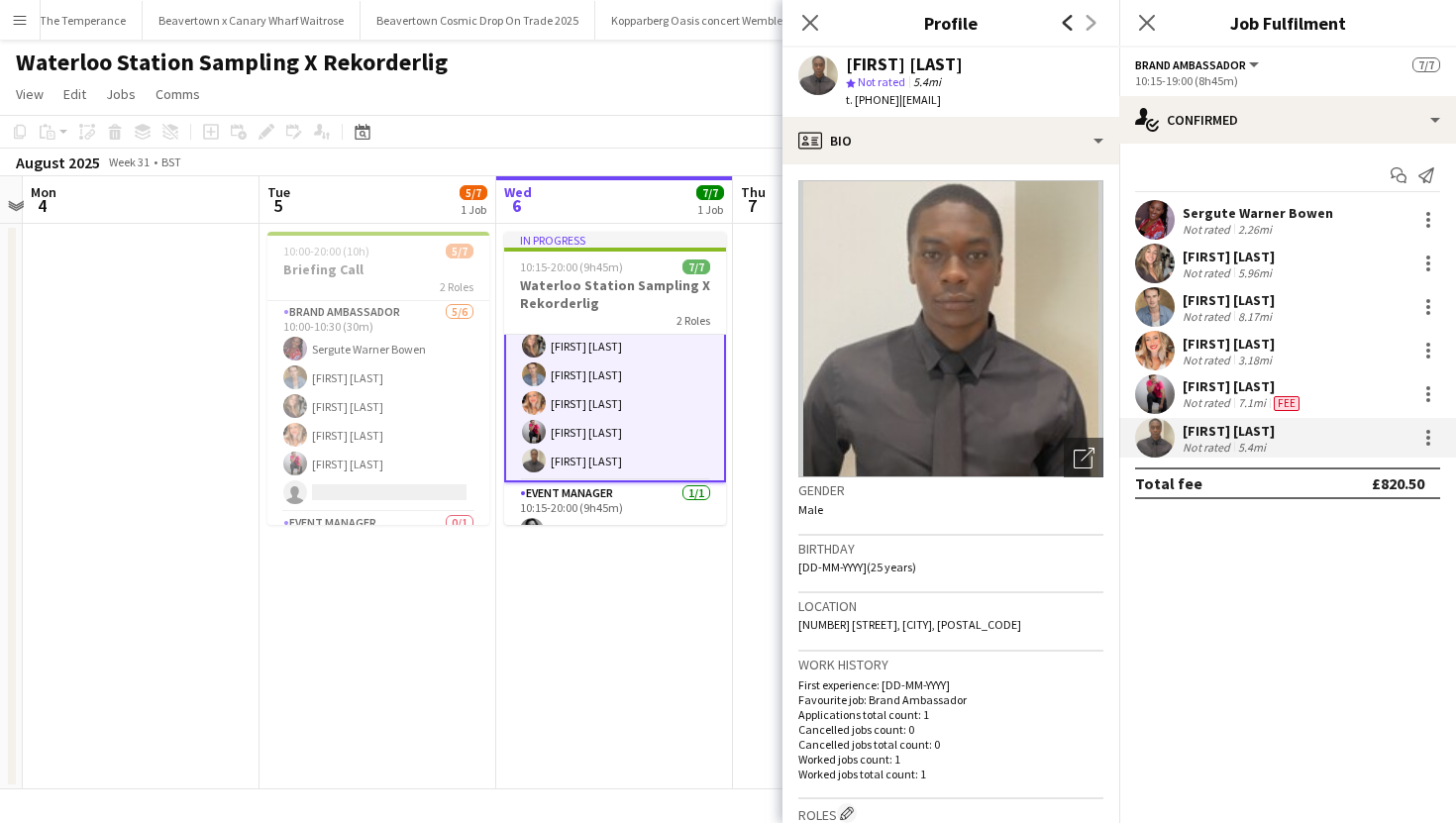 click on "Previous" 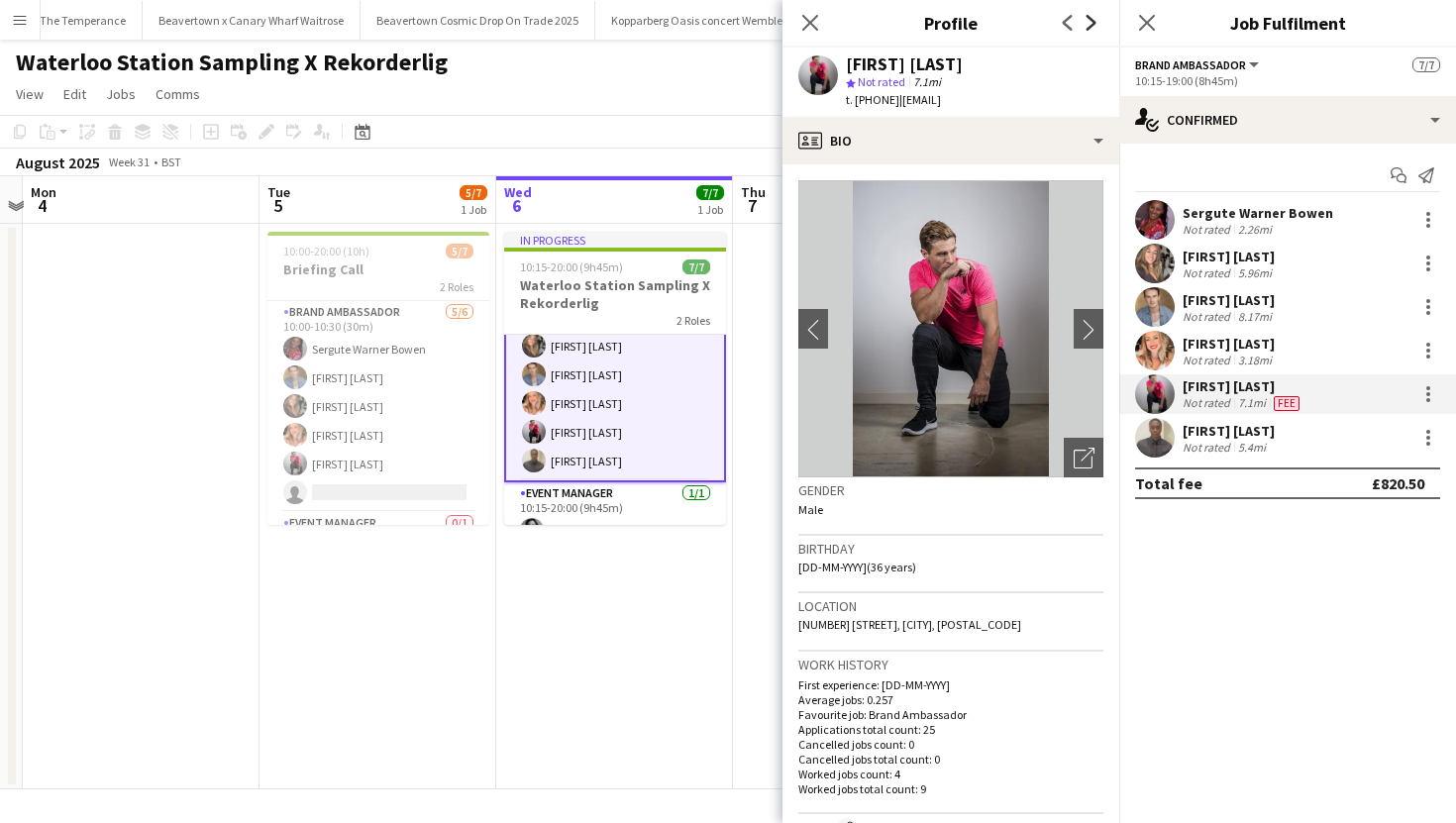 click on "Next" 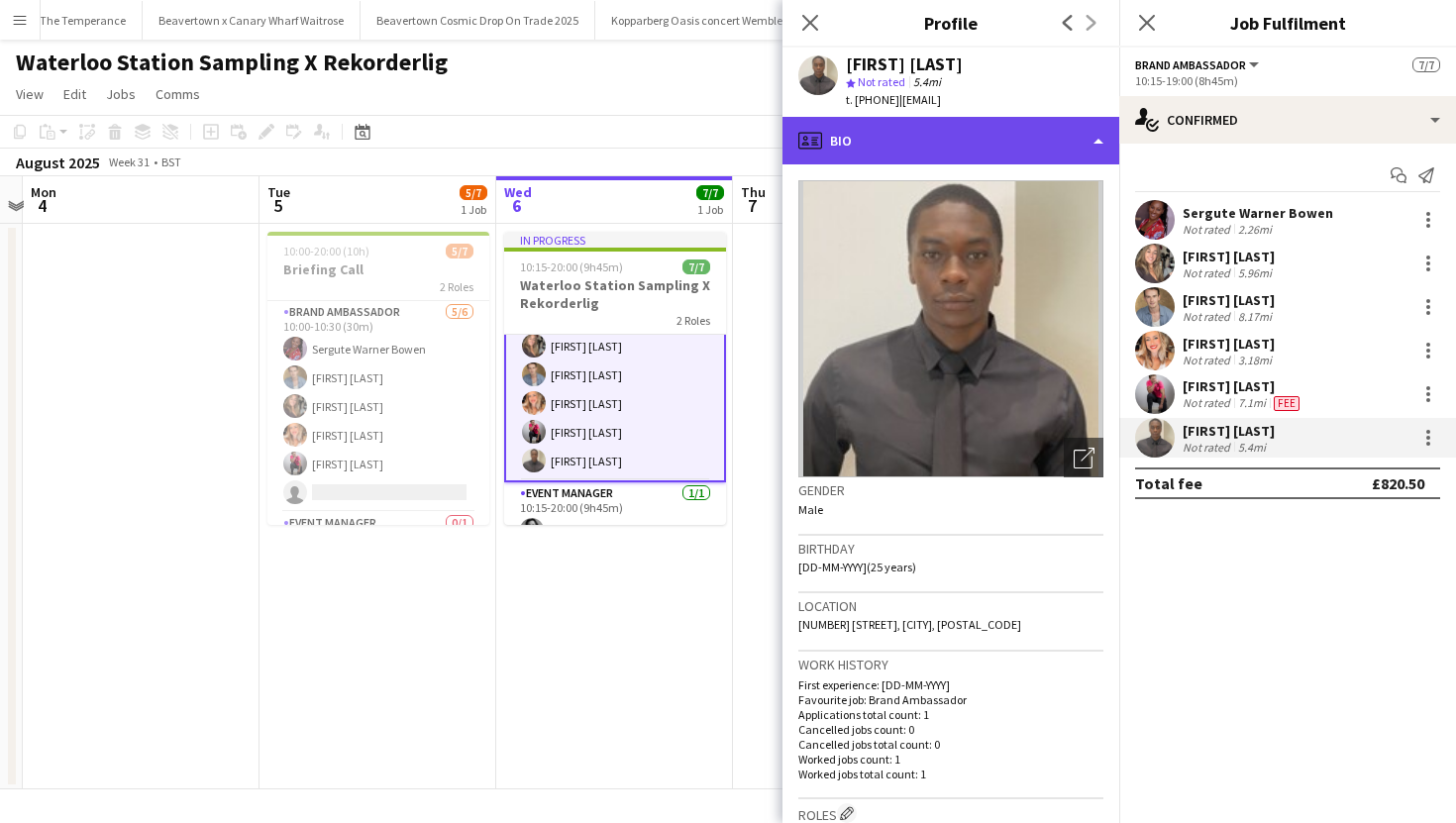 click on "profile
Bio" 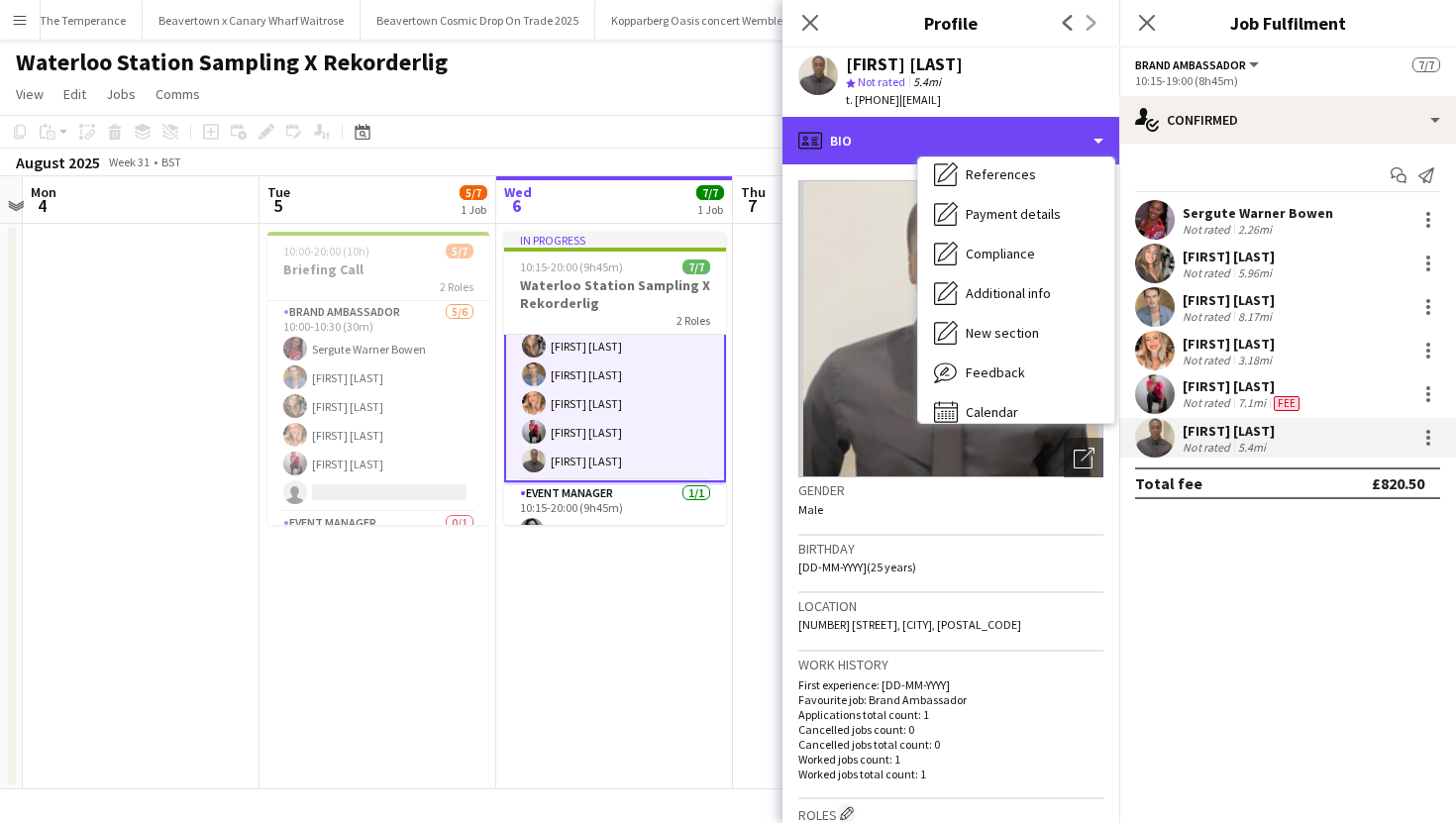 scroll, scrollTop: 226, scrollLeft: 0, axis: vertical 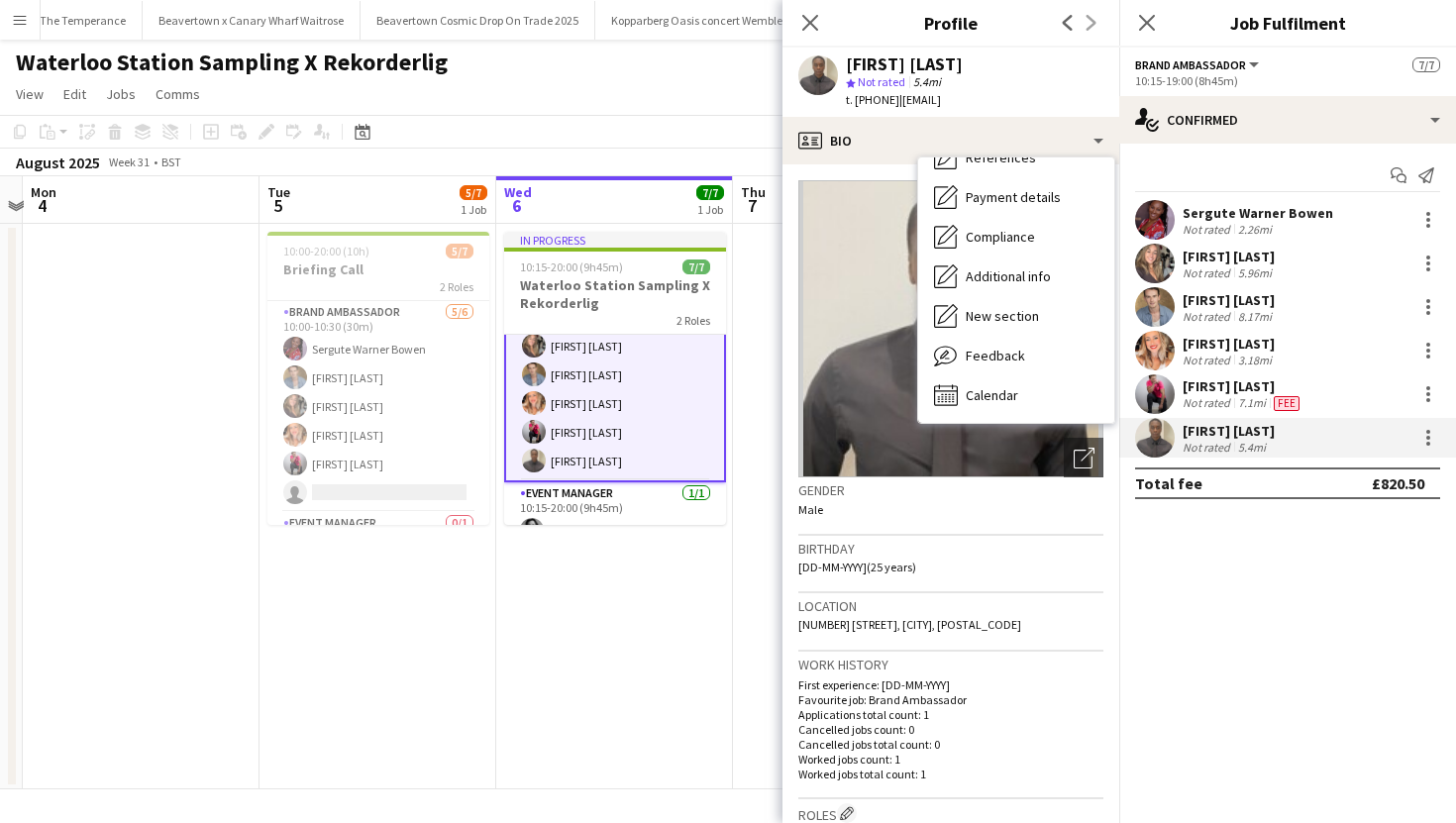 click on "Gender" 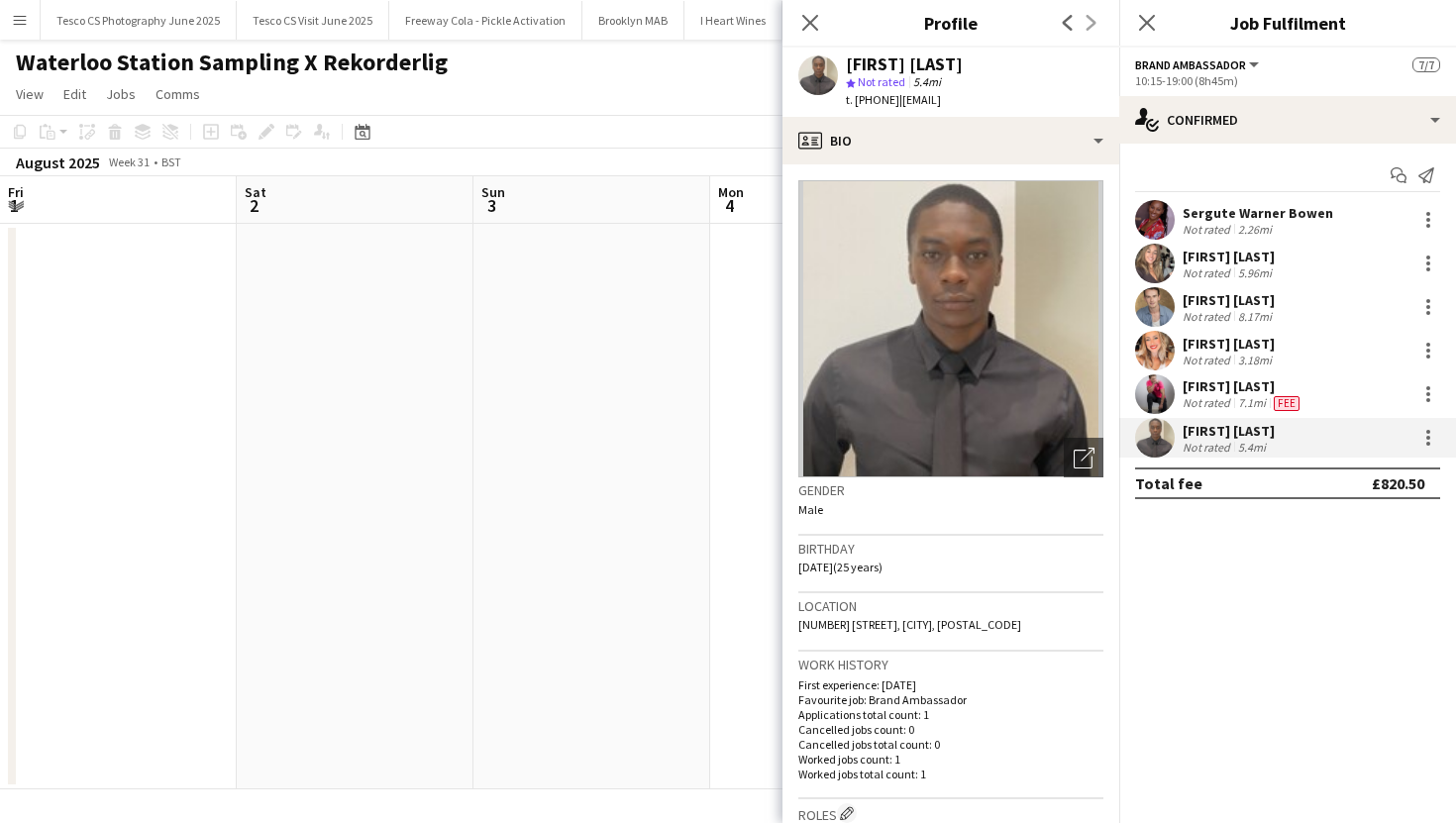 scroll, scrollTop: 0, scrollLeft: 0, axis: both 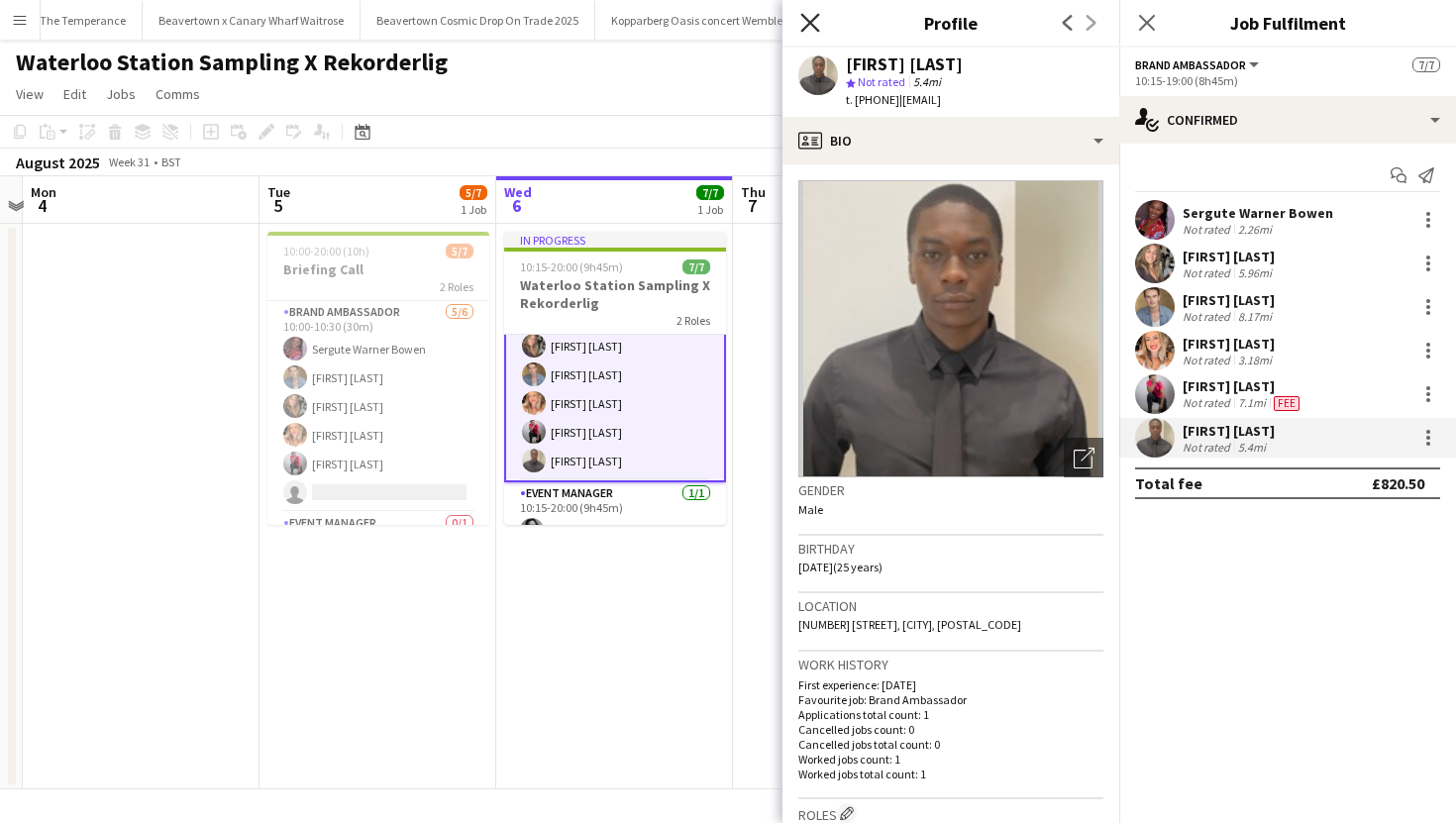 click on "Close pop-in" 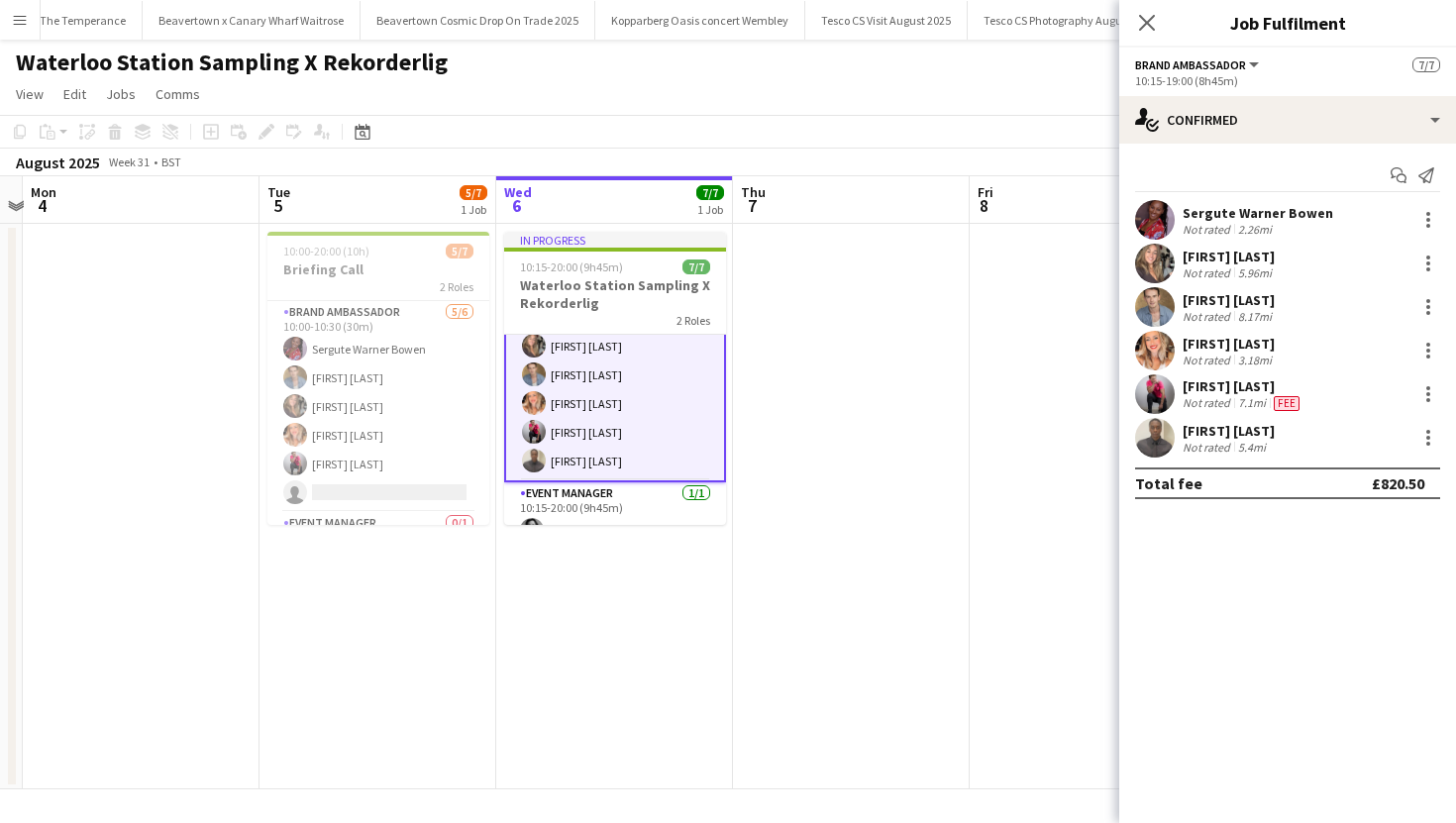 click on "Brand Ambassador   6/6   10:15-19:00 (8h45m)
Sergute Warner Bowen Rachel slater Elliot Parkes Laiz Cogo thomas morris Chris Milungu" at bounding box center (615, 374) 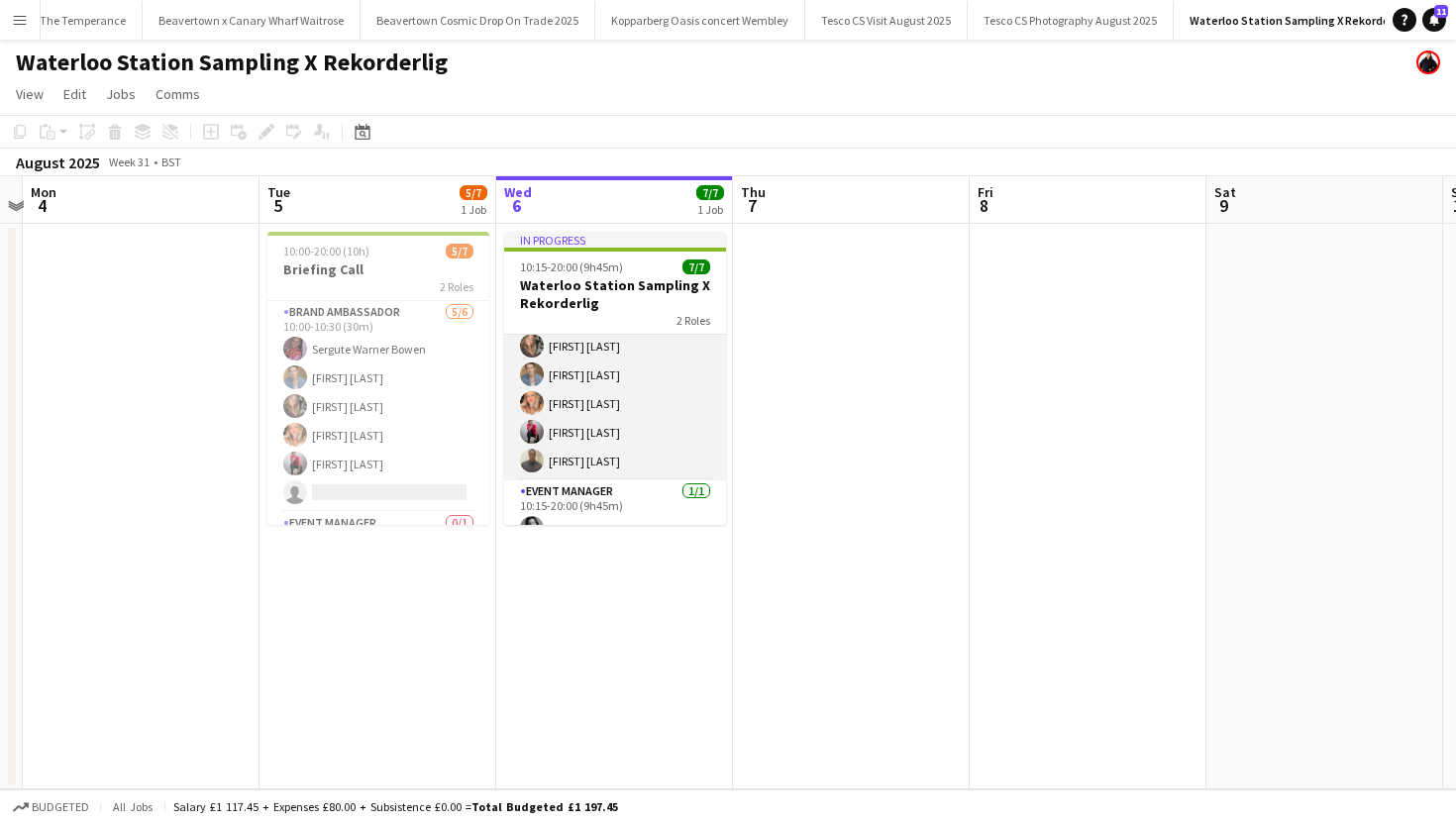 click on "Brand Ambassador   6/6   10:15-19:00 (8h45m)
Sergute Warner Bowen Rachel slater Elliot Parkes Laiz Cogo thomas morris Chris Milungu" at bounding box center [615, 374] 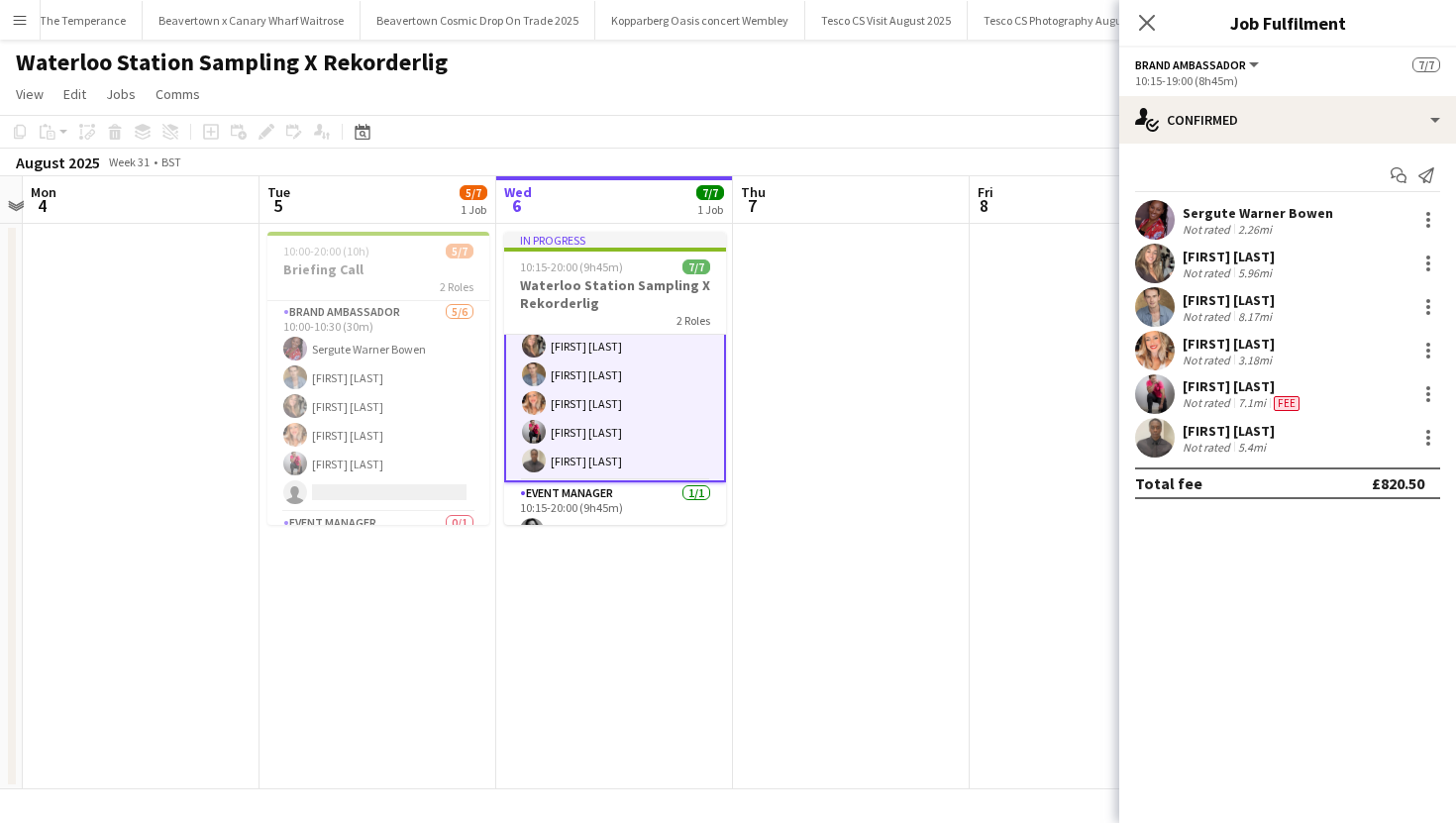 click at bounding box center (1155, 438) 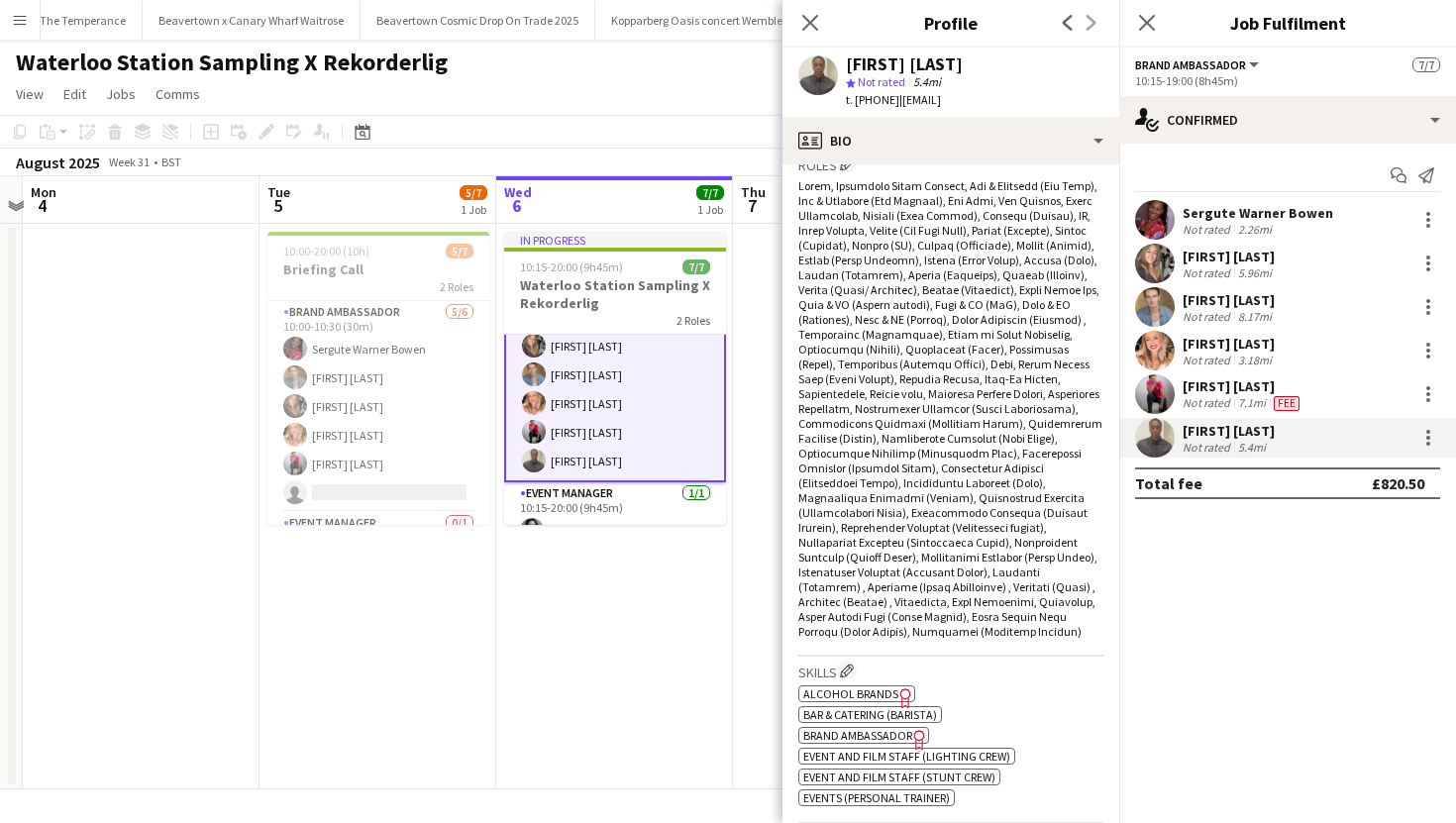 scroll, scrollTop: 1531, scrollLeft: 0, axis: vertical 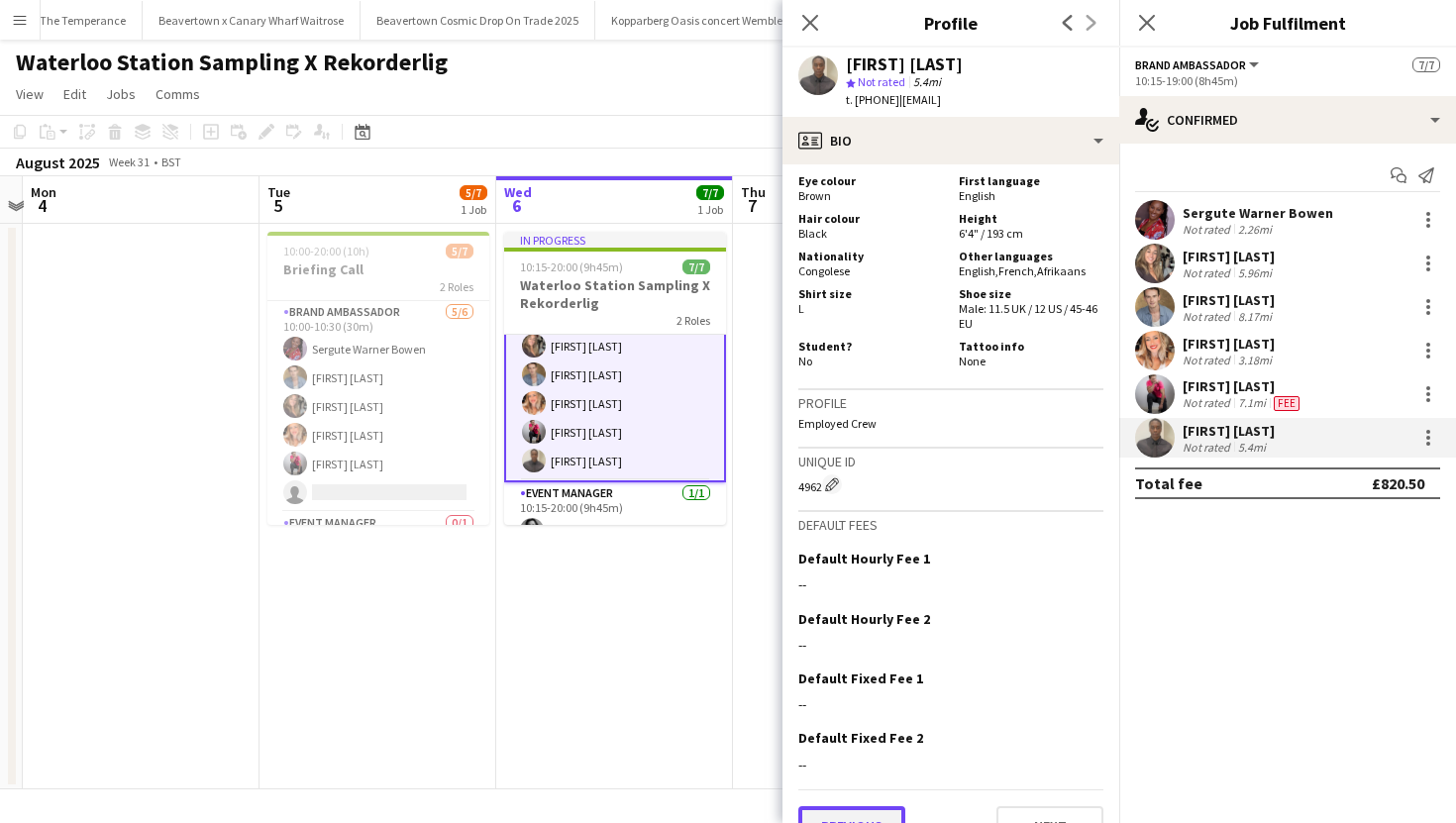 click on "Previous" 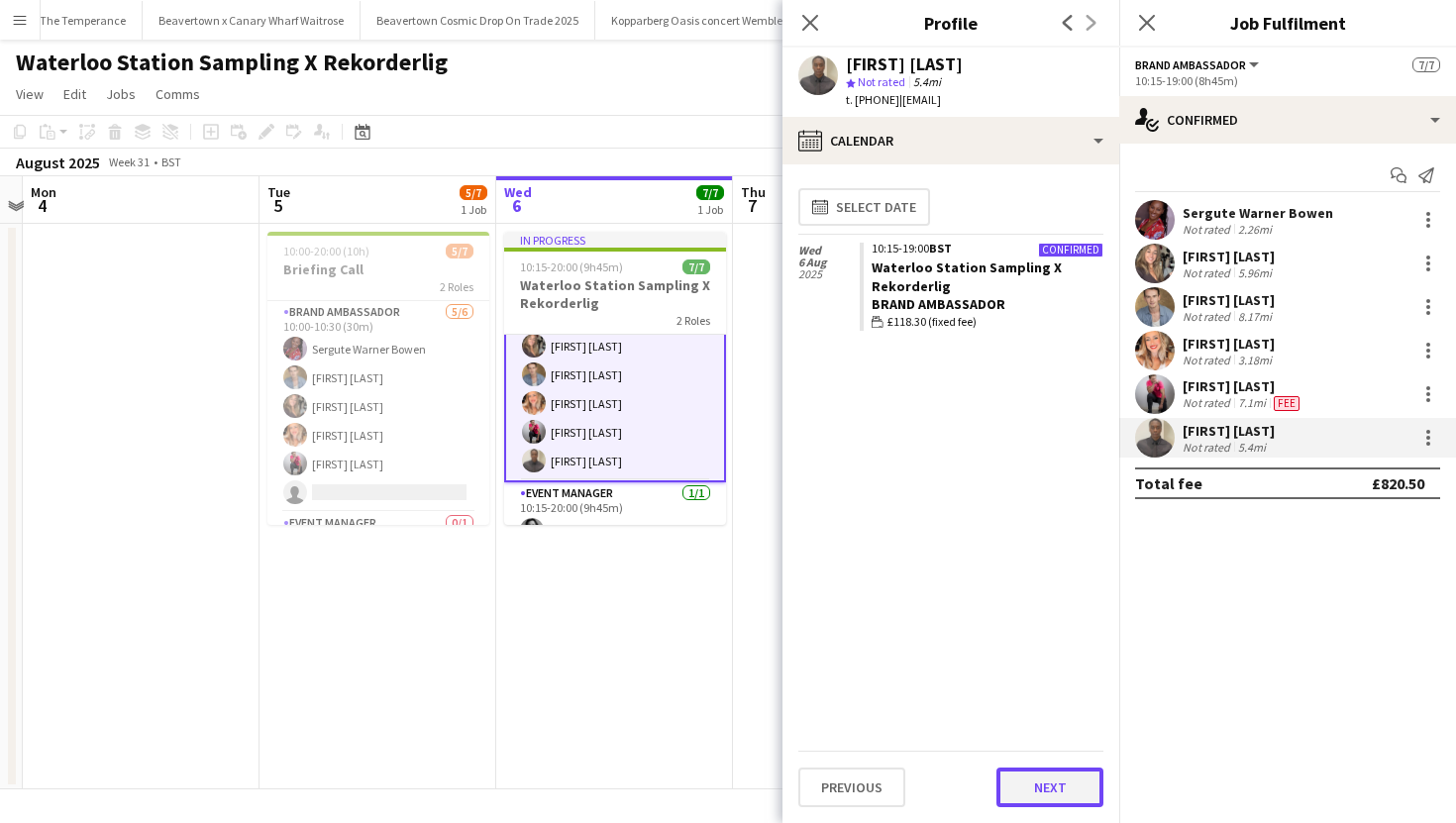 click on "Next" 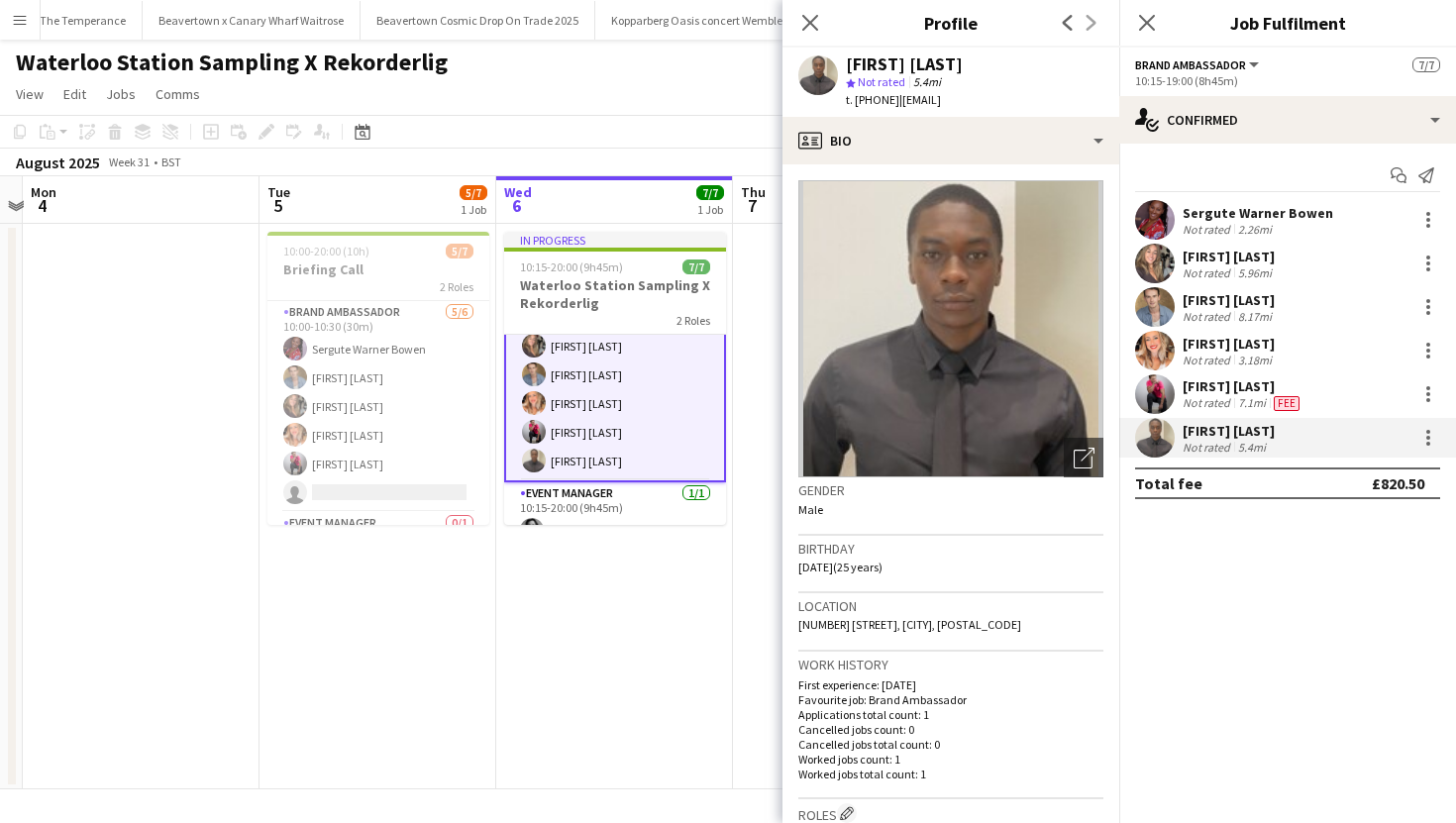 click 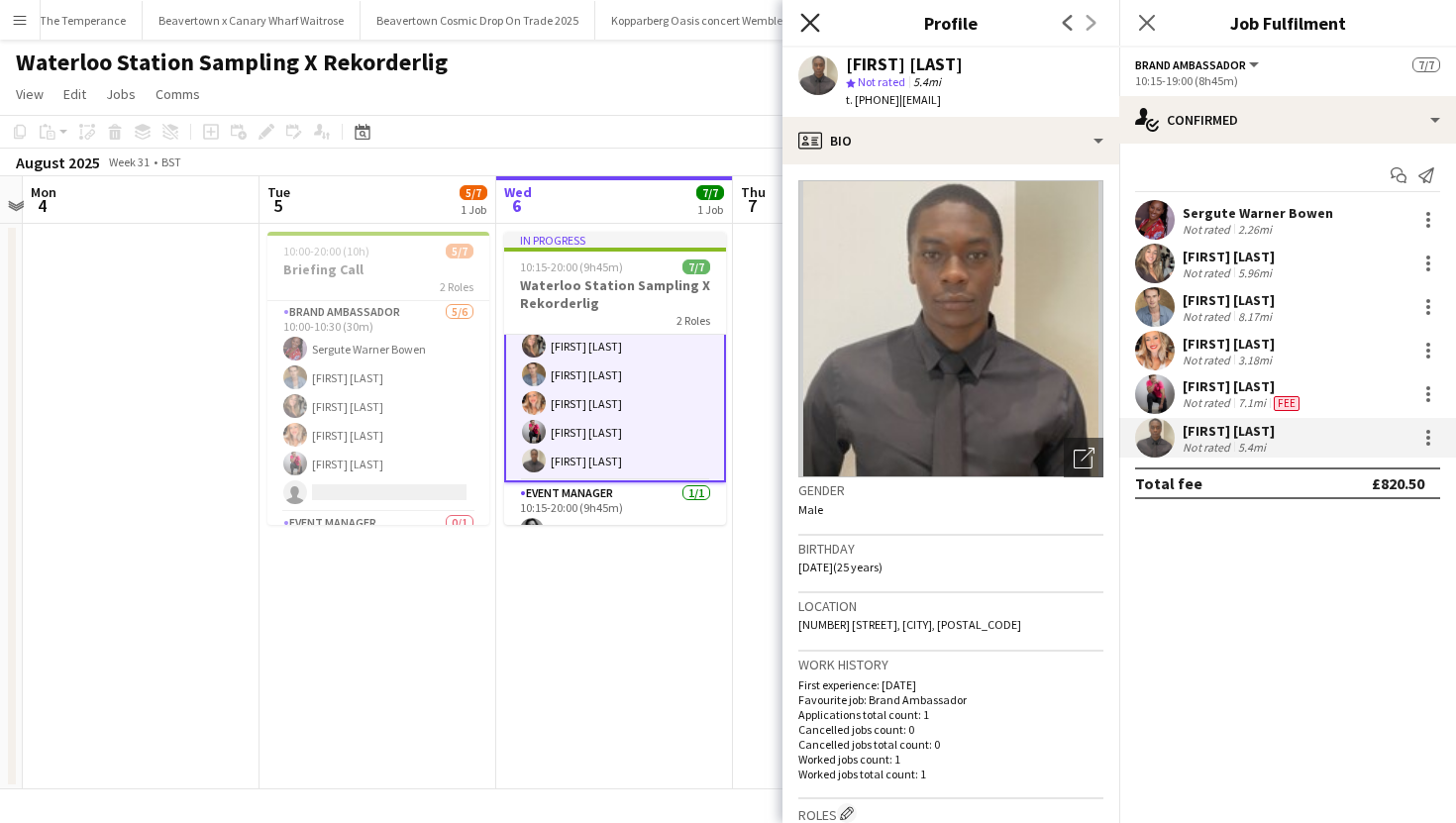 click on "Close pop-in" 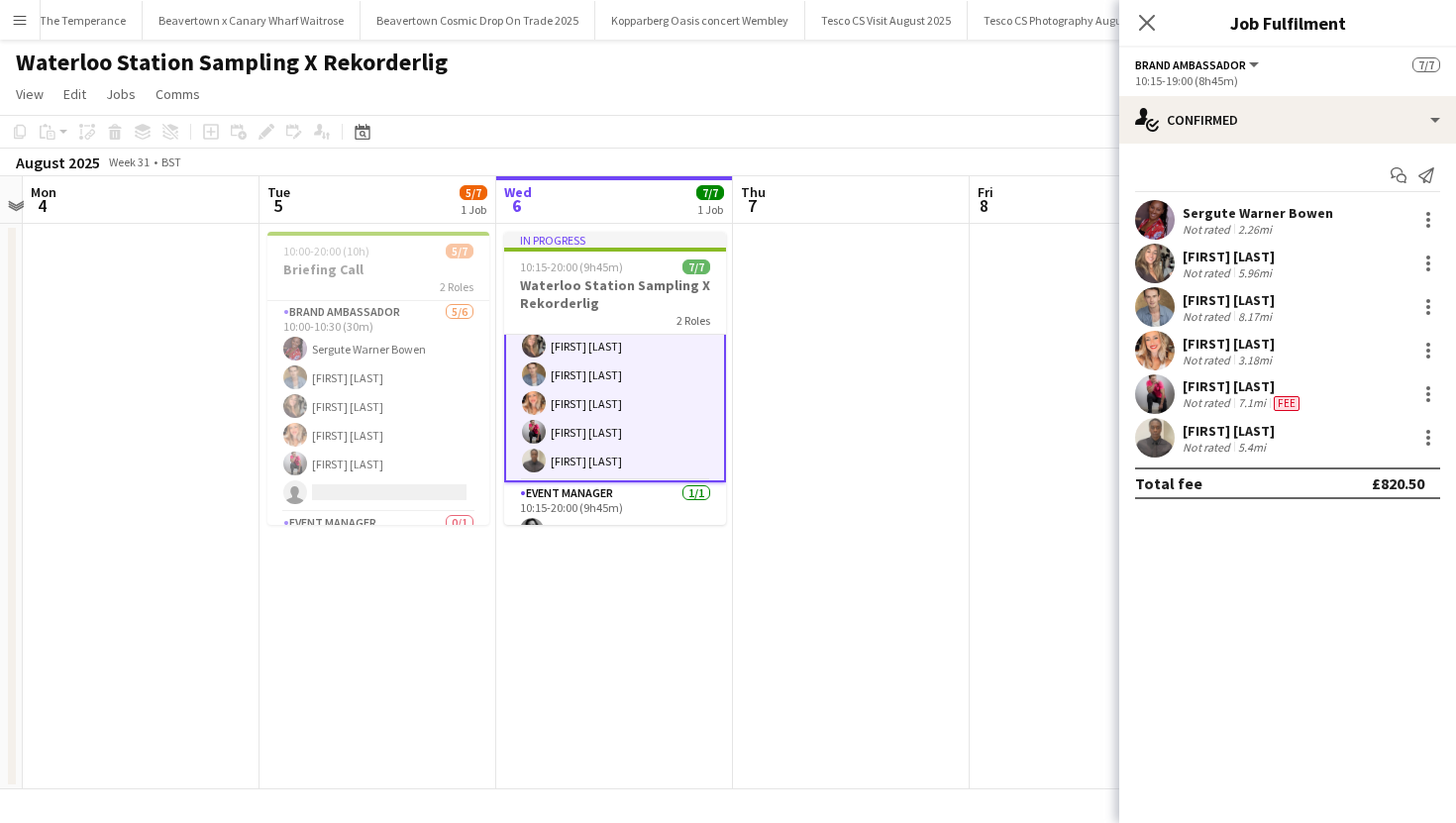 scroll, scrollTop: 92, scrollLeft: 0, axis: vertical 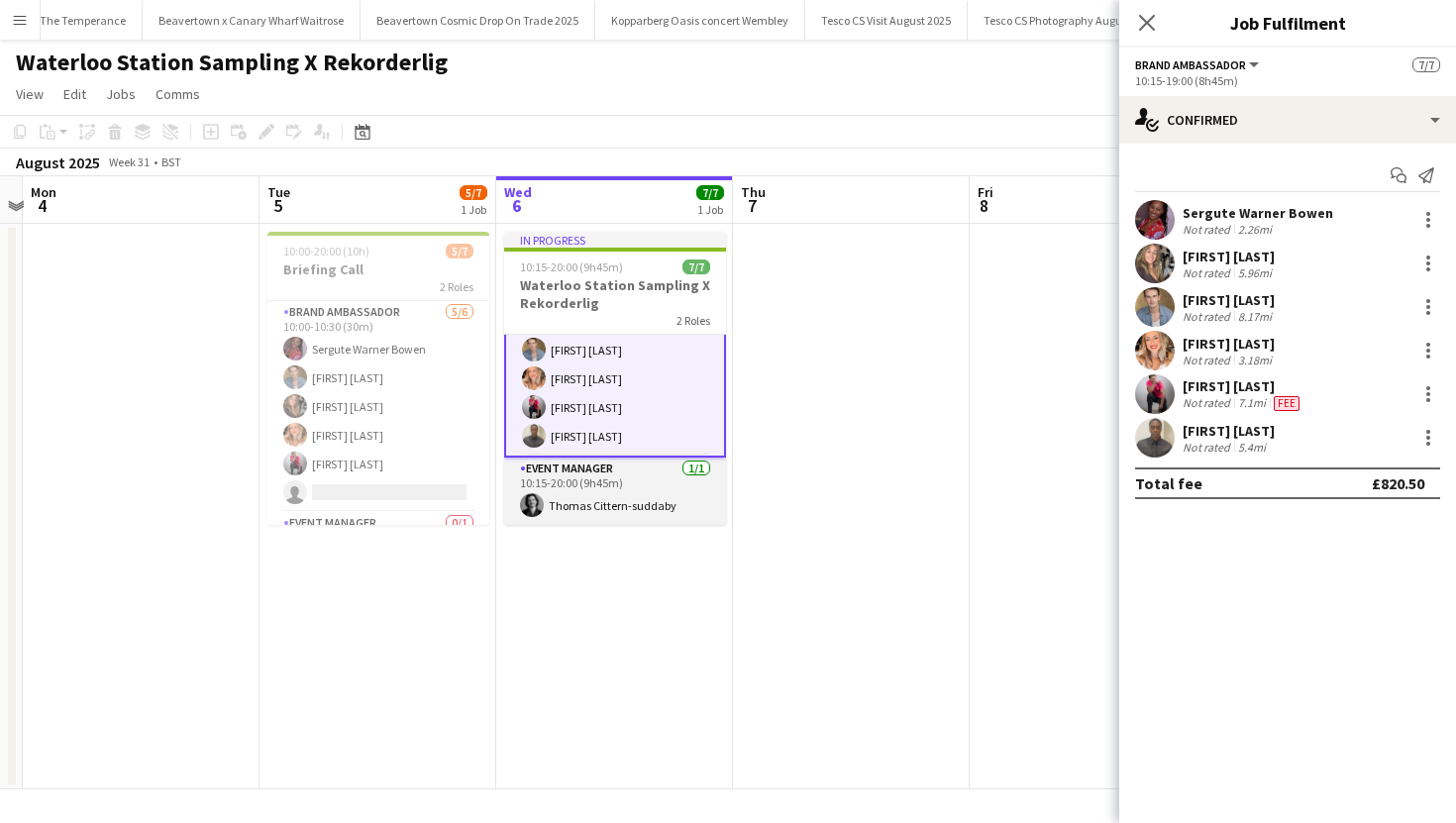 click on "Event Manager   1/1   10:15-20:00 (9h45m)
Thomas Cittern-suddaby" at bounding box center [615, 491] 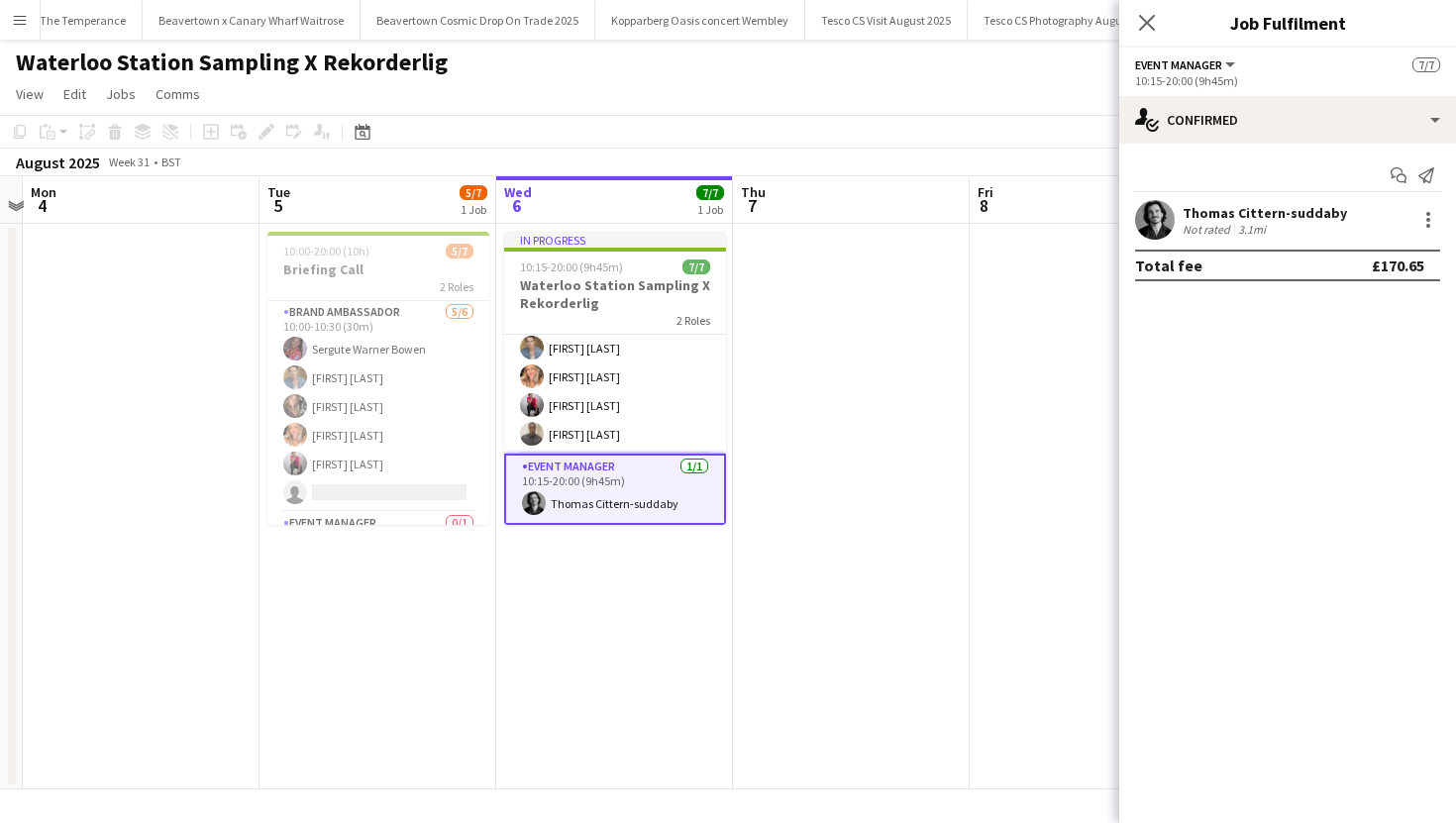 scroll, scrollTop: 90, scrollLeft: 0, axis: vertical 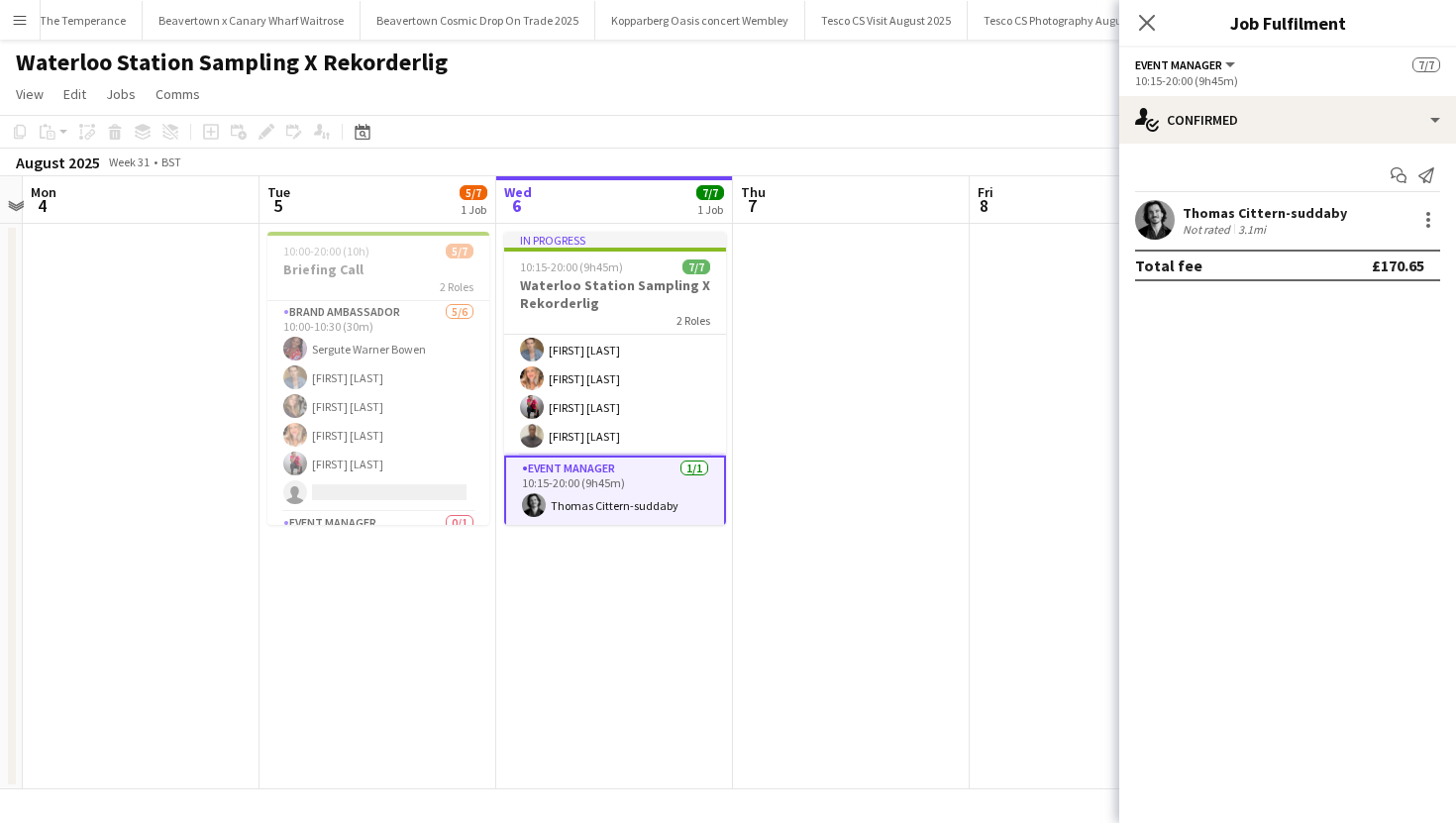 click at bounding box center [1155, 220] 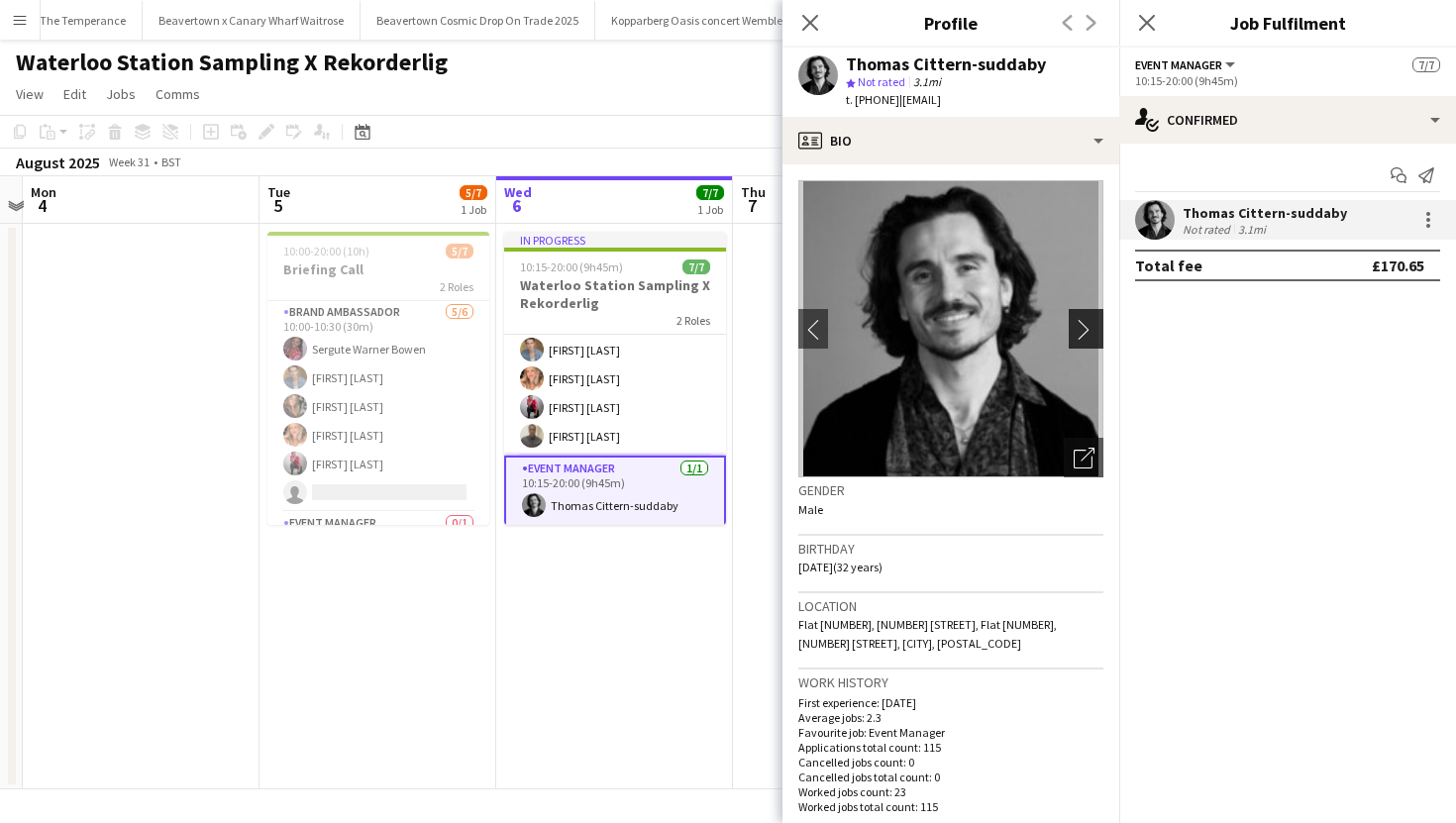 click on "chevron-right" 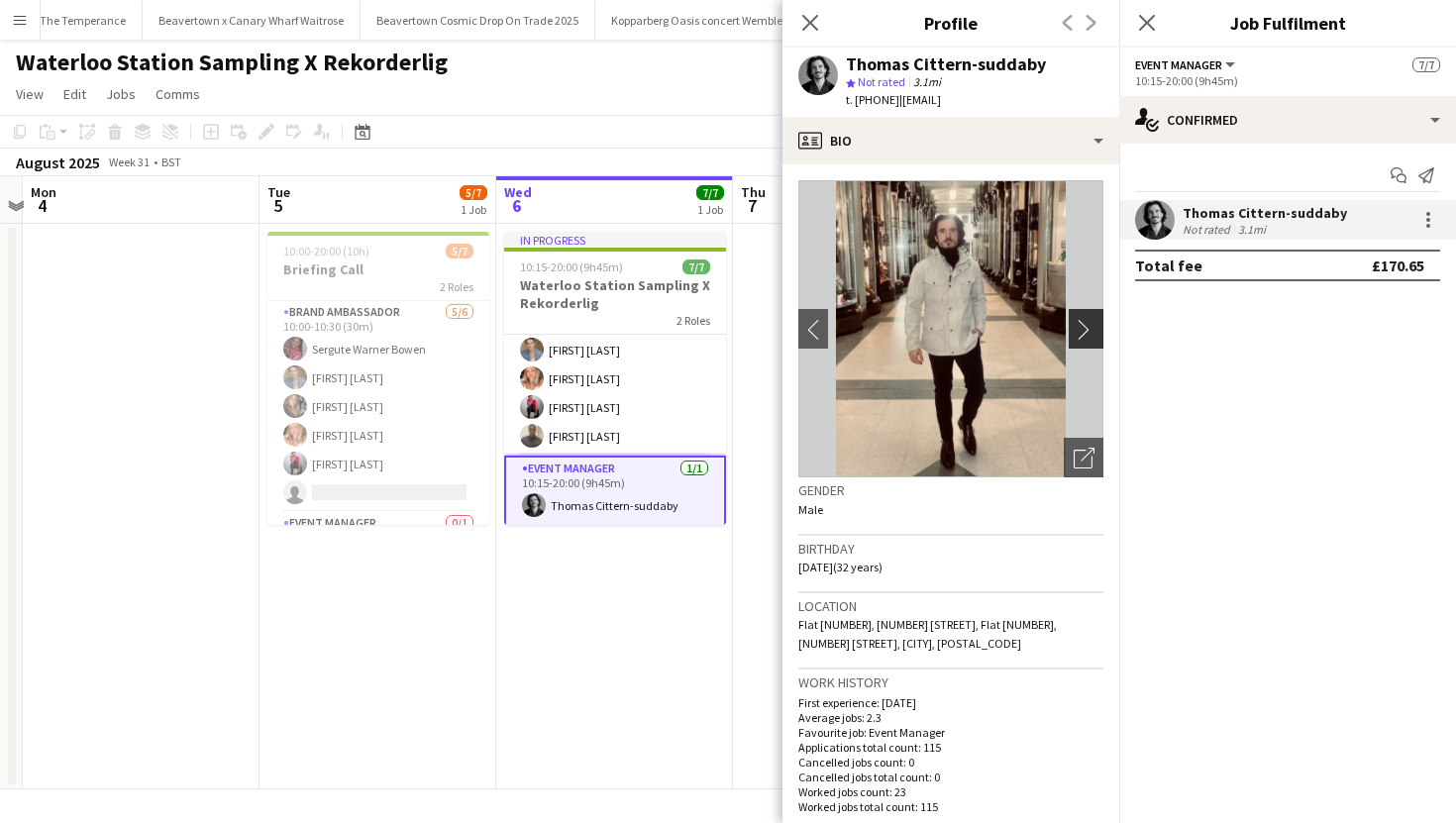 click on "chevron-right" 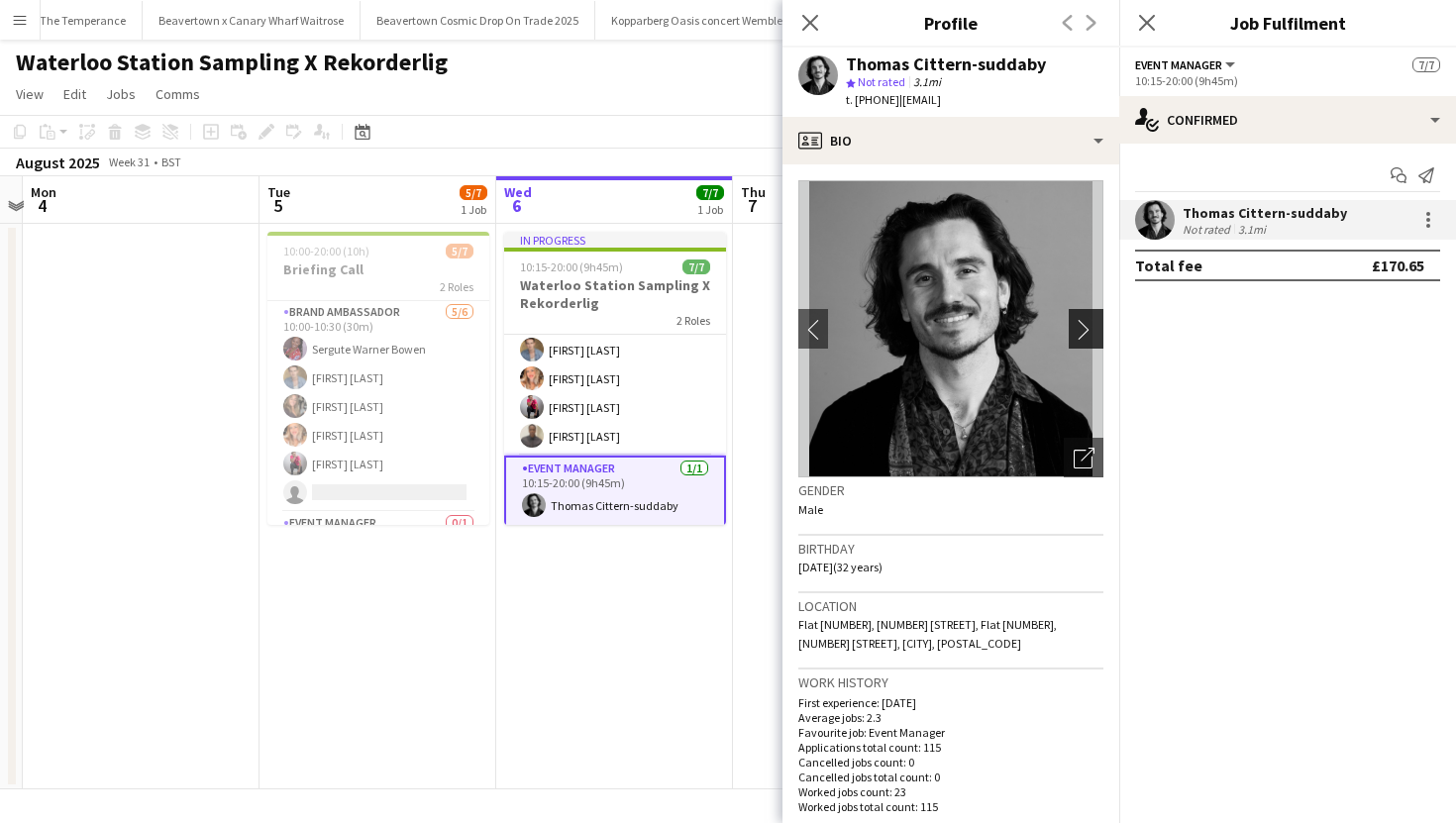 click on "chevron-right" 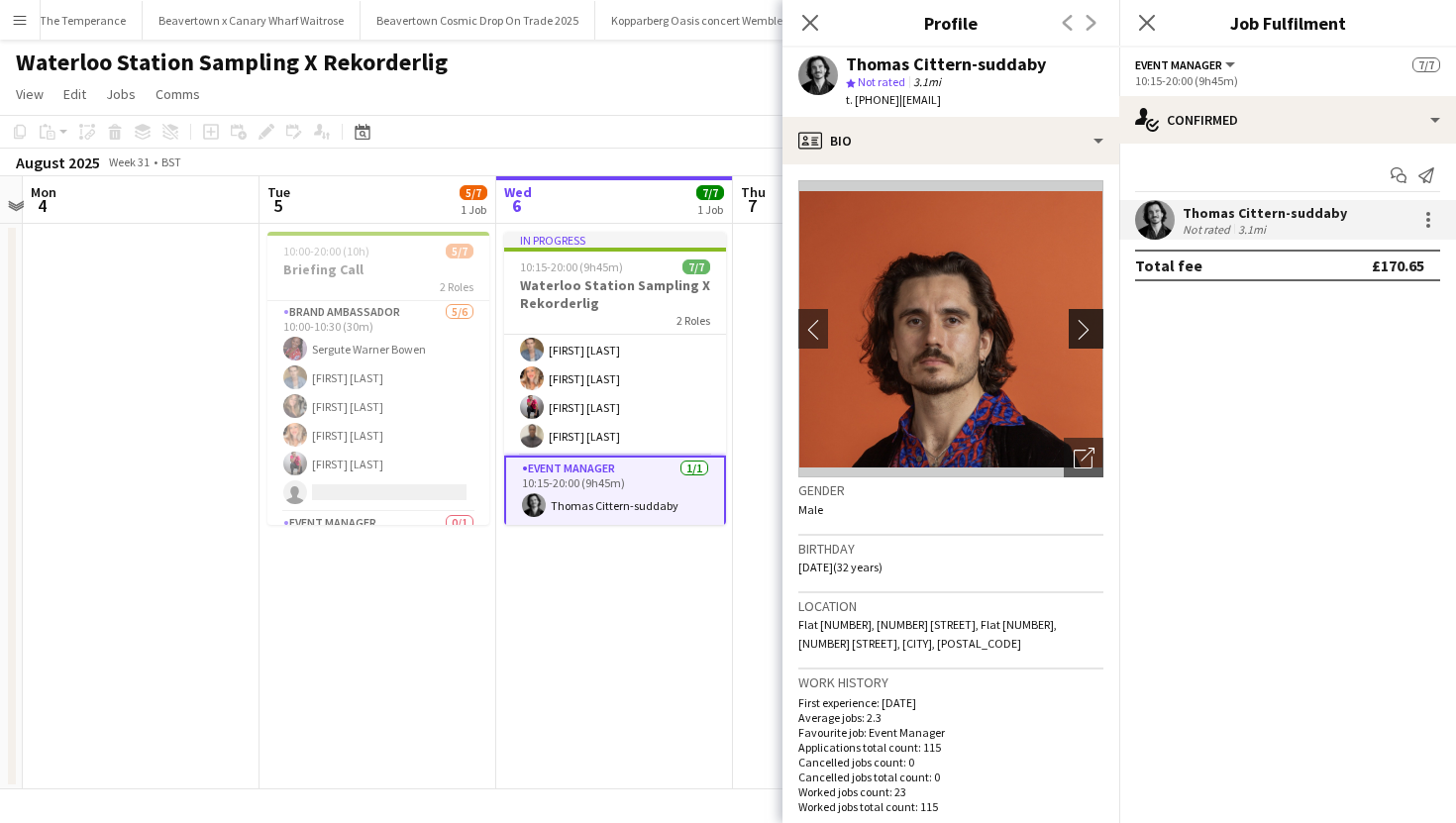 click on "chevron-right" 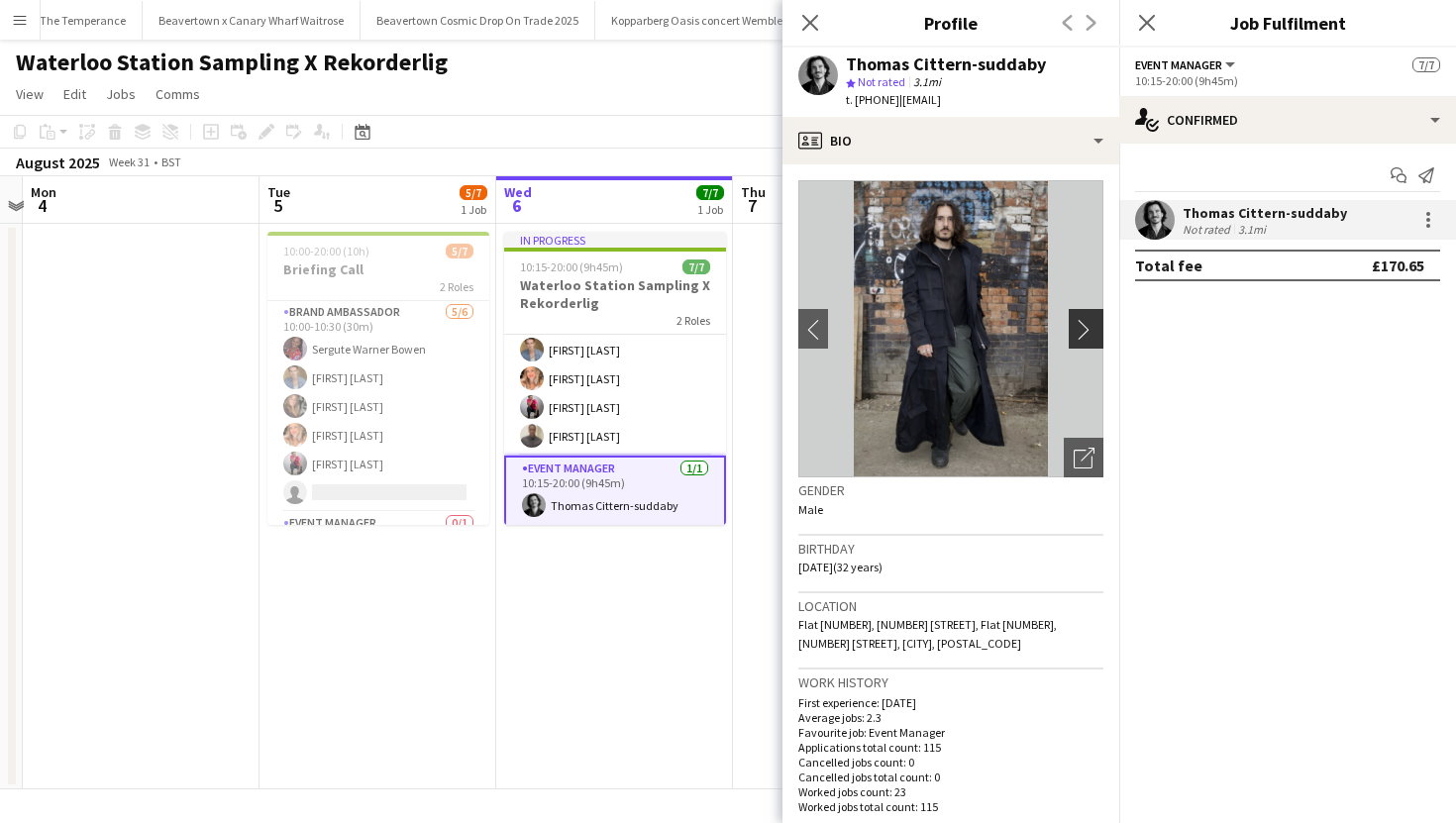 click on "chevron-right" 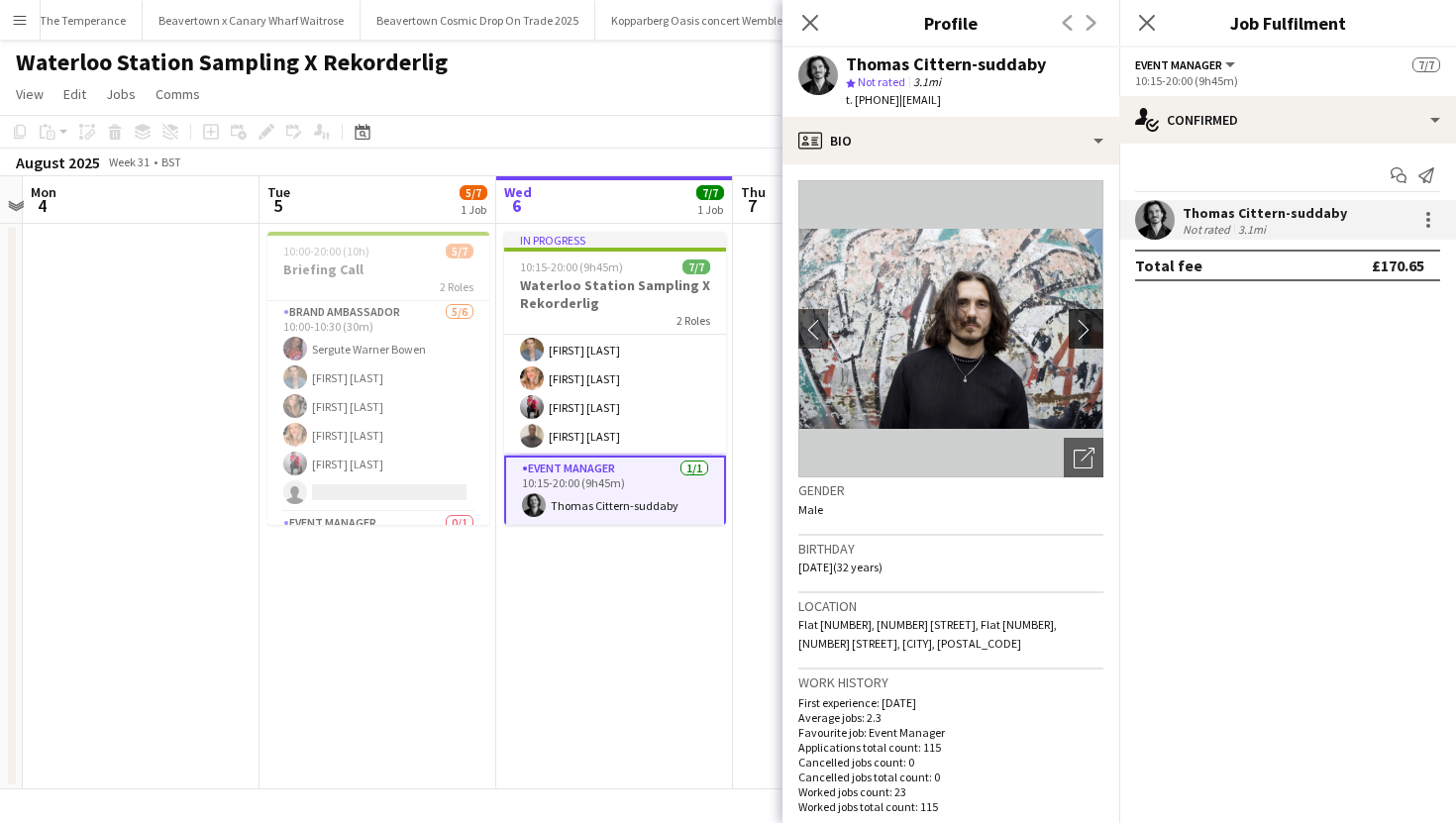 click on "chevron-right" 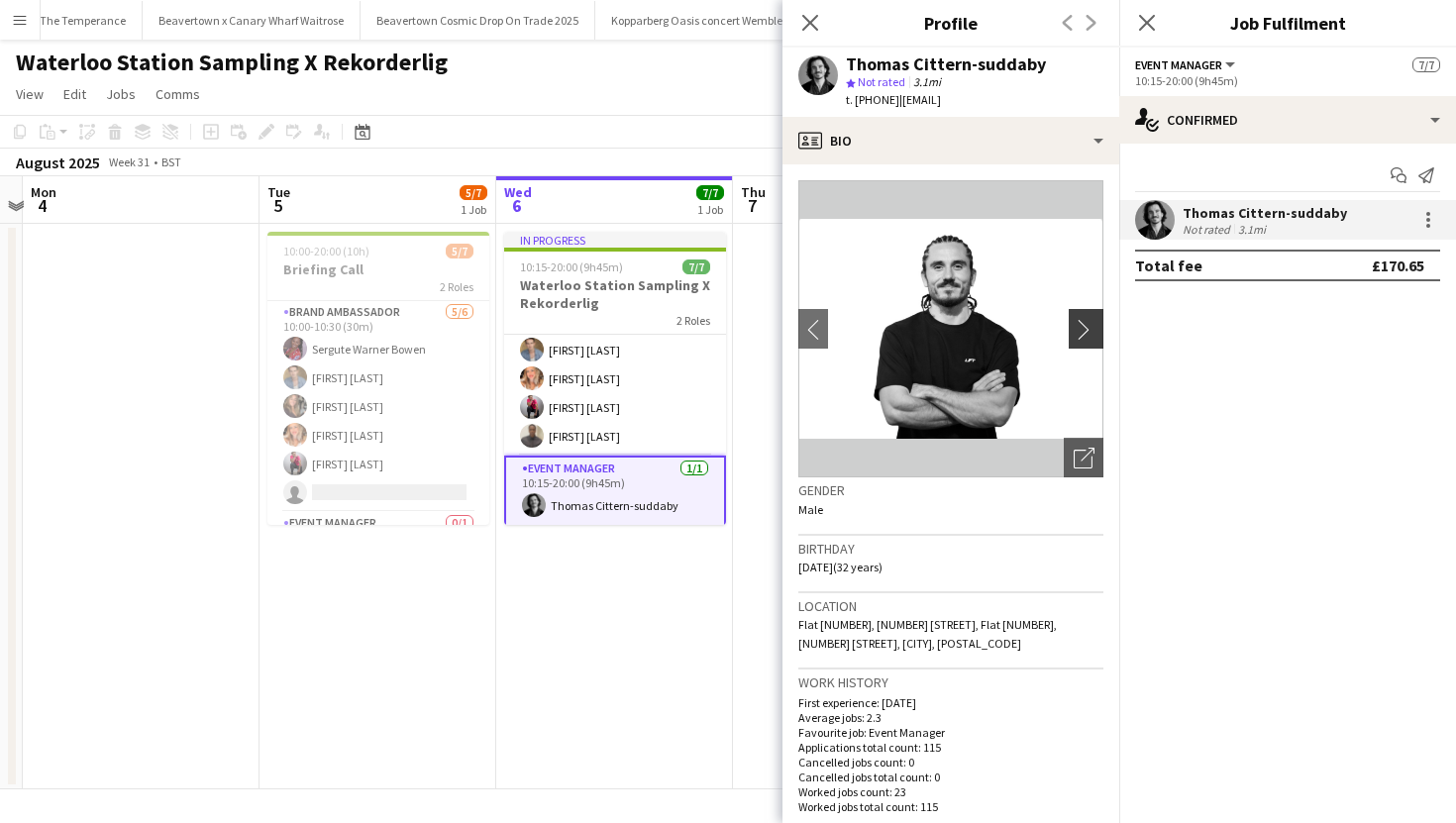 click on "chevron-right" 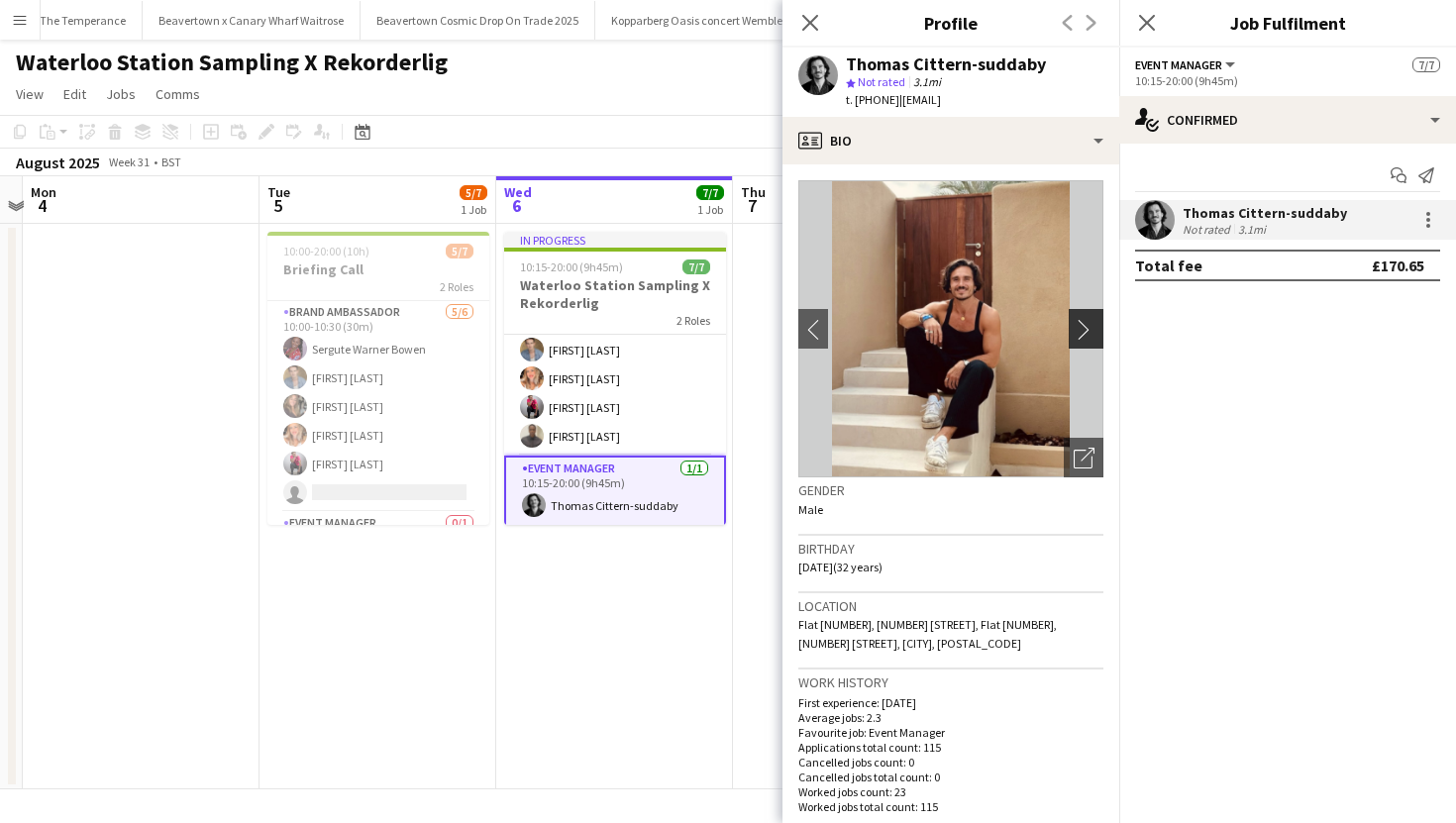 click on "chevron-right" 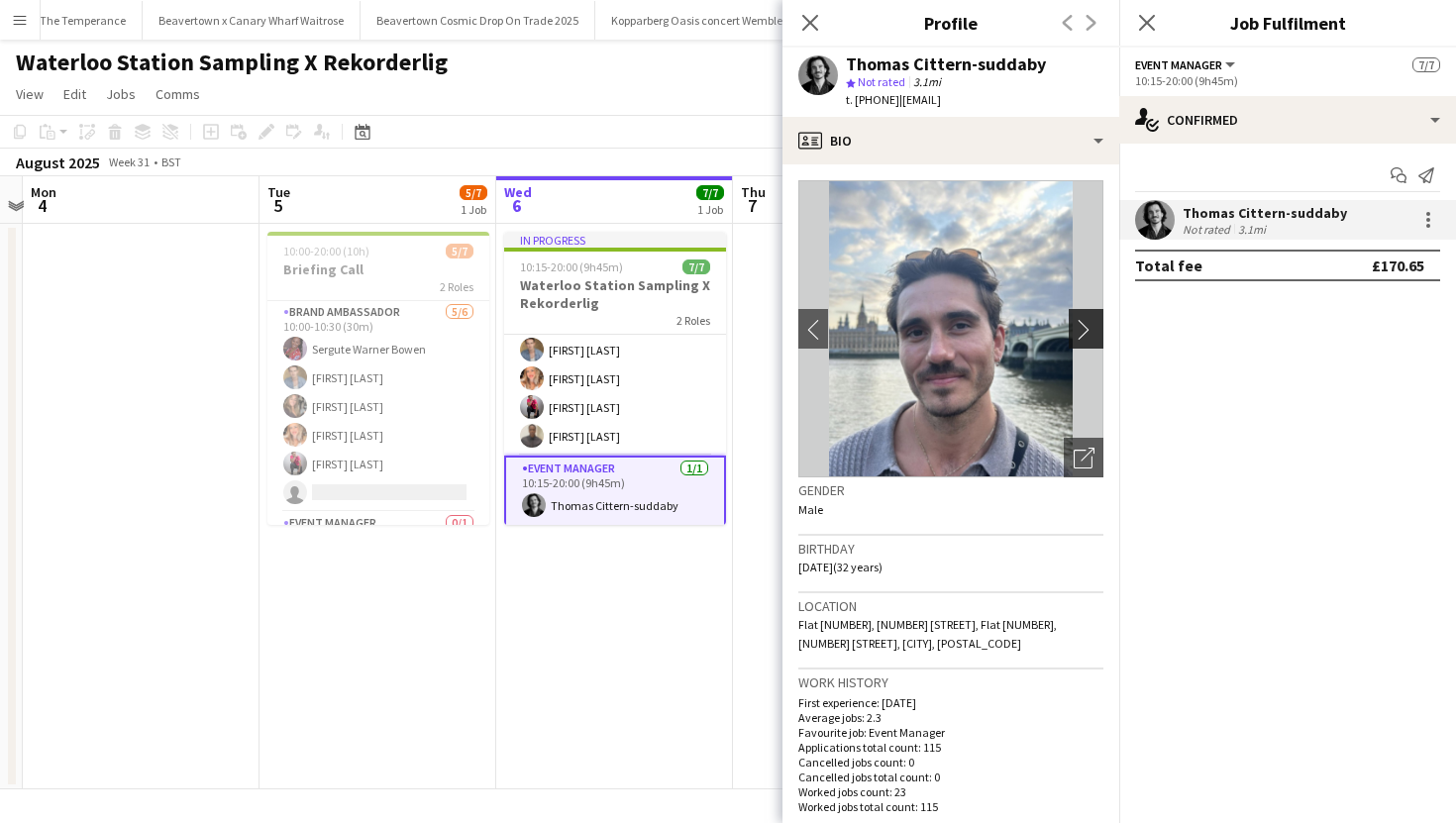 click on "chevron-right" 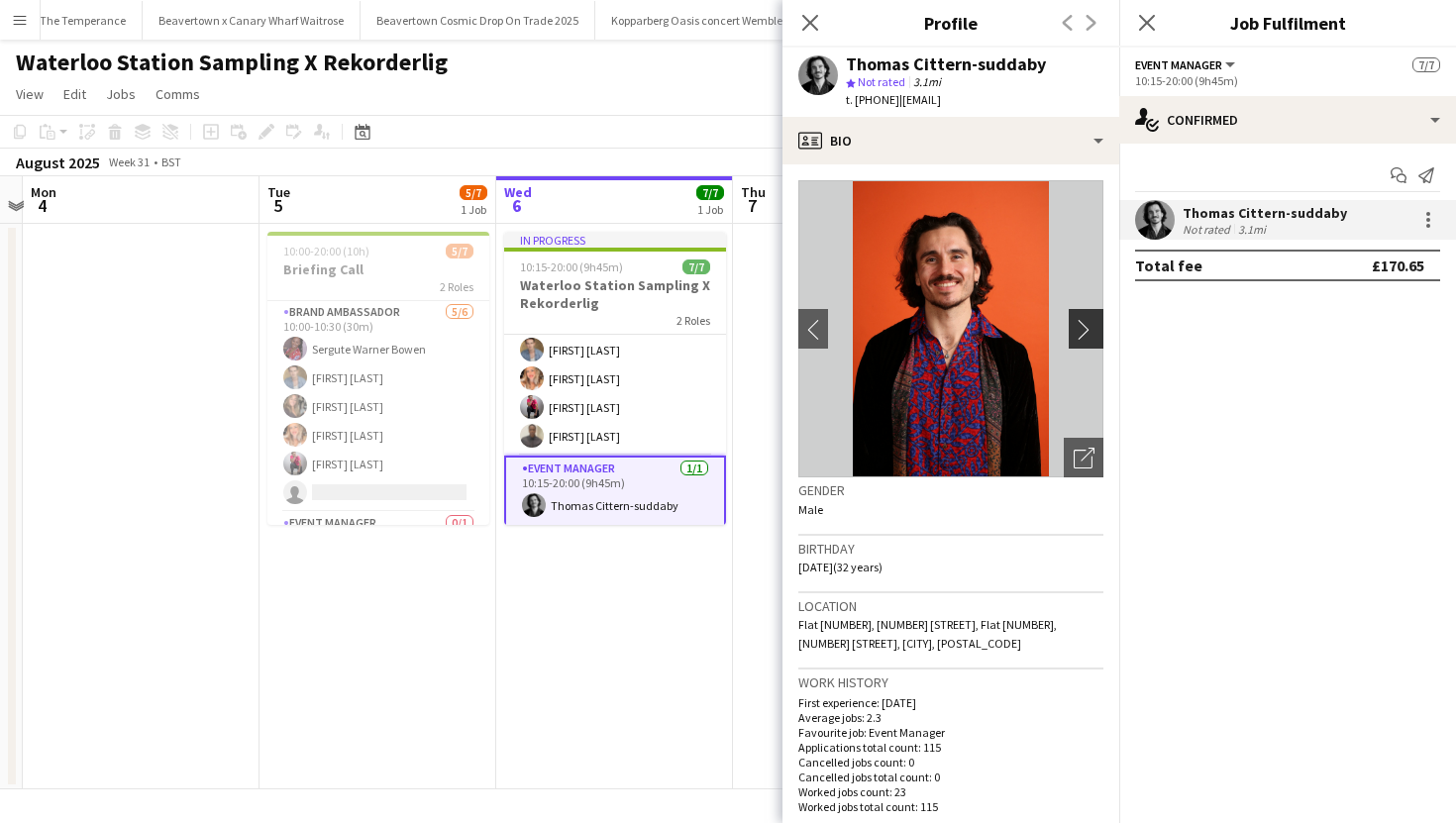 click on "chevron-right" 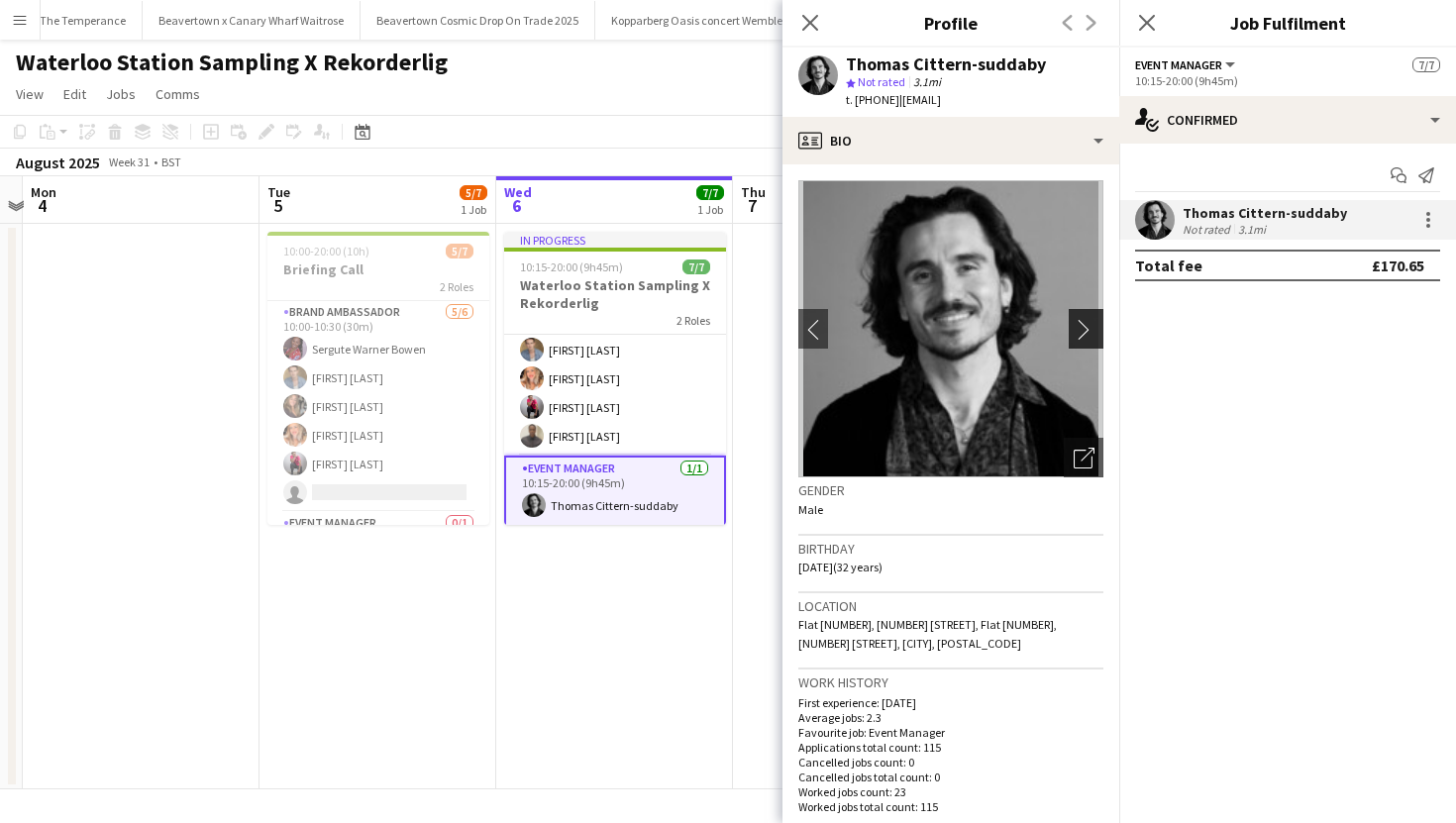 click on "chevron-right" 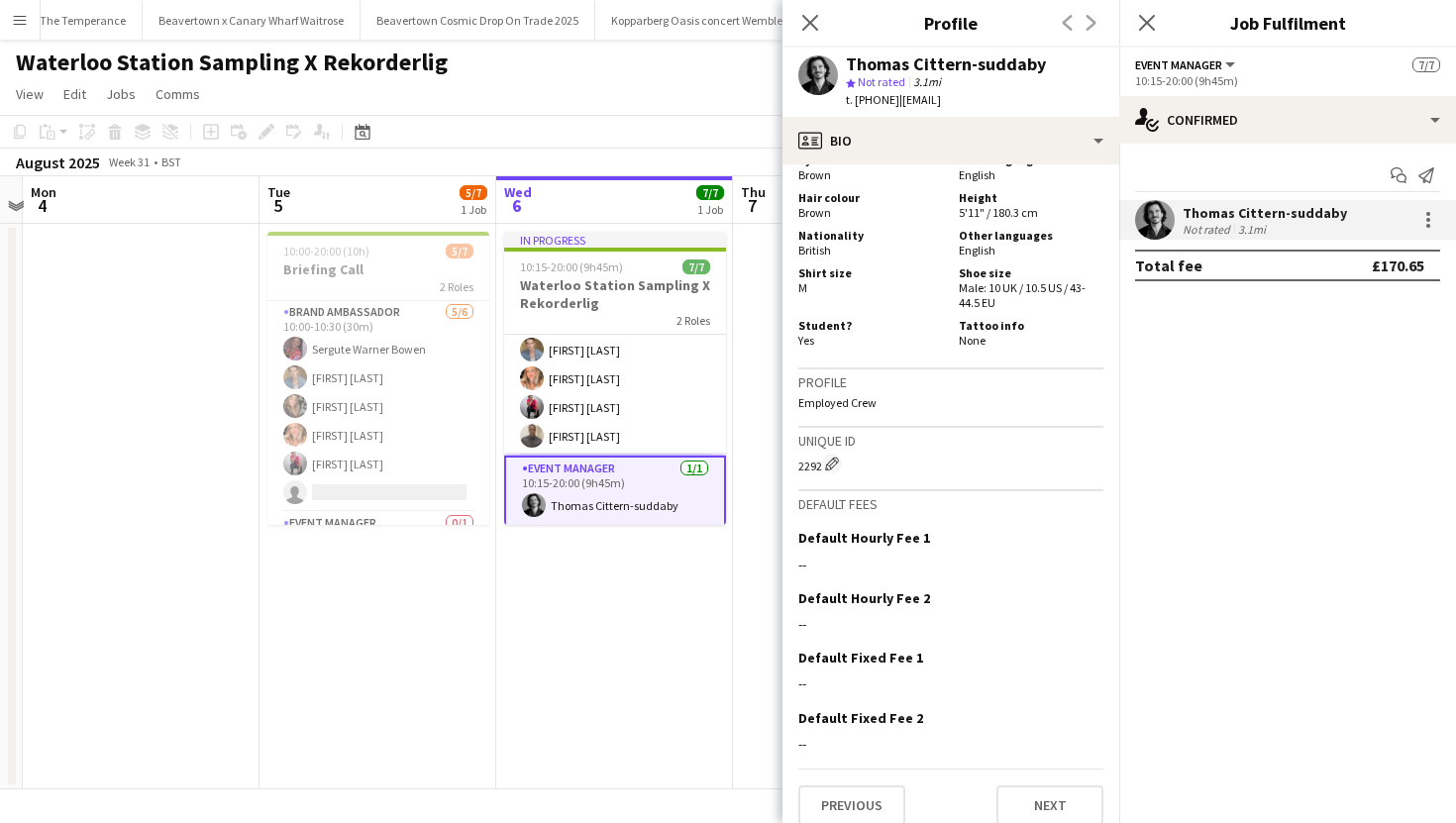 scroll, scrollTop: 1128, scrollLeft: 0, axis: vertical 